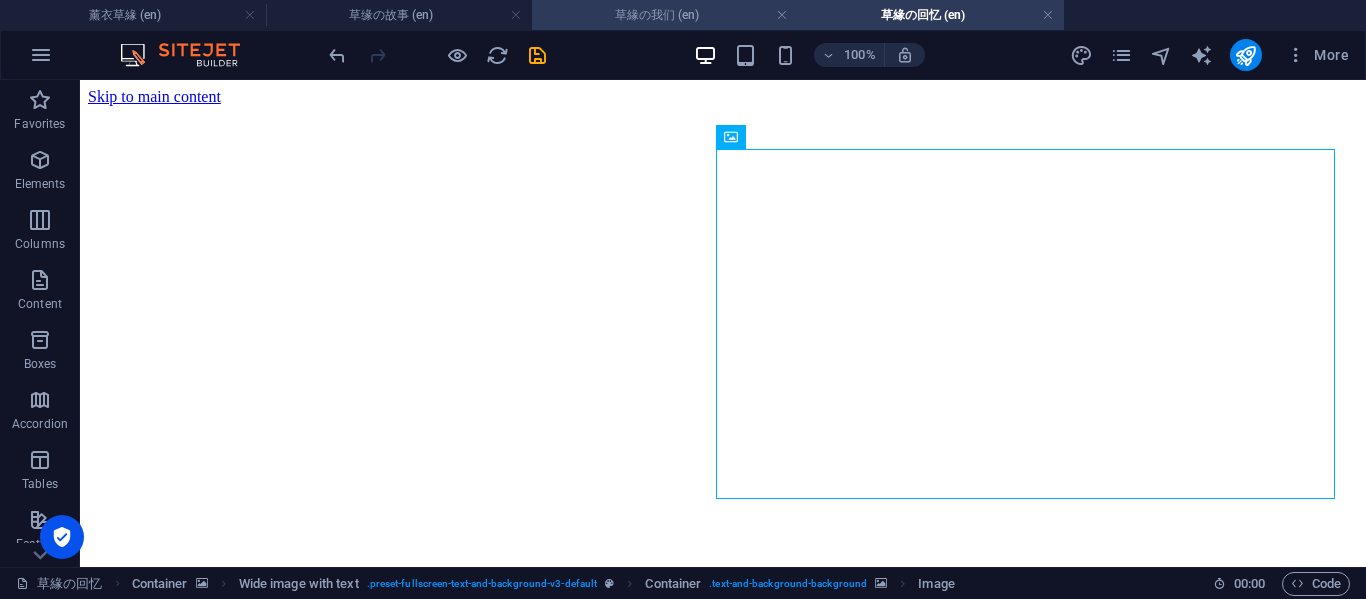 scroll, scrollTop: 0, scrollLeft: 0, axis: both 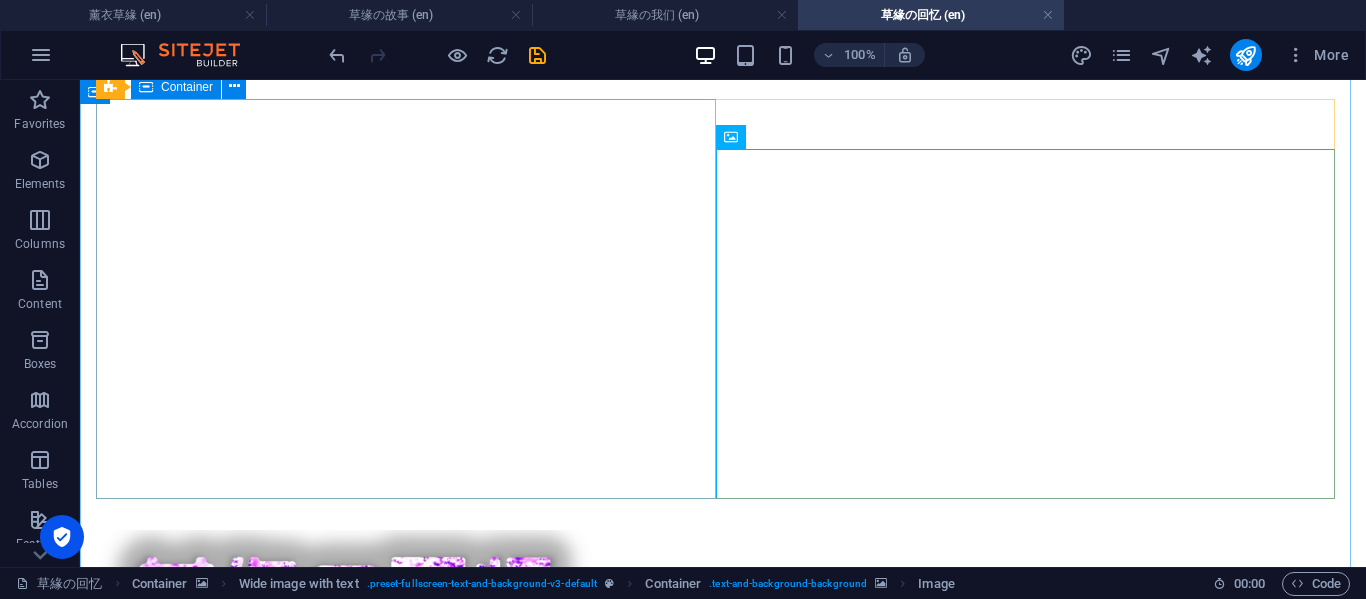 click on "飞身抱 每一次看到这都会哭 你发给我的时候，对我是多么的渴望 现在，却剩下我自己了" at bounding box center [723, 16433] 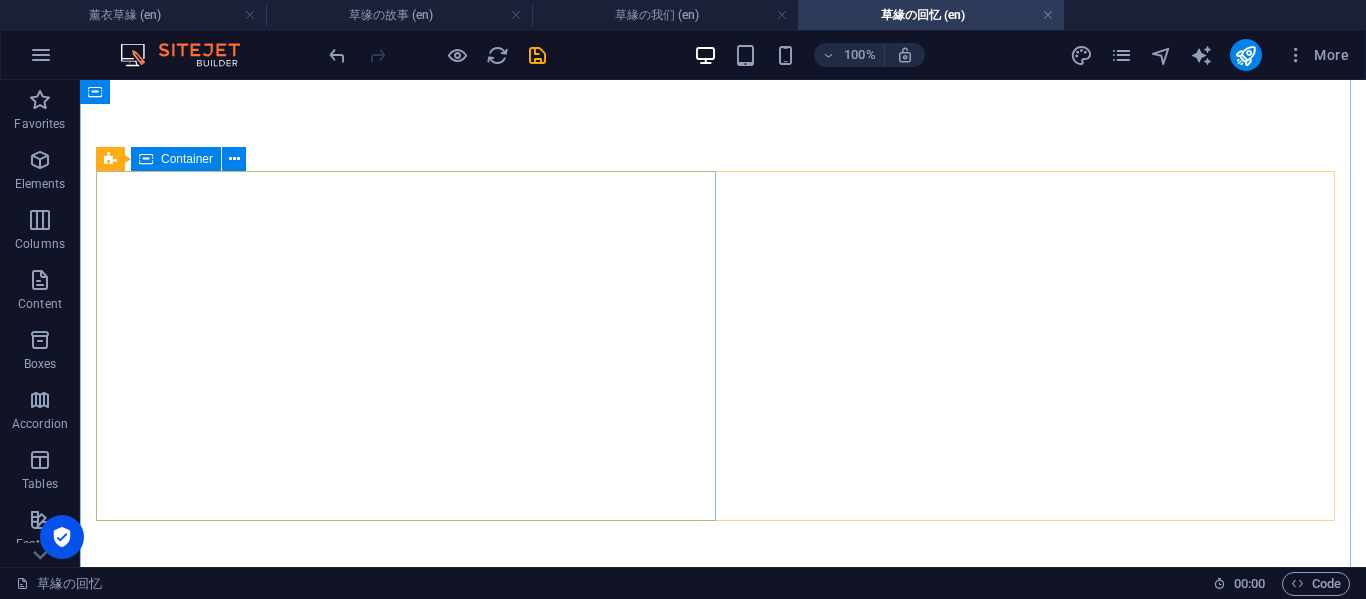 scroll, scrollTop: 333, scrollLeft: 0, axis: vertical 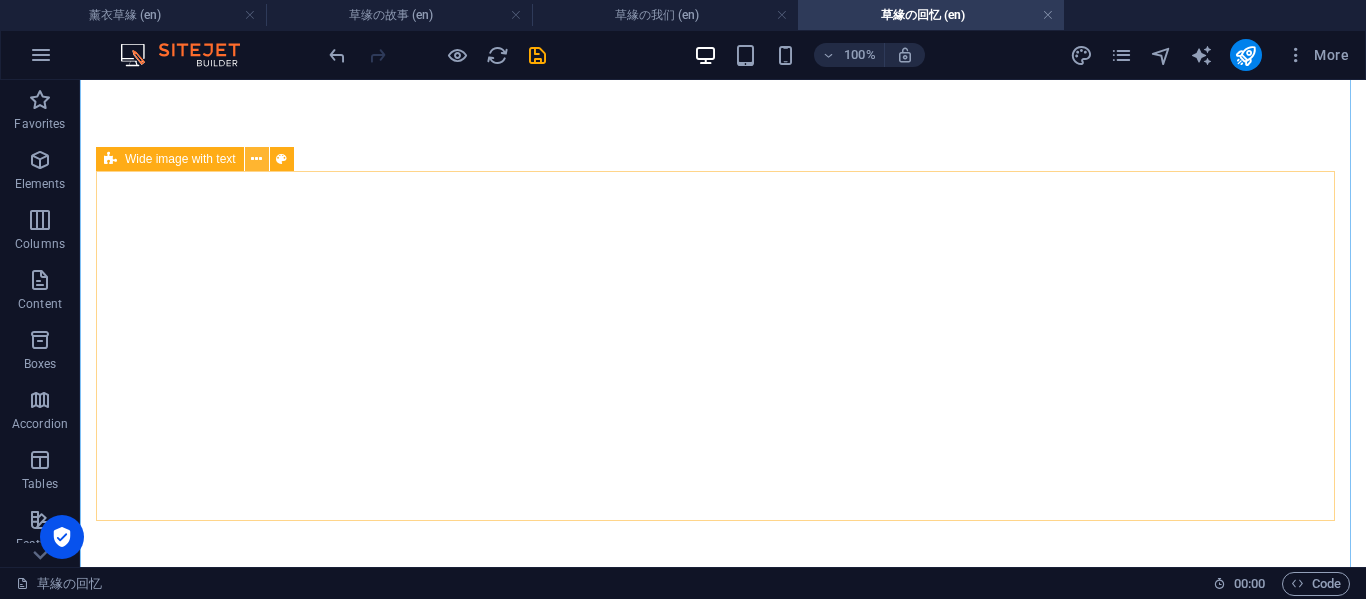click at bounding box center (256, 159) 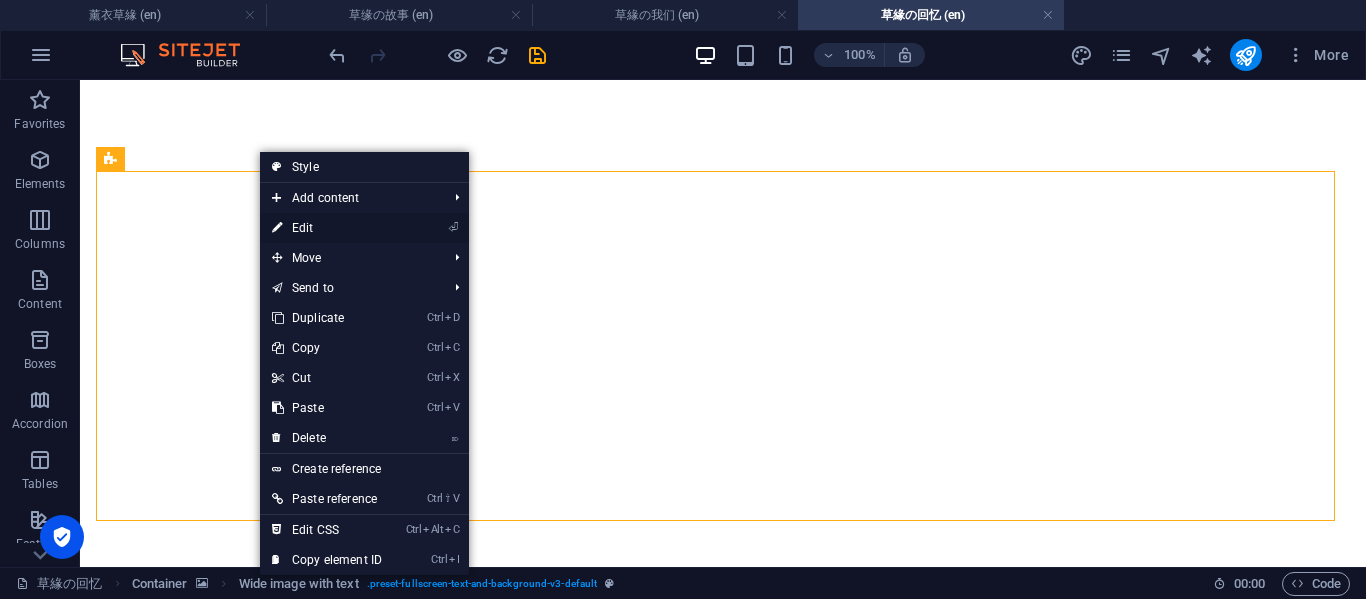 click on "⏎  Edit" at bounding box center [327, 228] 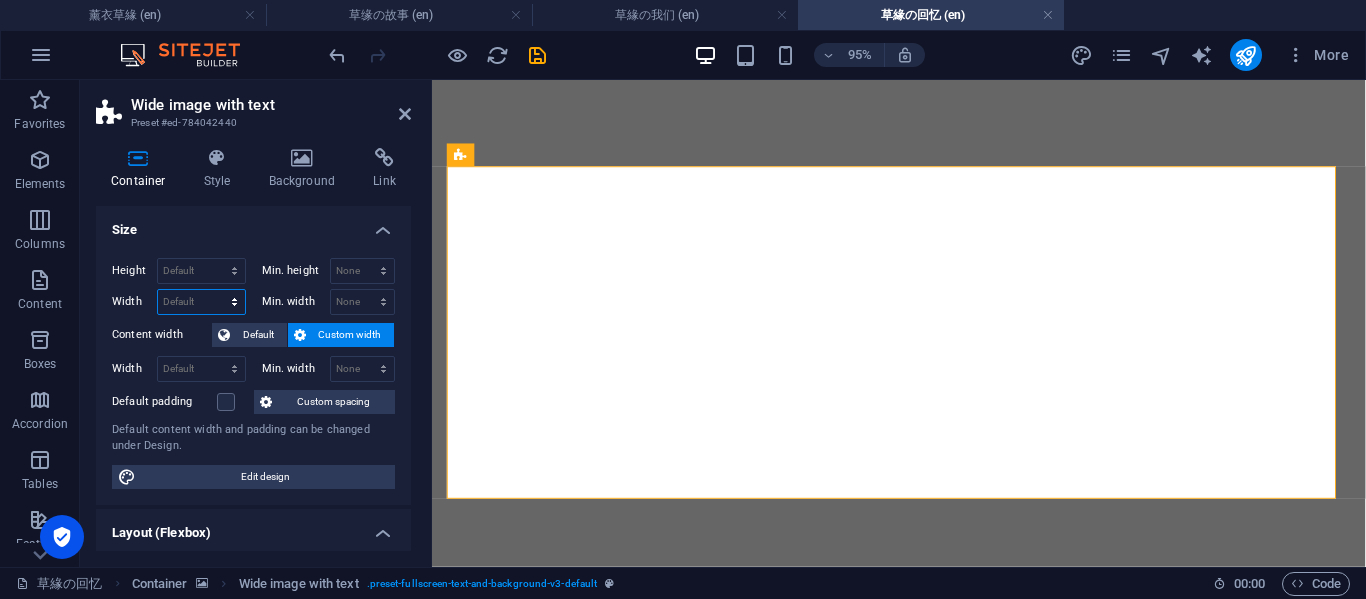 click on "Default px rem % em vh vw" at bounding box center [201, 302] 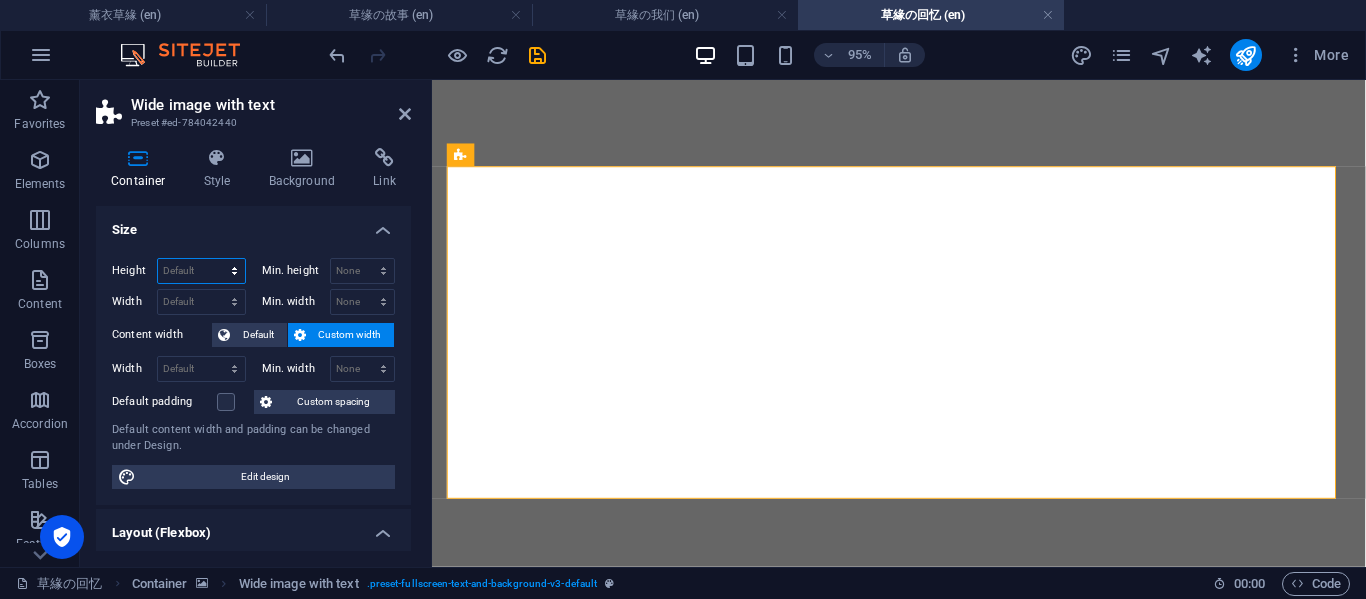 click on "Default px rem % vh vw" at bounding box center (201, 271) 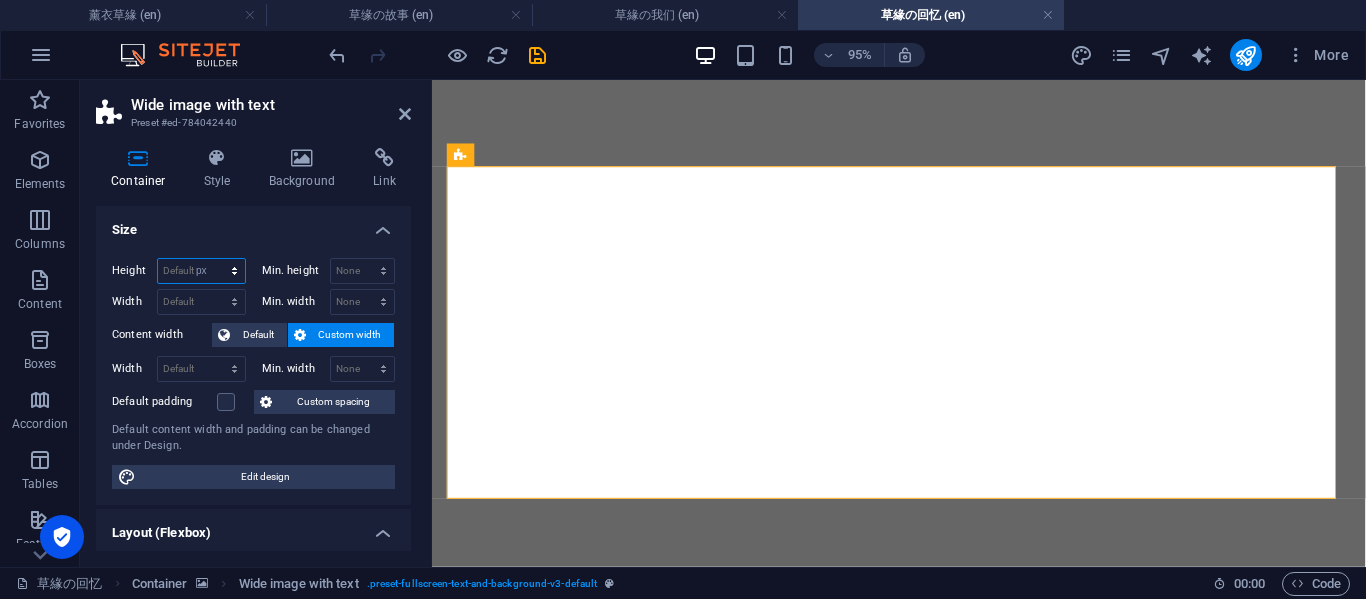 click on "Default px rem % vh vw" at bounding box center [201, 271] 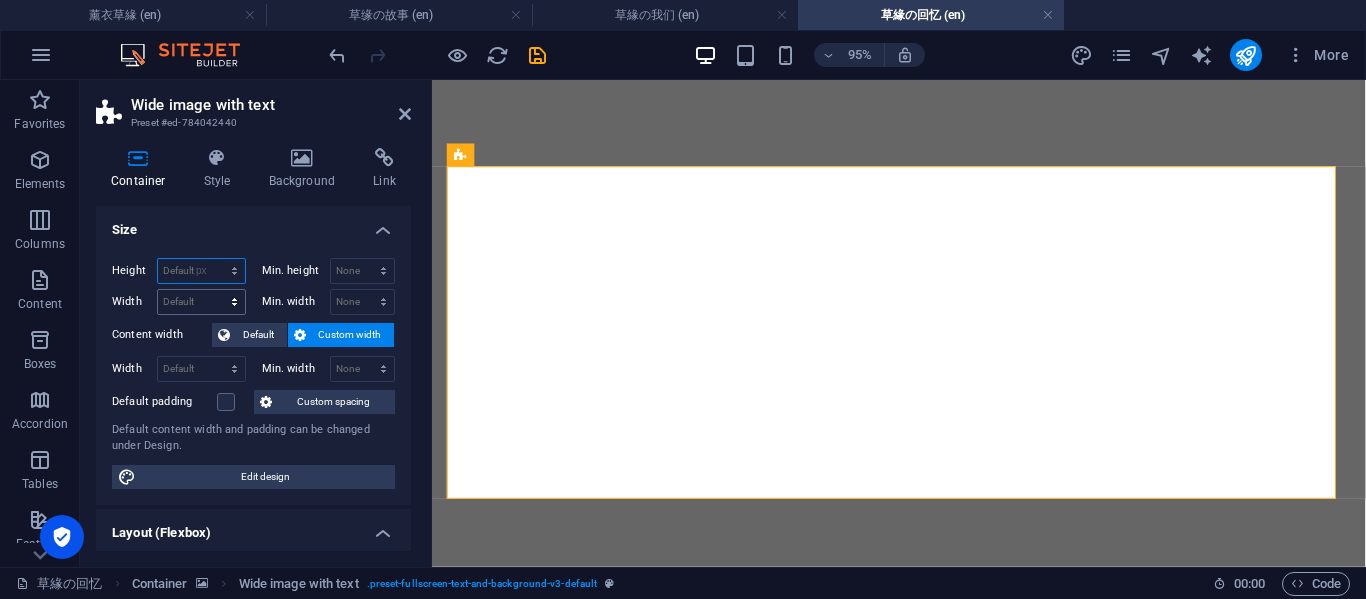 type on "350" 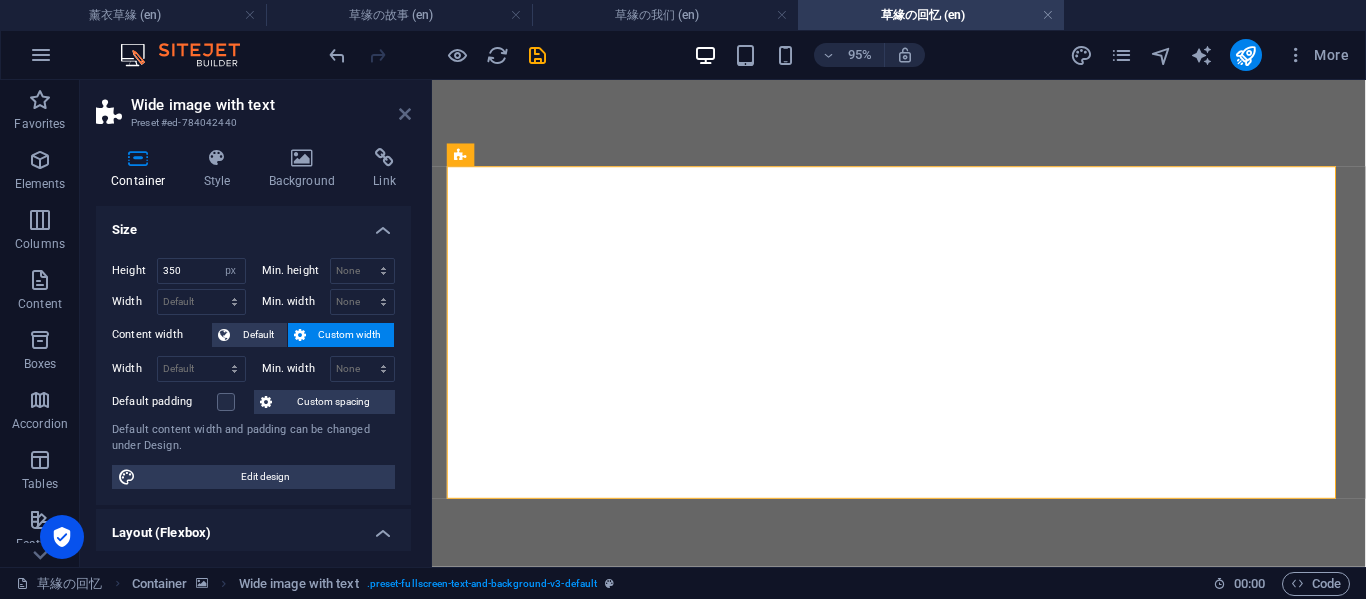 click at bounding box center (405, 114) 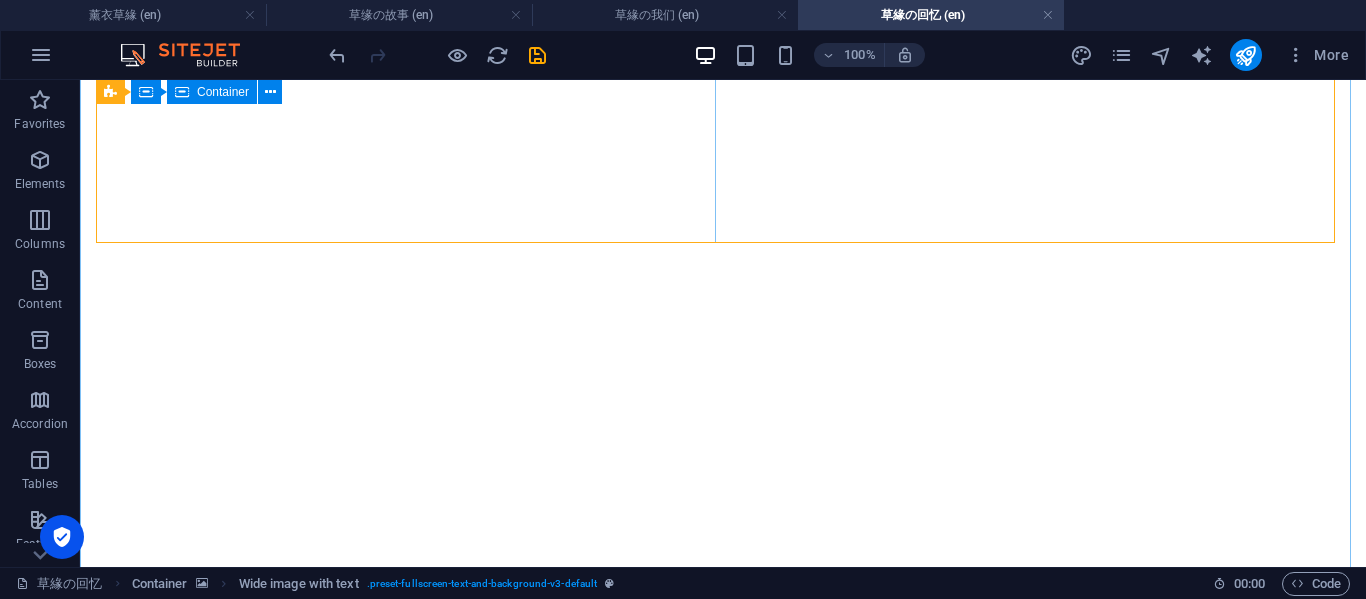 scroll, scrollTop: 667, scrollLeft: 0, axis: vertical 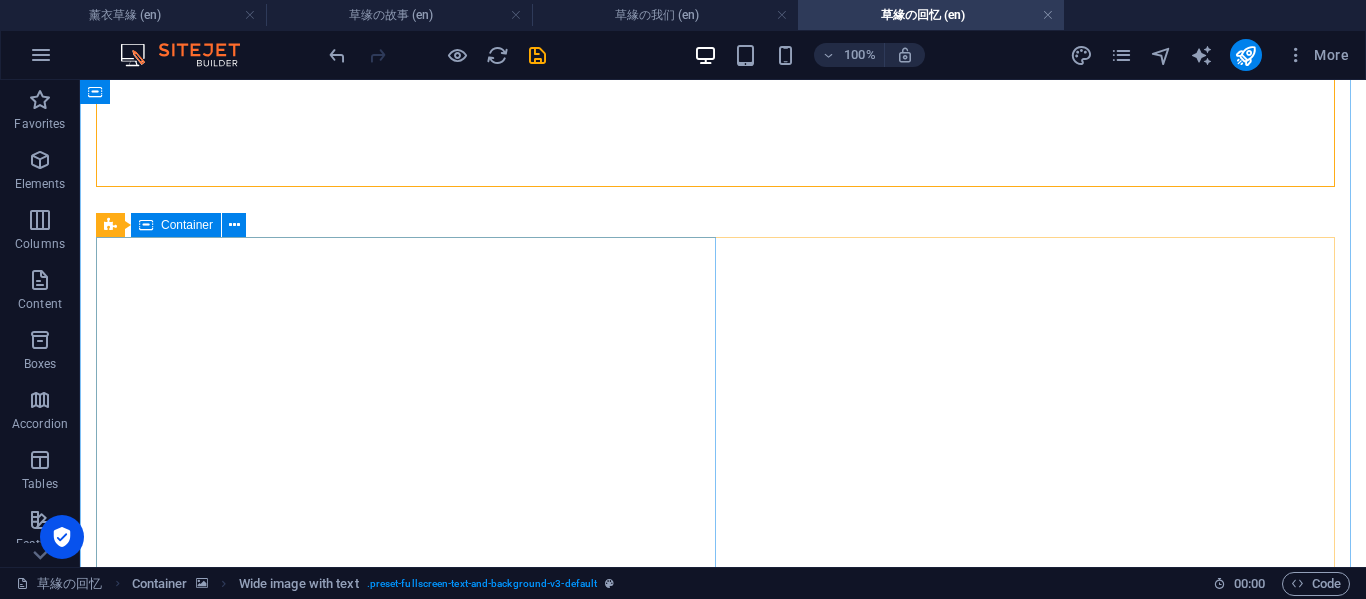 click on "薰衣草 第一个纪念日的那天 我选择了薰衣草 因为我知道薰衣草在你心里的位置 我相信总有一天 你 你会因为我而开心" at bounding box center [723, 7546] 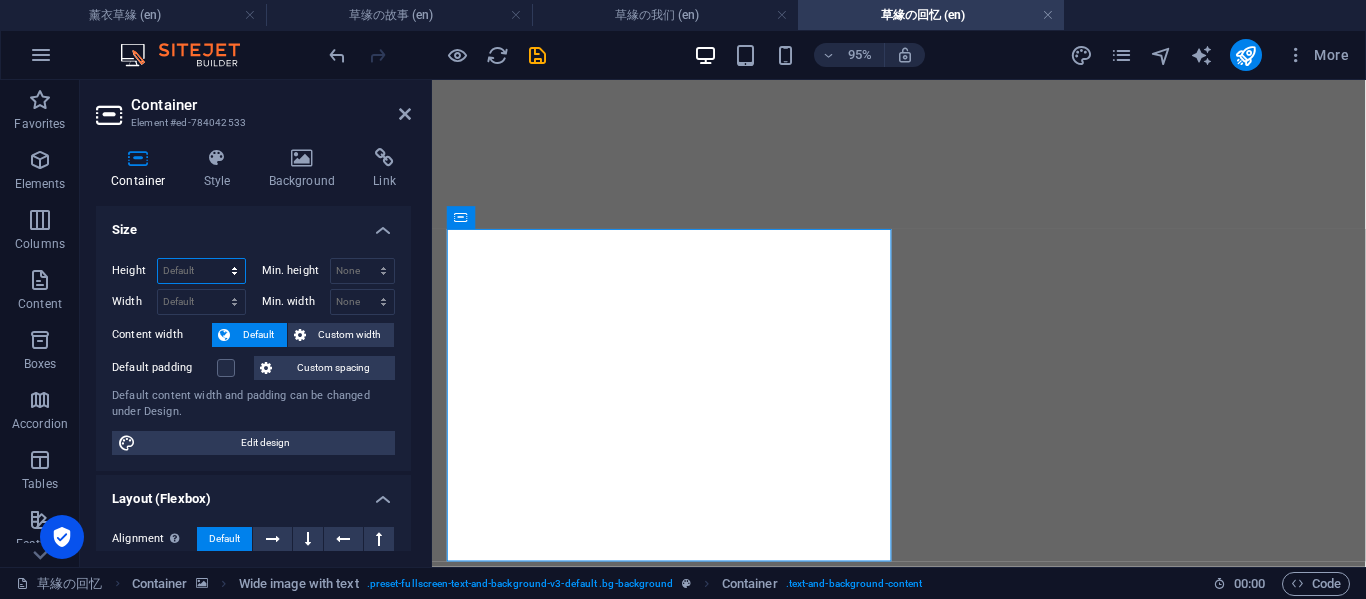 click on "Default px rem % vh vw" at bounding box center (201, 271) 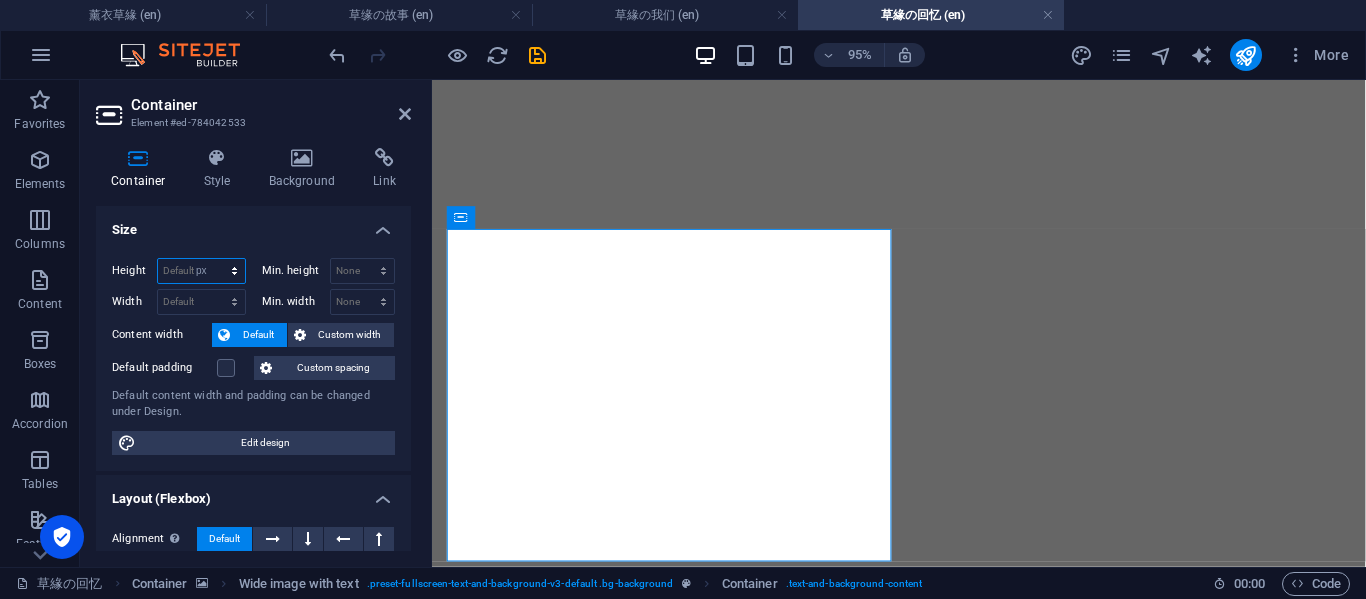 click on "Default px rem % vh vw" at bounding box center (201, 271) 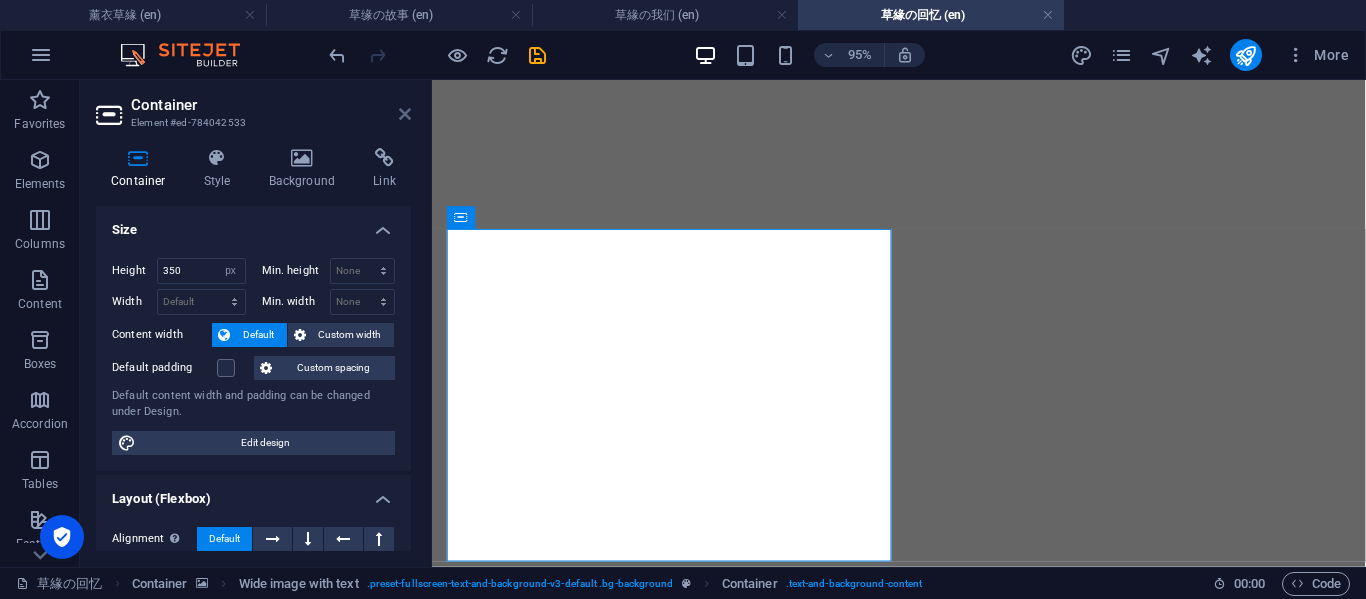 drag, startPoint x: 400, startPoint y: 119, endPoint x: 326, endPoint y: 63, distance: 92.800865 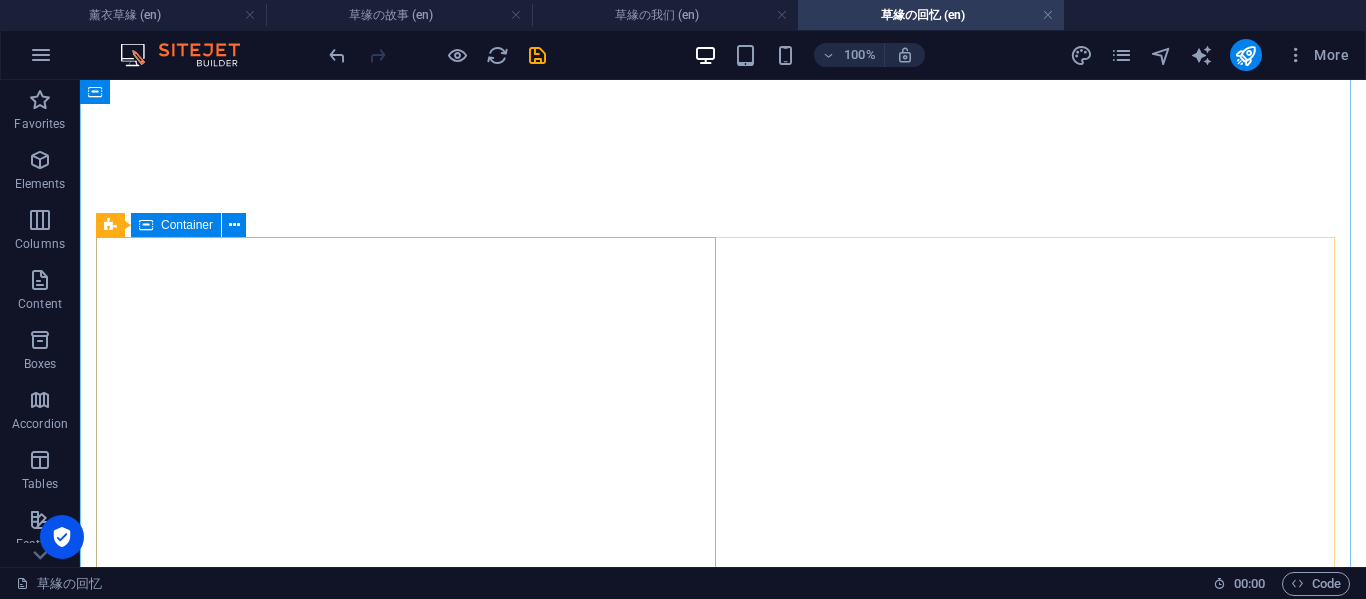 scroll, scrollTop: 3000, scrollLeft: 0, axis: vertical 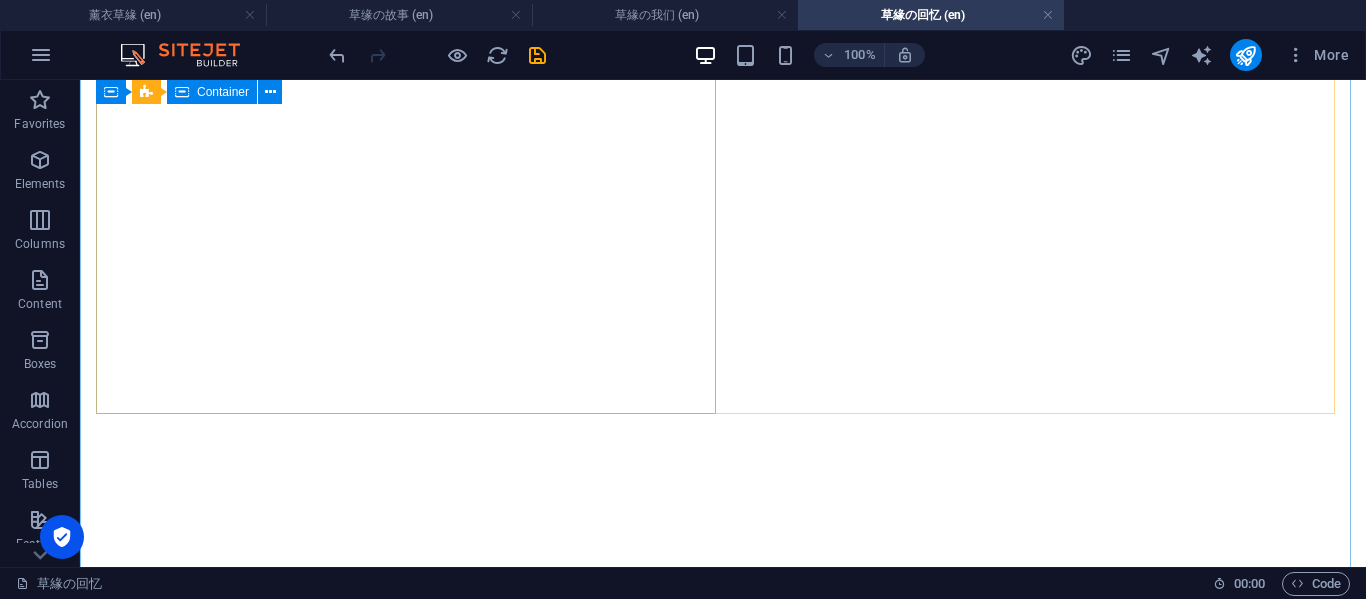 click on "在痛中的爱情 我也好想被你疼爱 为什么你就这样走开？ 我真的很妒忌那些可以联络到你的人 而为什么我连简简单单的想知道你好不好都不行...." at bounding box center (723, 10159) 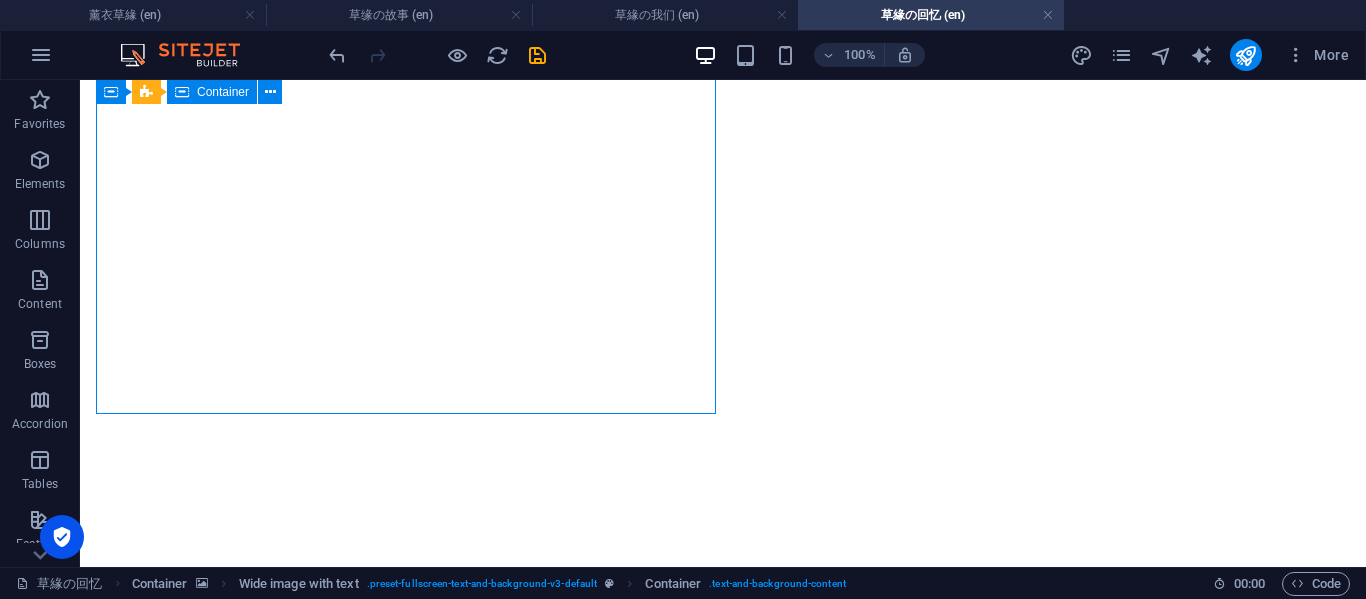 click on "在痛中的爱情 我也好想被你疼爱 为什么你就这样走开？ 我真的很妒忌那些可以联络到你的人 而为什么我连简简单单的想知道你好不好都不行...." at bounding box center [723, 10159] 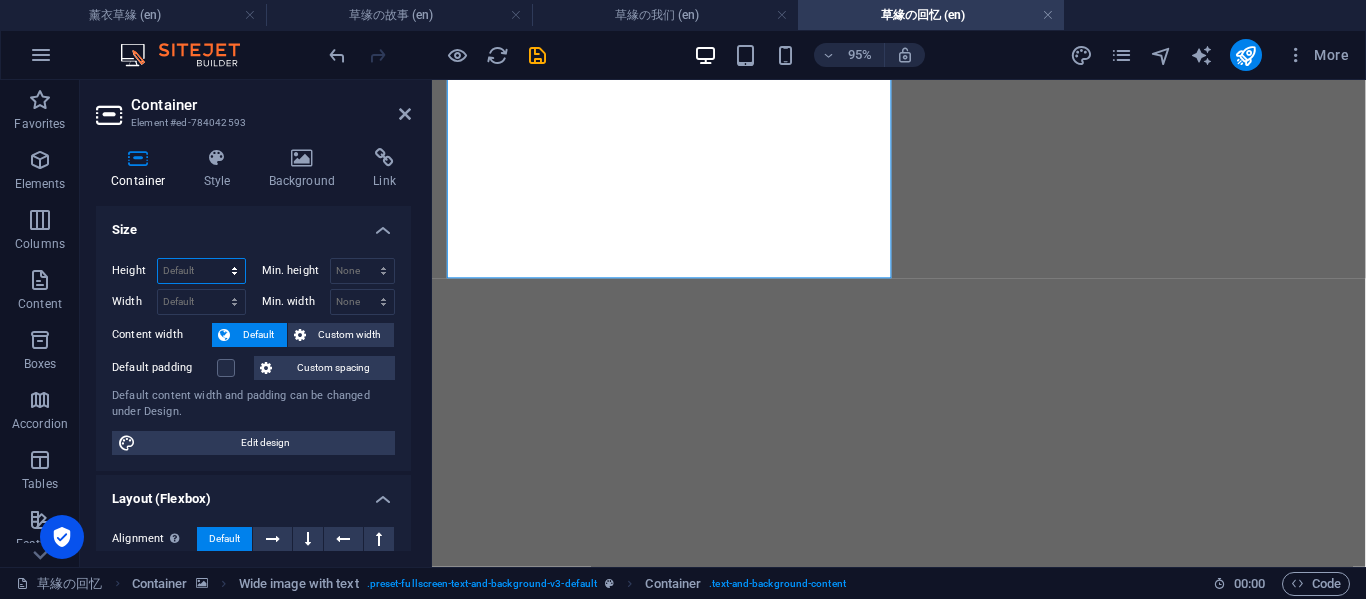drag, startPoint x: 185, startPoint y: 270, endPoint x: 173, endPoint y: 282, distance: 16.970562 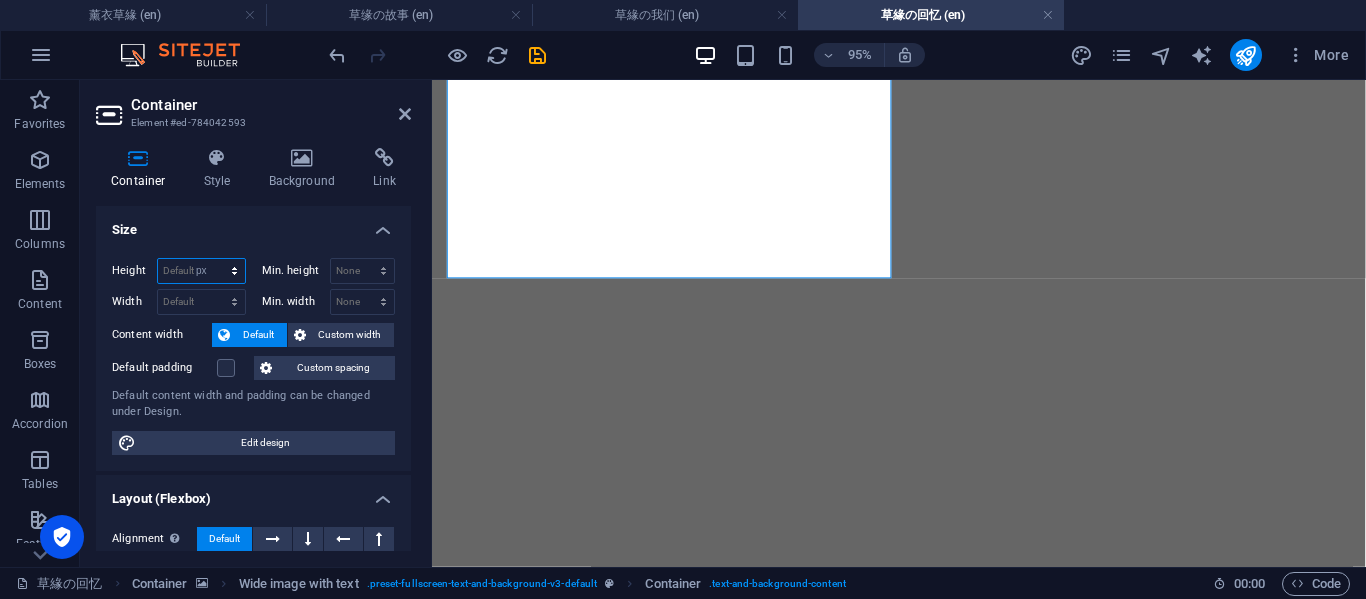 click on "Default px rem % vh vw" at bounding box center (201, 271) 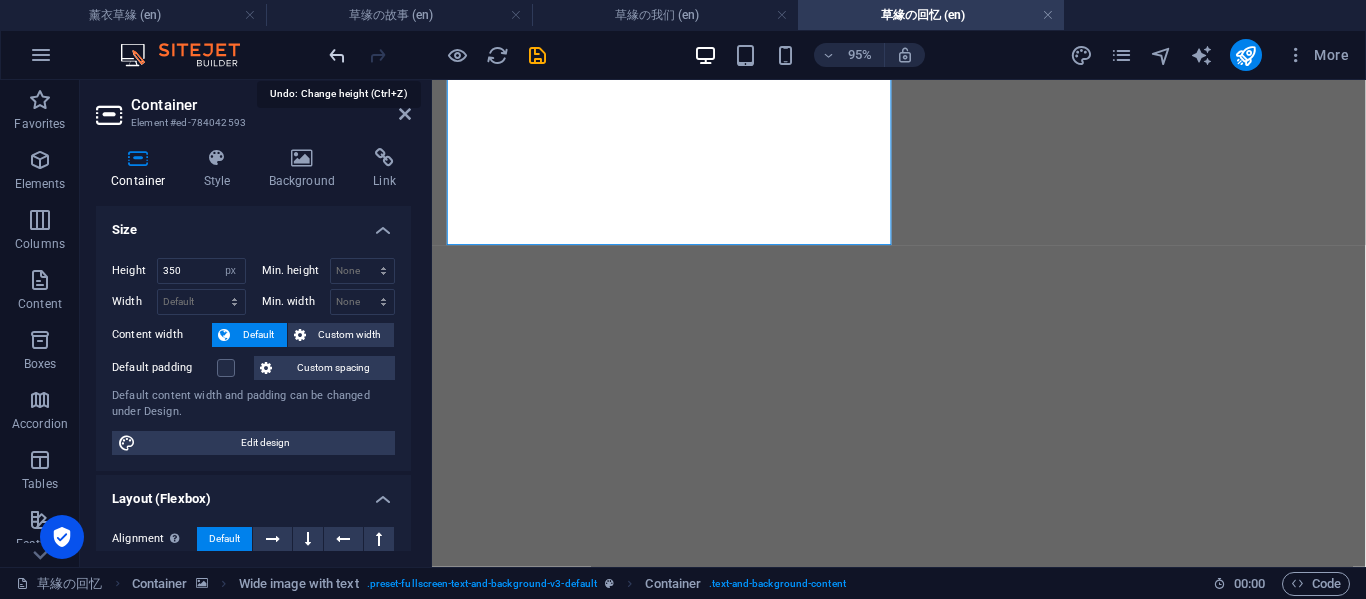 click at bounding box center [337, 55] 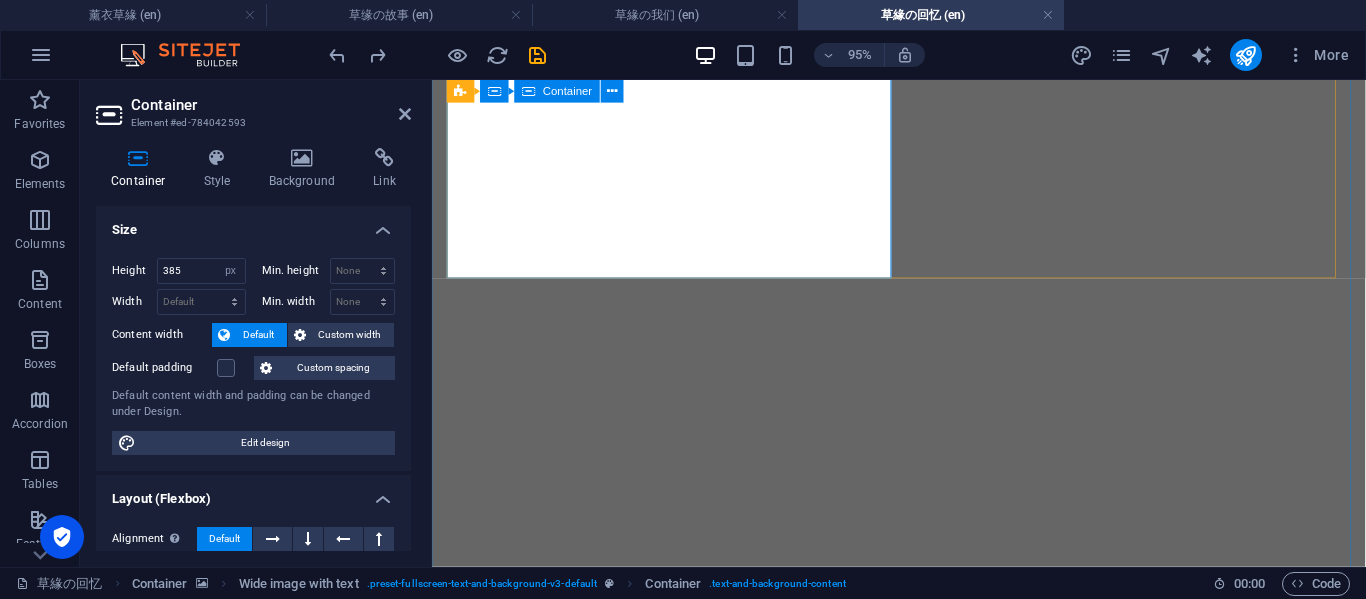 scroll, scrollTop: 2667, scrollLeft: 0, axis: vertical 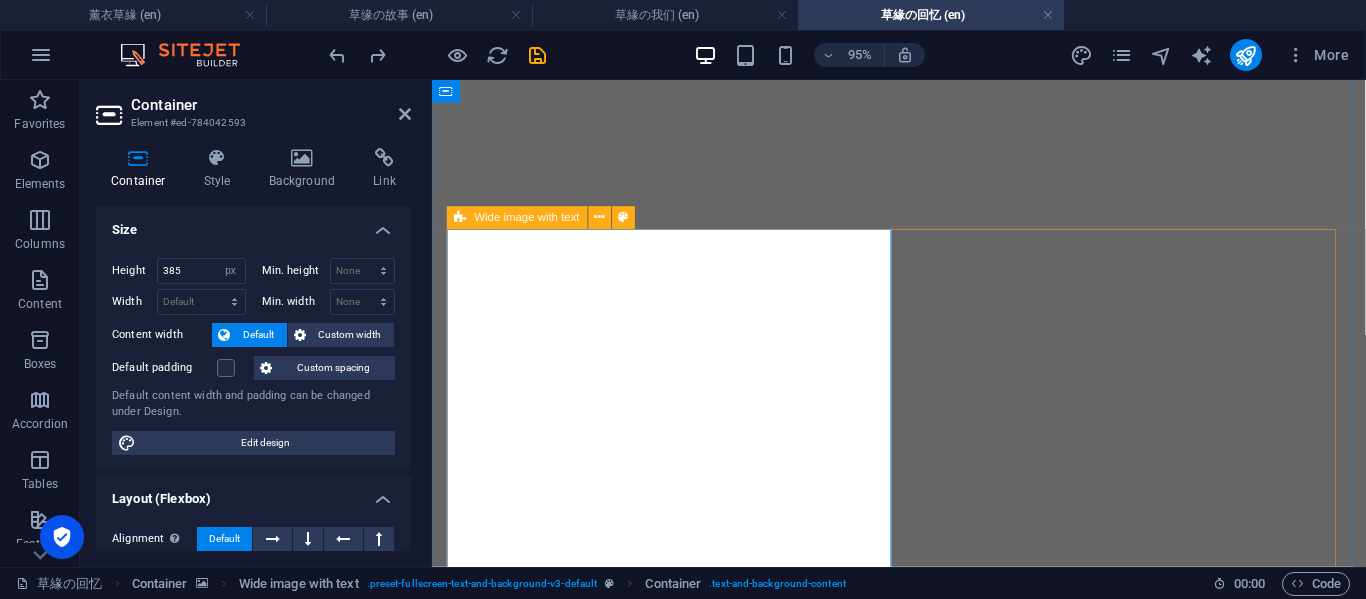 click on "Wide image with text" at bounding box center (517, 217) 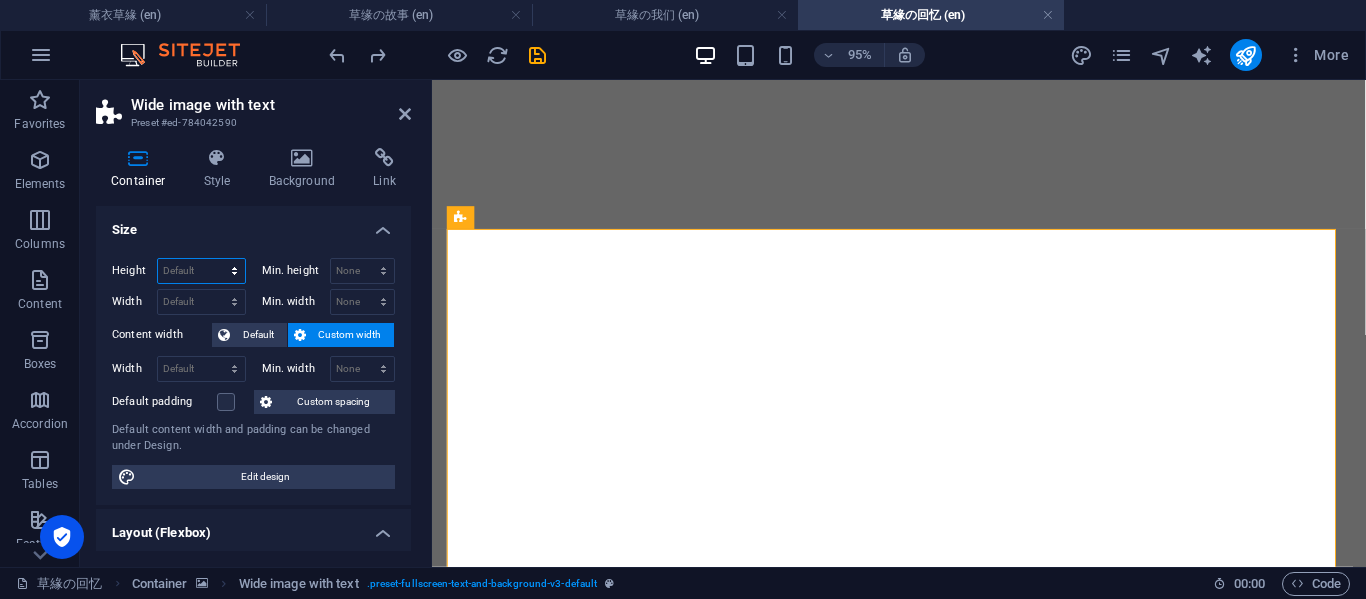 click on "Default px rem % vh vw" at bounding box center [201, 271] 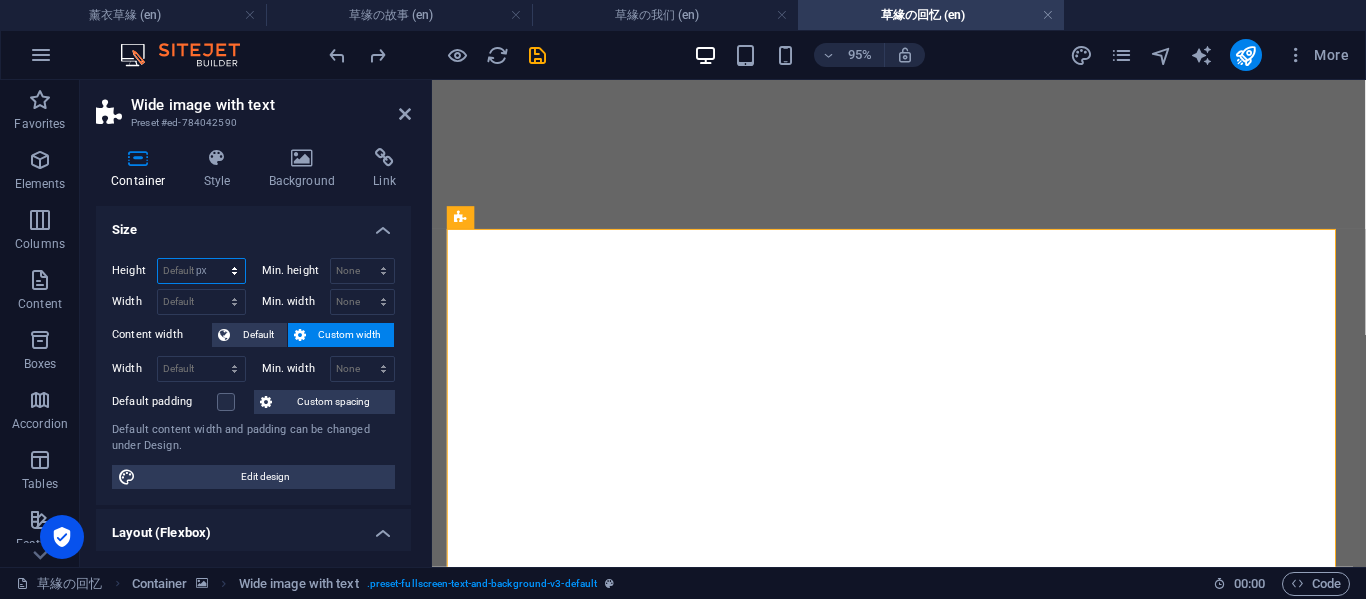 click on "Default px rem % vh vw" at bounding box center [201, 271] 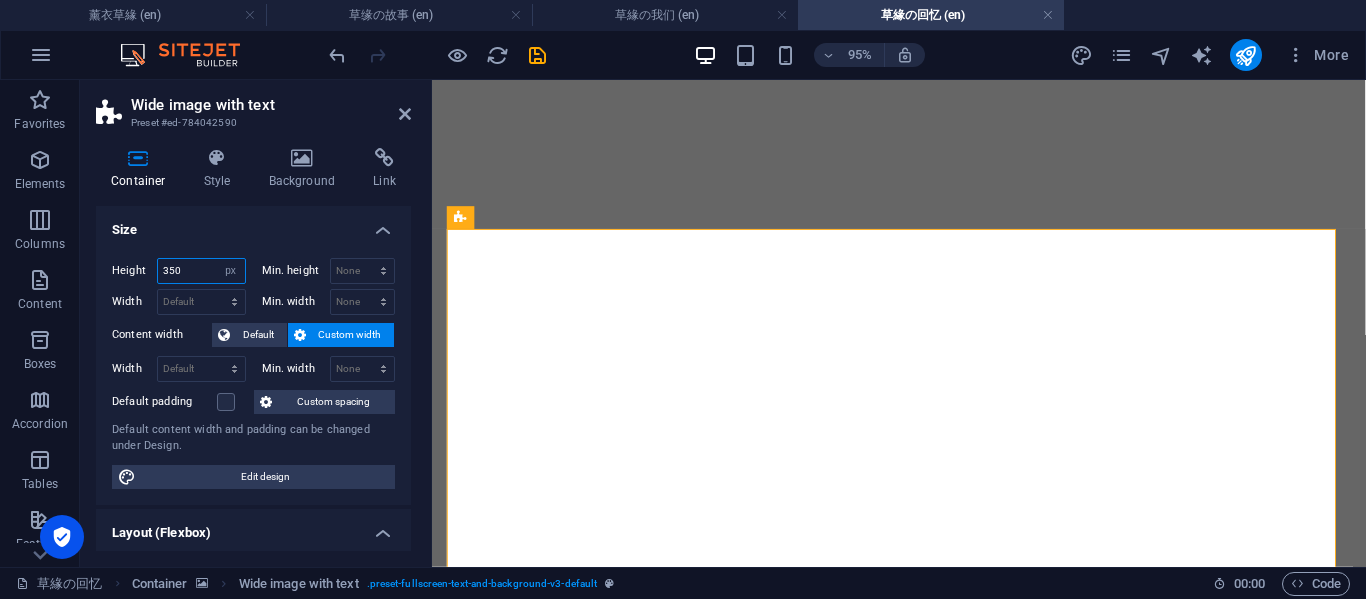type on "350" 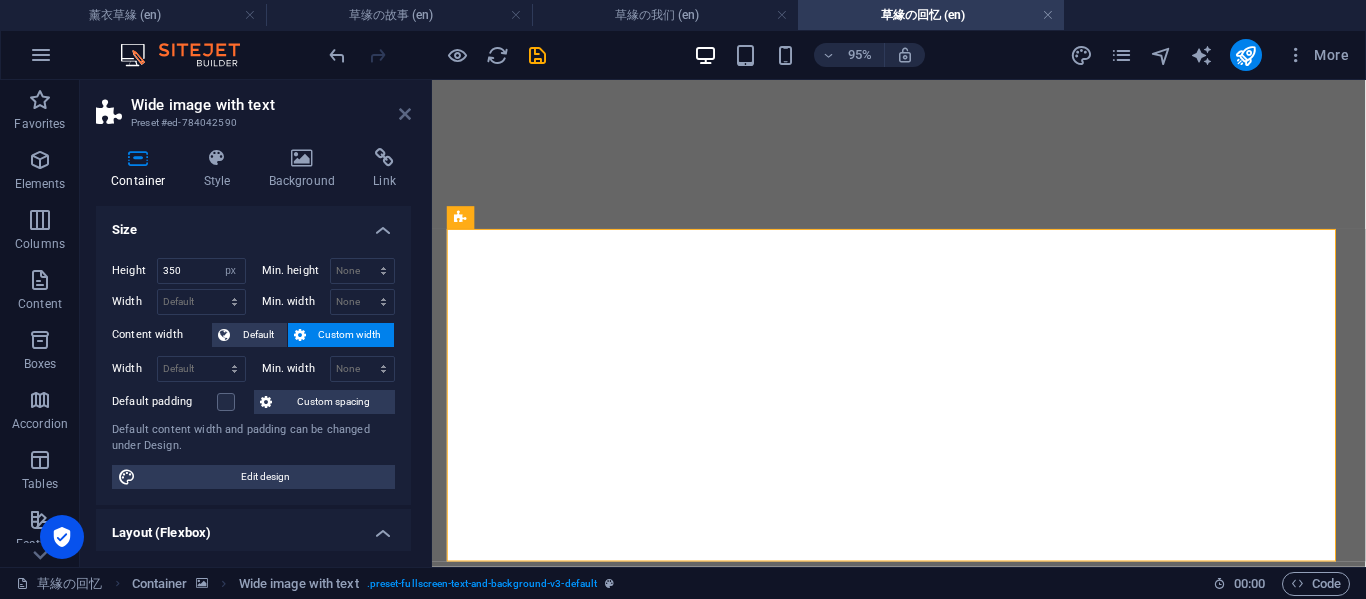 click at bounding box center [405, 114] 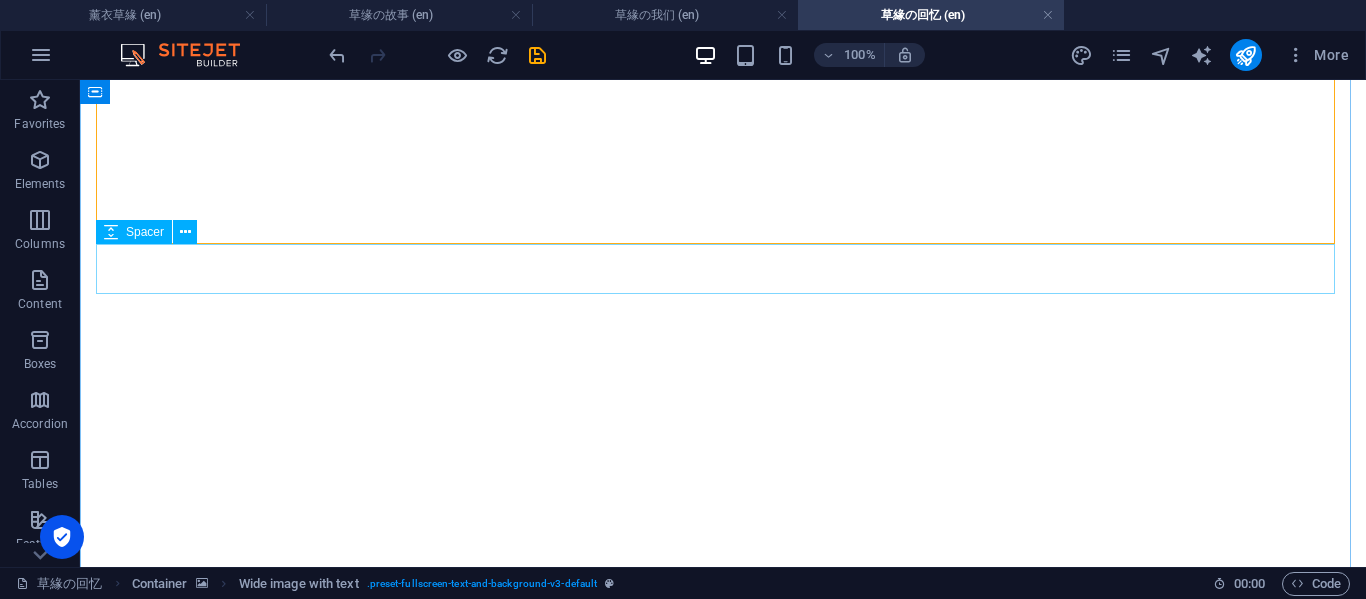 scroll, scrollTop: 3333, scrollLeft: 0, axis: vertical 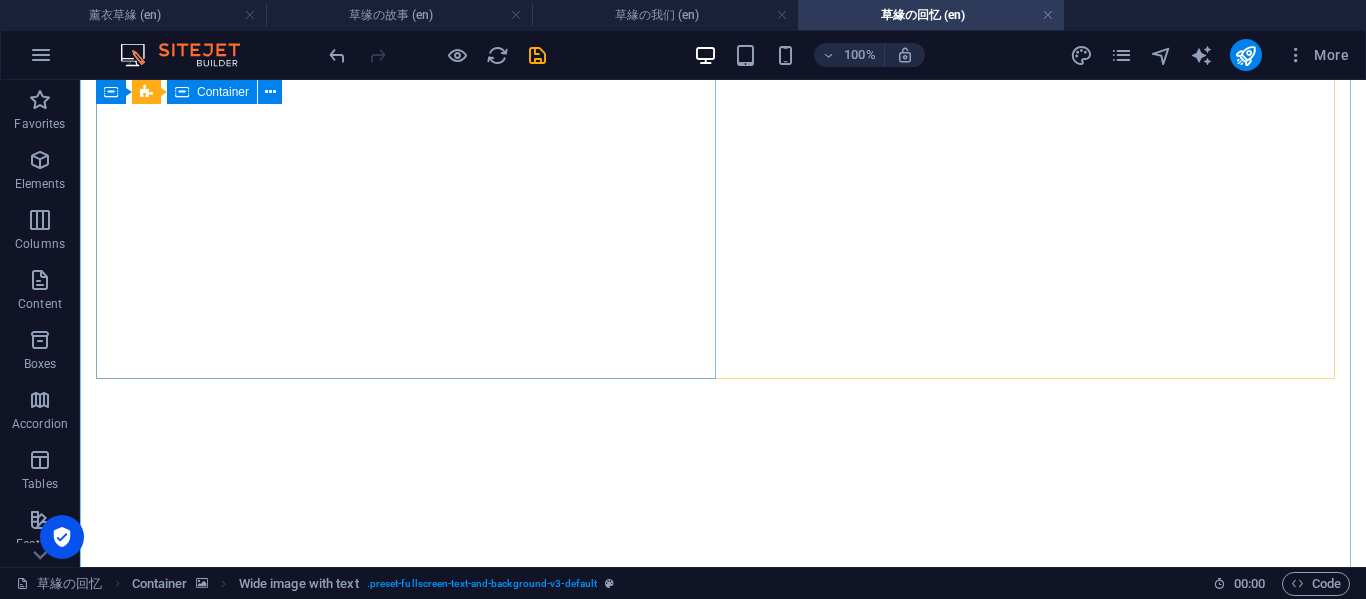 click on "风筝节 要来了，明明可以两个人去的 现在又只剩下我自己去面对这一切" at bounding box center (723, 10023) 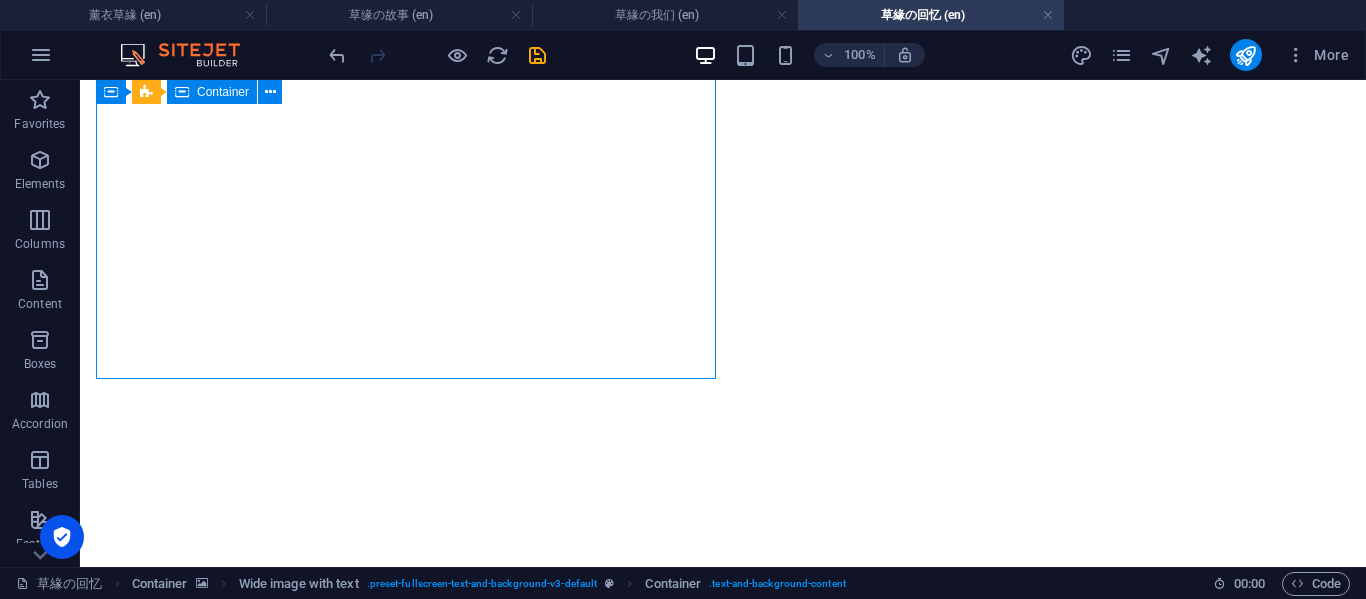 click on "风筝节 要来了，明明可以两个人去的 现在又只剩下我自己去面对这一切" at bounding box center [723, 10023] 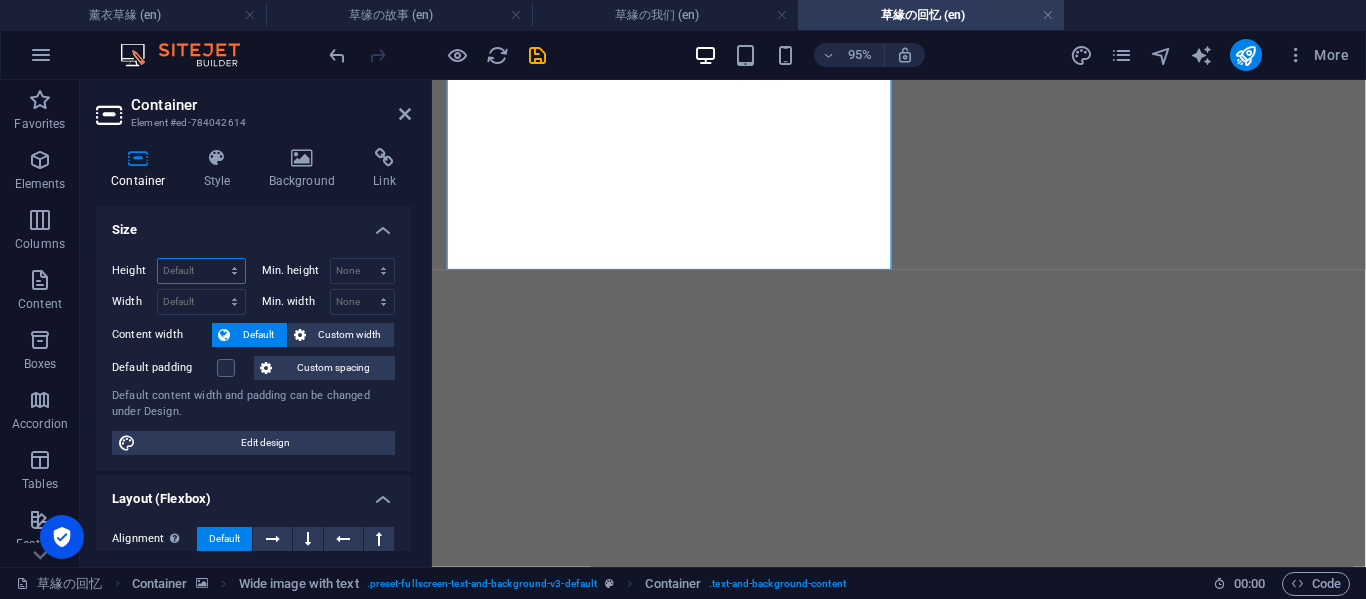 click on "Default px rem % vh vw" at bounding box center (201, 271) 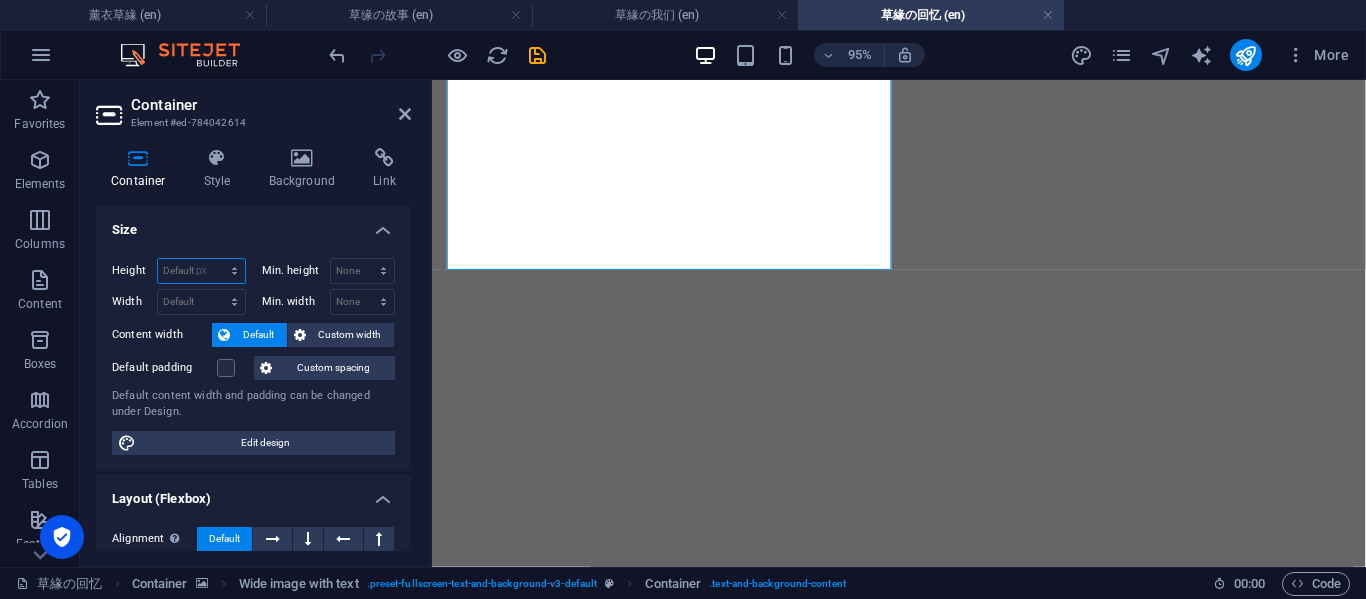click on "Default px rem % vh vw" at bounding box center [201, 271] 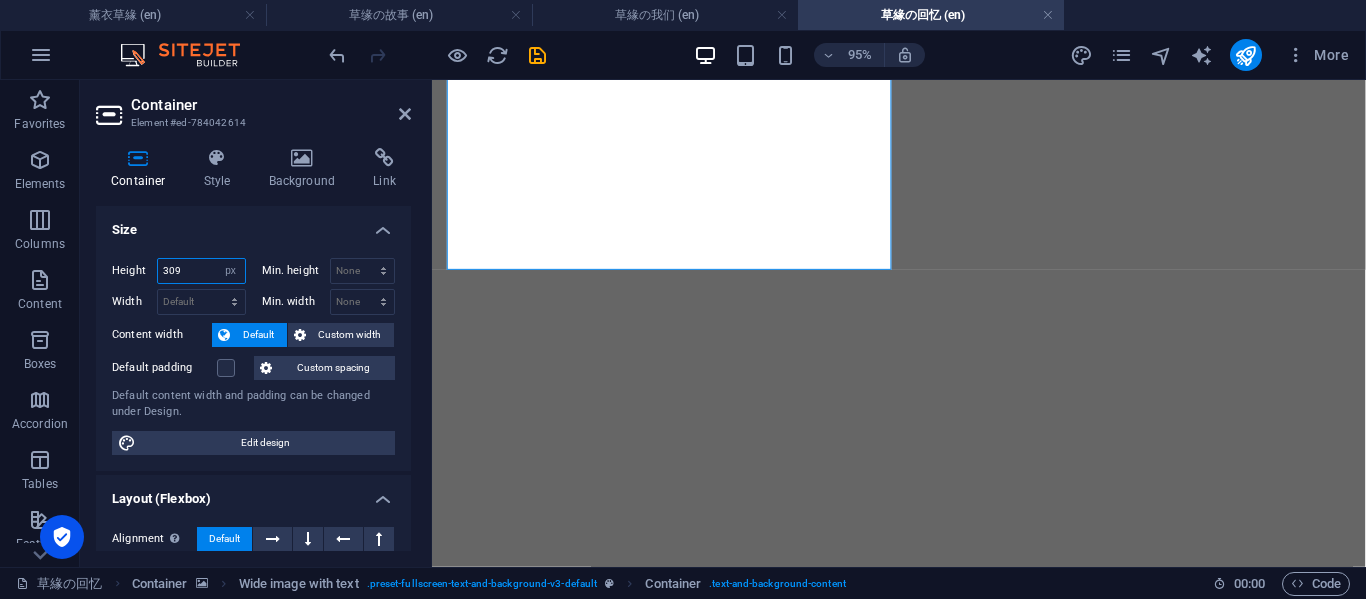 type on "309" 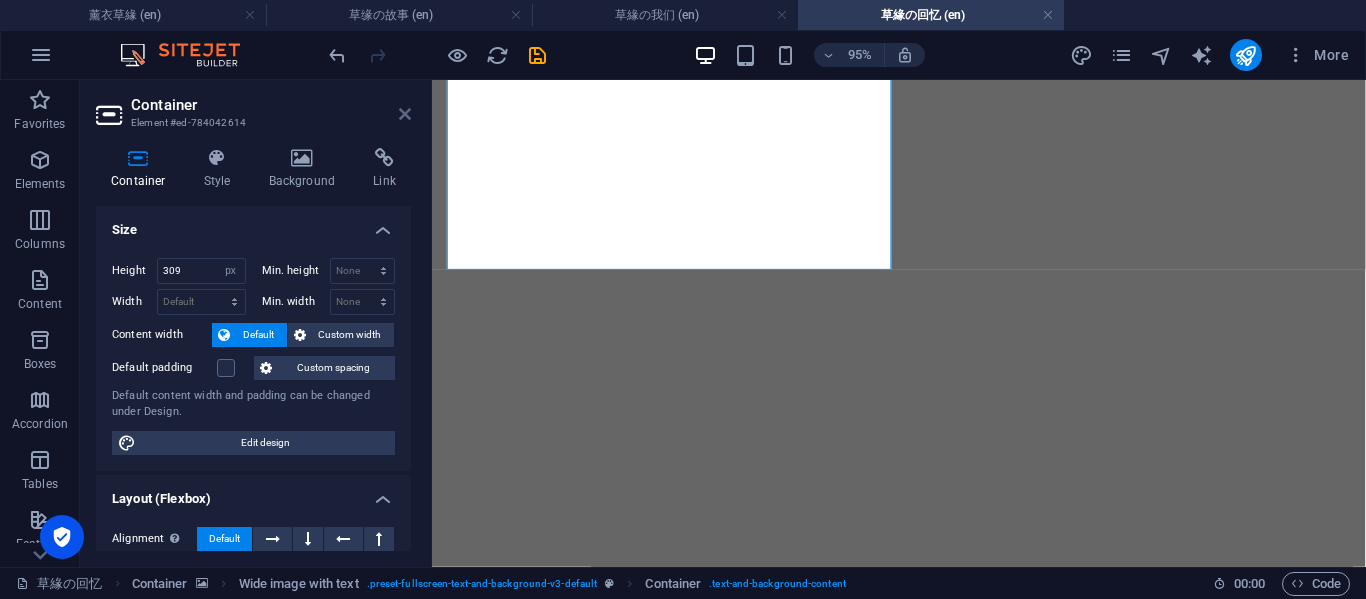 drag, startPoint x: 402, startPoint y: 107, endPoint x: 394, endPoint y: 91, distance: 17.888544 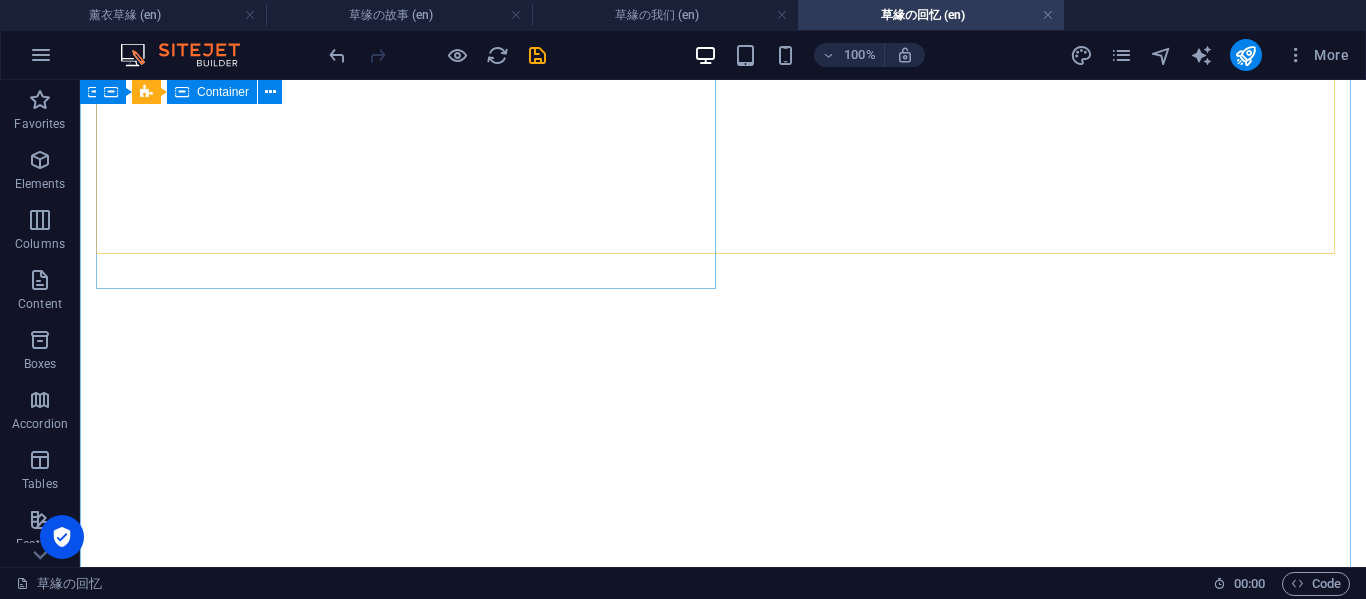 scroll, scrollTop: 3333, scrollLeft: 0, axis: vertical 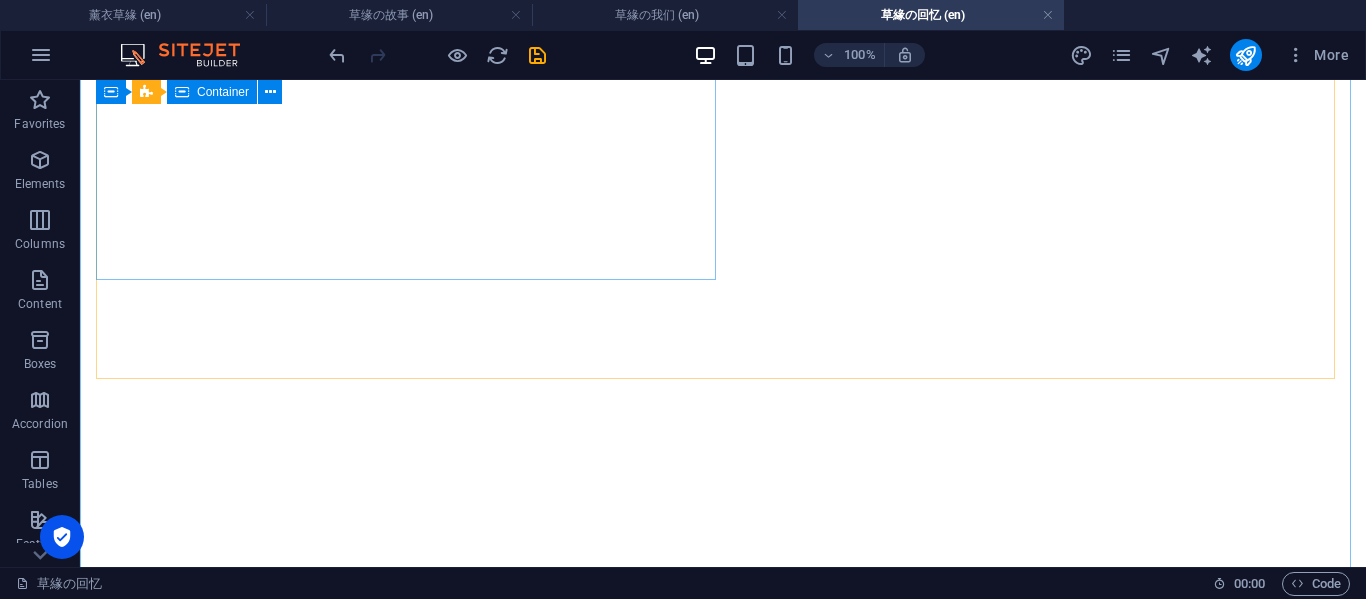 click on "风筝节 要来了，明明可以两个人去的 现在又只剩下我自己去面对这一切" at bounding box center (723, 10104) 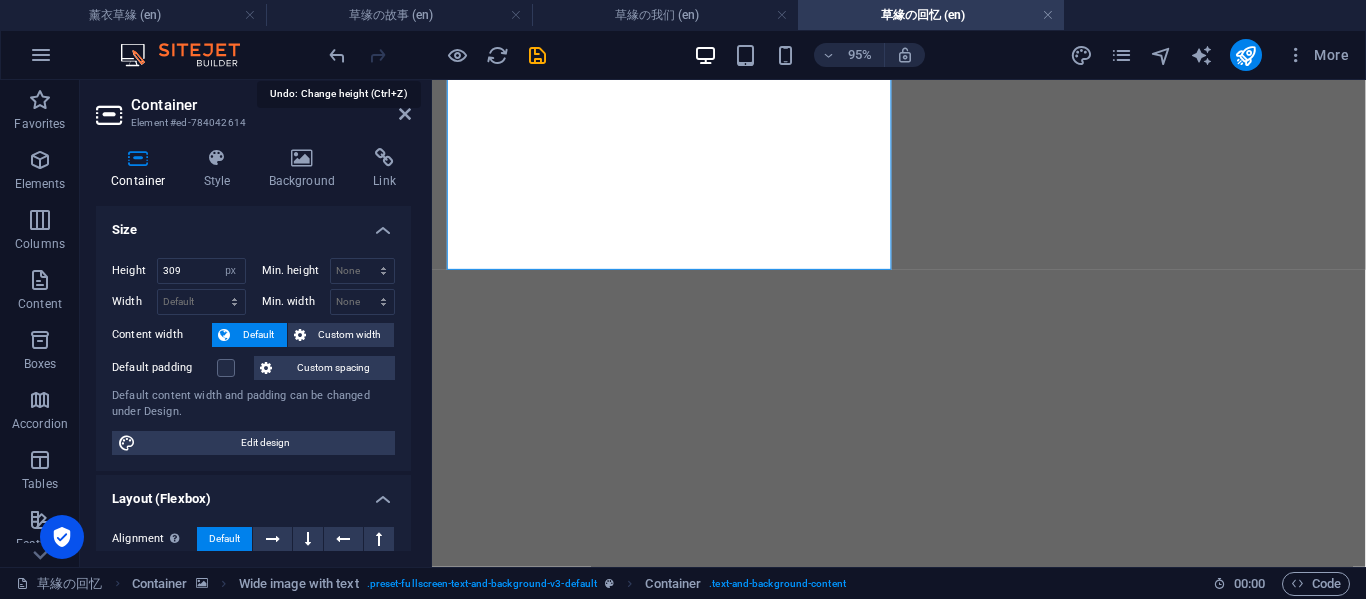 click at bounding box center [337, 55] 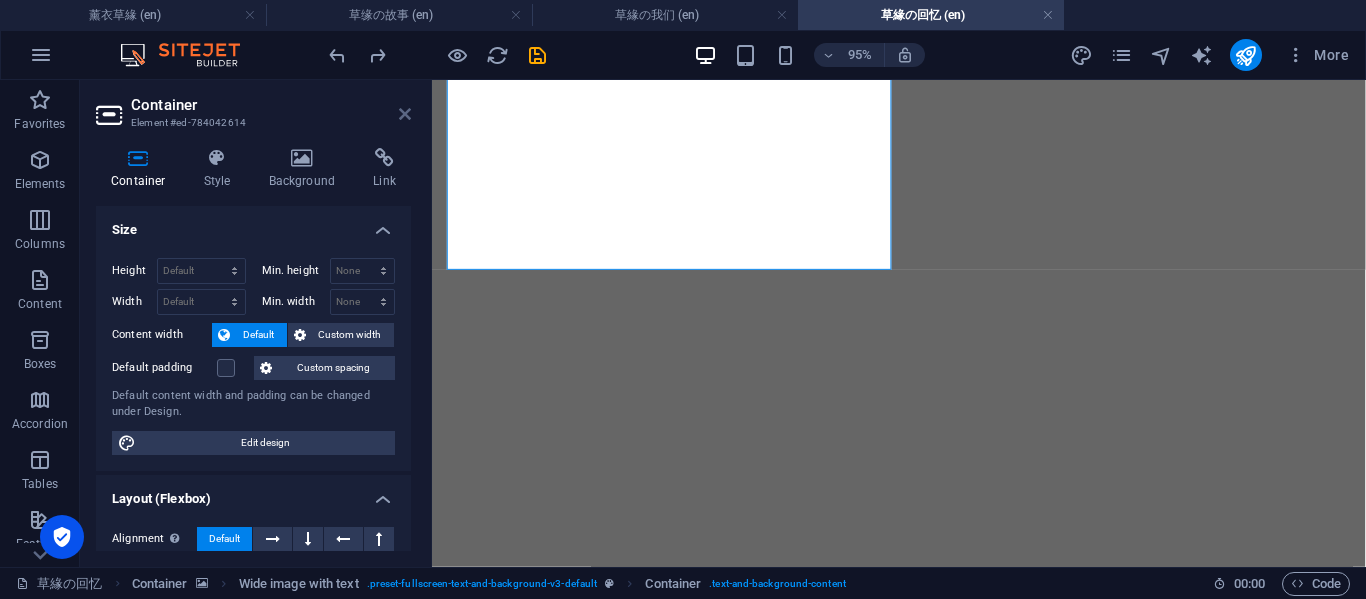 click at bounding box center [405, 114] 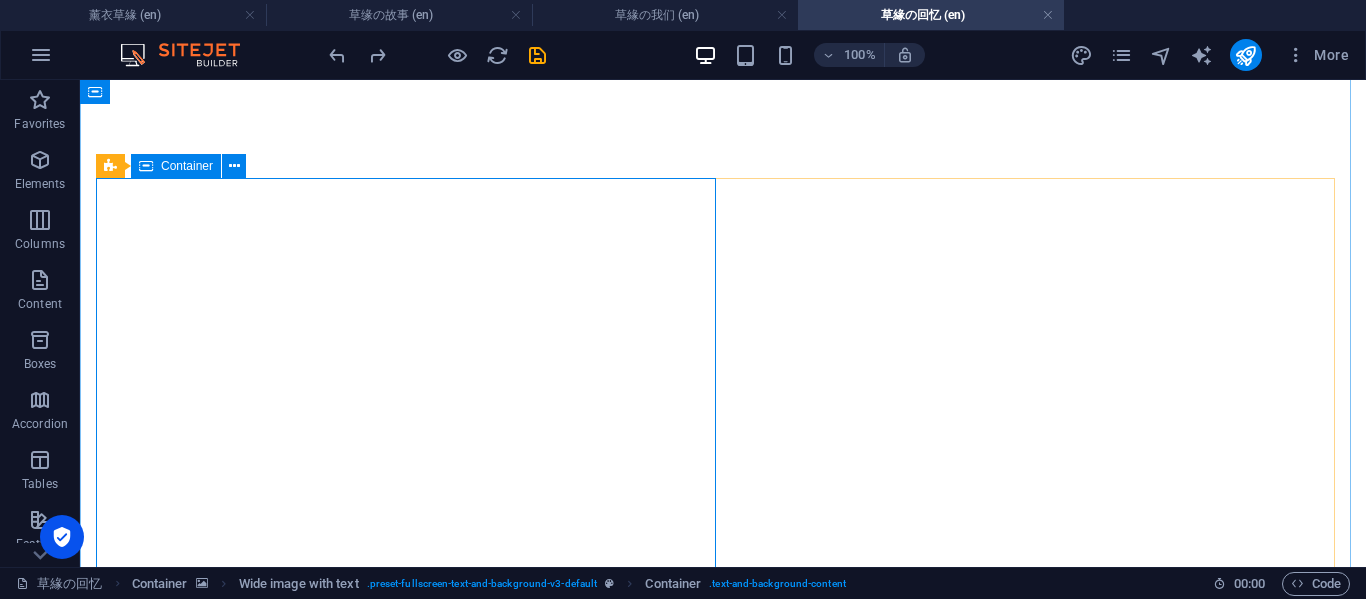 scroll, scrollTop: 3000, scrollLeft: 0, axis: vertical 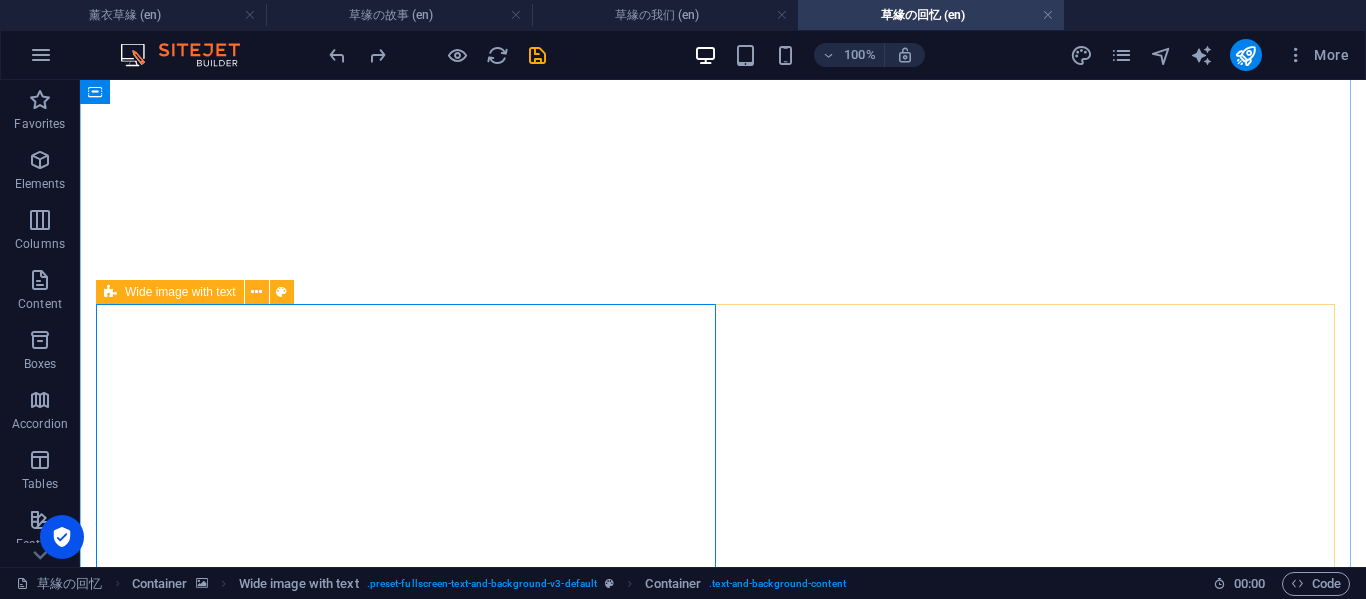 click at bounding box center [110, 292] 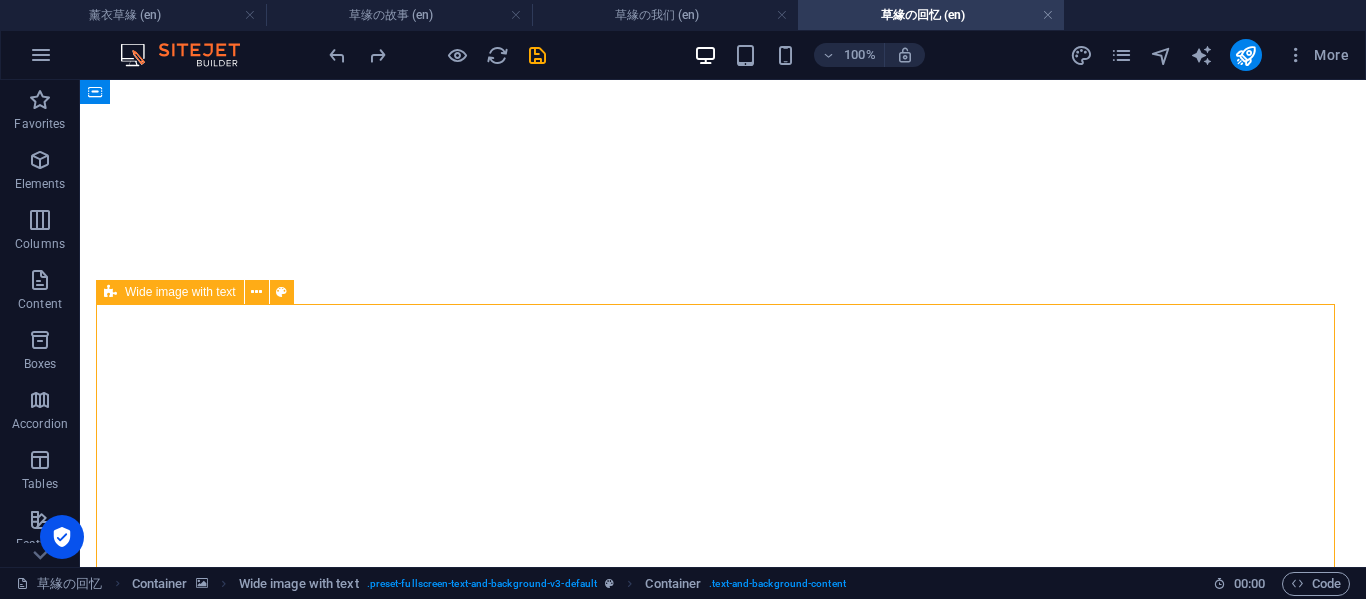 click at bounding box center [110, 292] 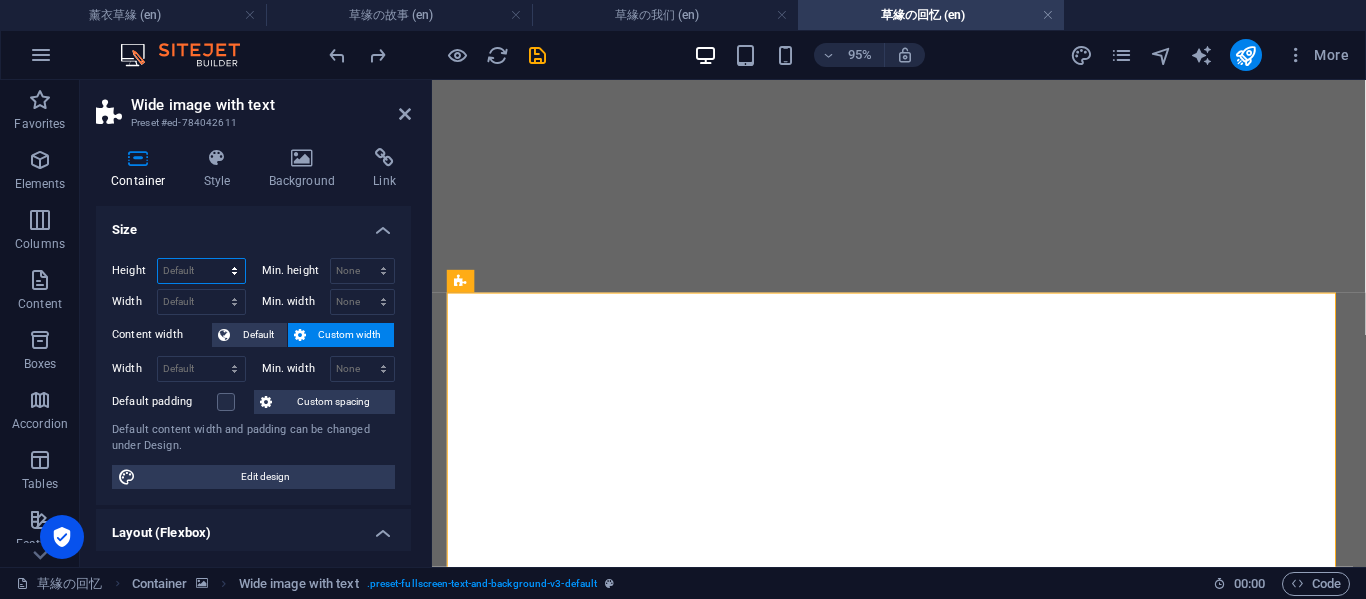drag, startPoint x: 209, startPoint y: 272, endPoint x: 214, endPoint y: 281, distance: 10.29563 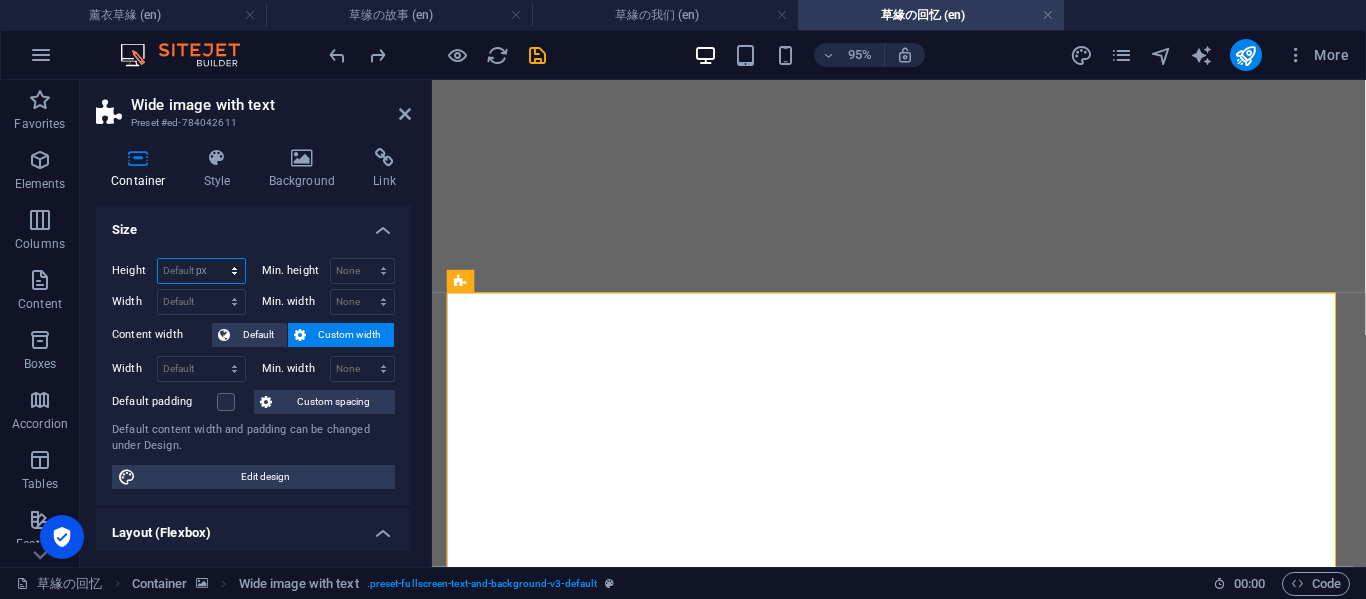 click on "Default px rem % vh vw" at bounding box center (201, 271) 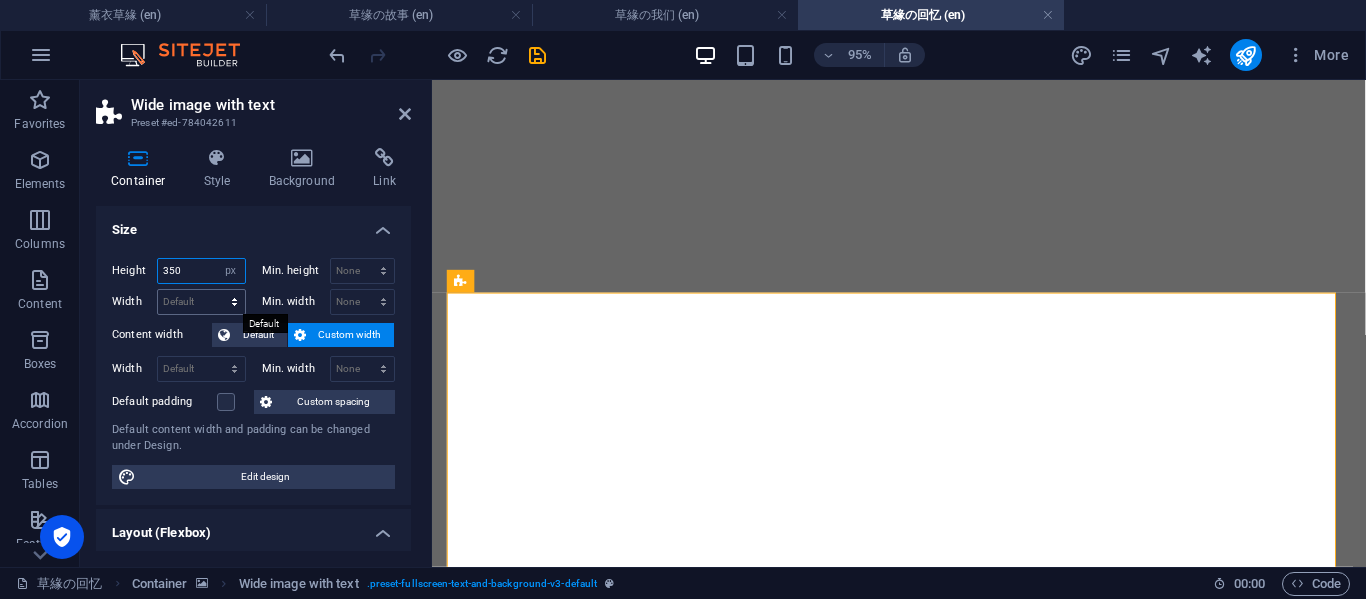 type on "350" 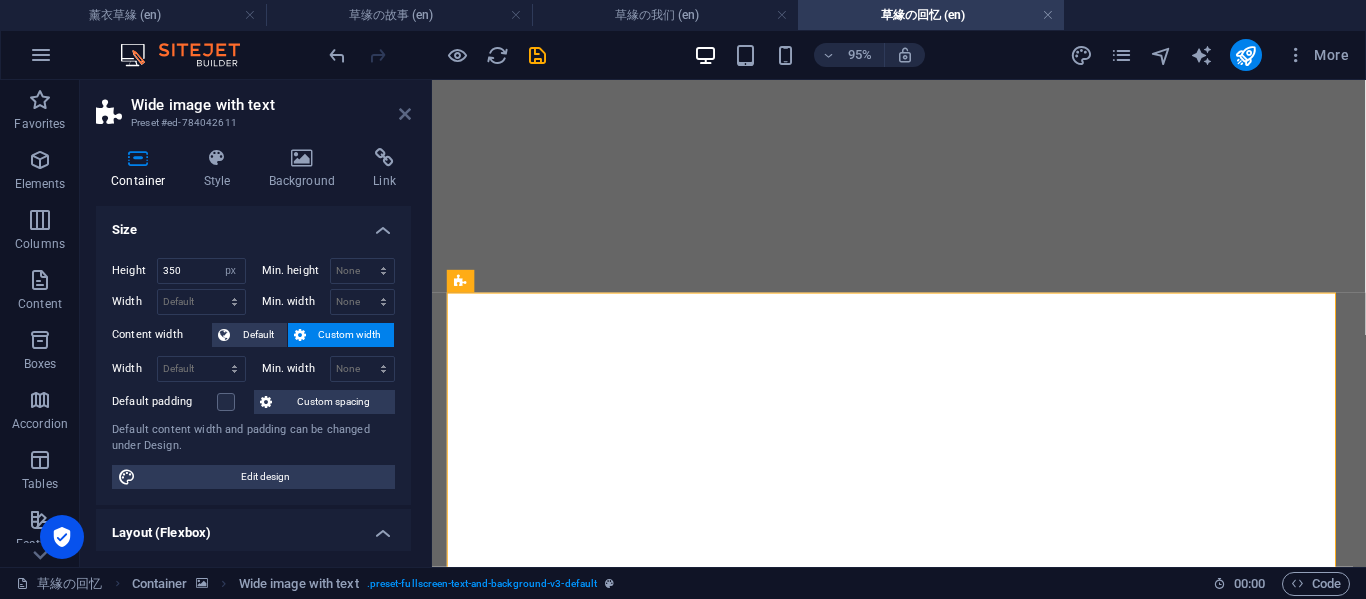 drag, startPoint x: 406, startPoint y: 112, endPoint x: 333, endPoint y: 37, distance: 104.66136 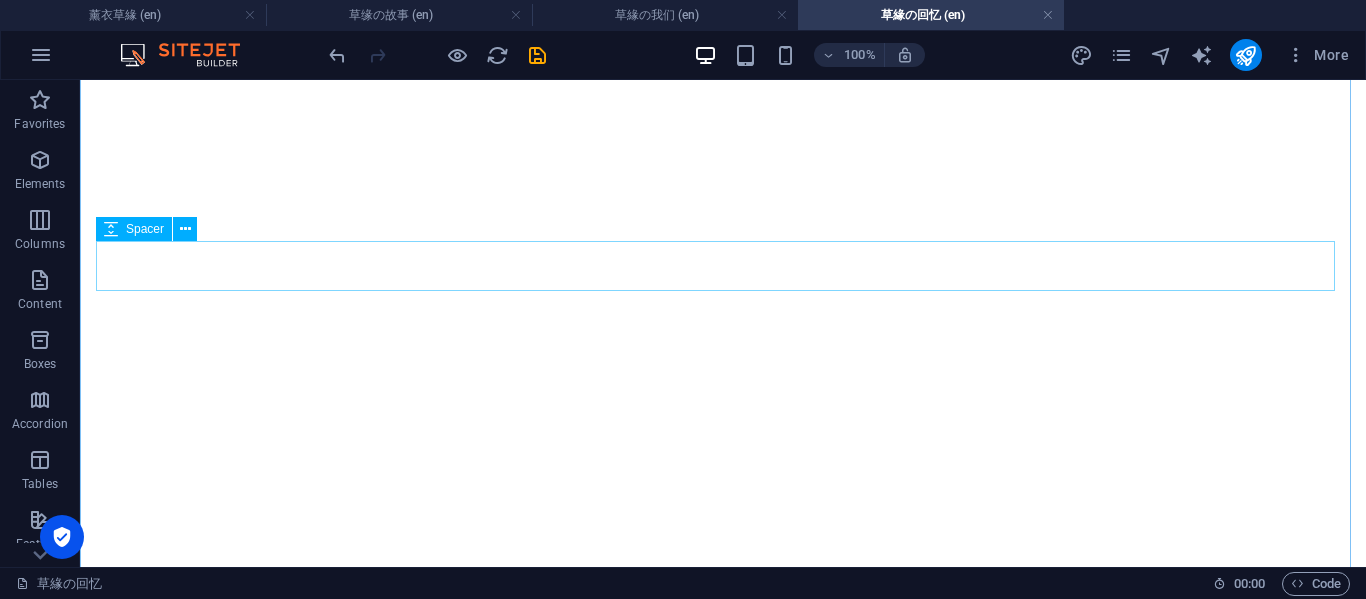 scroll, scrollTop: 3333, scrollLeft: 0, axis: vertical 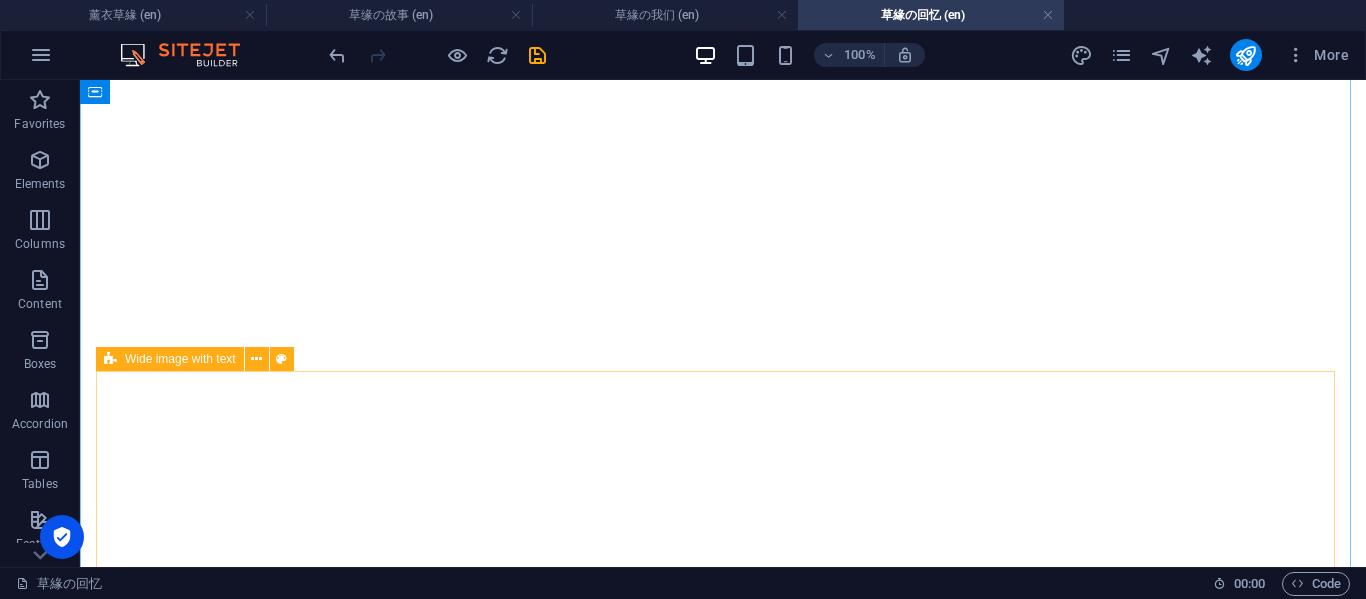 click at bounding box center [110, 359] 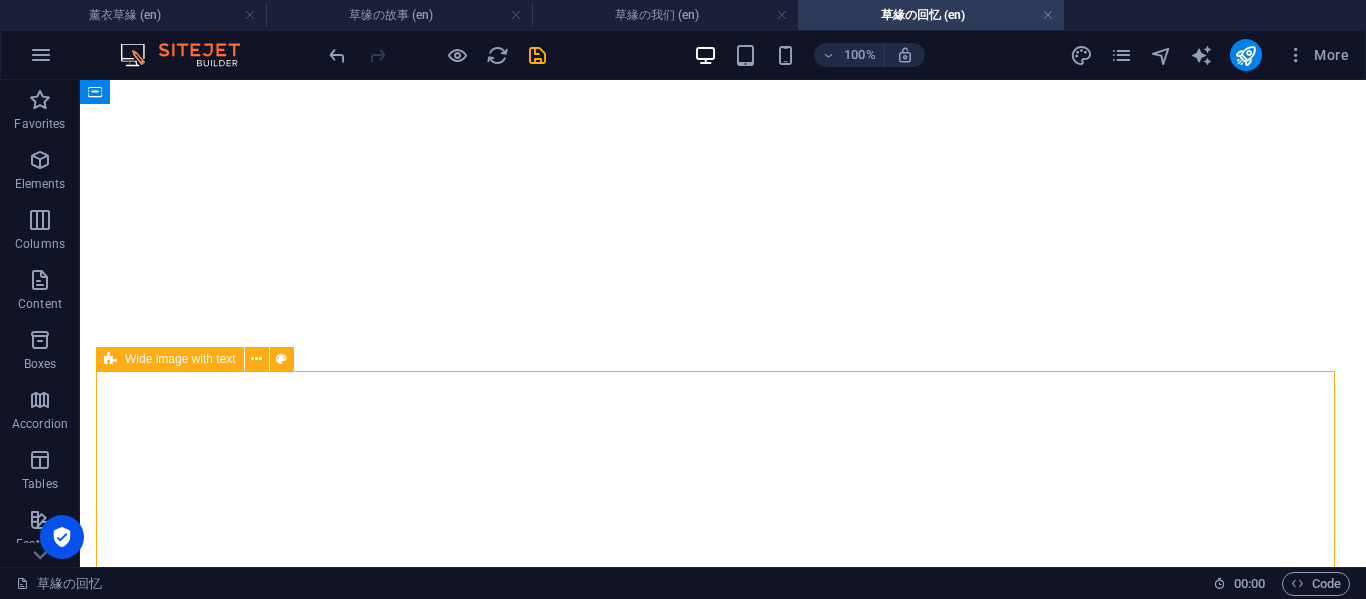 click at bounding box center [110, 359] 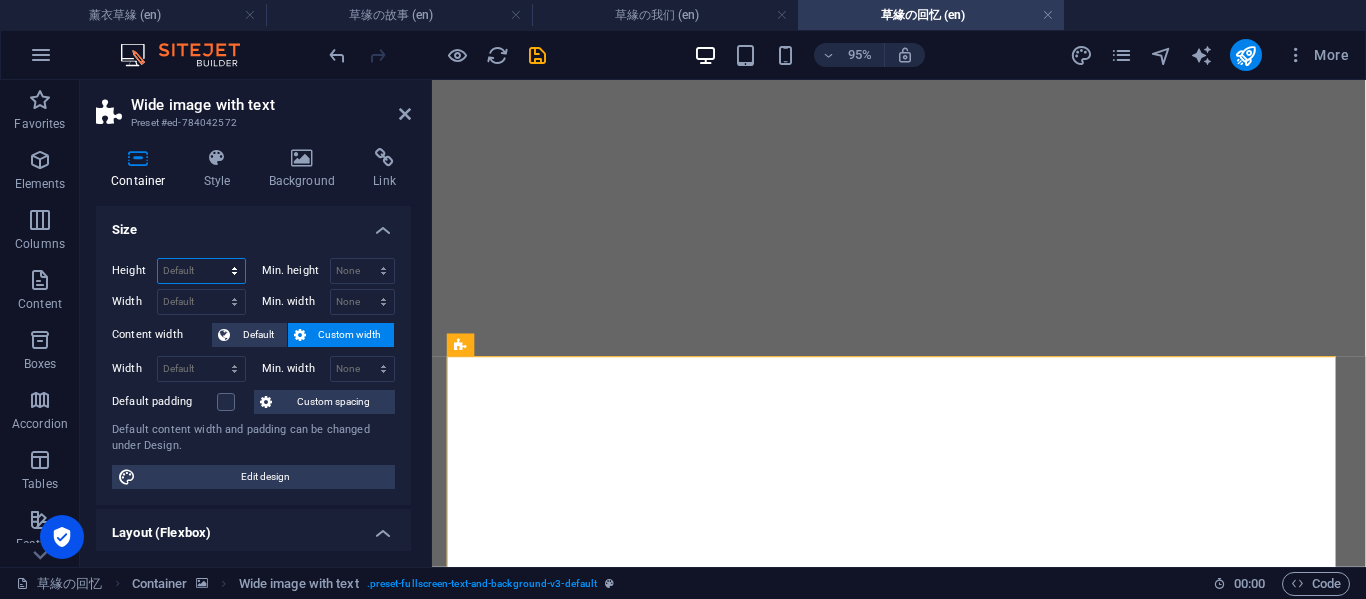click on "Default px rem % vh vw" at bounding box center (201, 271) 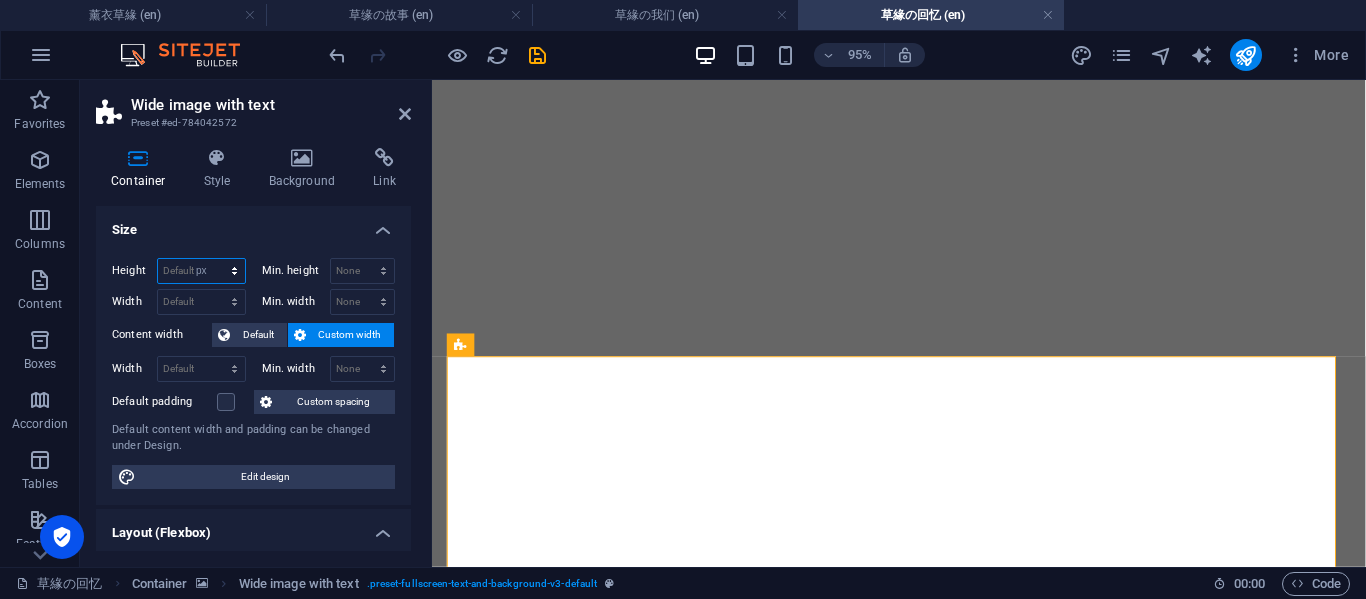 click on "Default px rem % vh vw" at bounding box center (201, 271) 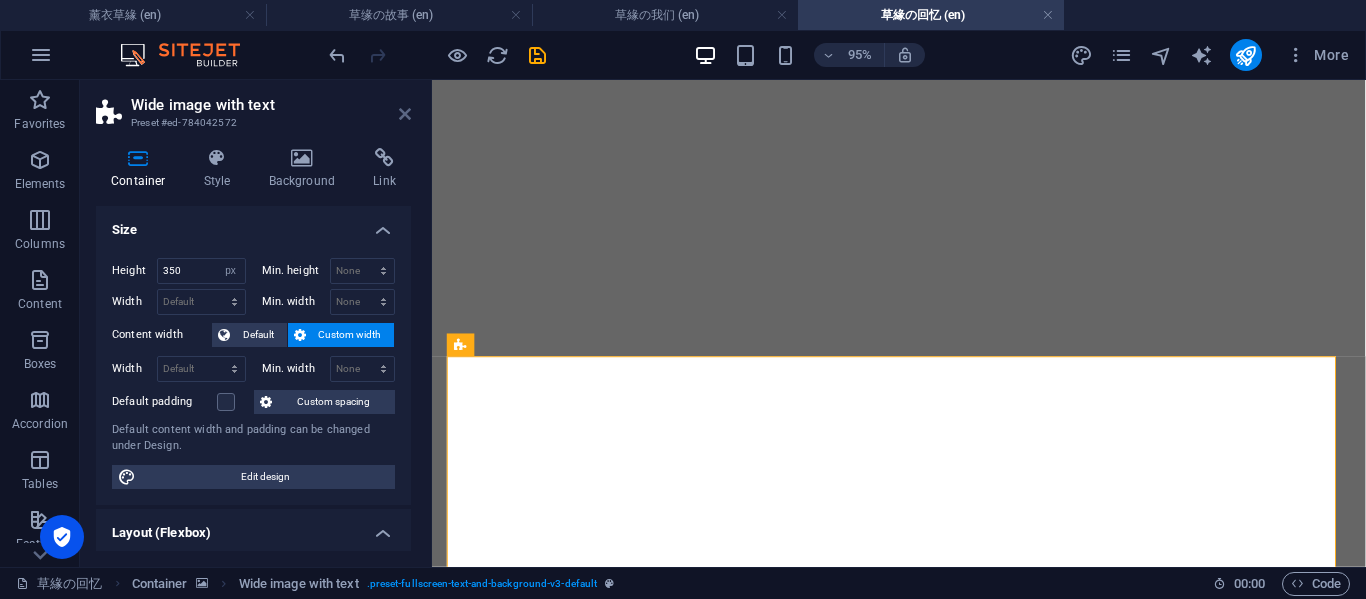 click at bounding box center (405, 114) 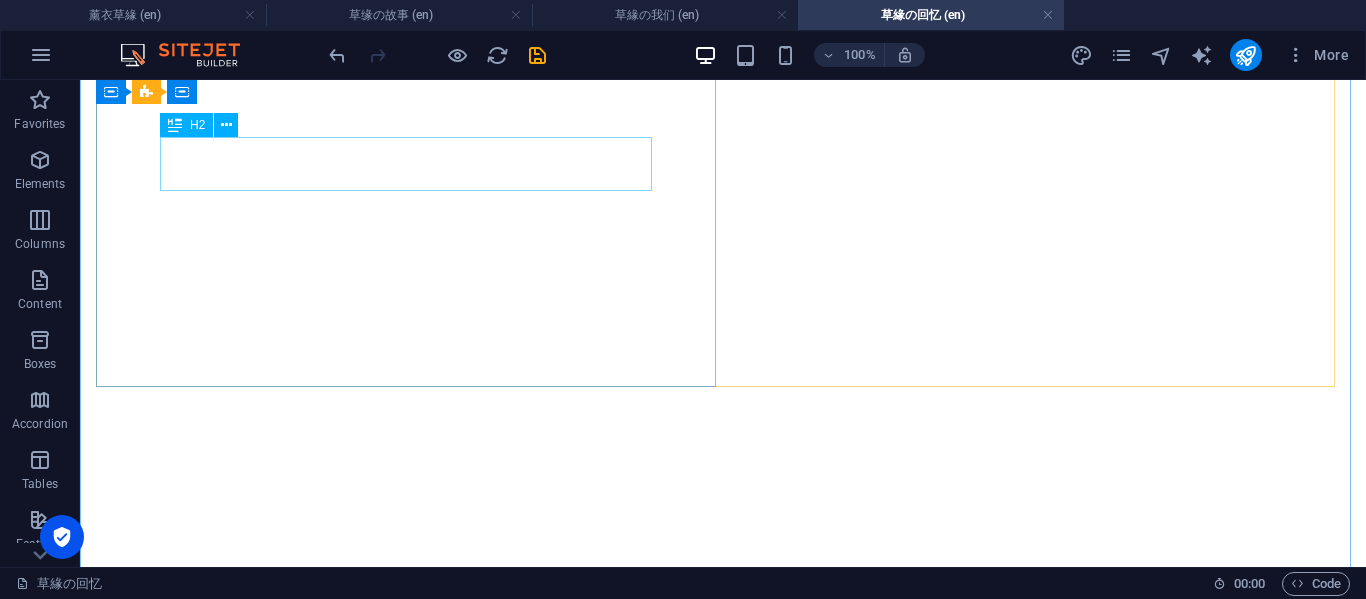 scroll, scrollTop: 3333, scrollLeft: 0, axis: vertical 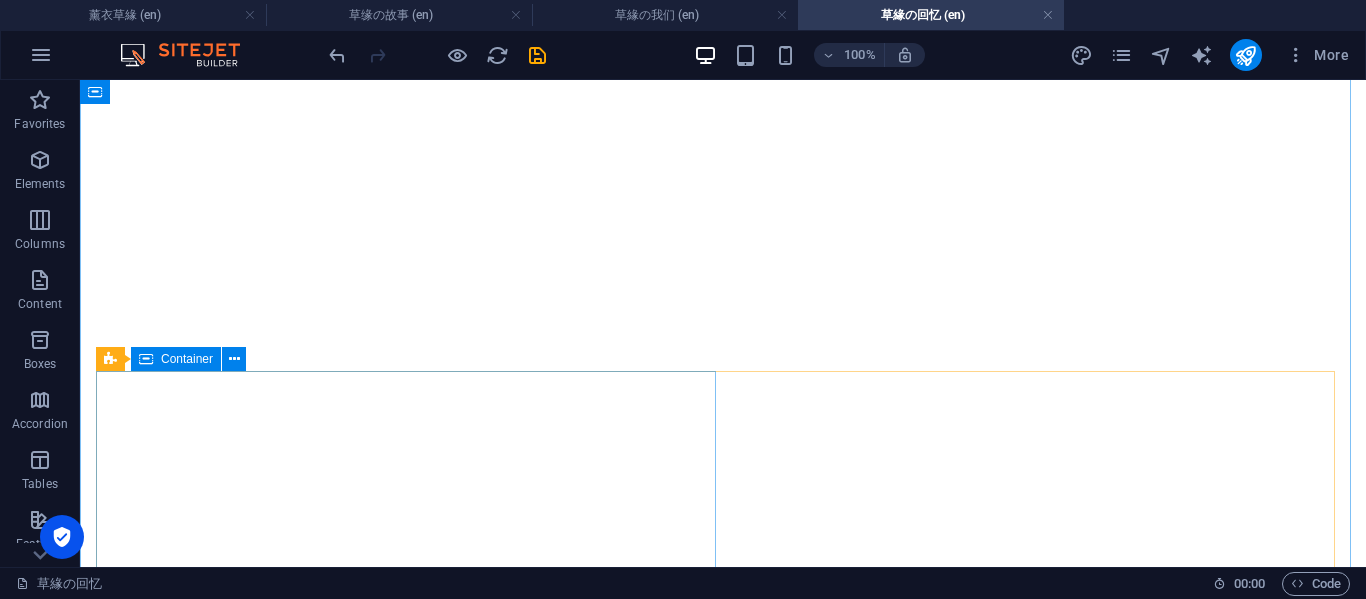 click on "承诺 爱我承诺的，我都努力做 我从来没有怪过你没实现 求你实现一个，就一个 你答应会来看我的那个，好吗" at bounding box center (723, 10402) 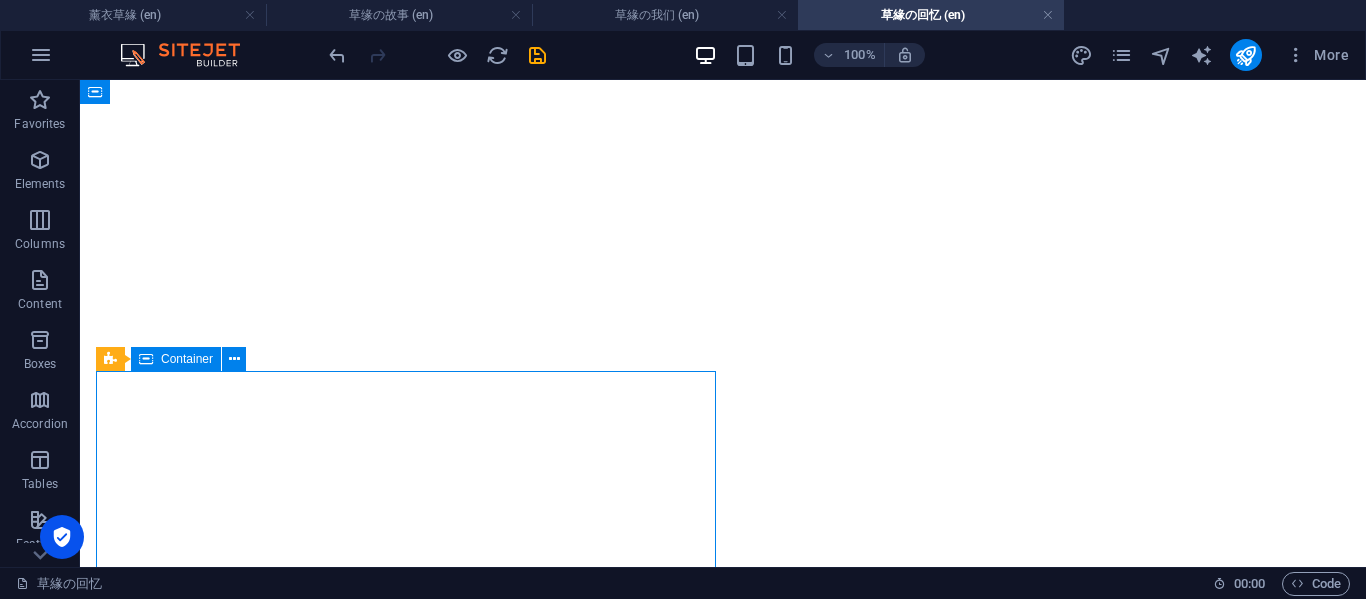 click on "承诺 爱我承诺的，我都努力做 我从来没有怪过你没实现 求你实现一个，就一个 你答应会来看我的那个，好吗" at bounding box center (723, 10402) 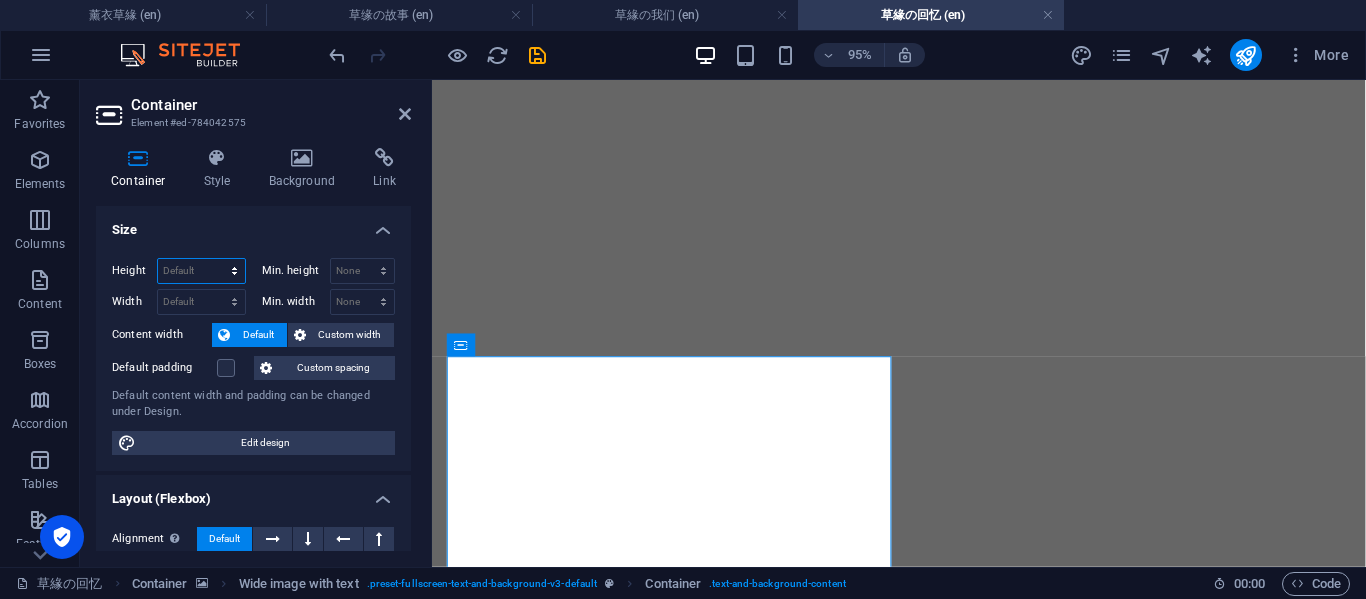click on "Default px rem % vh vw" at bounding box center (201, 271) 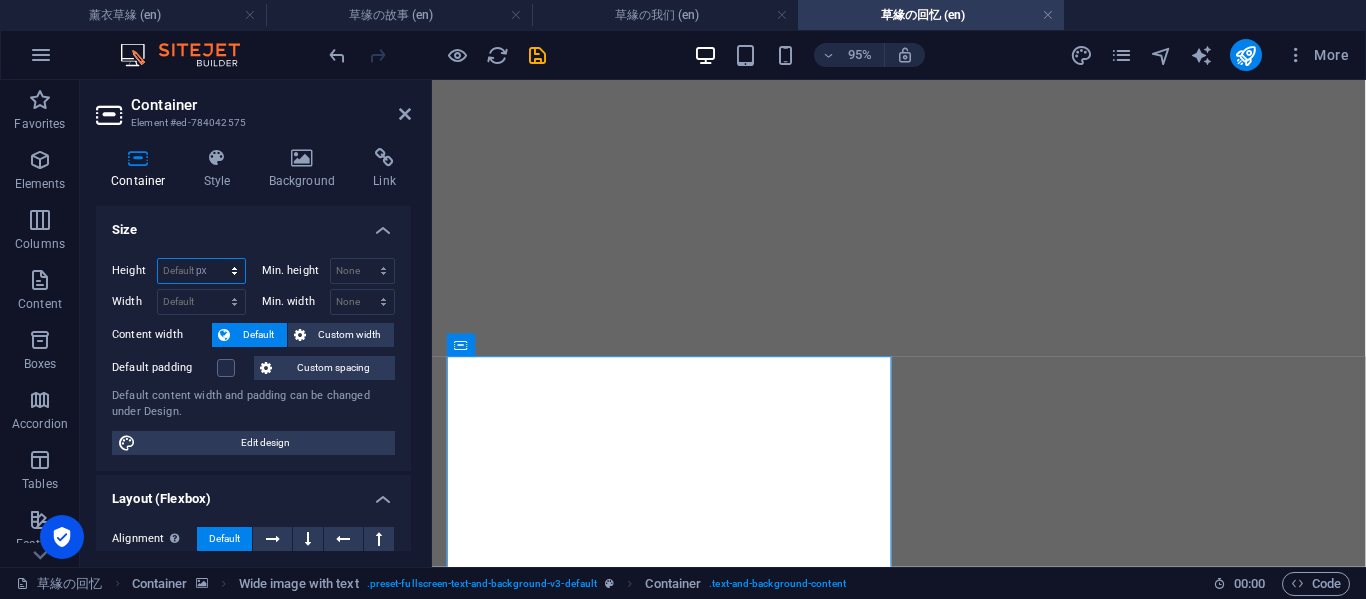 click on "Default px rem % vh vw" at bounding box center (201, 271) 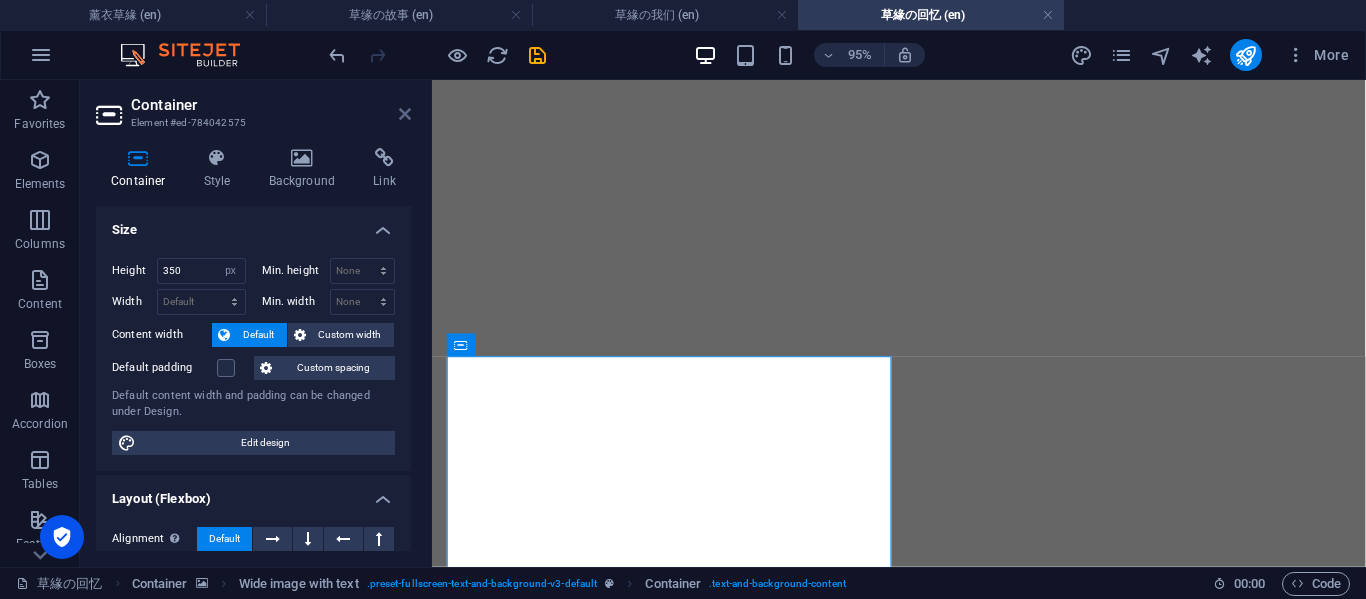 click at bounding box center (405, 114) 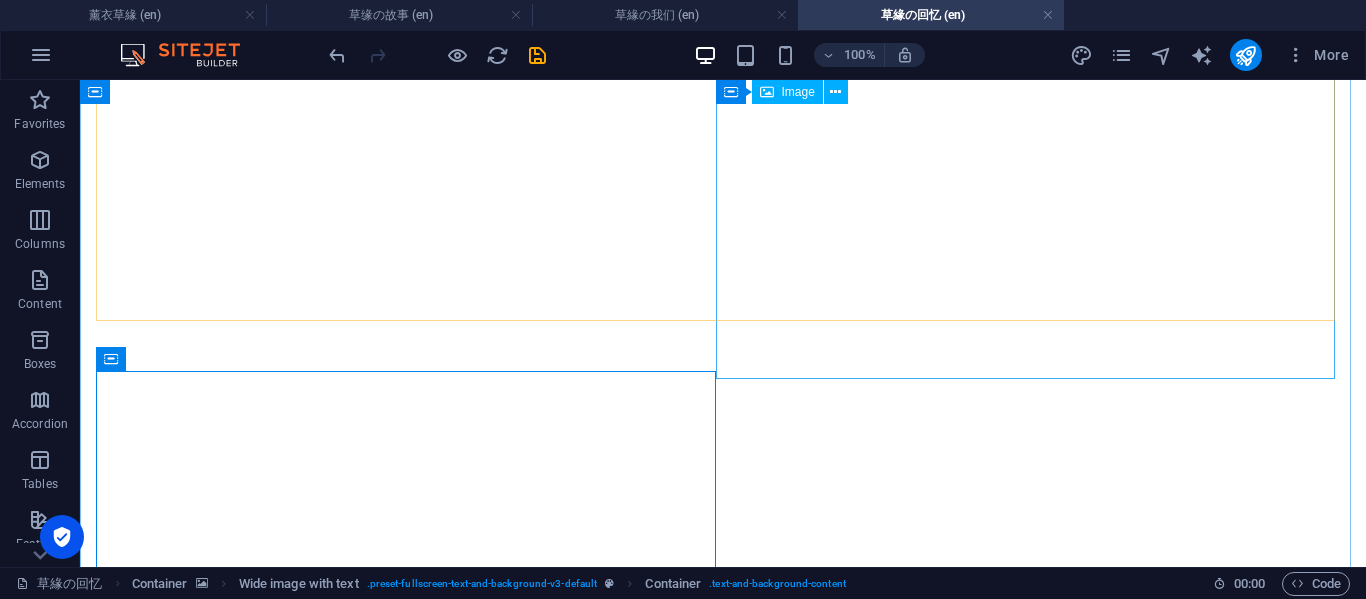 scroll, scrollTop: 3667, scrollLeft: 0, axis: vertical 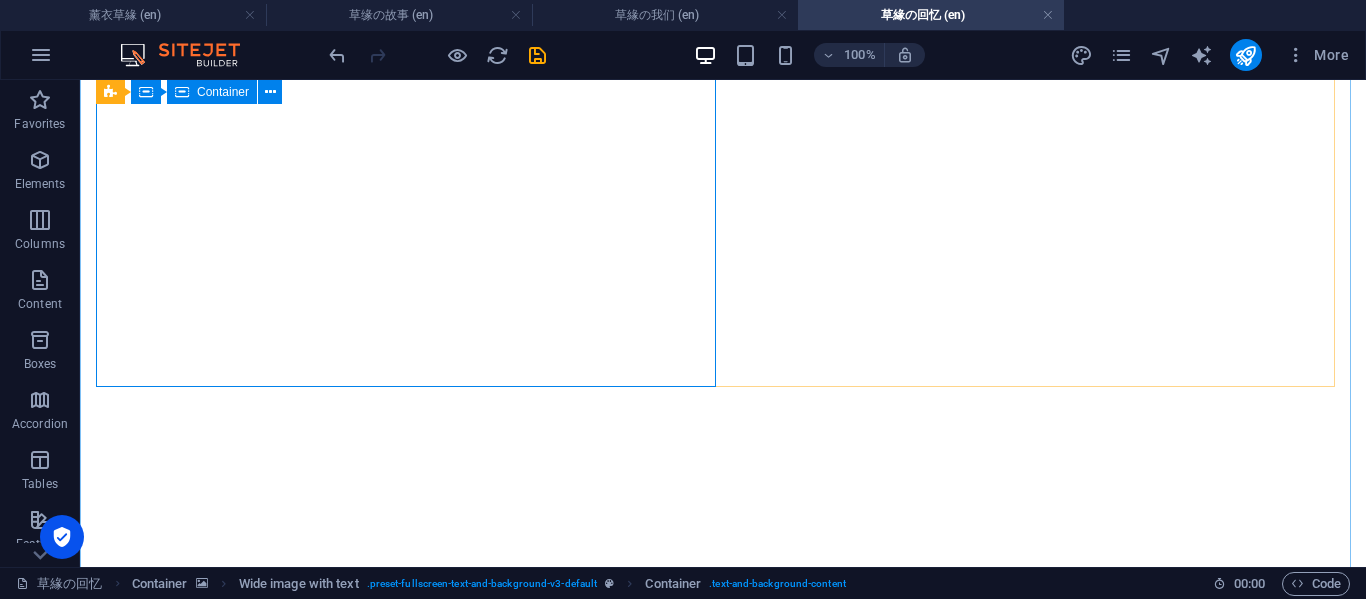 click on "承诺 爱我承诺的，我都努力做 我从来没有怪过你没实现 求你实现一个，就一个 你答应会来看我的那个，好吗" at bounding box center (723, 10133) 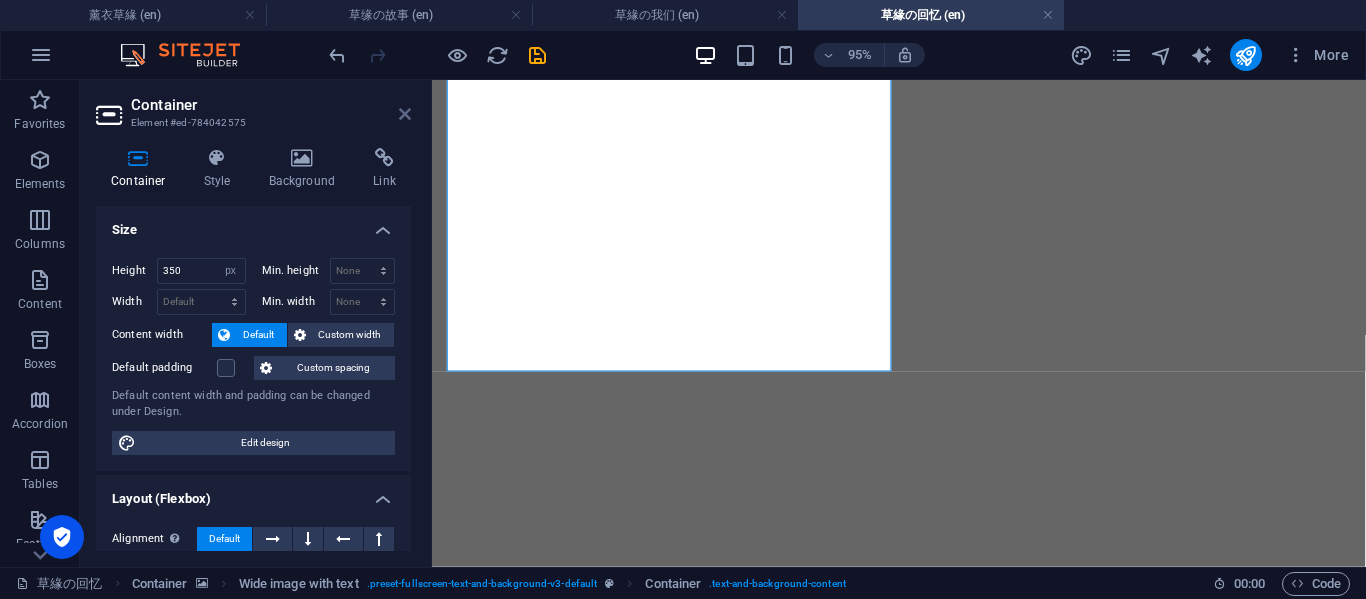 click at bounding box center [405, 114] 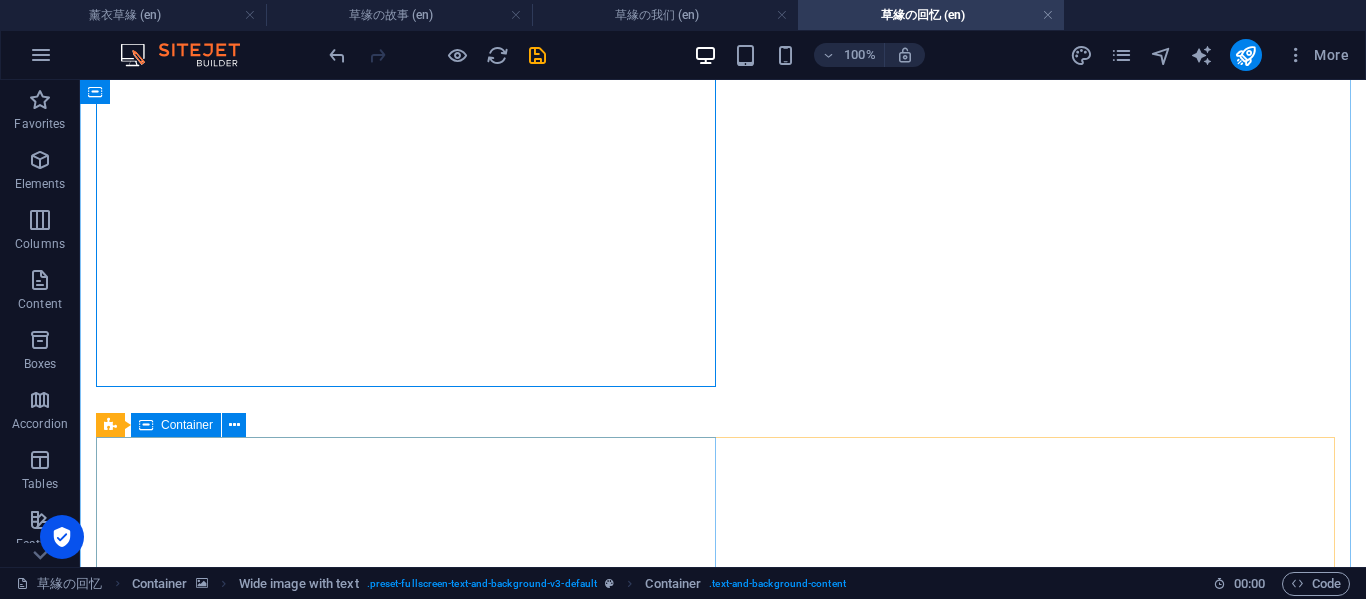 click on "来这里 我真的会等你" at bounding box center (723, 10412) 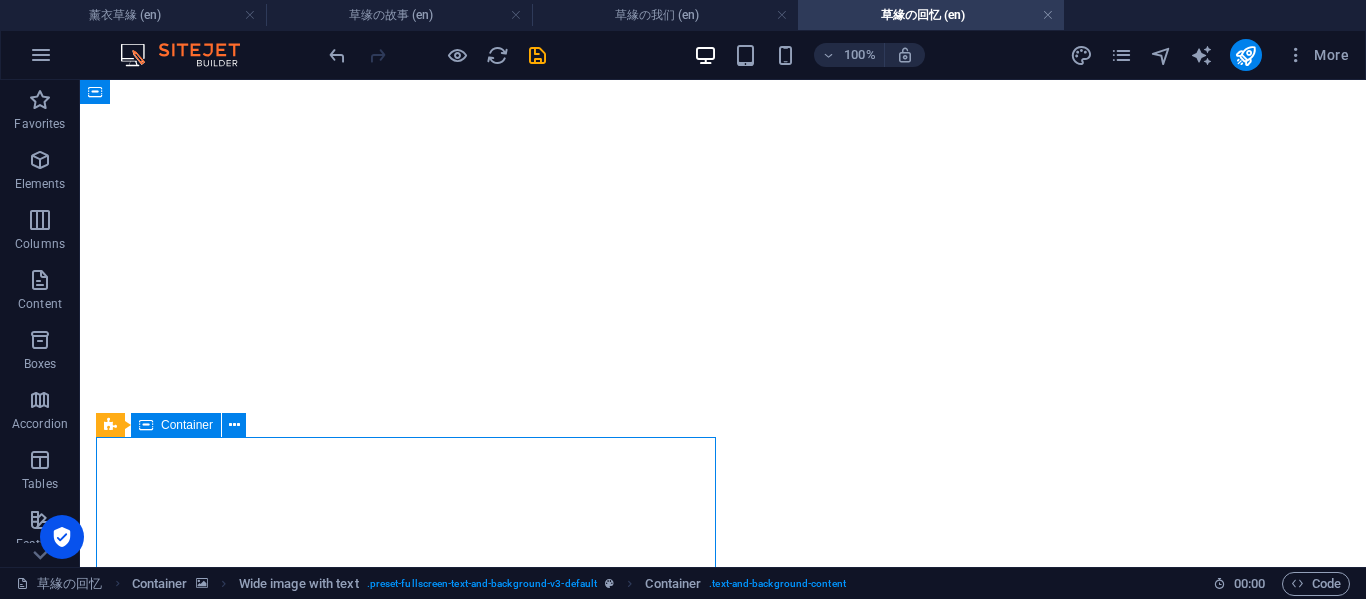 click on "来这里 我真的会等你" at bounding box center [723, 10412] 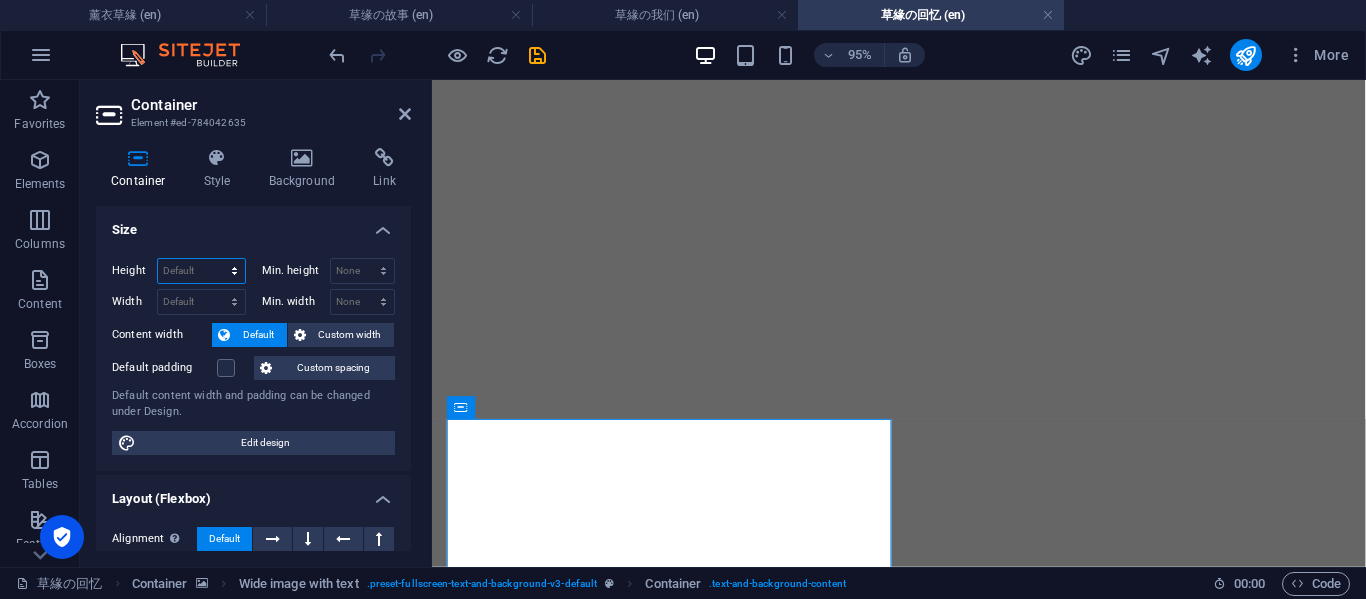 click on "Default px rem % vh vw" at bounding box center (201, 271) 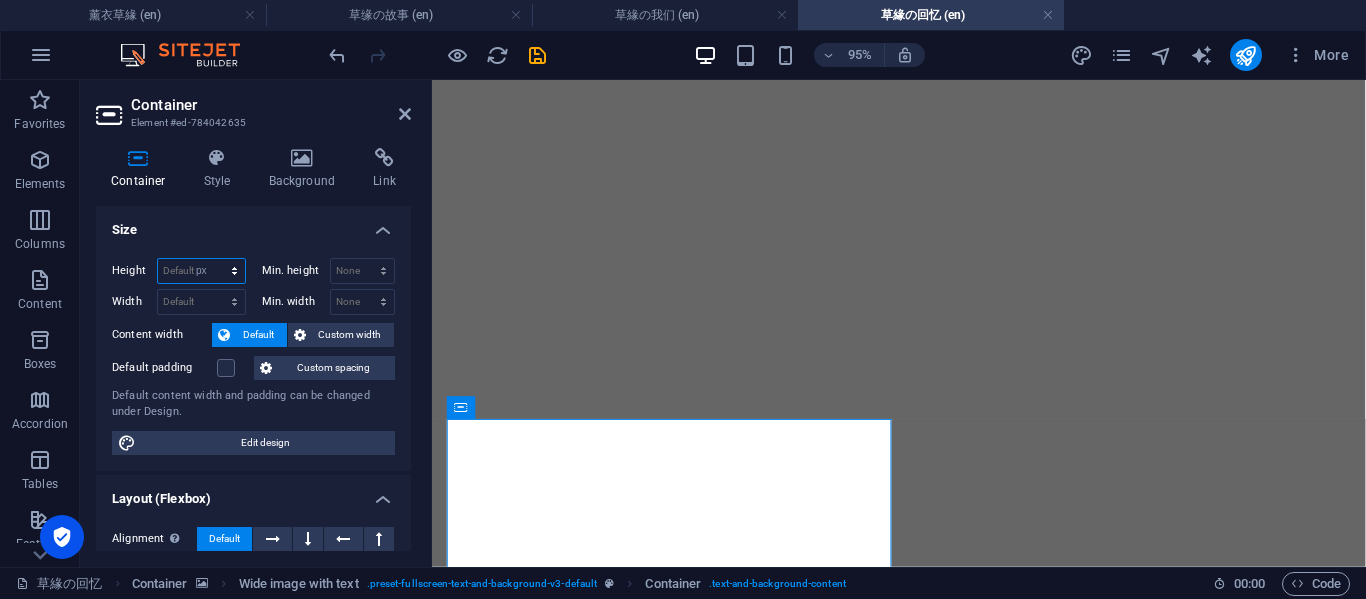 click on "Default px rem % vh vw" at bounding box center [201, 271] 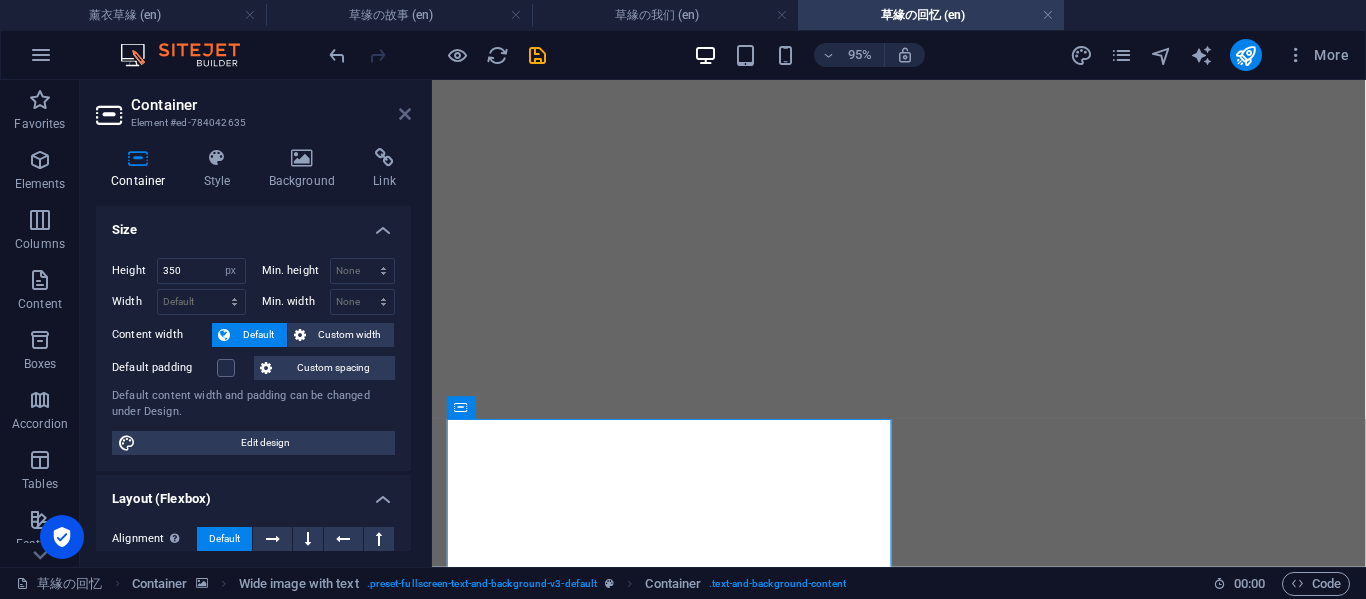 click at bounding box center [405, 114] 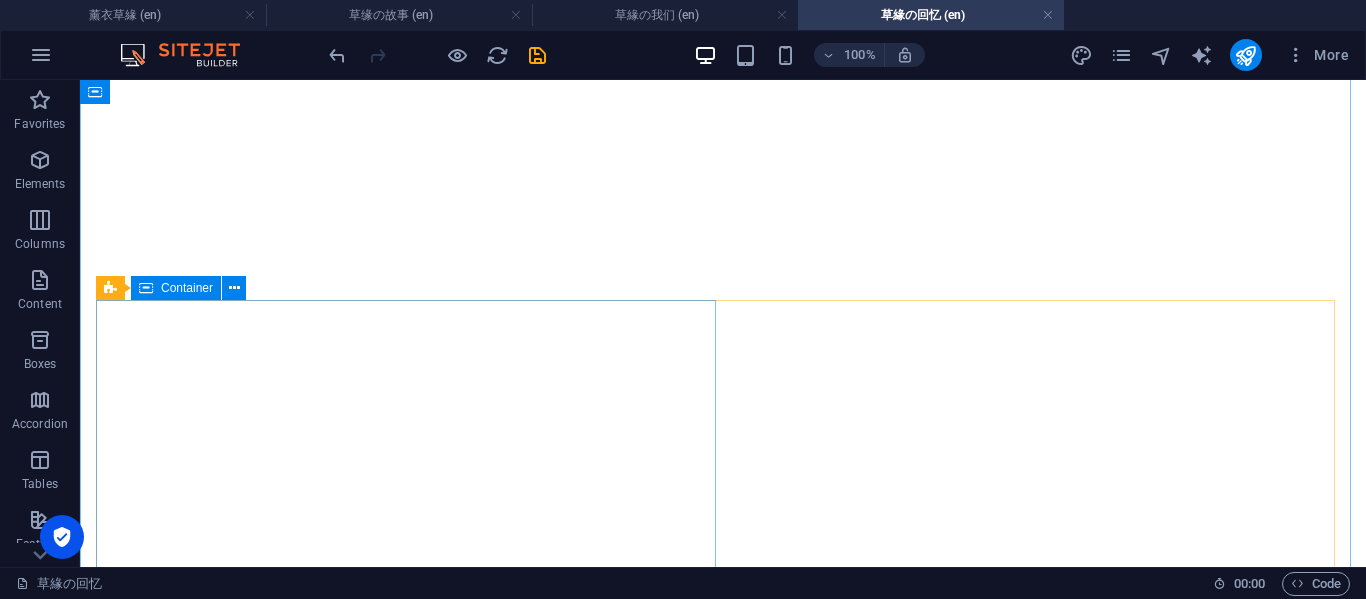 scroll, scrollTop: 6494, scrollLeft: 0, axis: vertical 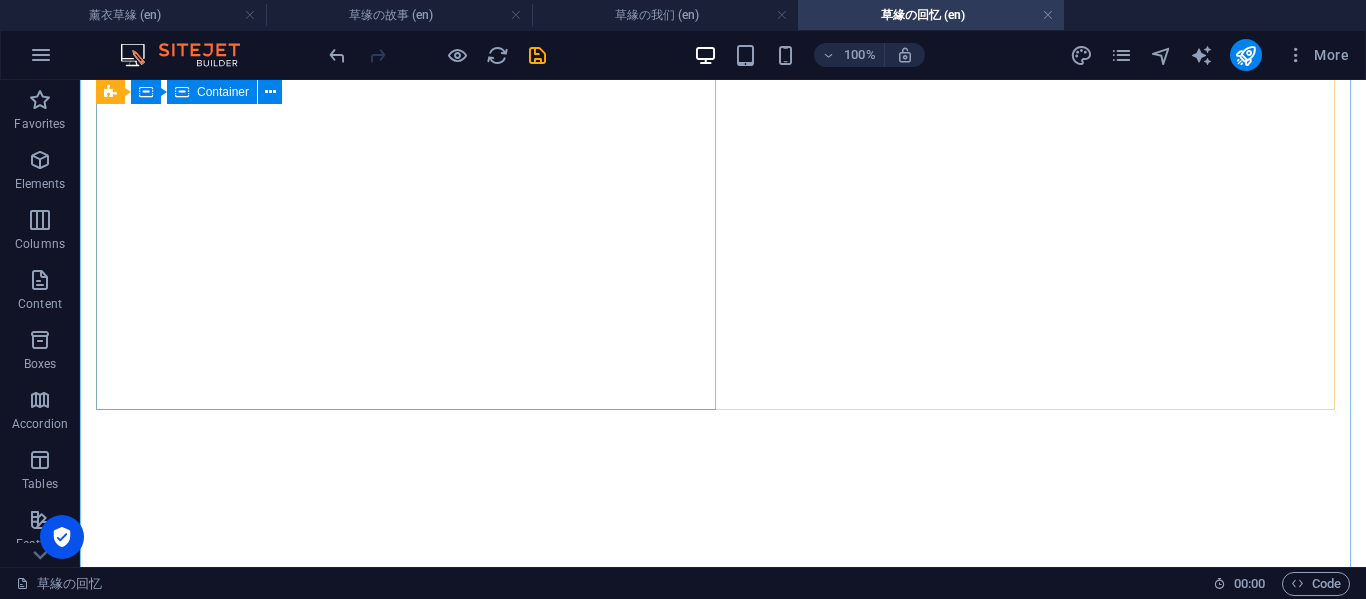 click on "飞身抱 每一次看到这都会哭 你发给我的时候，对我是多么的渴望 现在，却剩下我自己了" at bounding box center (723, 13343) 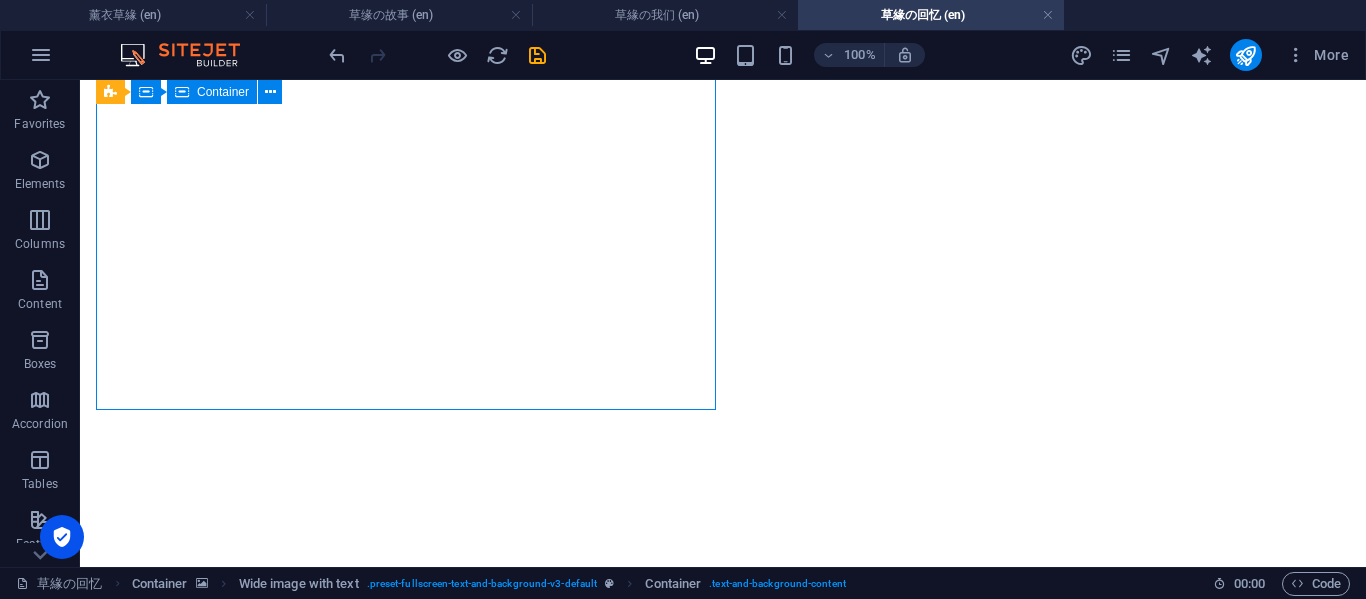 click on "飞身抱 每一次看到这都会哭 你发给我的时候，对我是多么的渴望 现在，却剩下我自己了" at bounding box center [723, 13343] 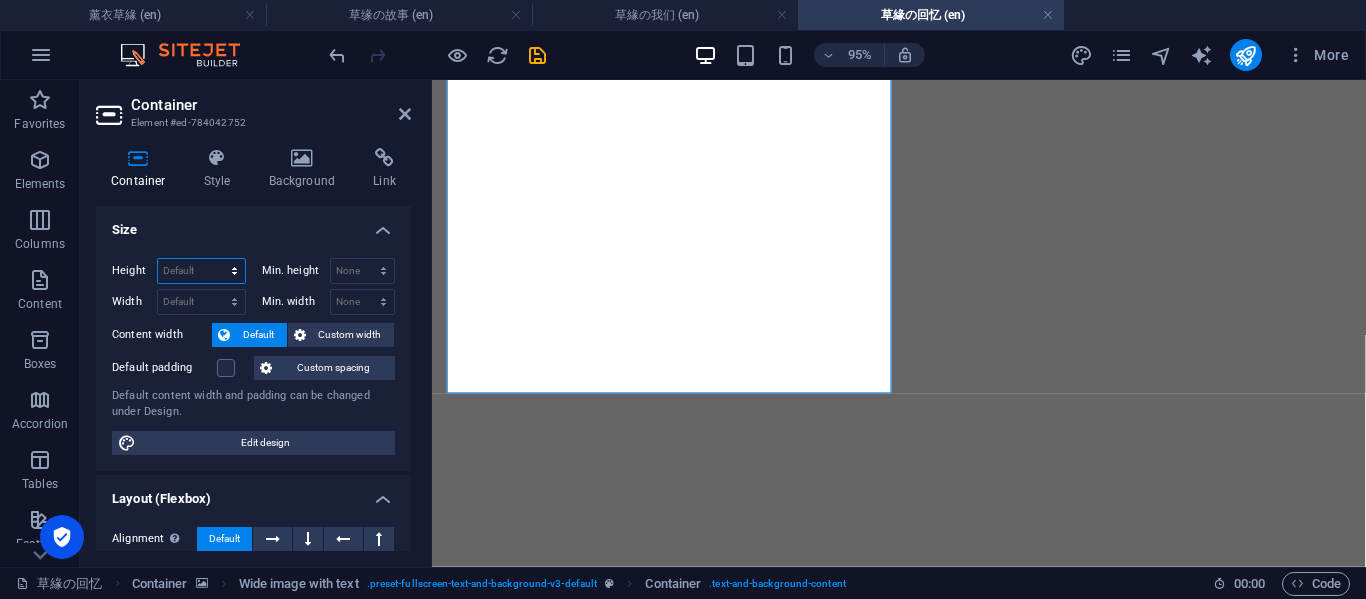 click on "Default px rem % vh vw" at bounding box center (201, 271) 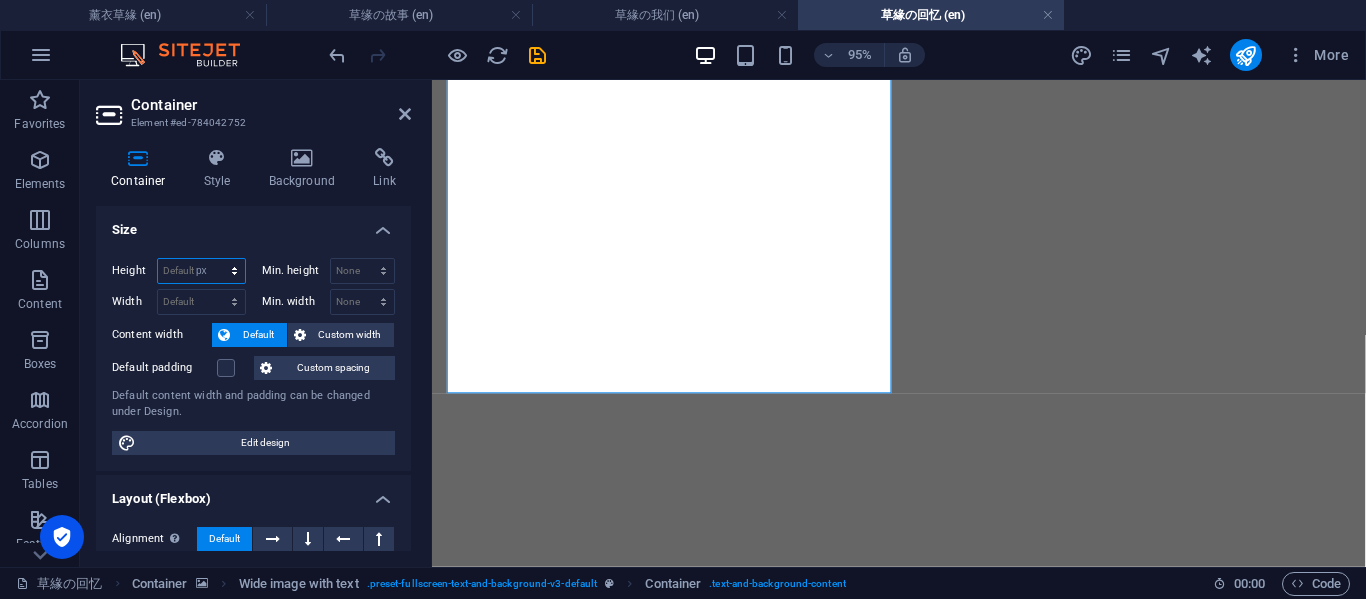 click on "Default px rem % vh vw" at bounding box center (201, 271) 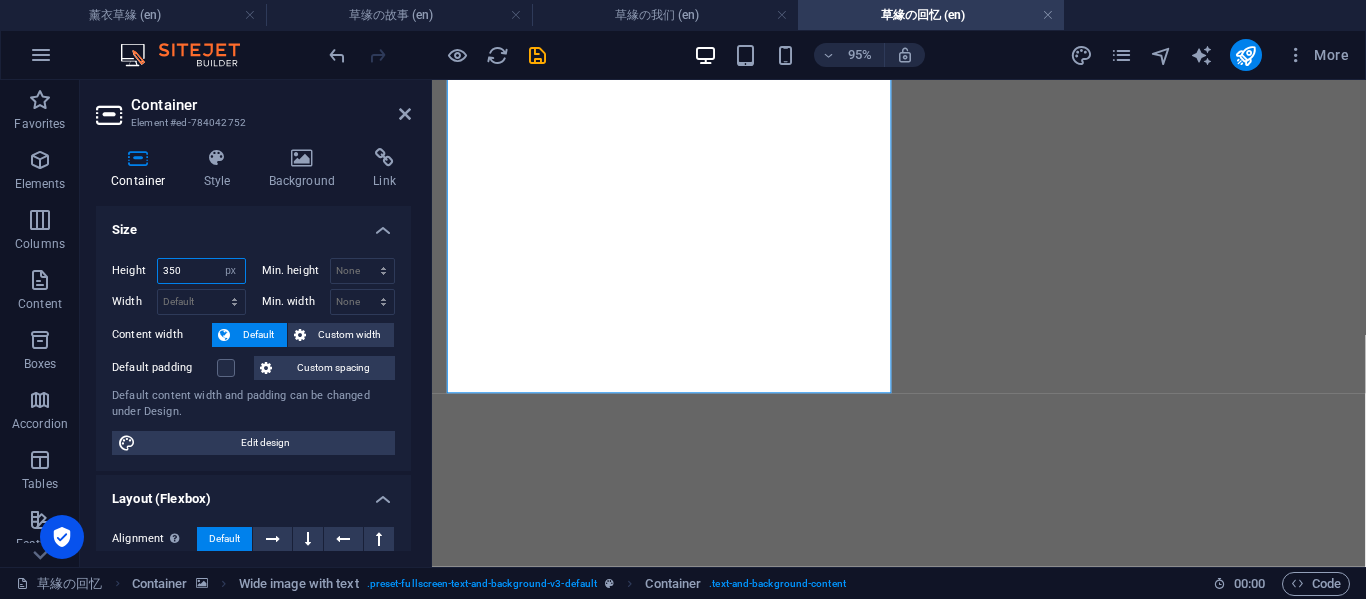 type on "350" 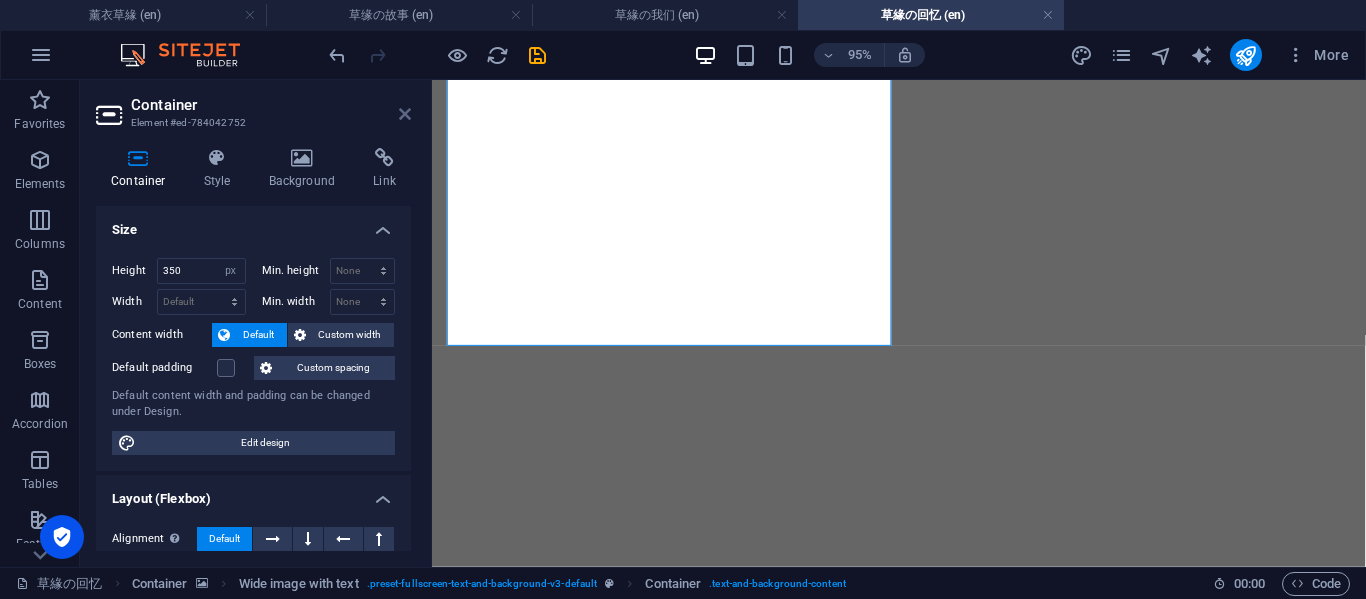 click at bounding box center [405, 114] 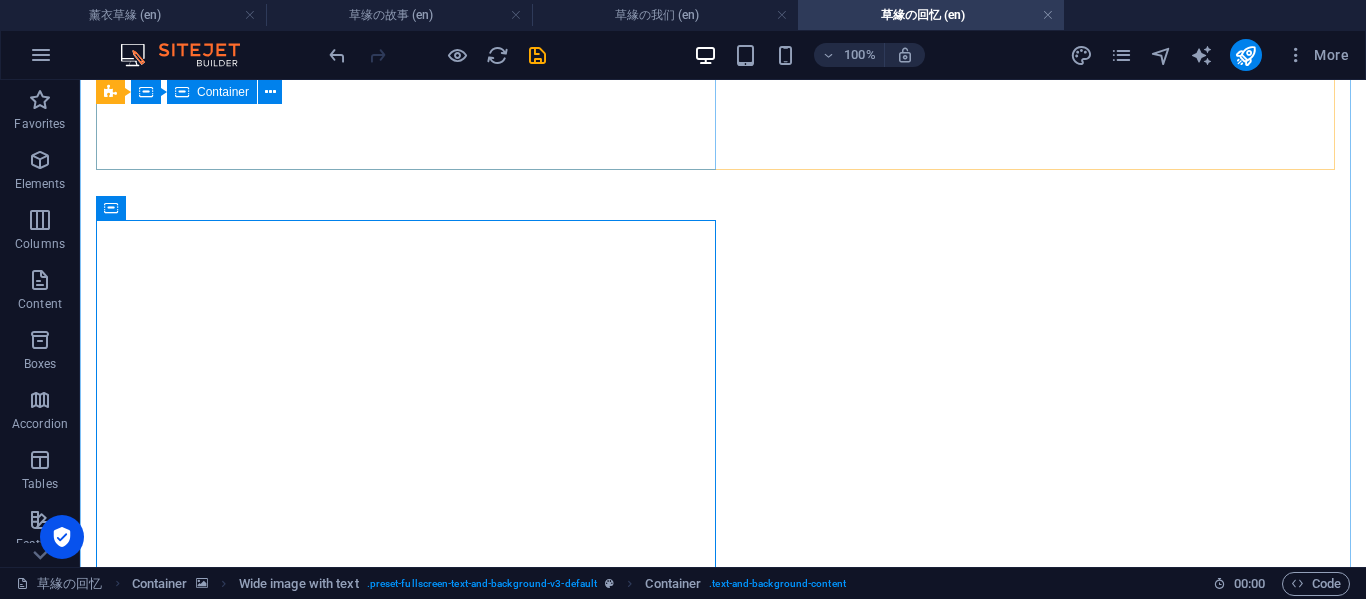 scroll, scrollTop: 6160, scrollLeft: 0, axis: vertical 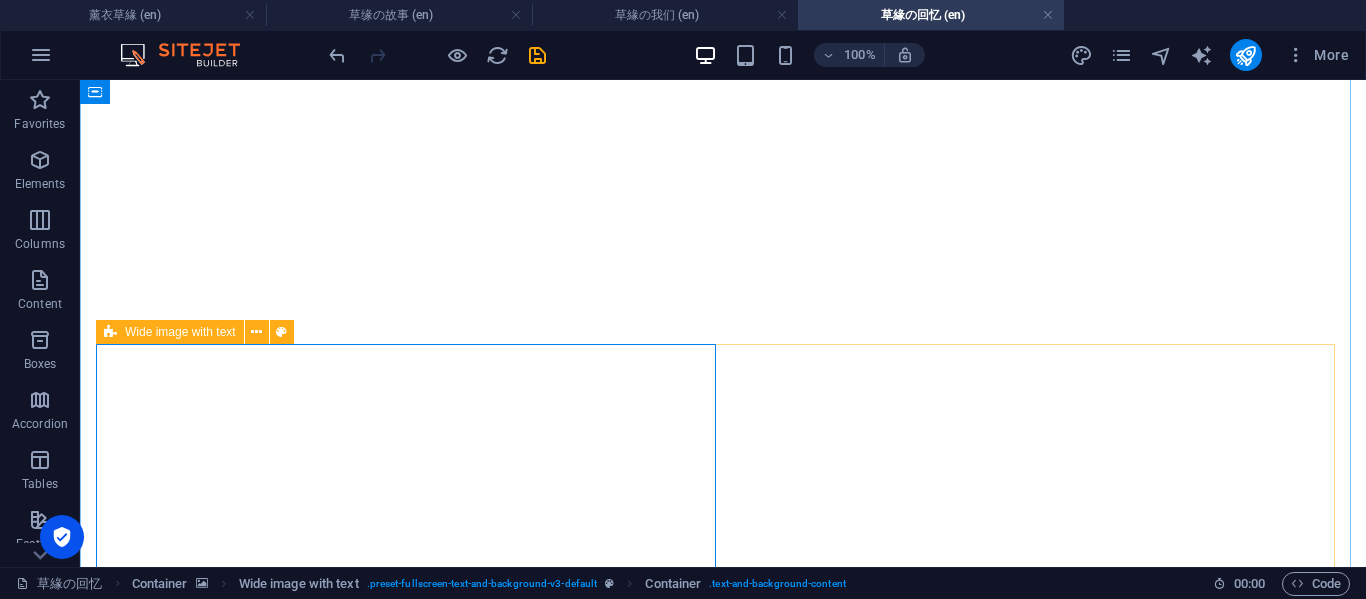 click at bounding box center (110, 332) 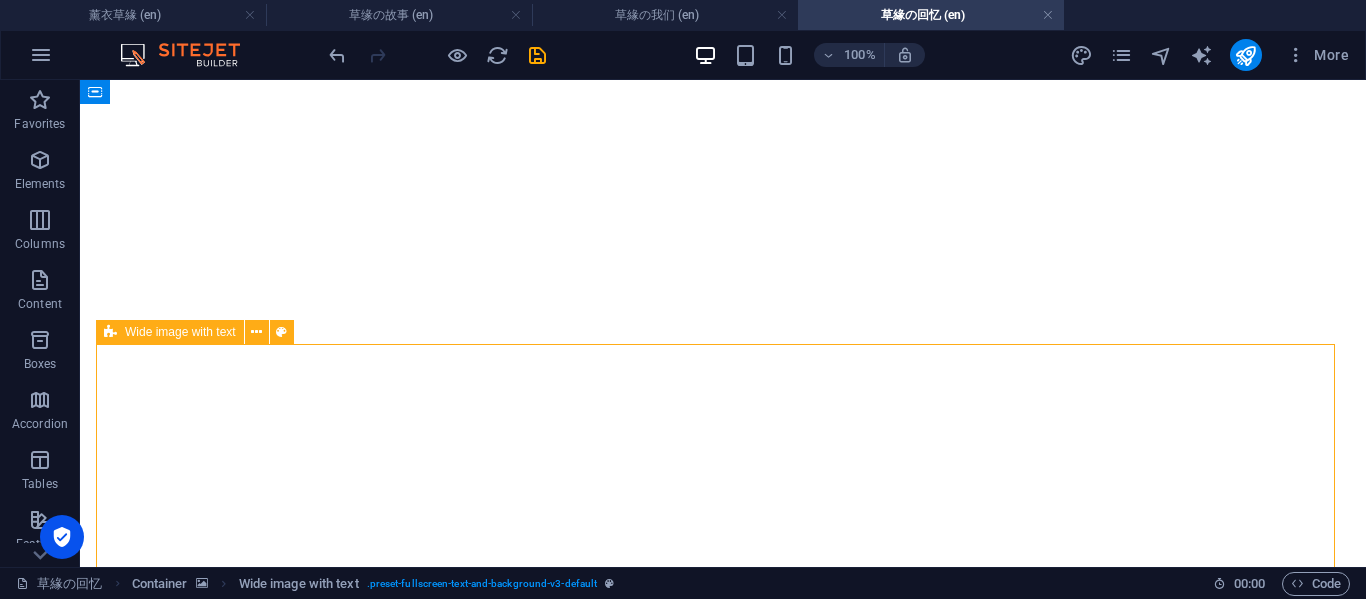click at bounding box center (110, 332) 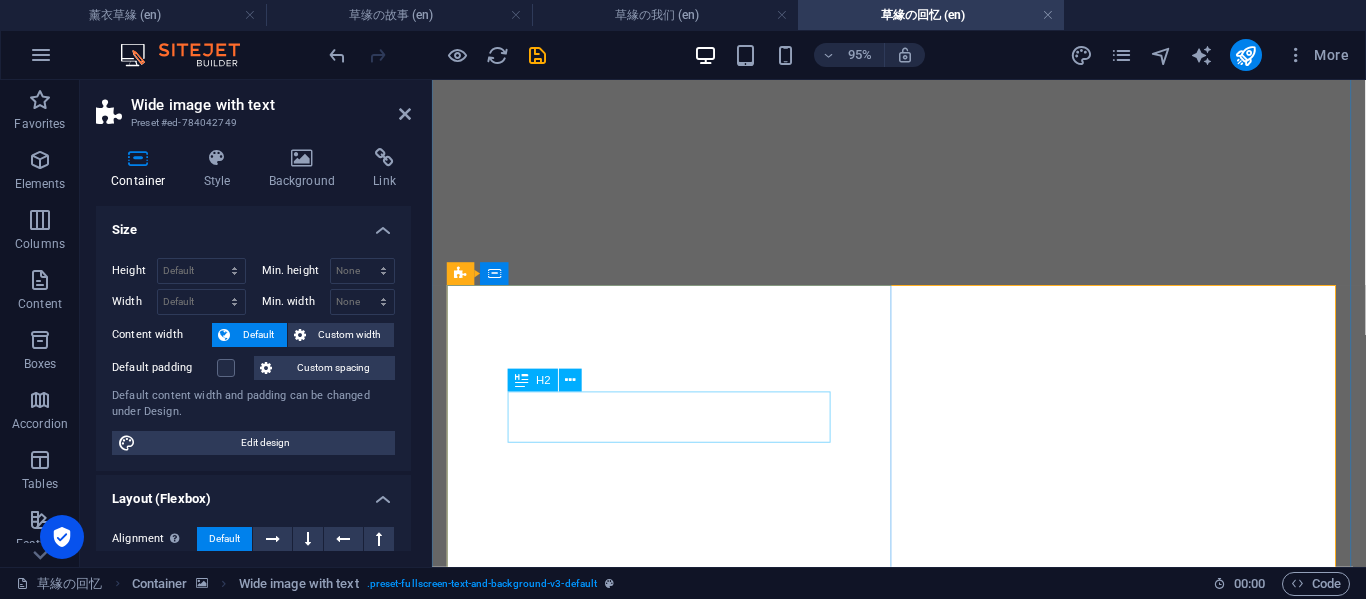 scroll, scrollTop: 6160, scrollLeft: 0, axis: vertical 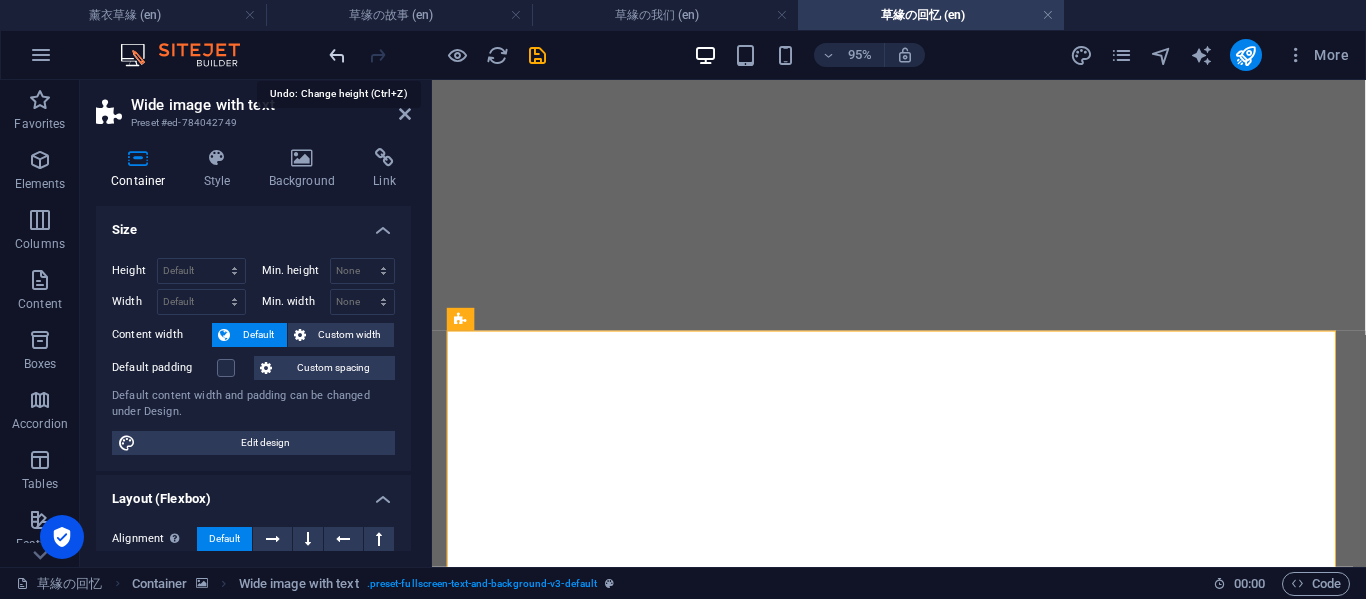click at bounding box center [337, 55] 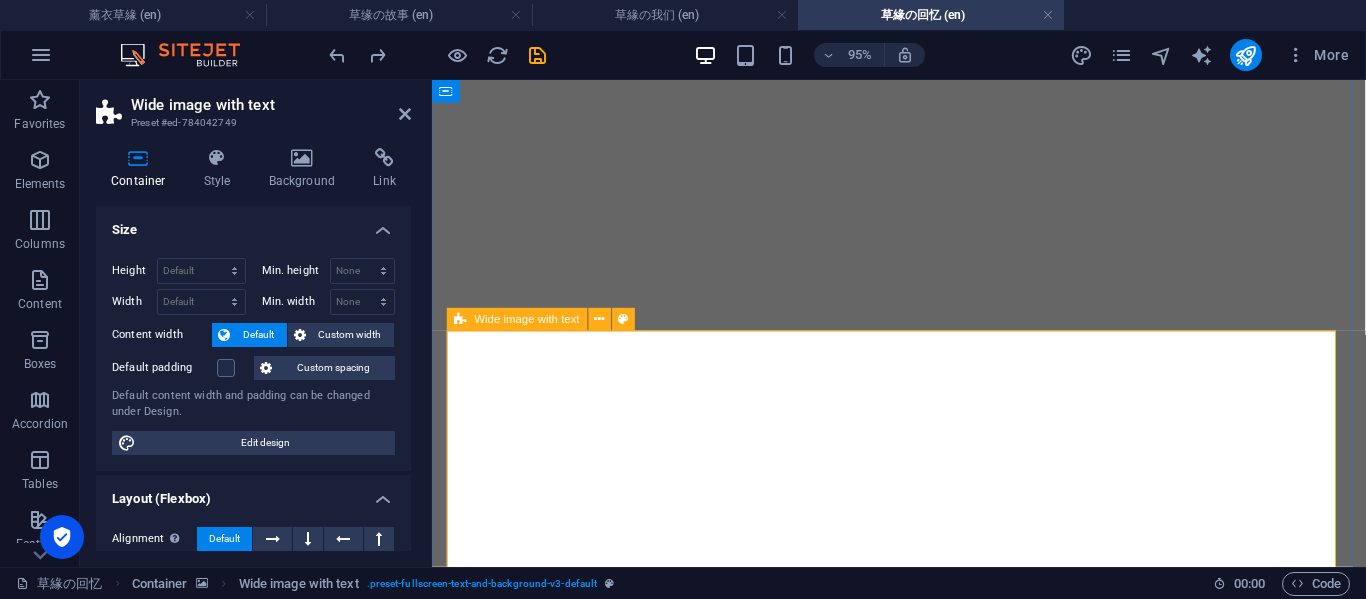 click at bounding box center [461, 319] 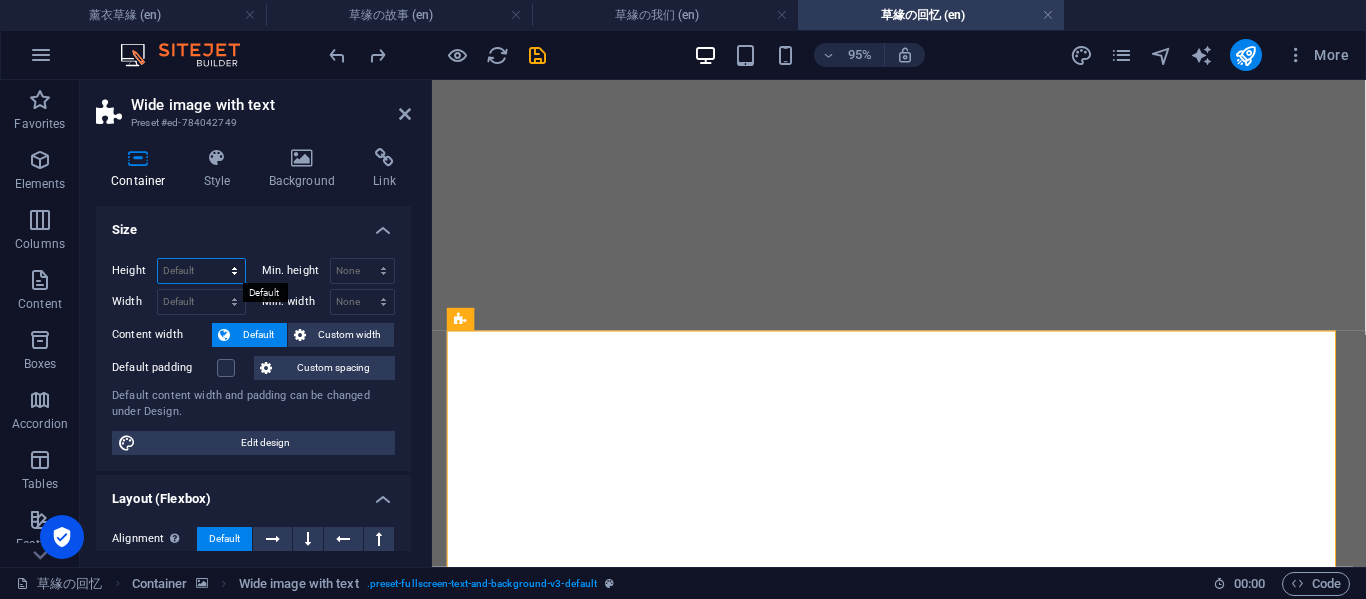 click on "Default px rem % vh vw" at bounding box center (201, 271) 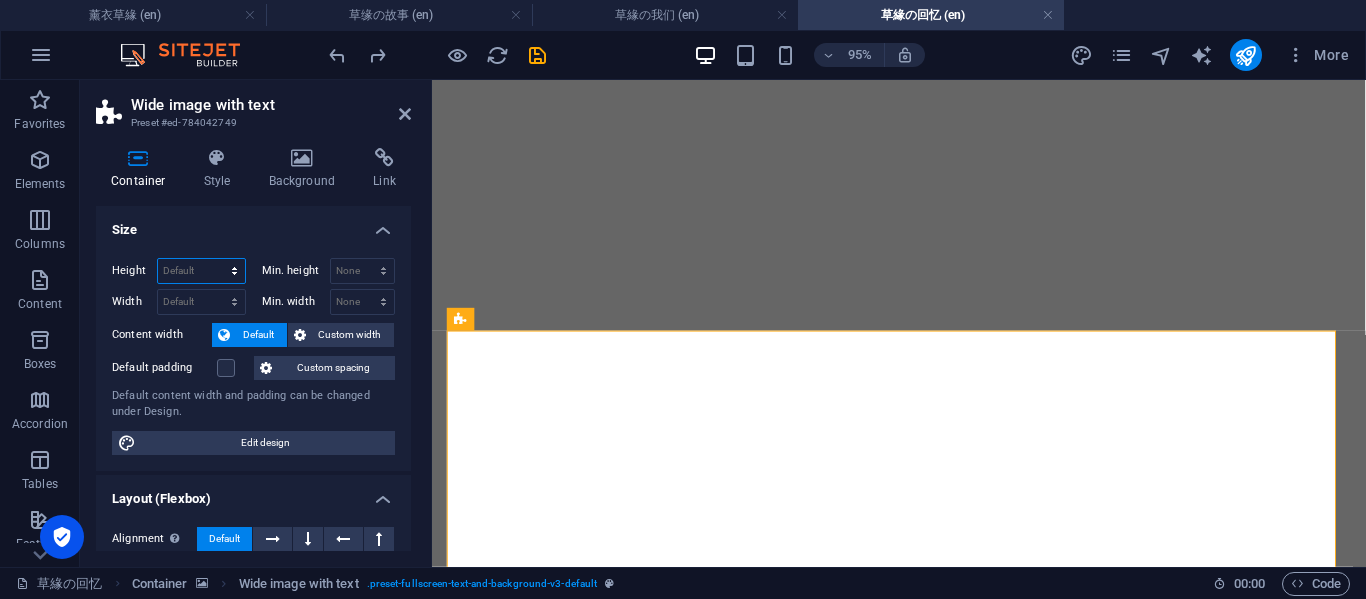select on "px" 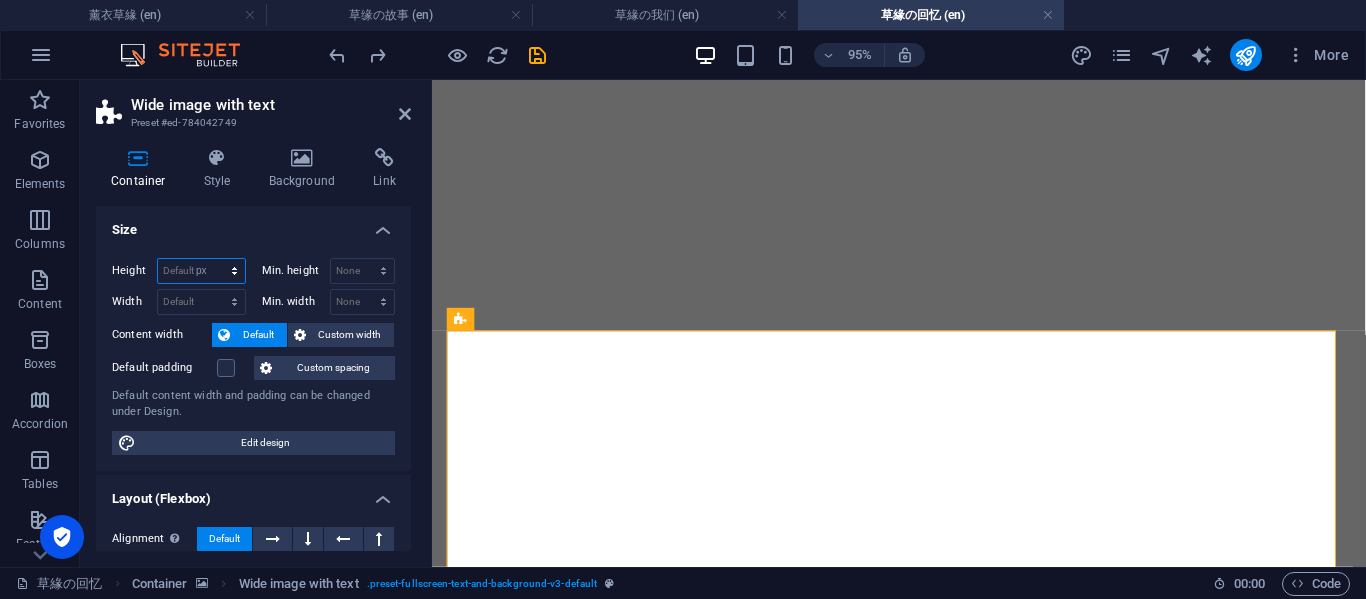 click on "Default px rem % vh vw" at bounding box center [201, 271] 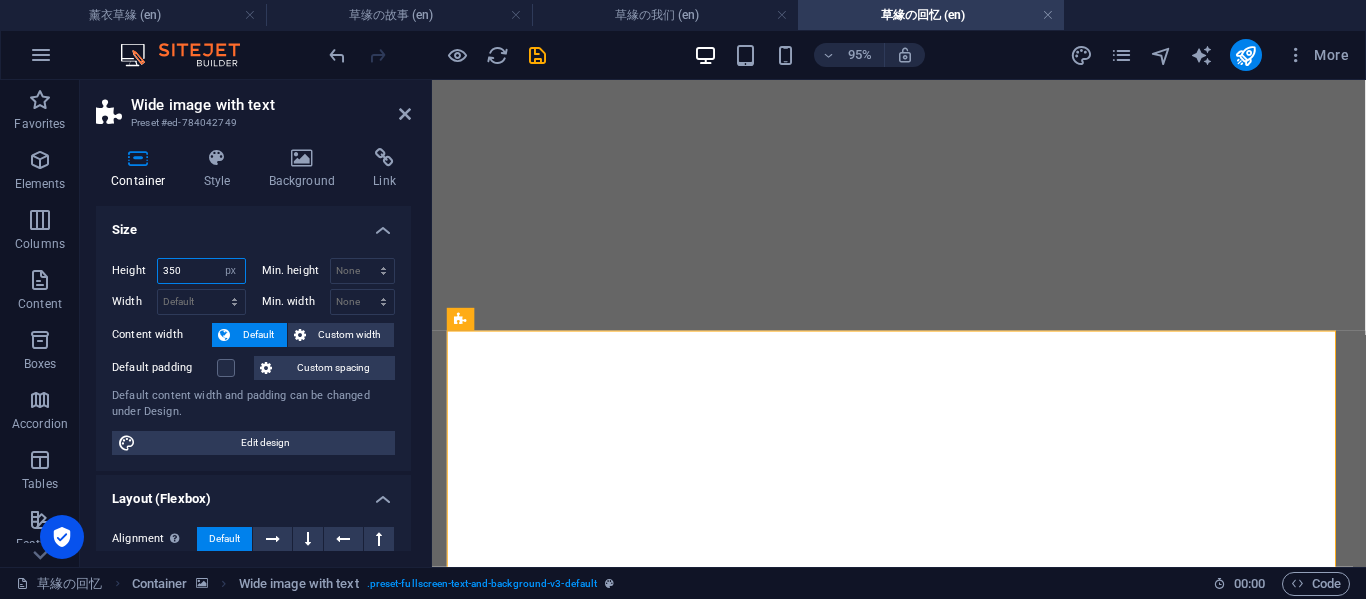 type on "350" 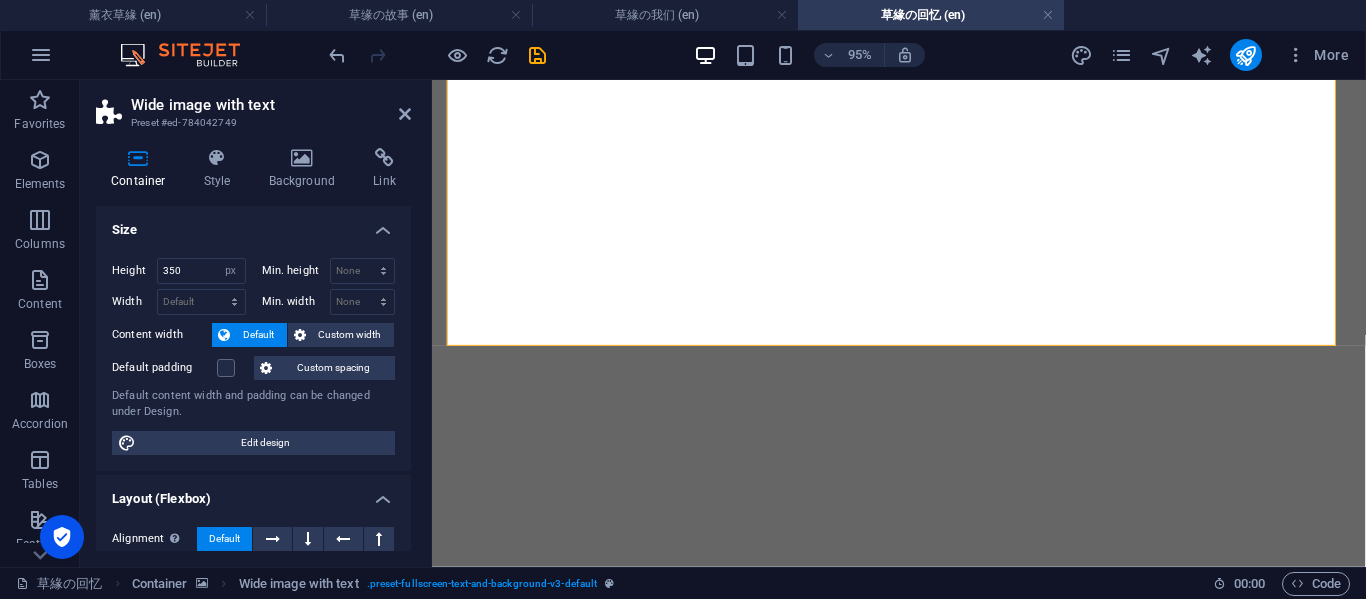 scroll, scrollTop: 6494, scrollLeft: 0, axis: vertical 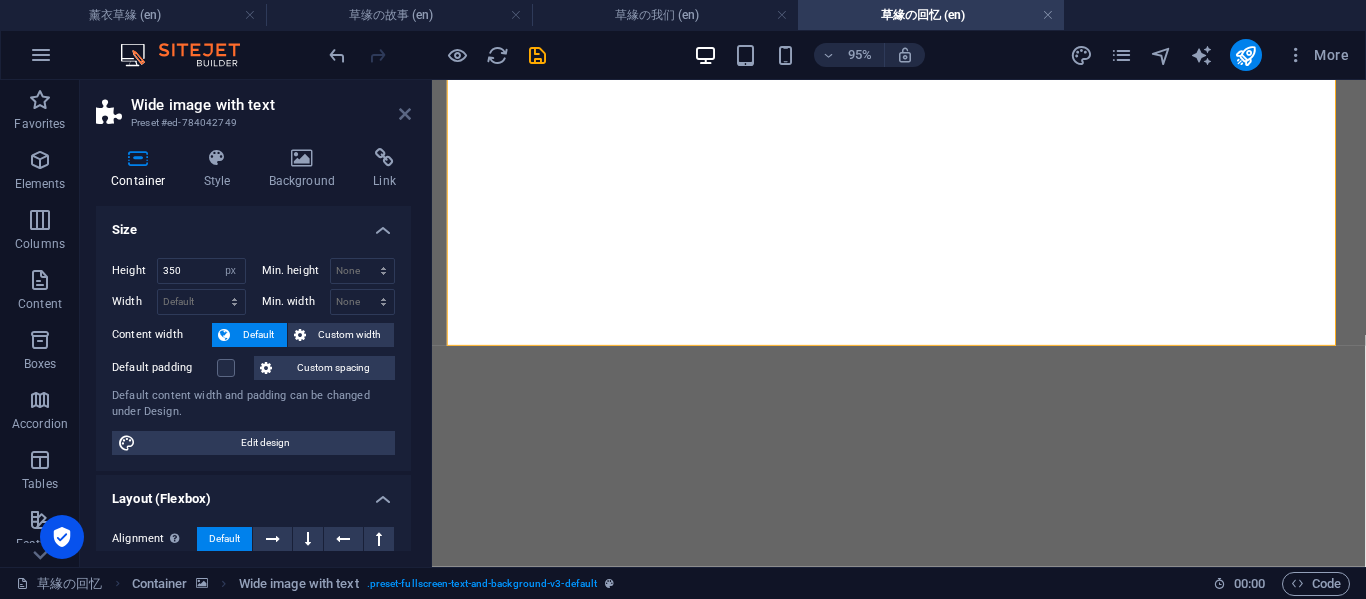 drag, startPoint x: 400, startPoint y: 120, endPoint x: 318, endPoint y: 67, distance: 97.637085 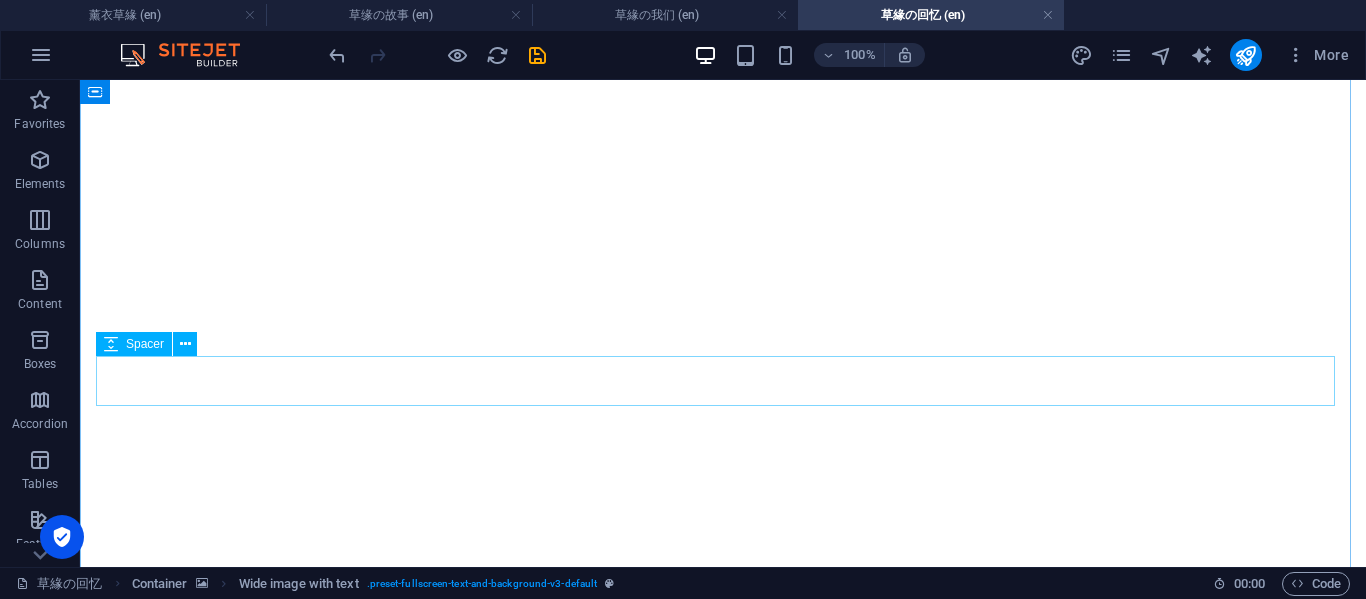 scroll, scrollTop: 0, scrollLeft: 0, axis: both 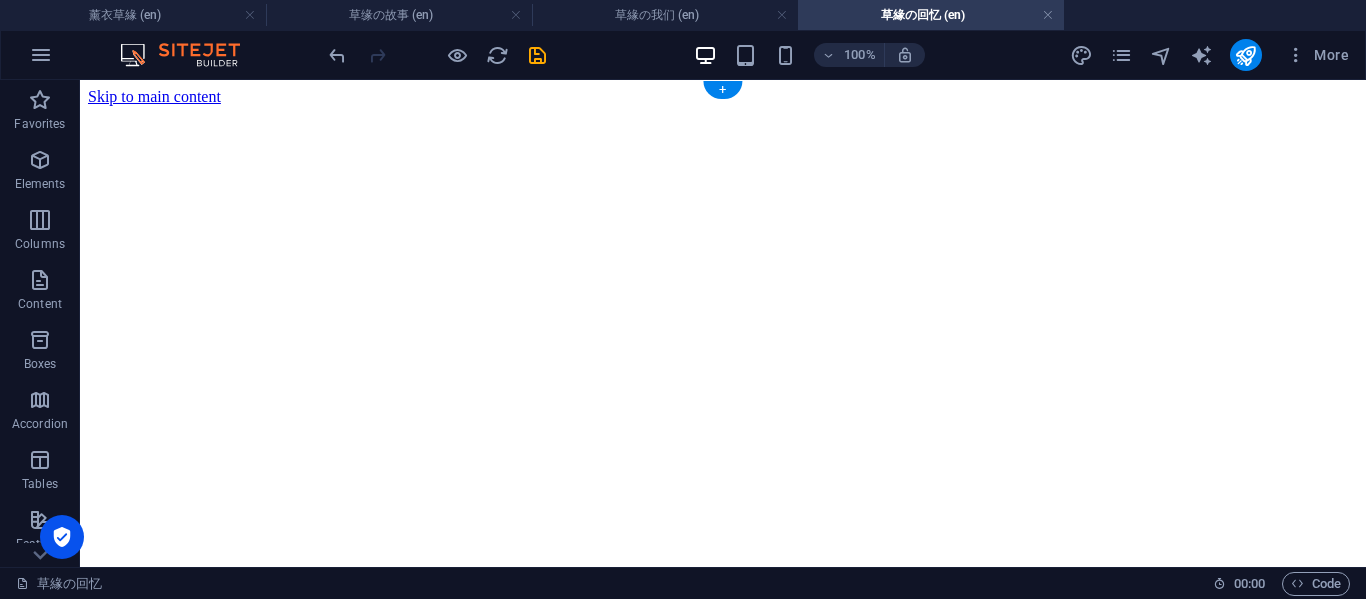 click at bounding box center [723, 106] 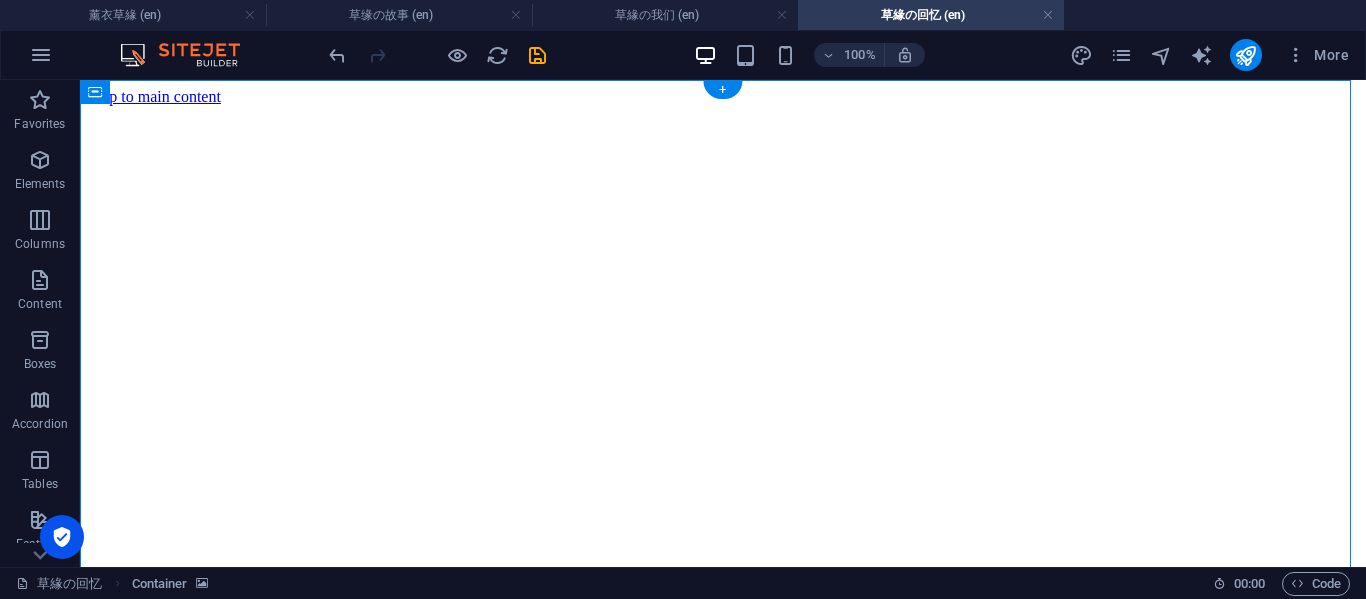 click at bounding box center [723, 106] 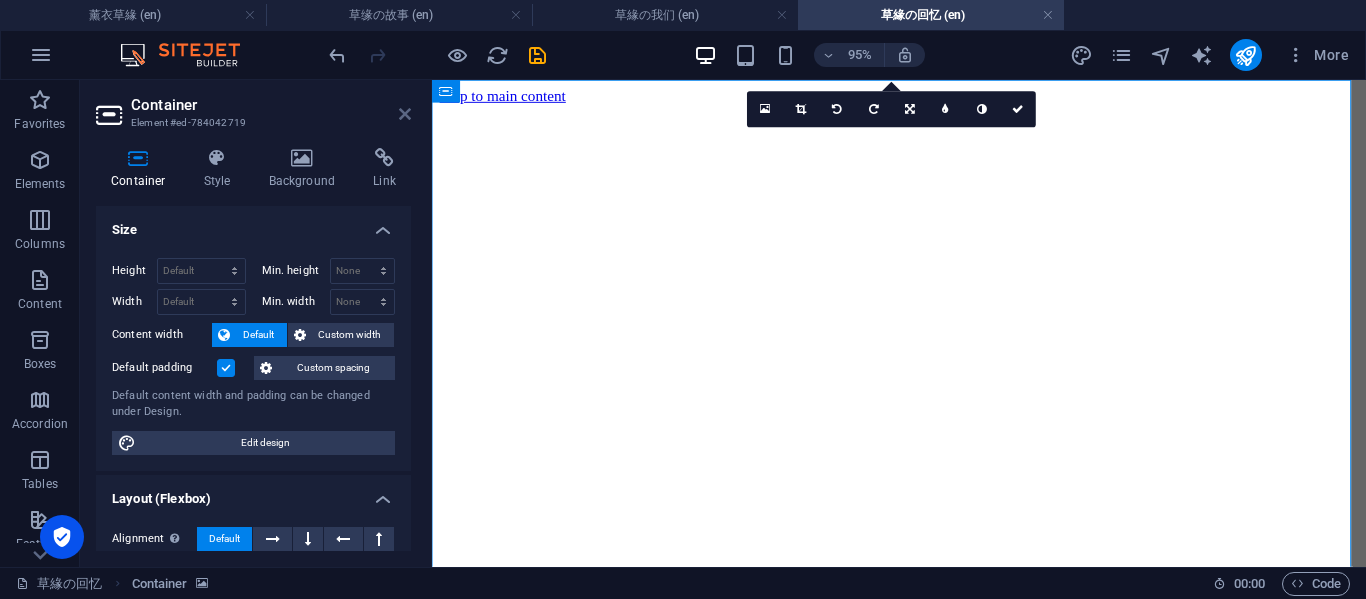 click at bounding box center (405, 114) 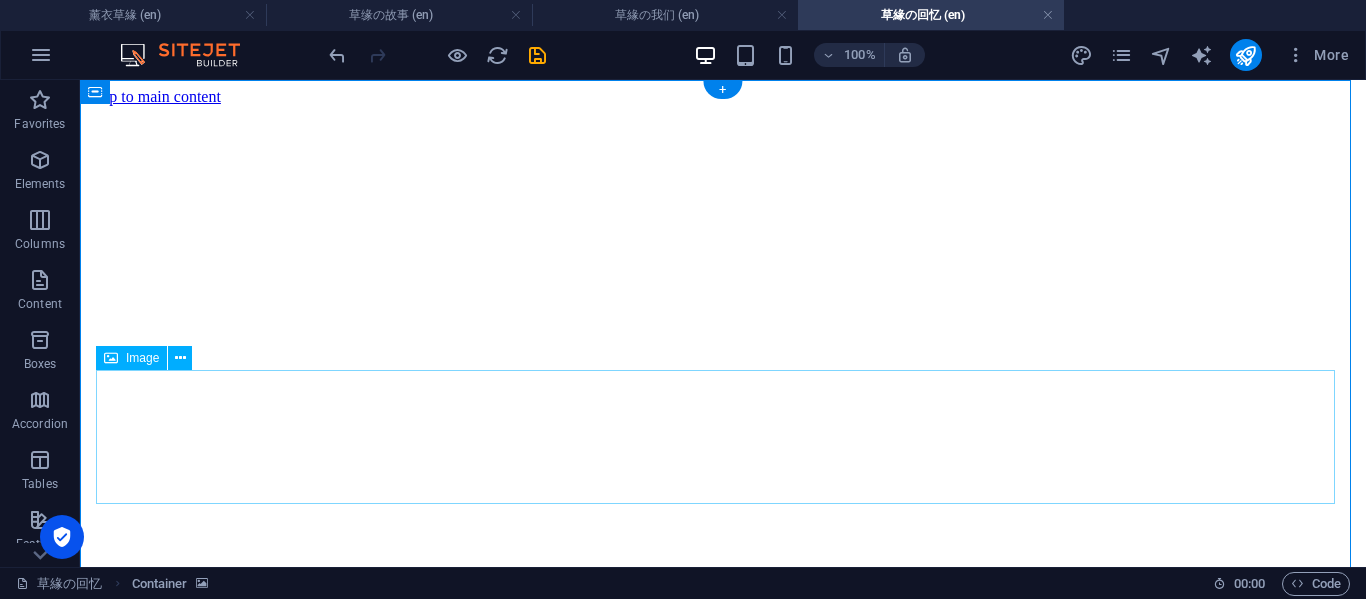 click at bounding box center (723, 7343) 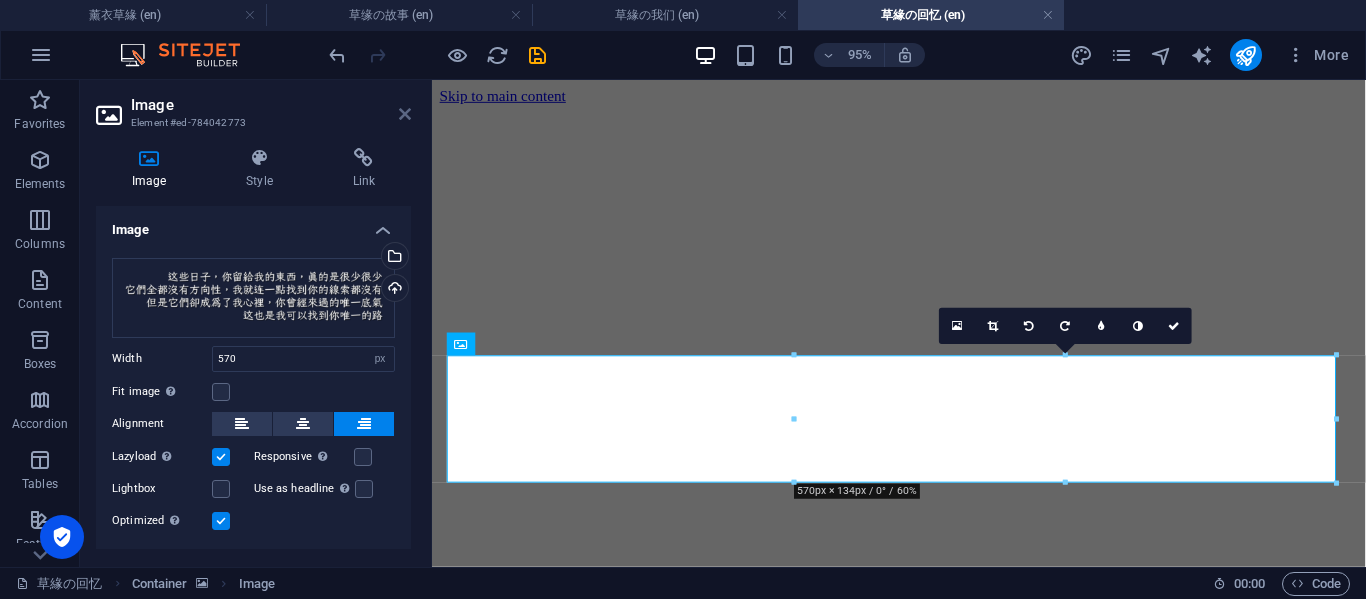click at bounding box center (405, 114) 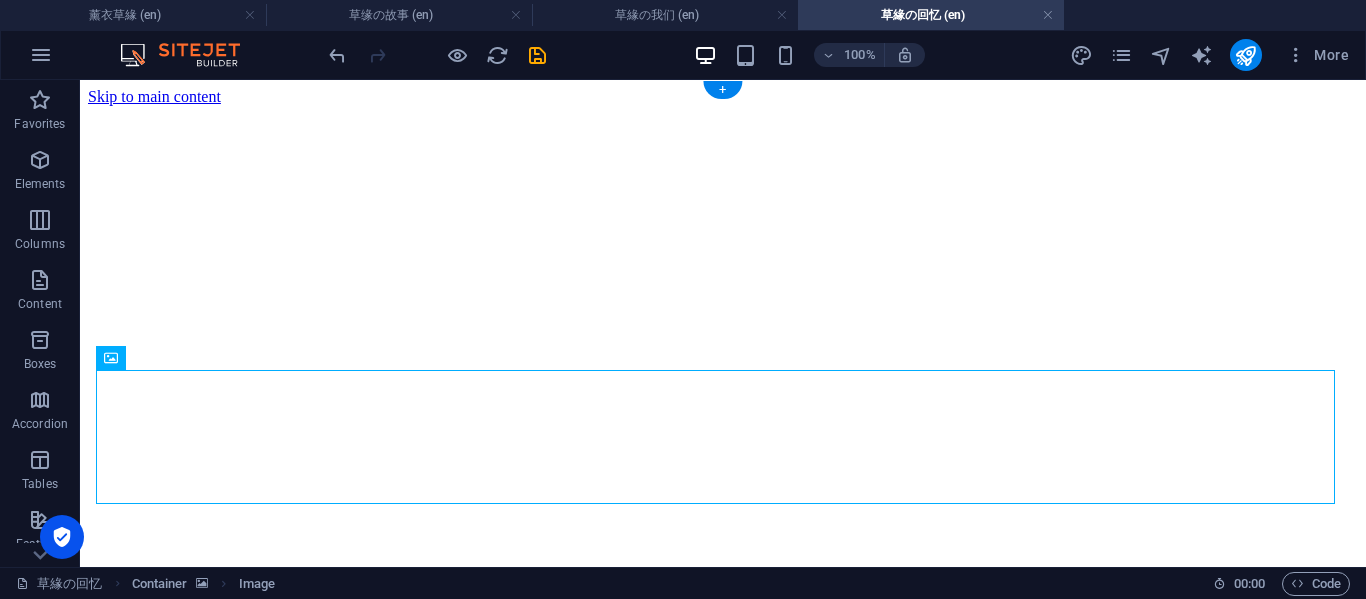 click at bounding box center (723, 106) 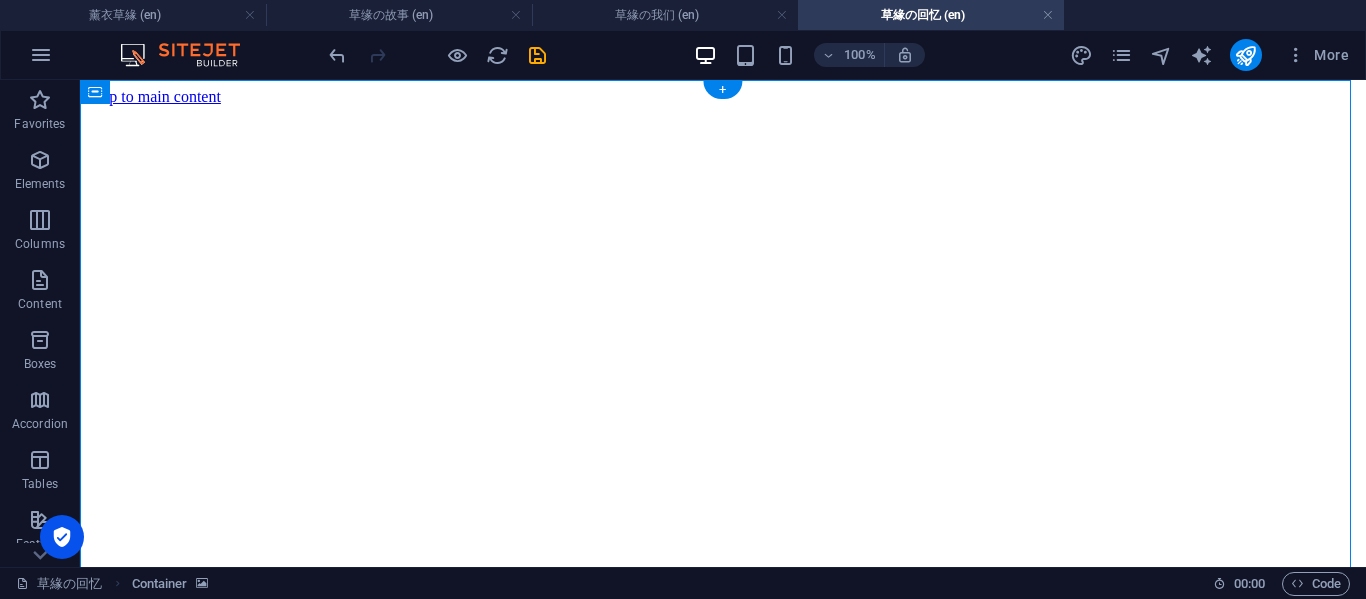 click at bounding box center (723, 106) 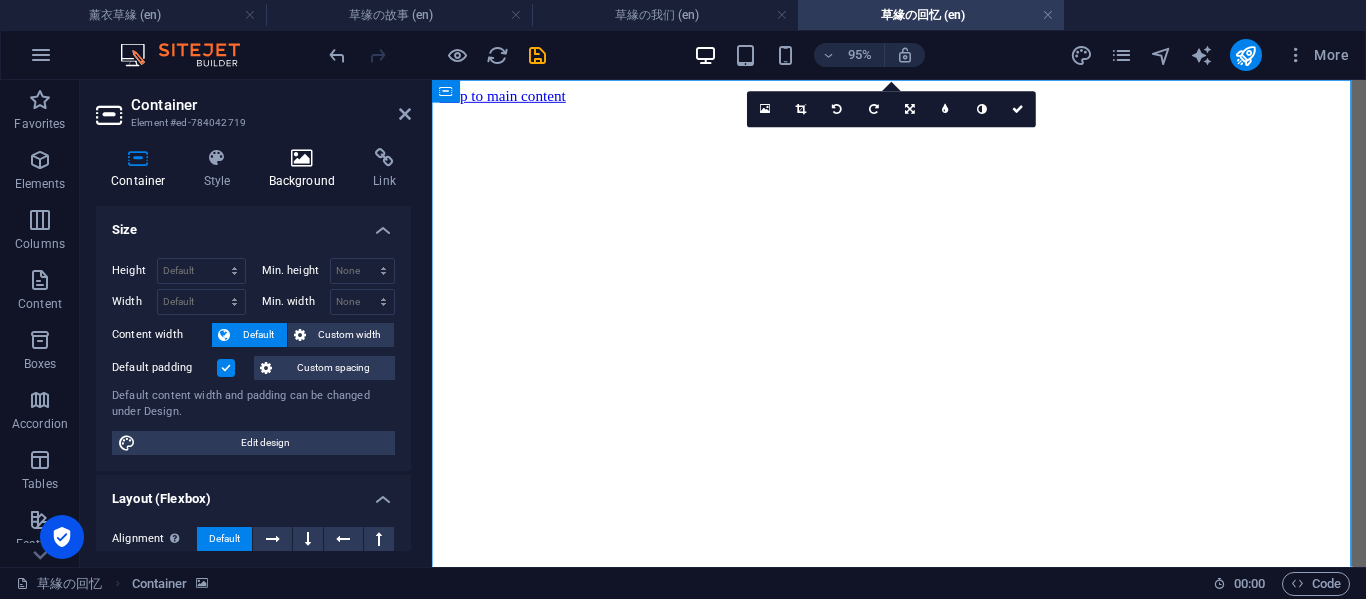 click at bounding box center (302, 158) 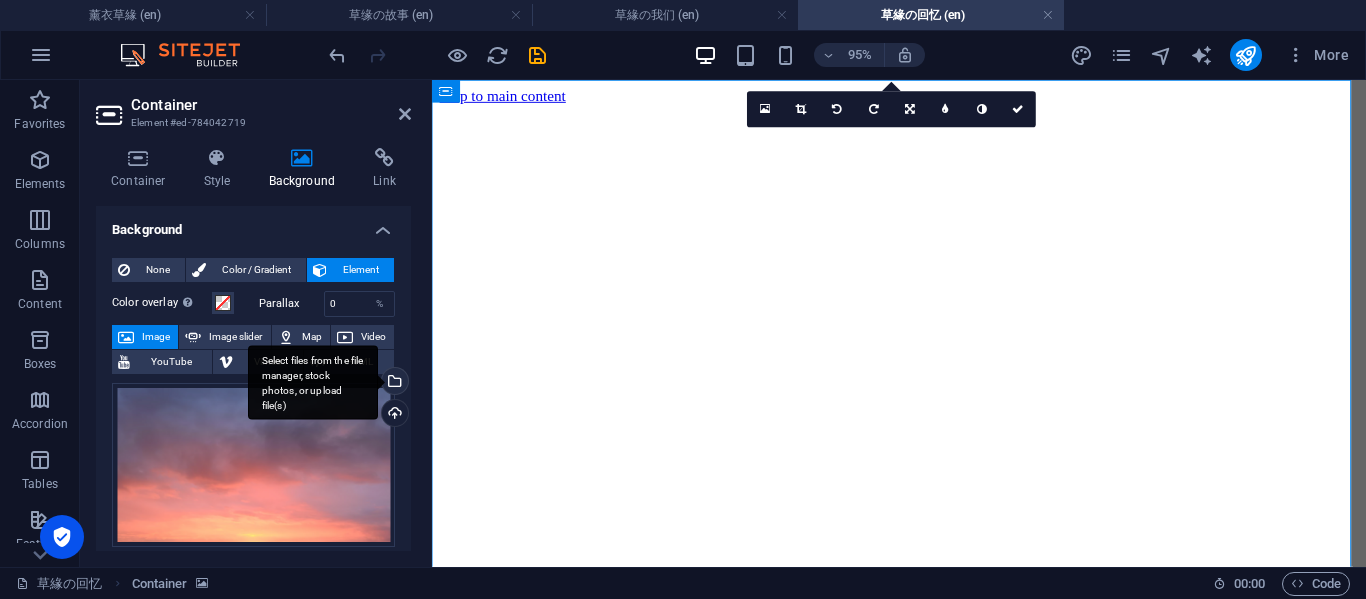 drag, startPoint x: 393, startPoint y: 387, endPoint x: 2, endPoint y: 668, distance: 481.49973 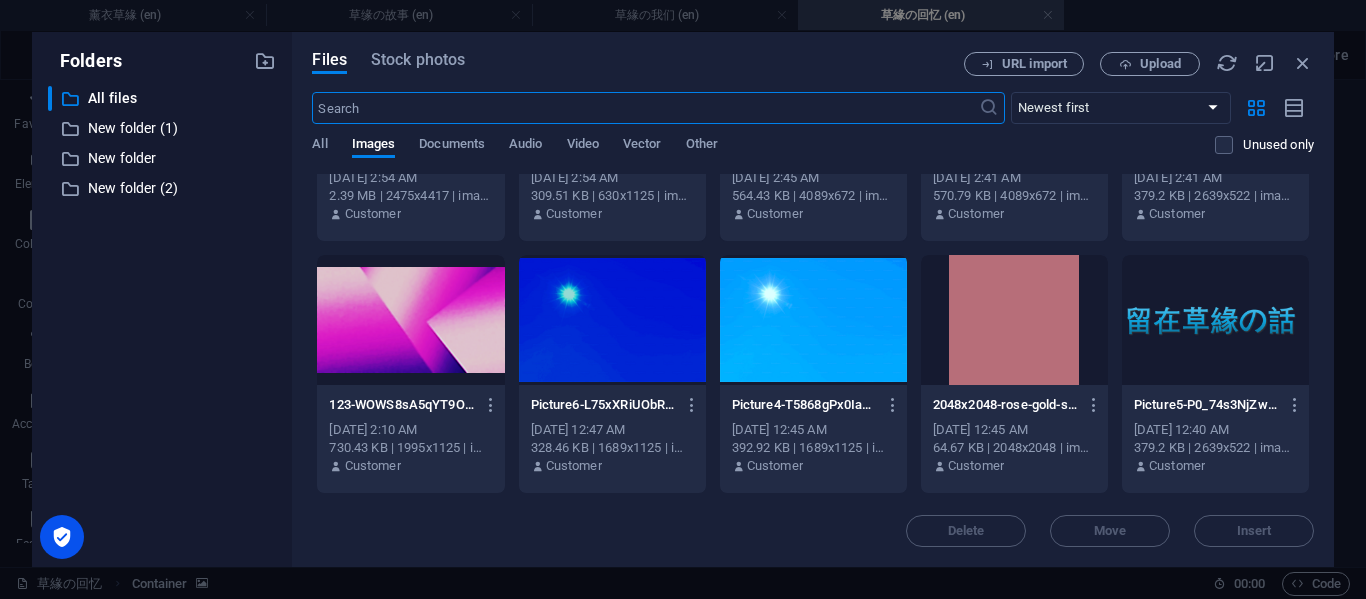 scroll, scrollTop: 3667, scrollLeft: 0, axis: vertical 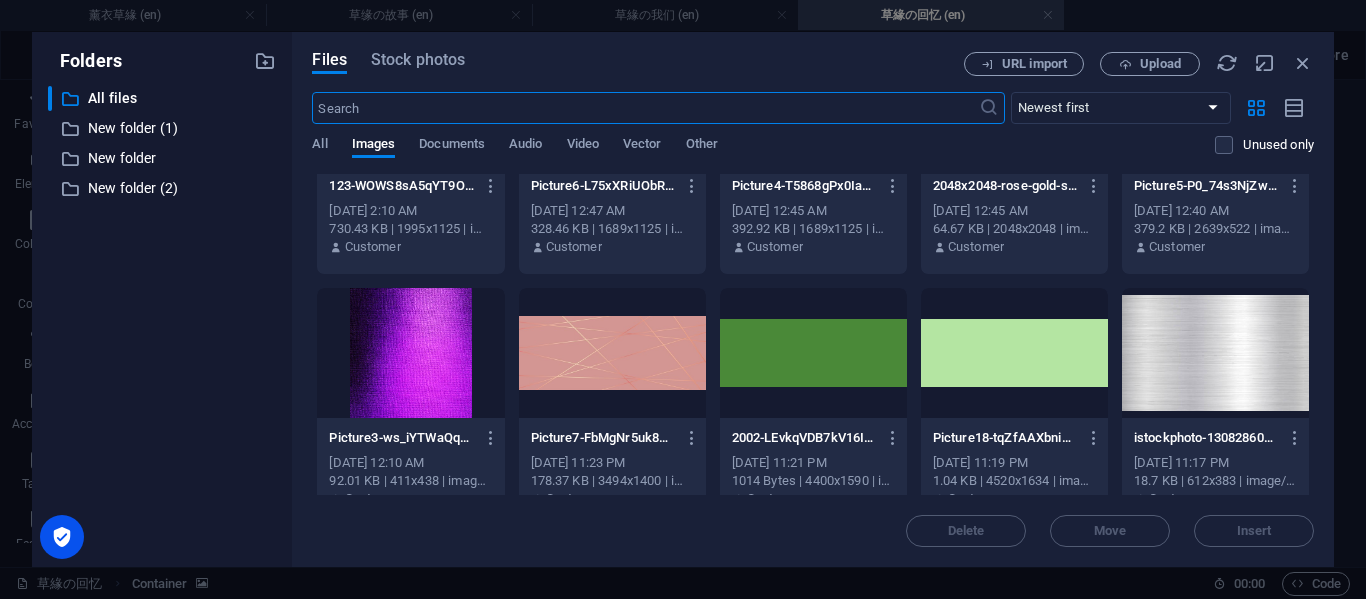 click at bounding box center (612, 353) 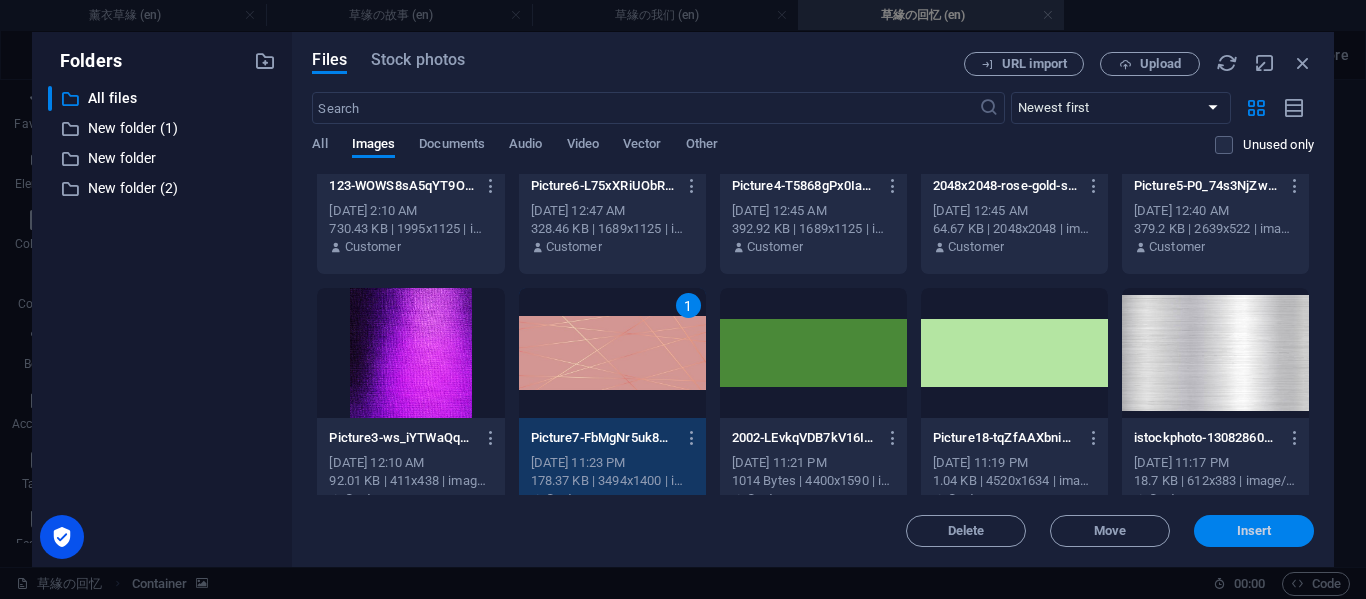 click on "Insert" at bounding box center (1254, 531) 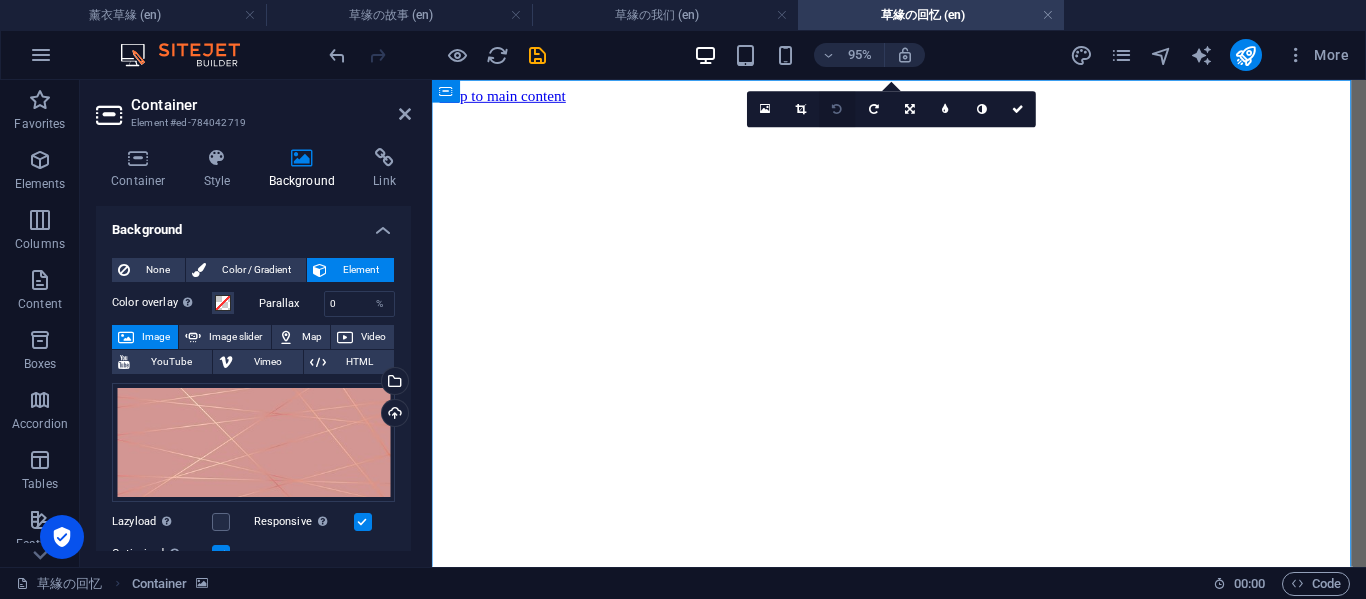 click at bounding box center [838, 109] 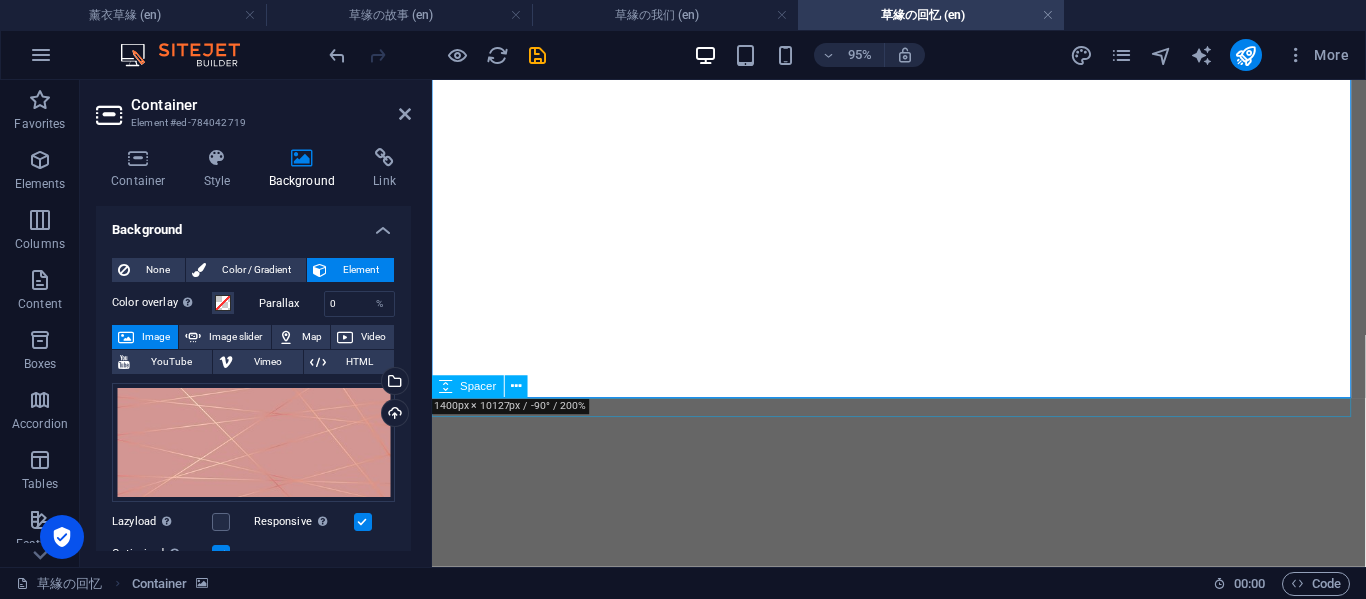 scroll, scrollTop: 6667, scrollLeft: 0, axis: vertical 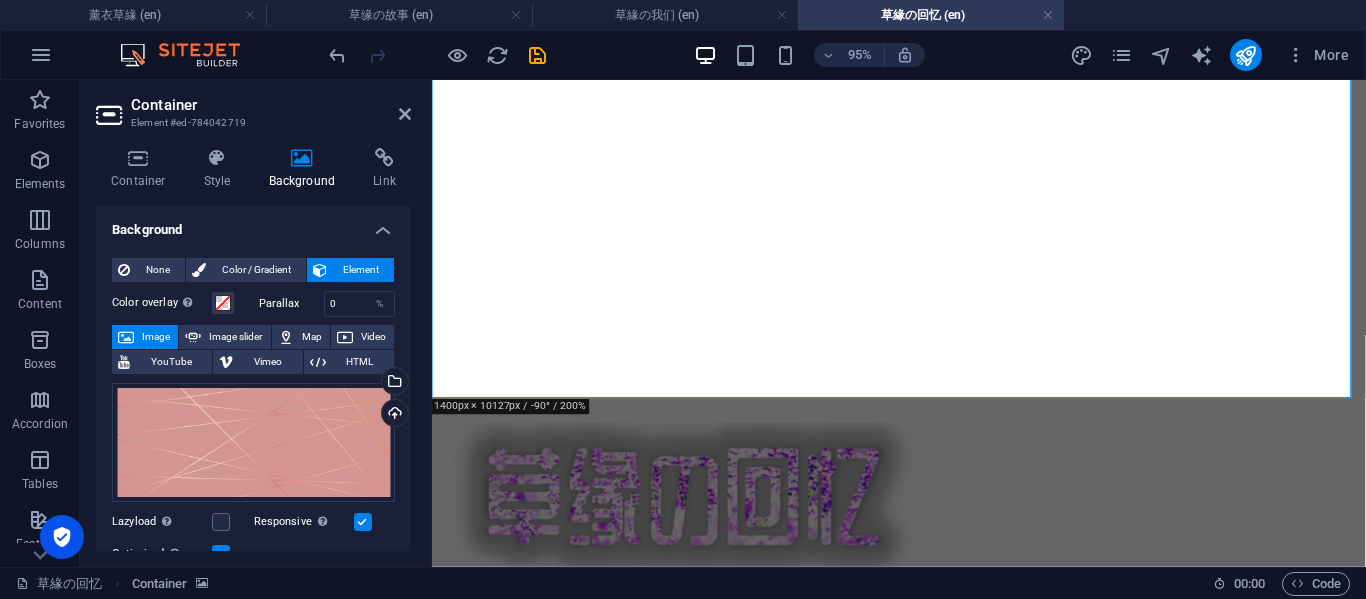click at bounding box center [923, 13491] 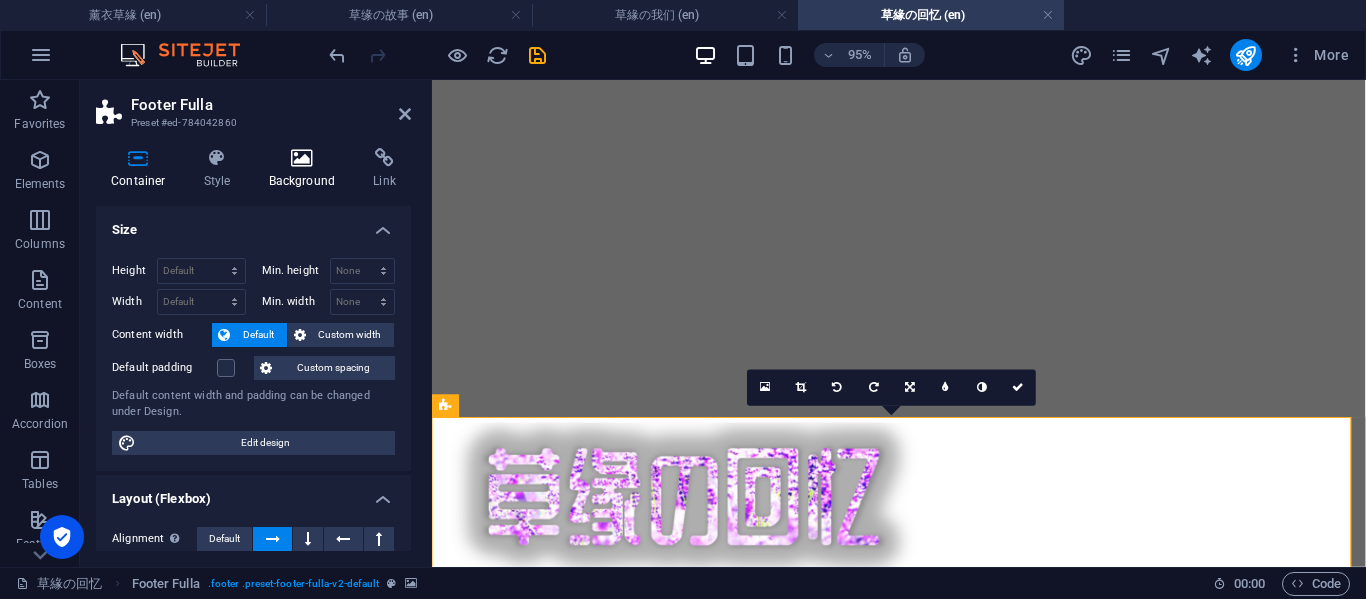 click on "Background" at bounding box center [306, 169] 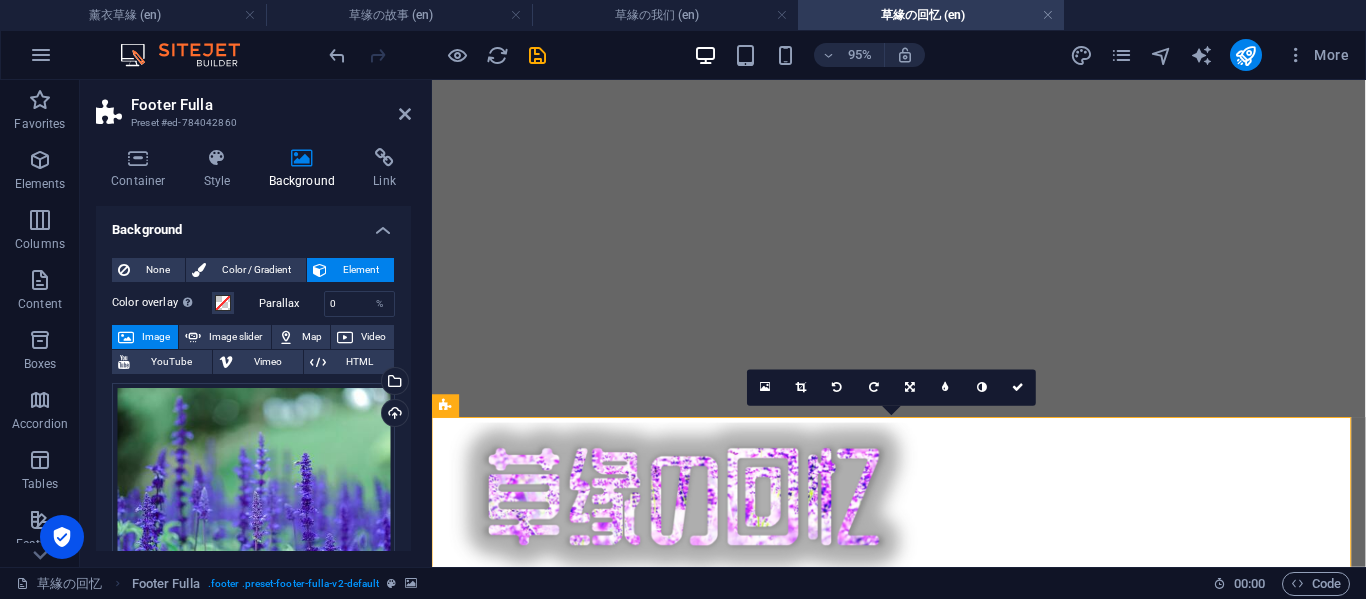 drag, startPoint x: 388, startPoint y: 382, endPoint x: 412, endPoint y: 390, distance: 25.298222 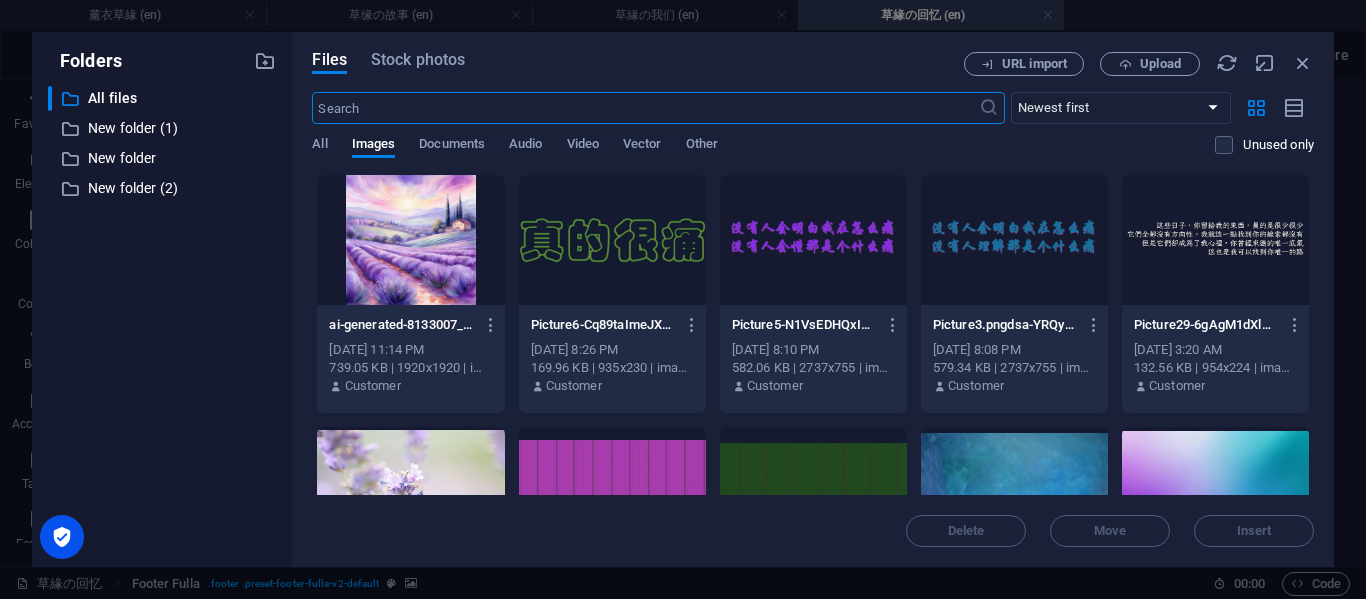 scroll, scrollTop: 6182, scrollLeft: 0, axis: vertical 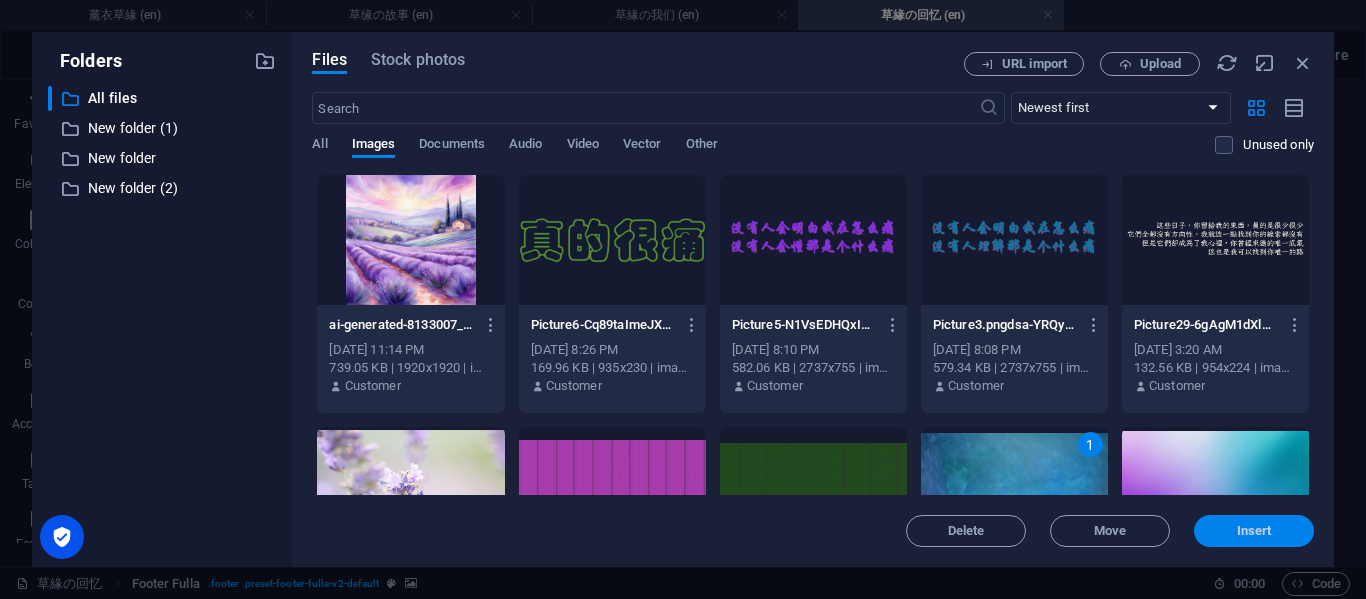 drag, startPoint x: 1226, startPoint y: 533, endPoint x: 722, endPoint y: 454, distance: 510.1539 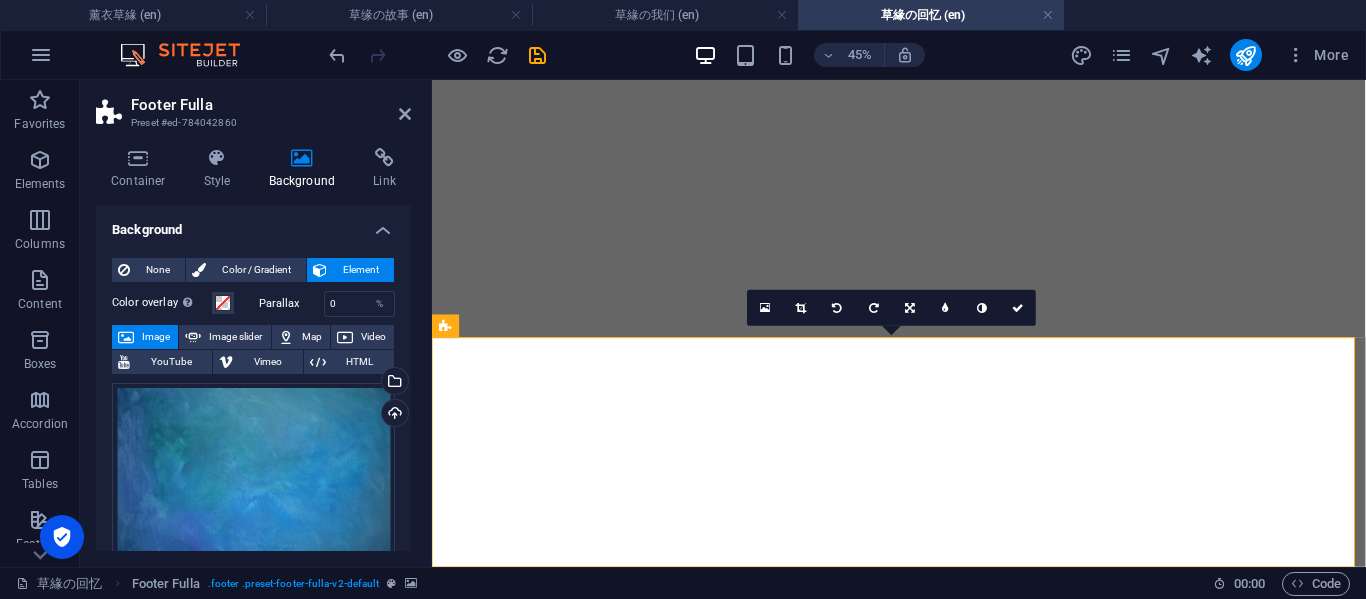 scroll, scrollTop: 6751, scrollLeft: 0, axis: vertical 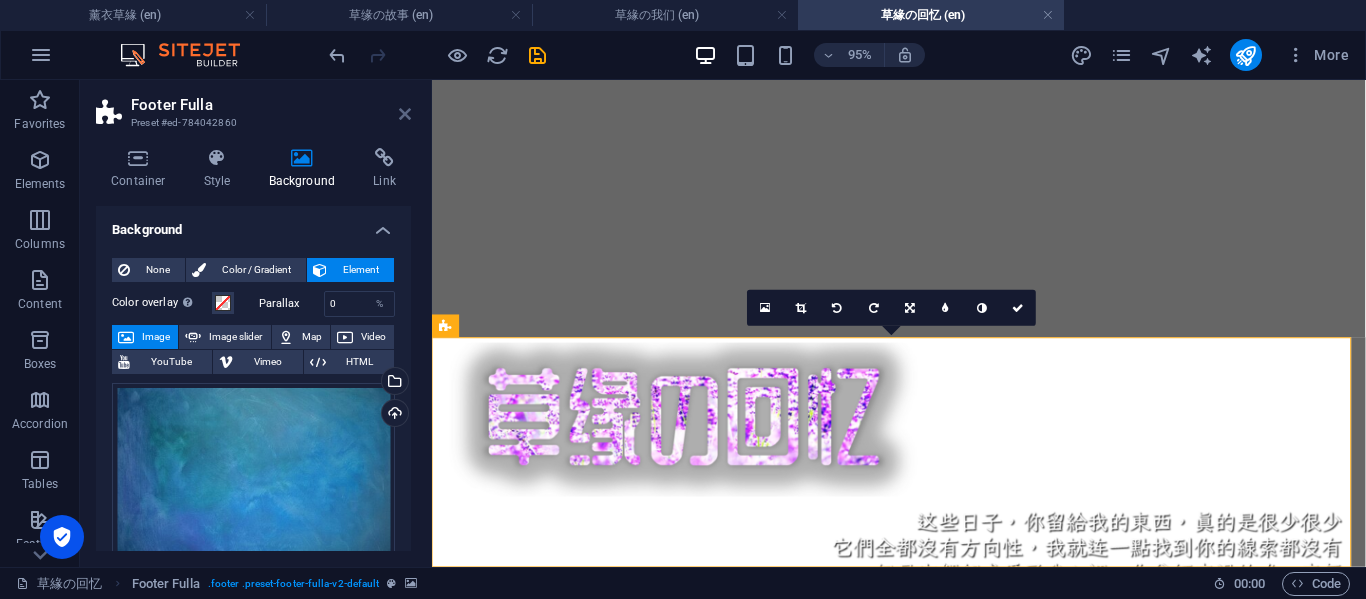 click at bounding box center (405, 114) 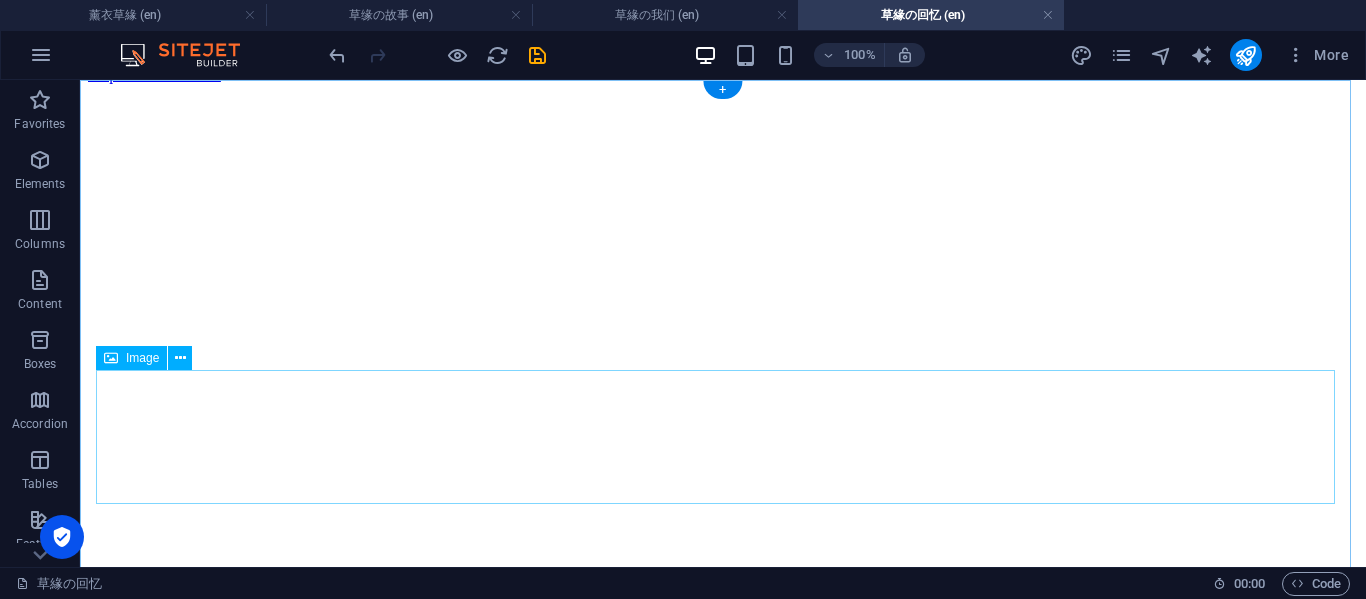 scroll, scrollTop: 0, scrollLeft: 0, axis: both 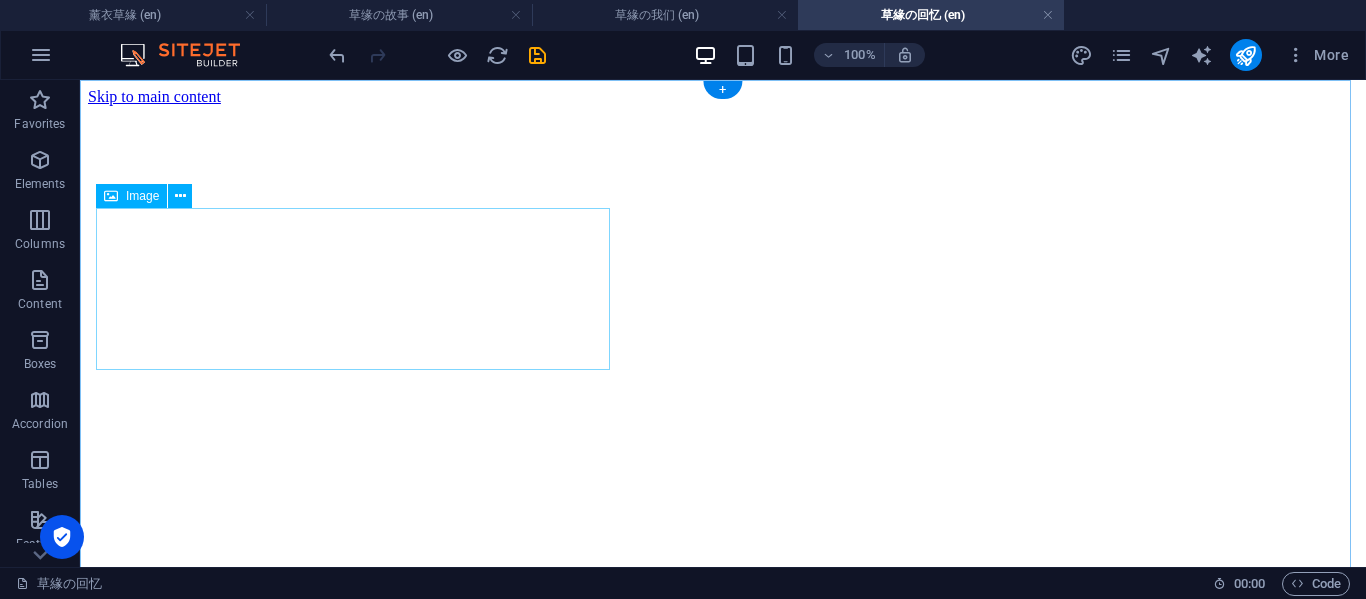 click at bounding box center [723, 7191] 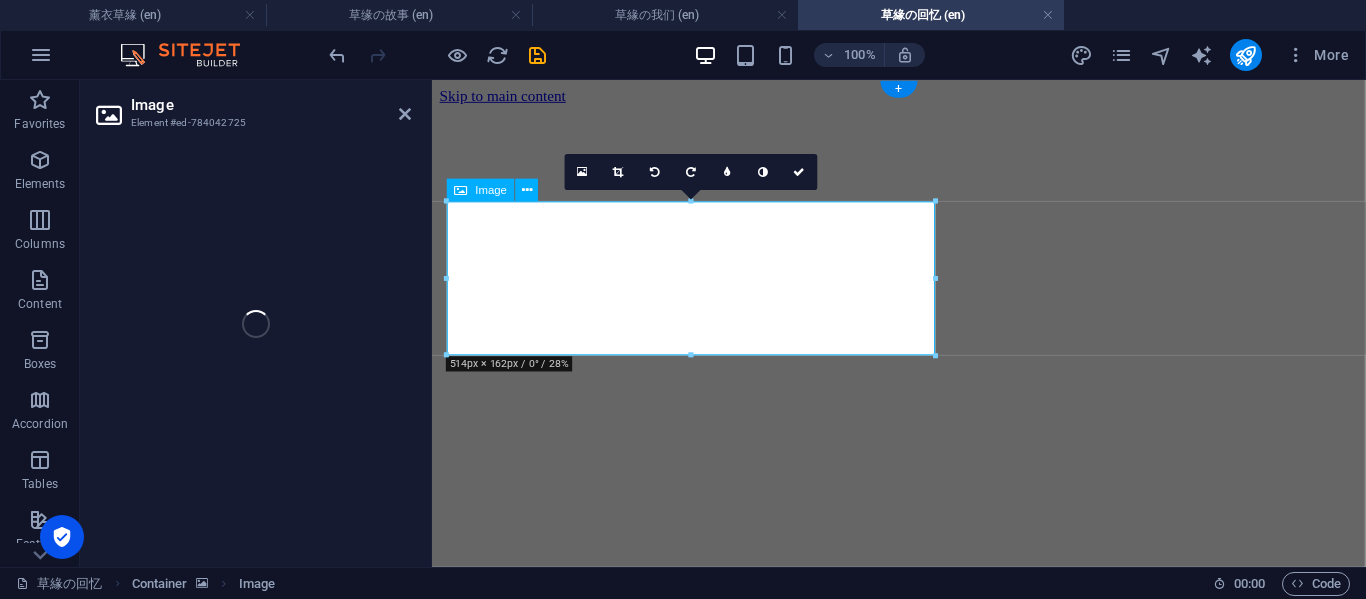 select on "px" 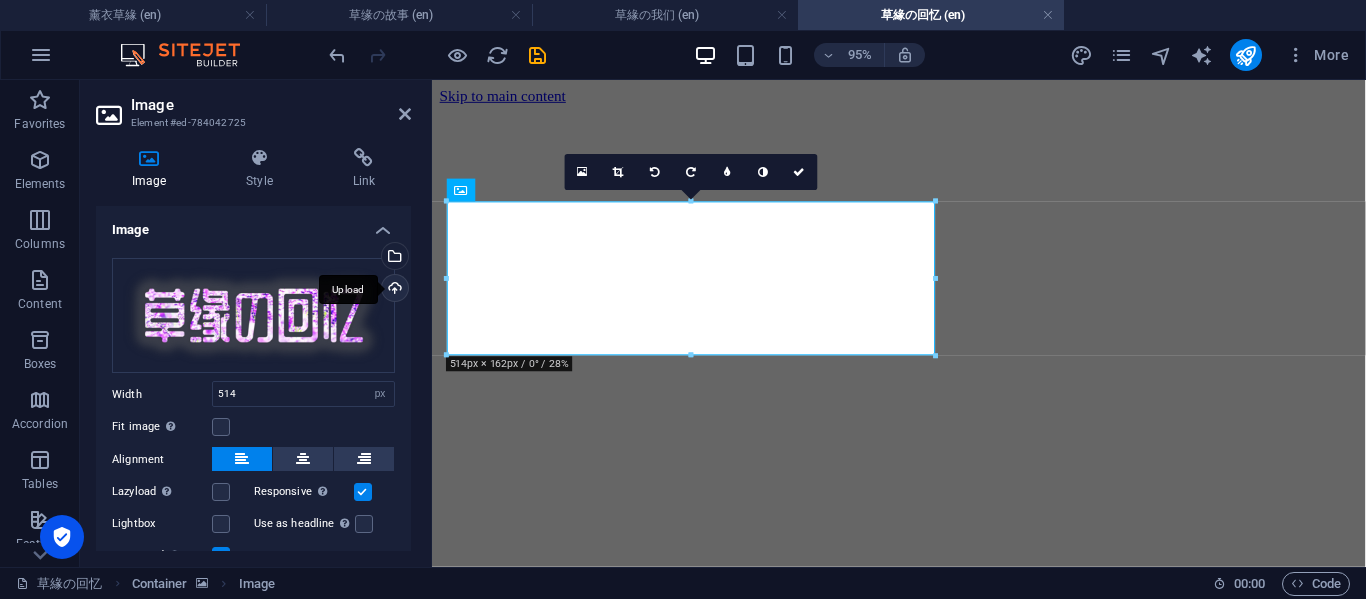click on "Upload" at bounding box center [393, 290] 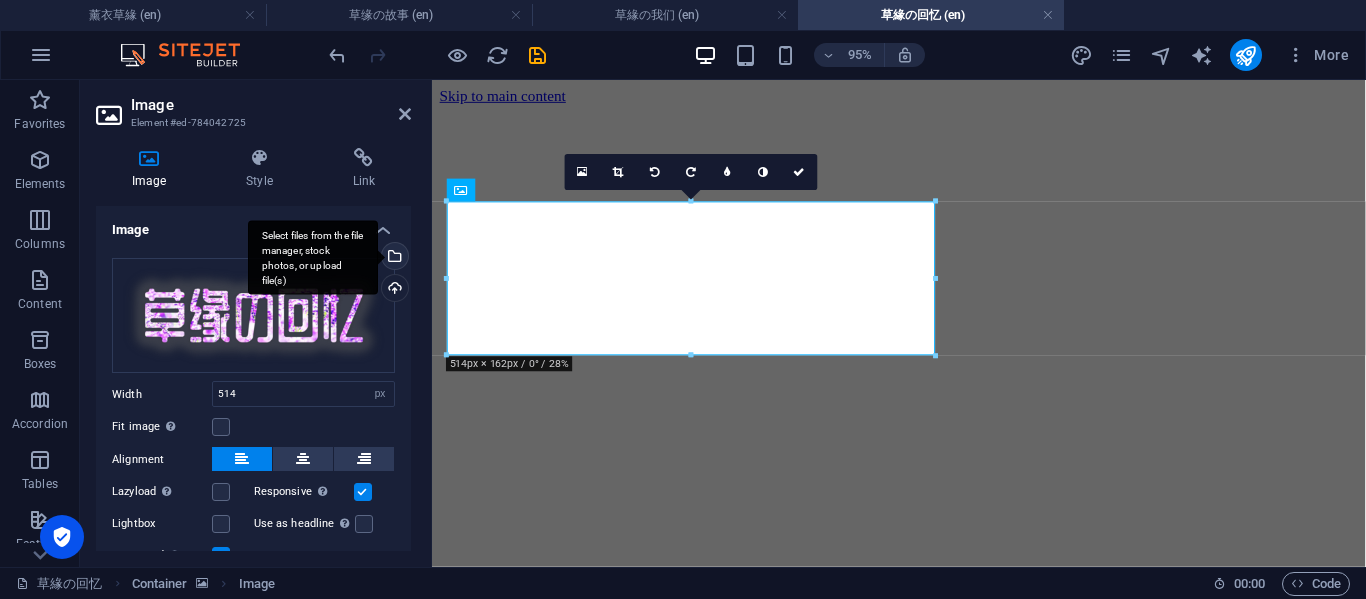 click on "Select files from the file manager, stock photos, or upload file(s)" at bounding box center (313, 257) 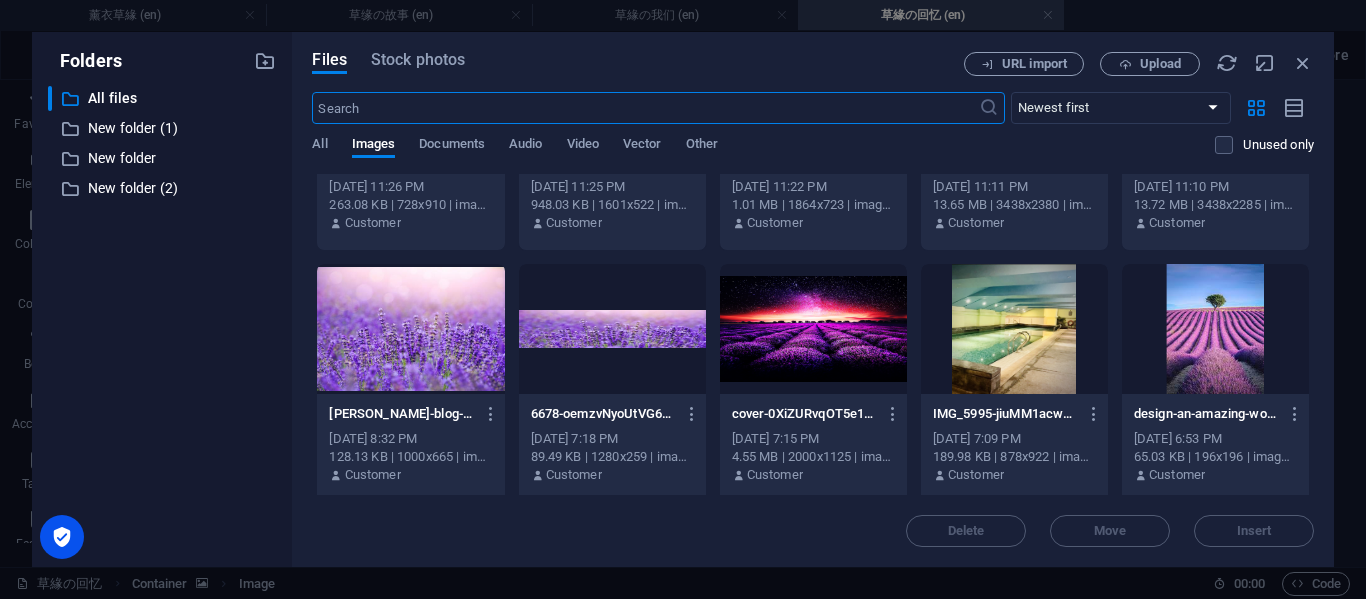 scroll, scrollTop: 18478, scrollLeft: 0, axis: vertical 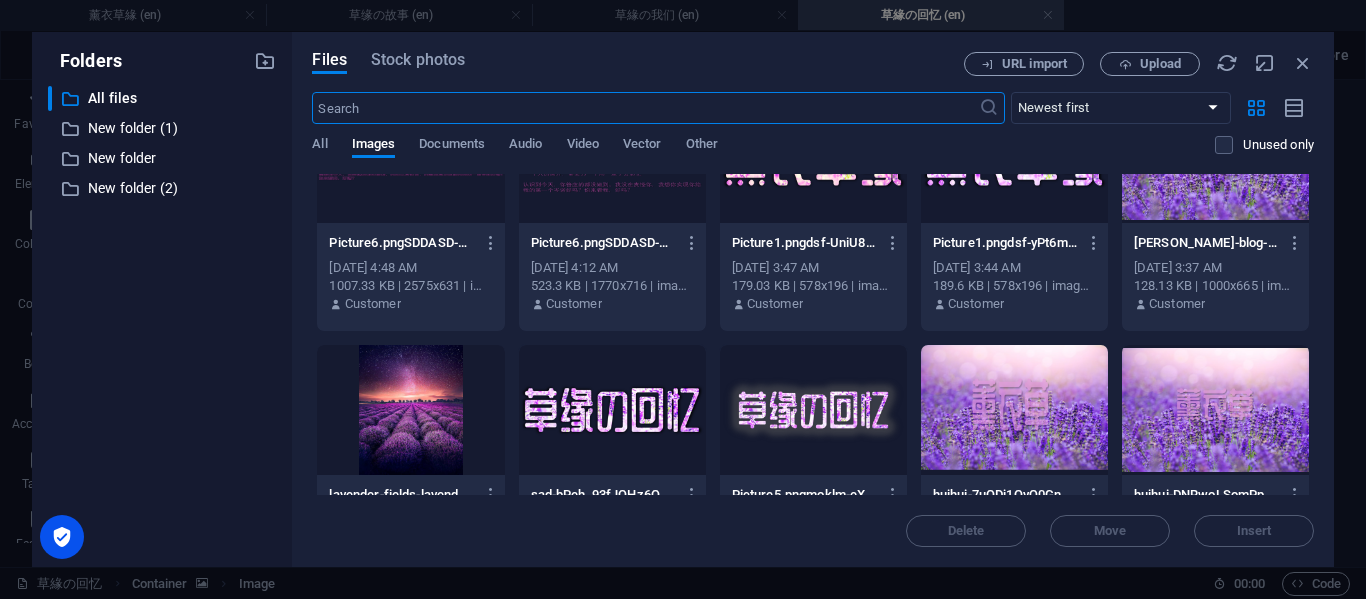 click at bounding box center (612, 410) 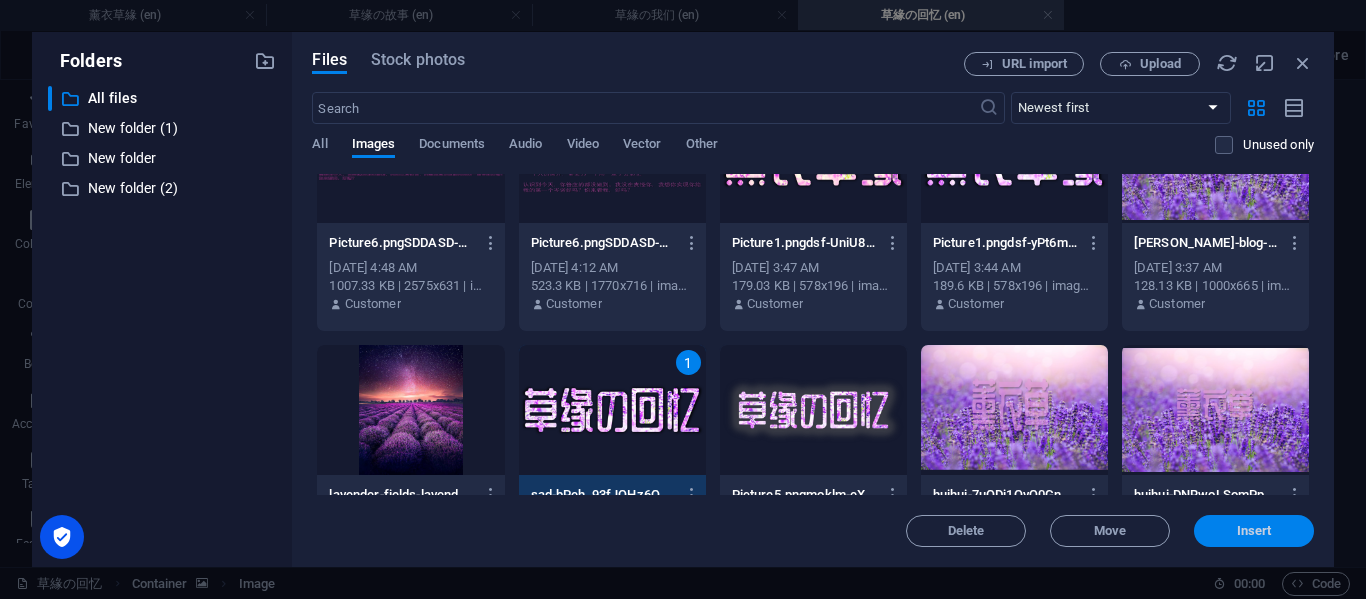 drag, startPoint x: 1221, startPoint y: 528, endPoint x: 673, endPoint y: 430, distance: 556.6938 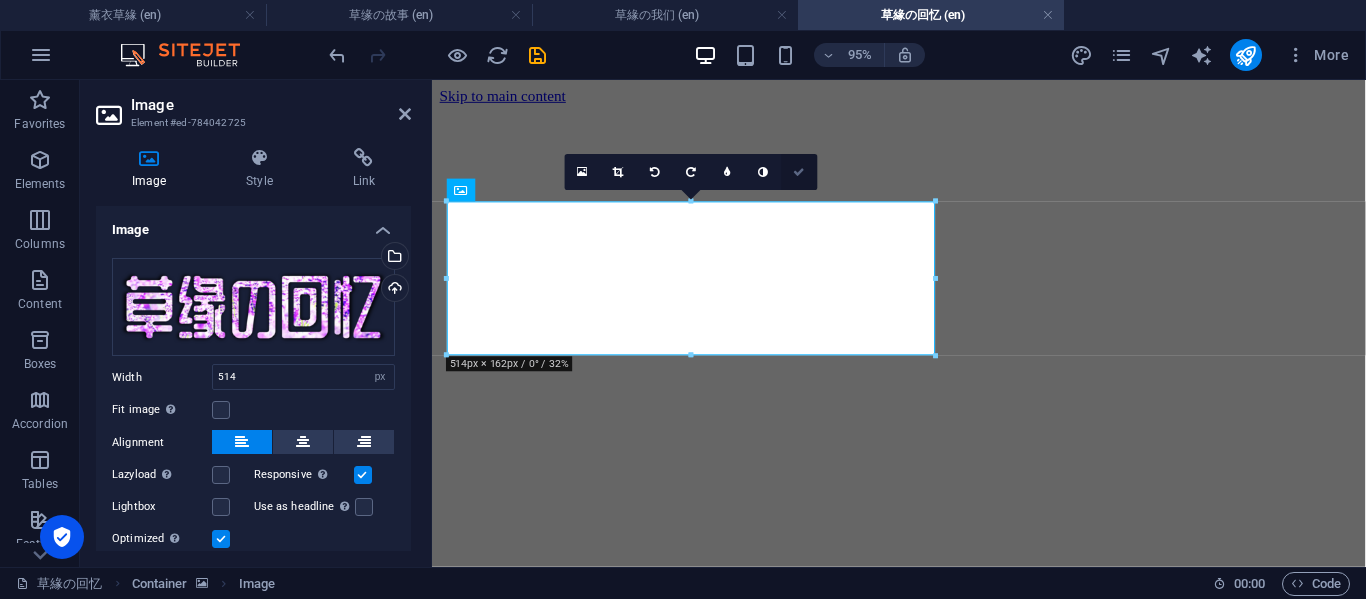 click at bounding box center [800, 171] 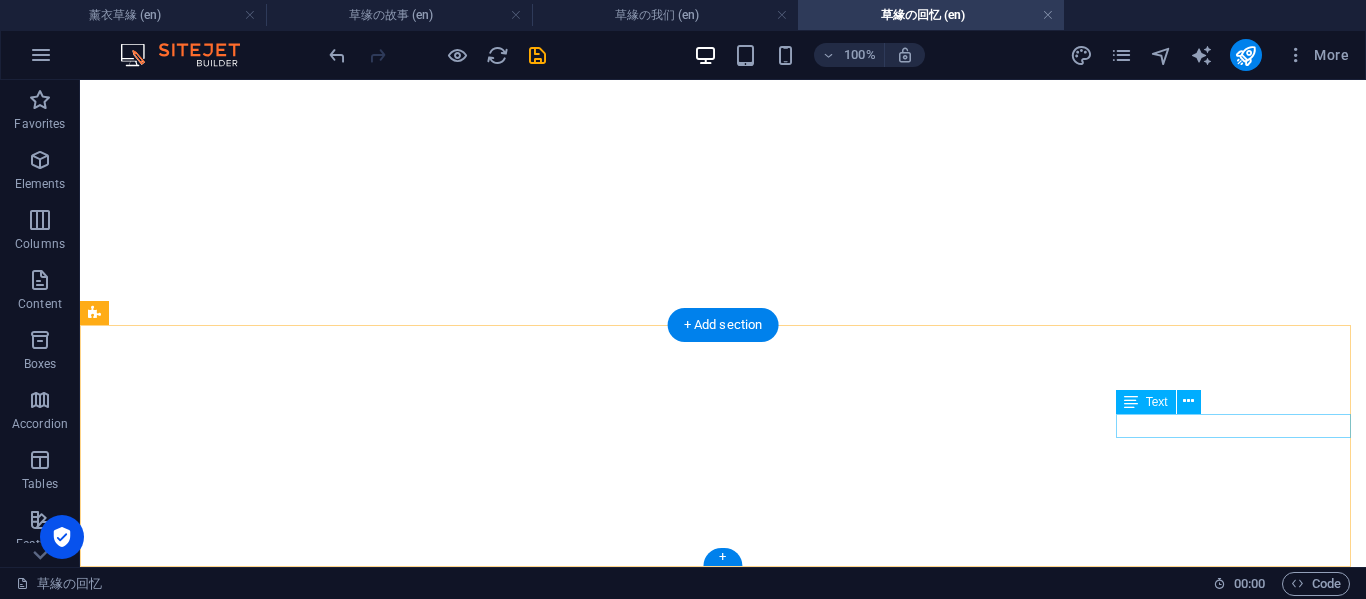 scroll, scrollTop: 6777, scrollLeft: 0, axis: vertical 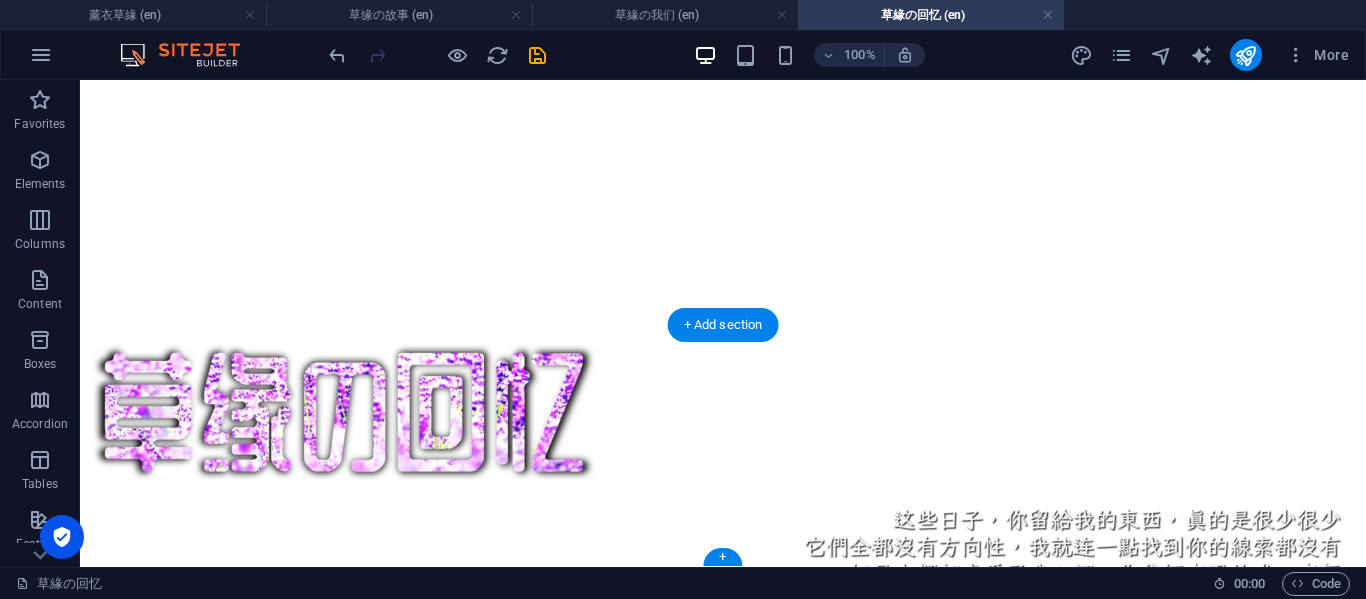 drag, startPoint x: 1117, startPoint y: 320, endPoint x: 507, endPoint y: 347, distance: 610.5972 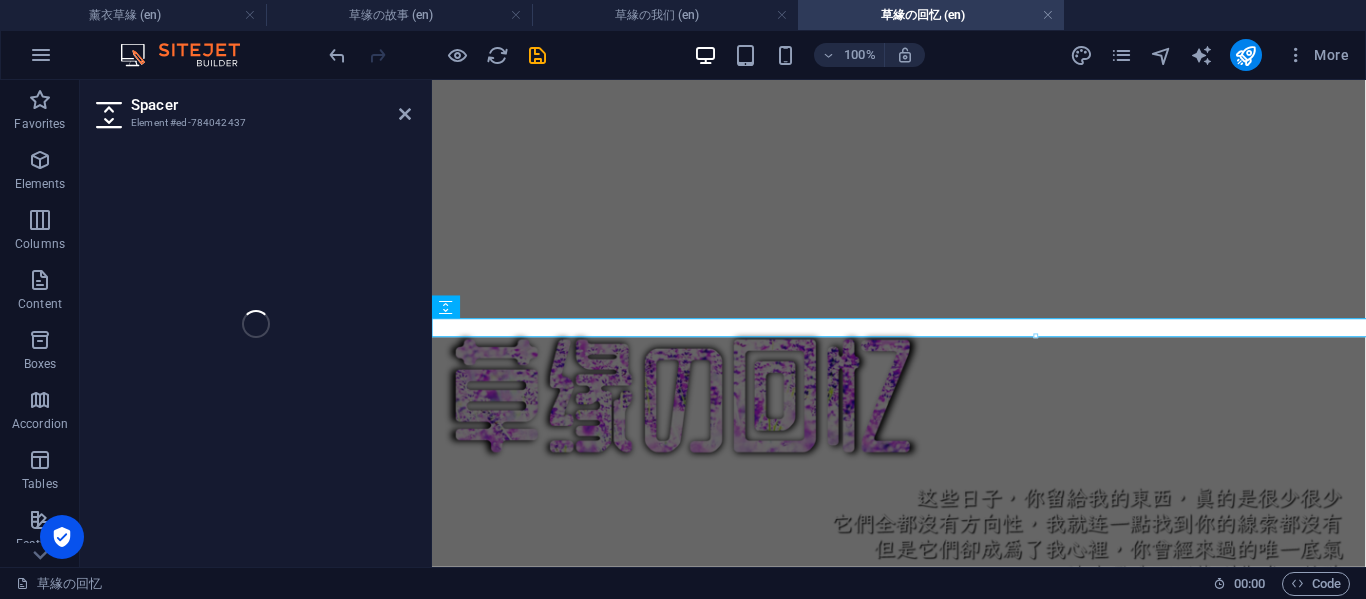 select on "px" 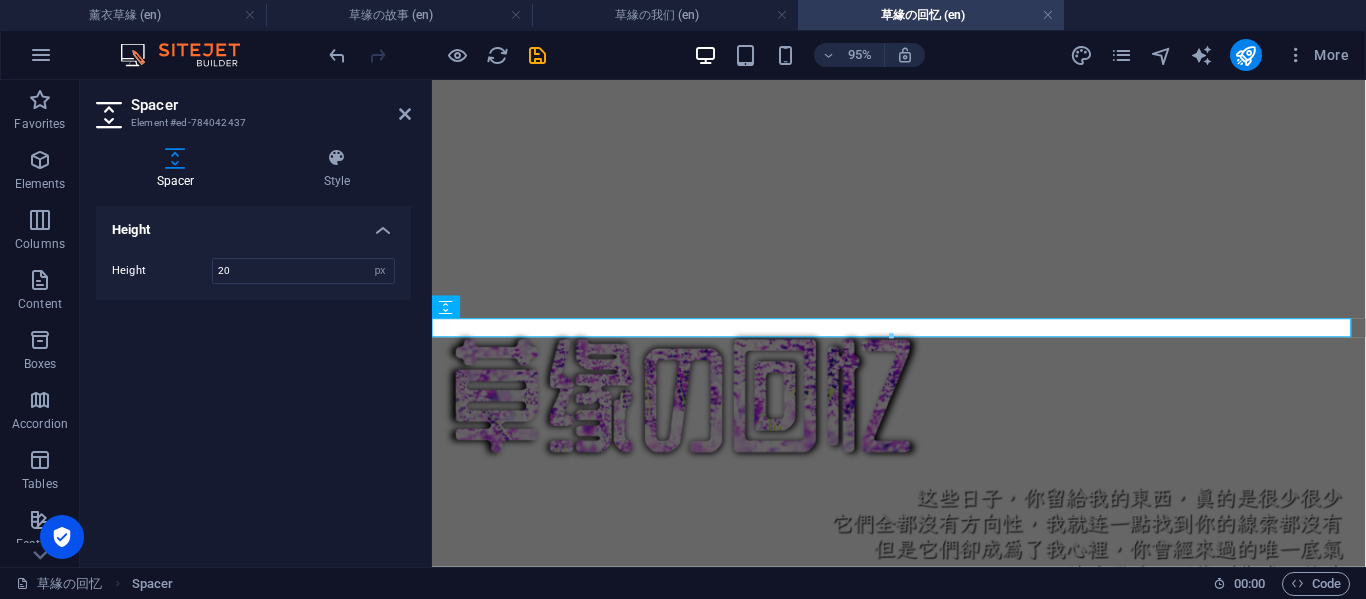 scroll, scrollTop: 6751, scrollLeft: 0, axis: vertical 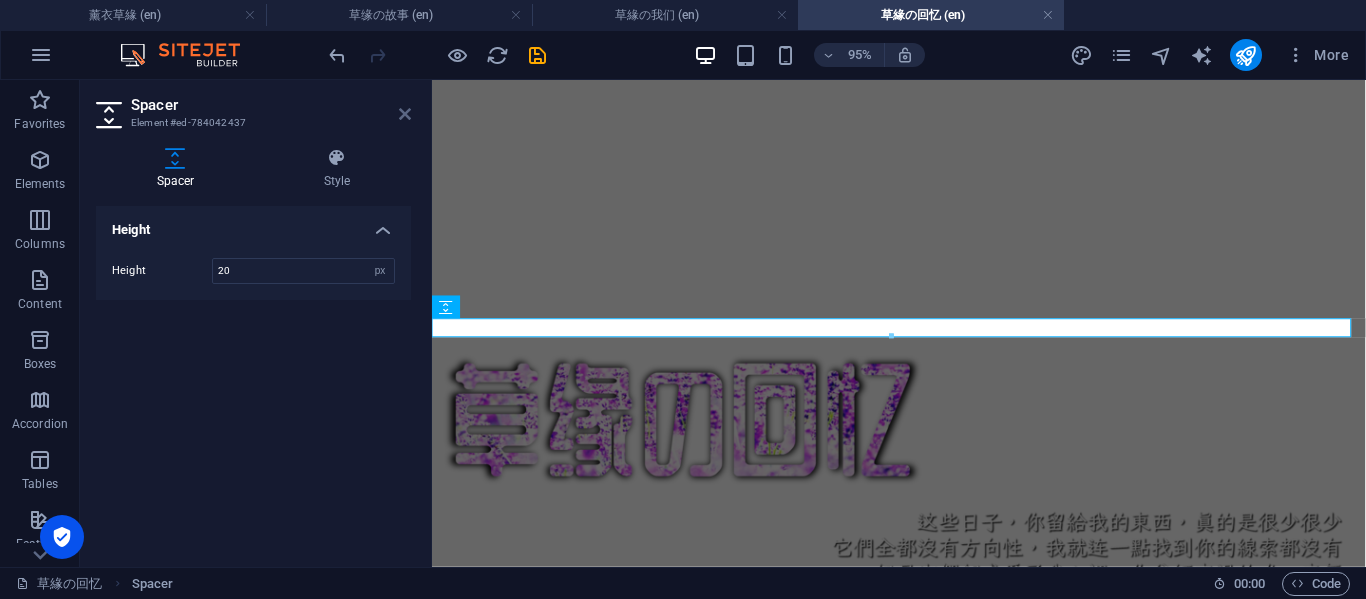 drag, startPoint x: 402, startPoint y: 121, endPoint x: 392, endPoint y: 210, distance: 89.560036 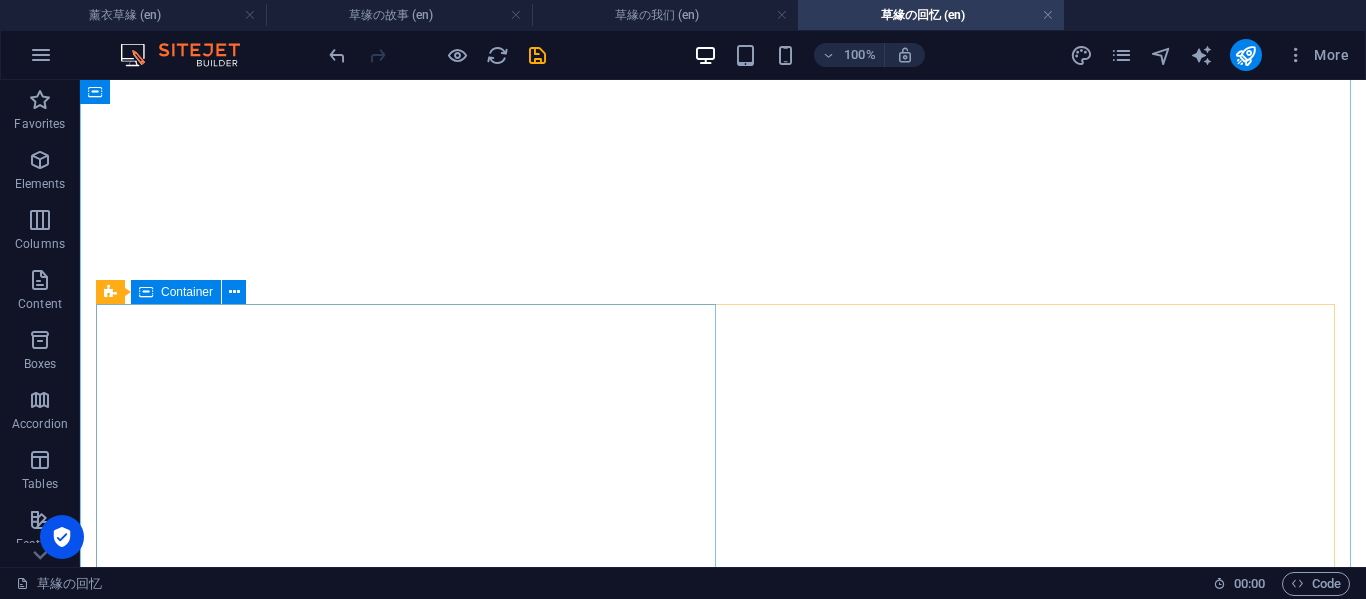 scroll, scrollTop: 6777, scrollLeft: 0, axis: vertical 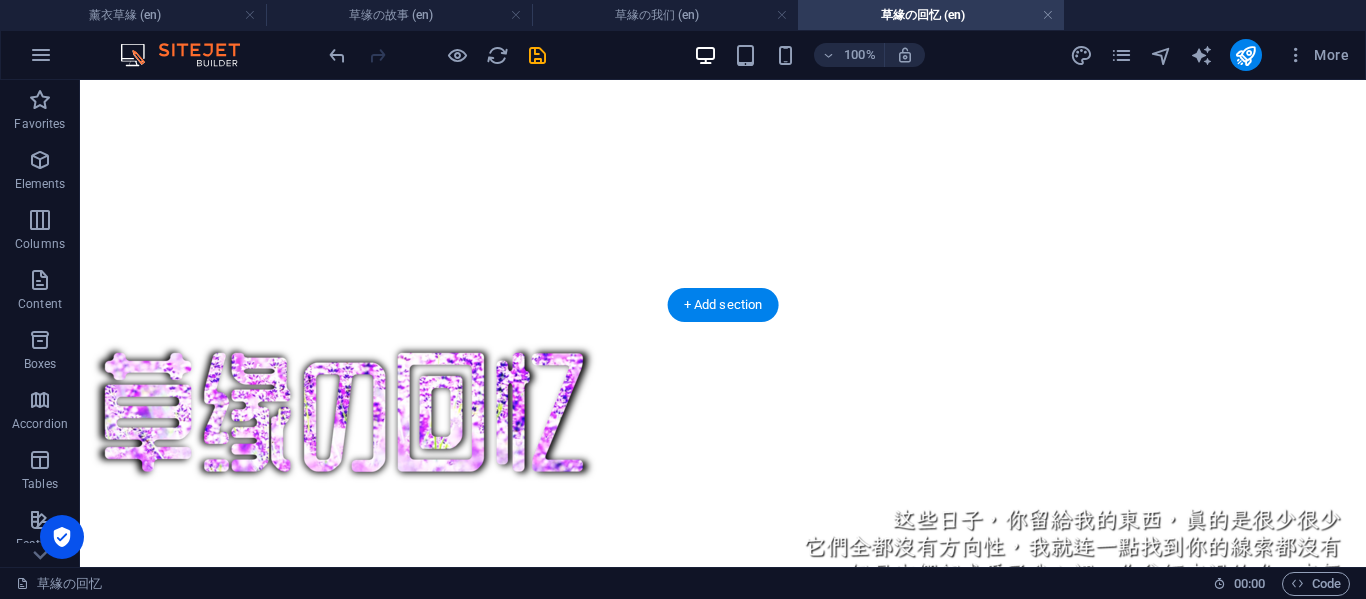 click at bounding box center [723, -6671] 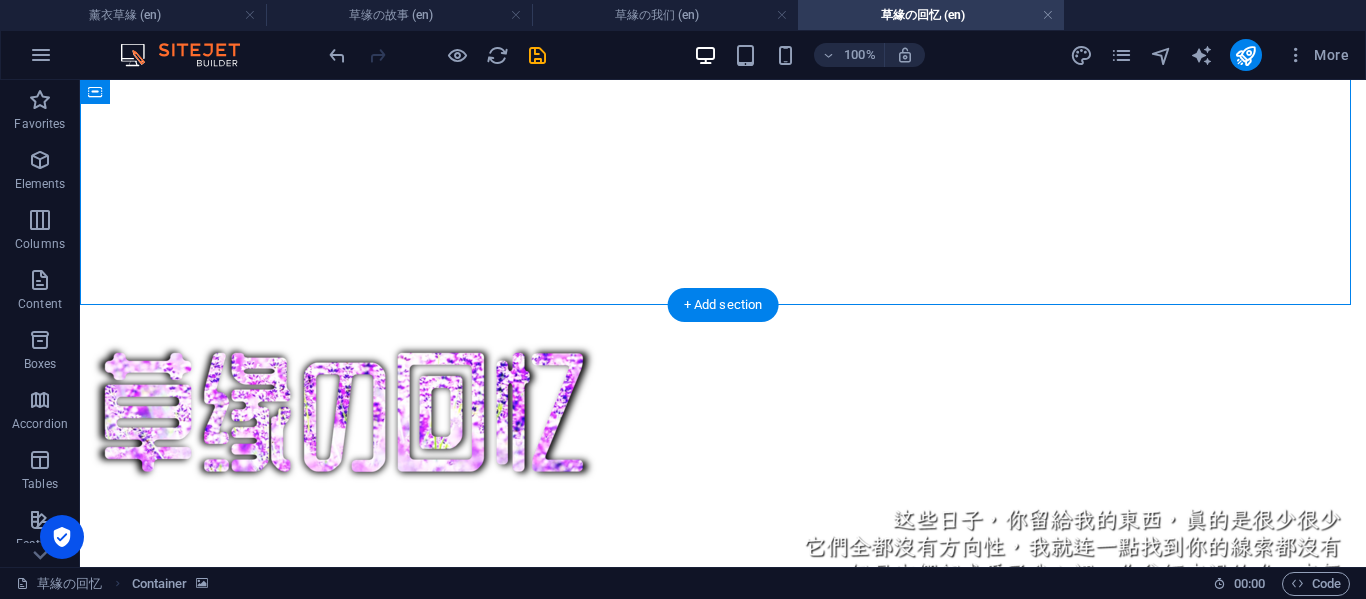 click at bounding box center (723, -6671) 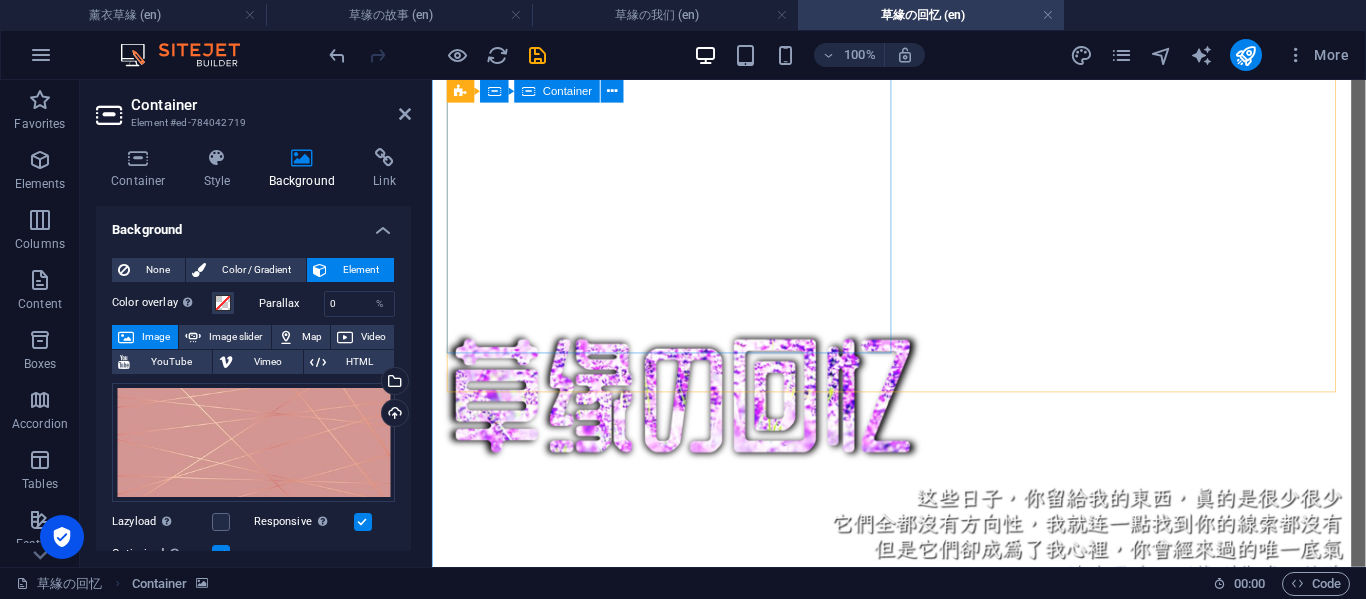 scroll, scrollTop: 3245, scrollLeft: 0, axis: vertical 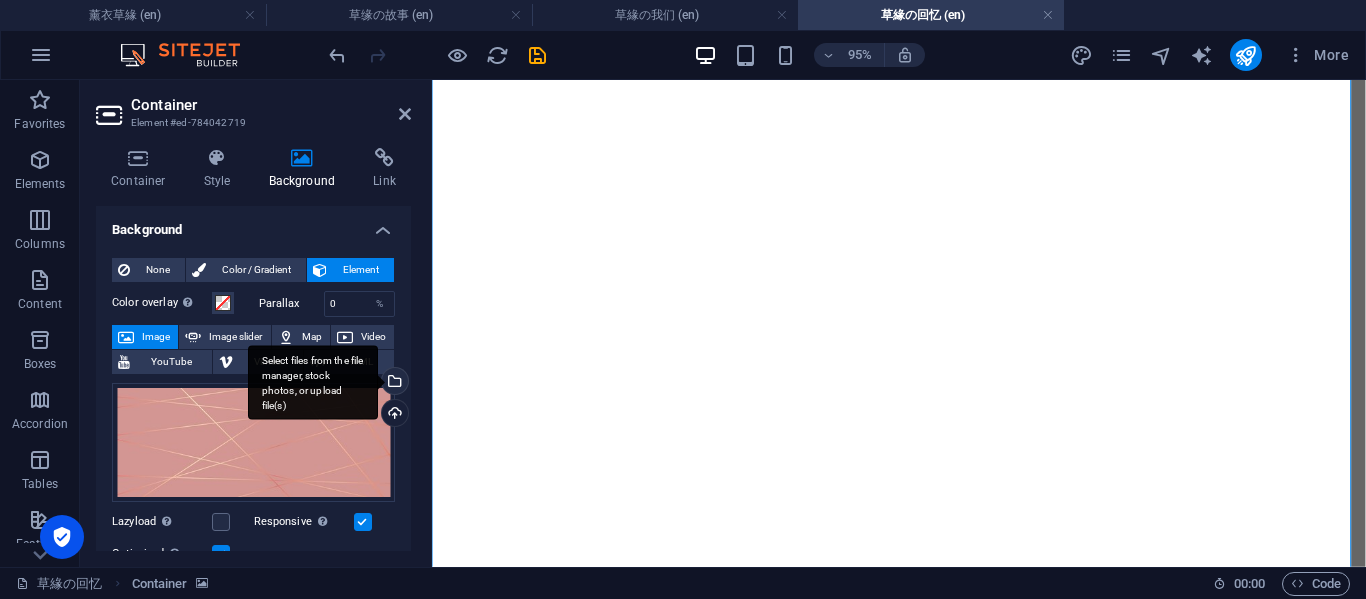 click on "Select files from the file manager, stock photos, or upload file(s)" at bounding box center (393, 383) 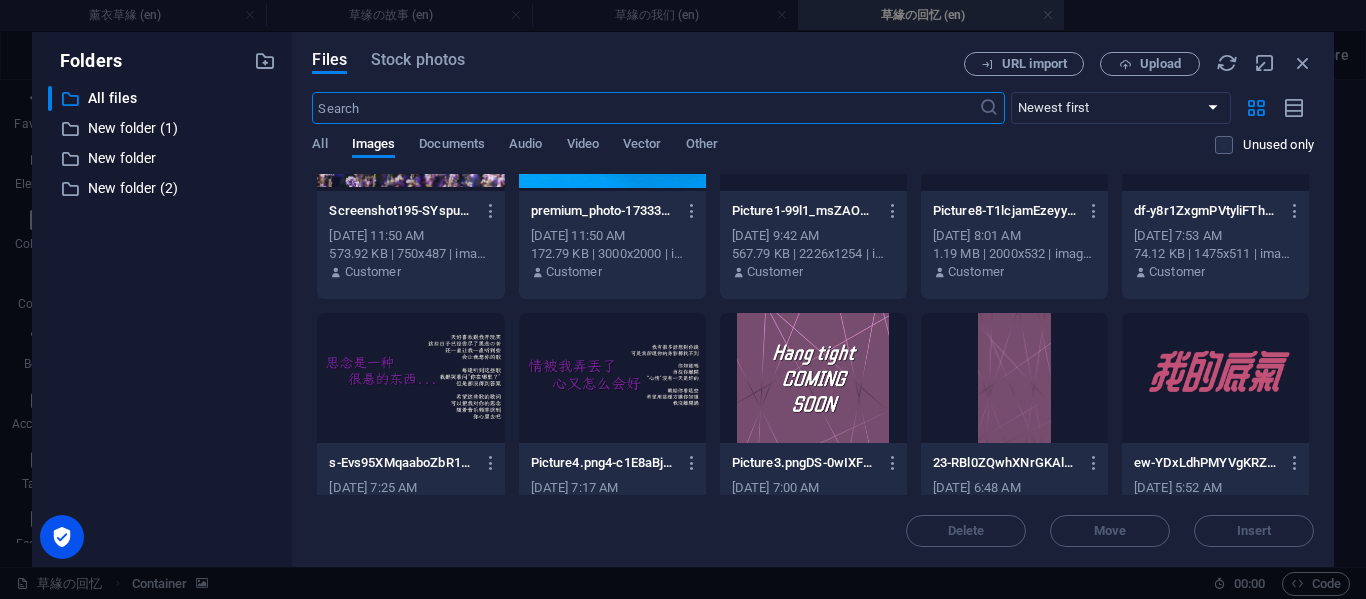scroll, scrollTop: 6691, scrollLeft: 0, axis: vertical 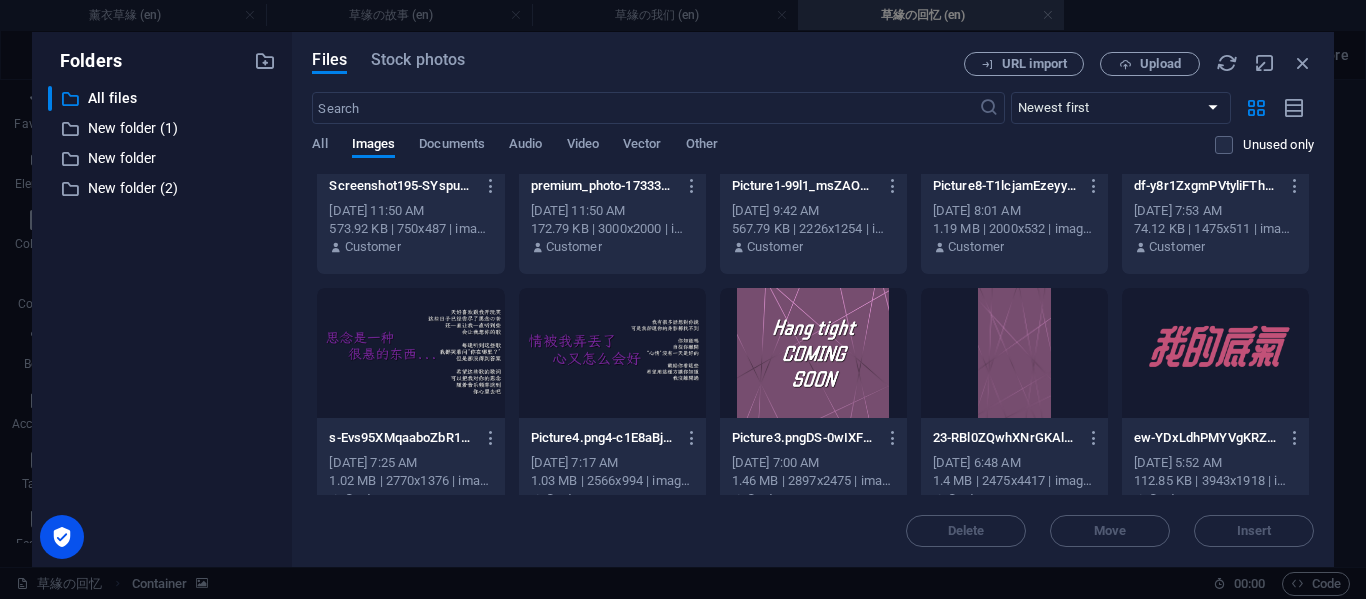click at bounding box center (1014, 353) 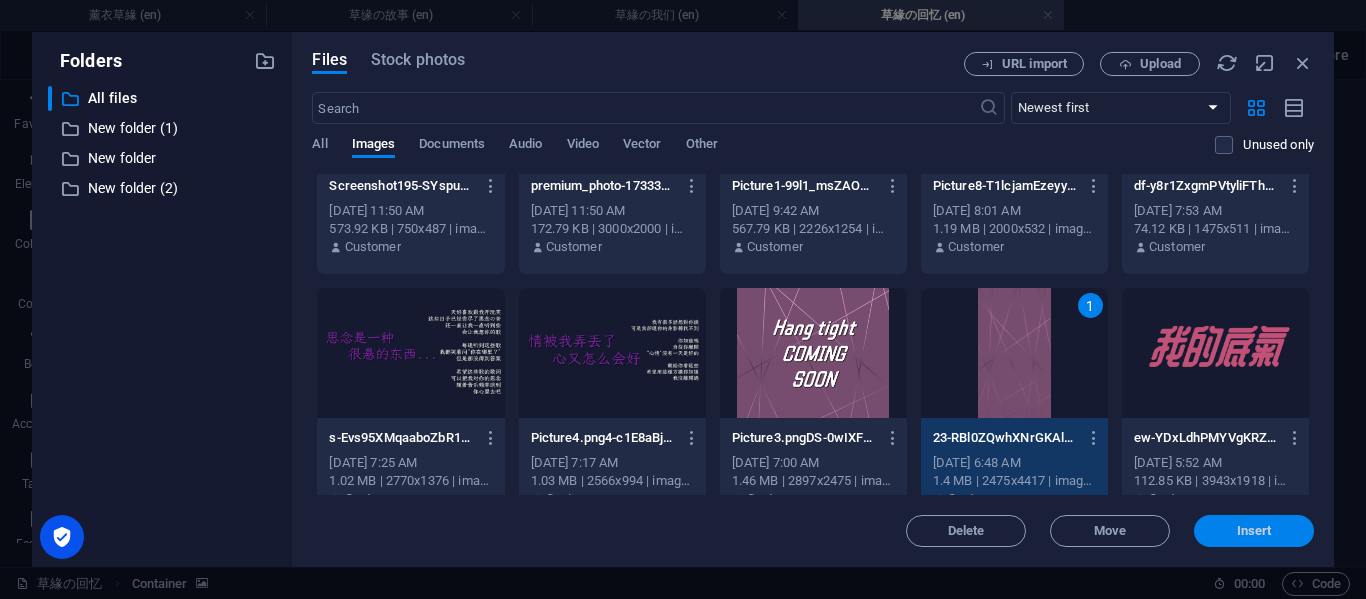 drag, startPoint x: 1257, startPoint y: 534, endPoint x: 849, endPoint y: 477, distance: 411.96237 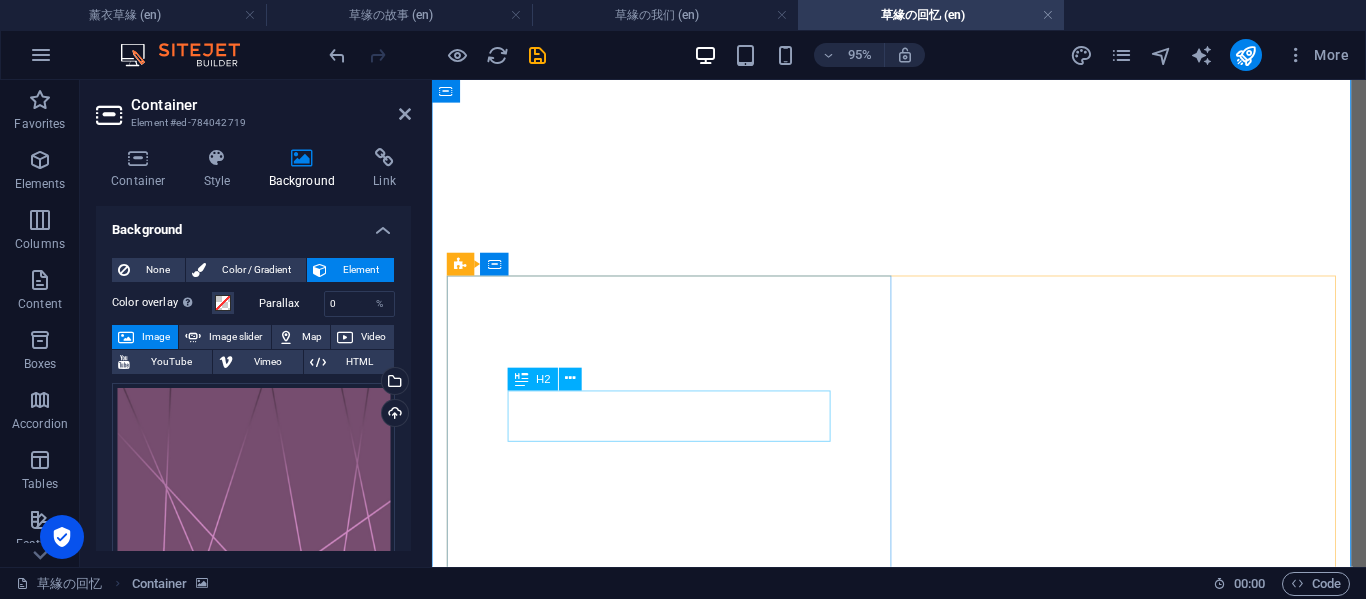 scroll, scrollTop: 0, scrollLeft: 0, axis: both 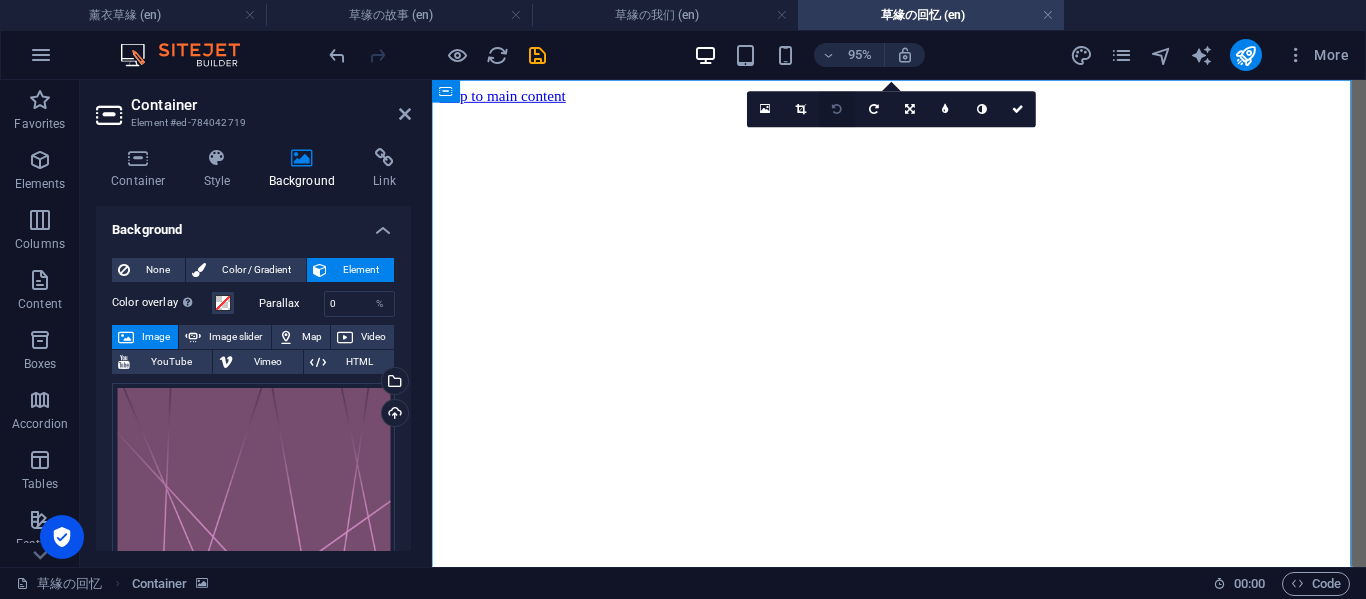 click at bounding box center (838, 109) 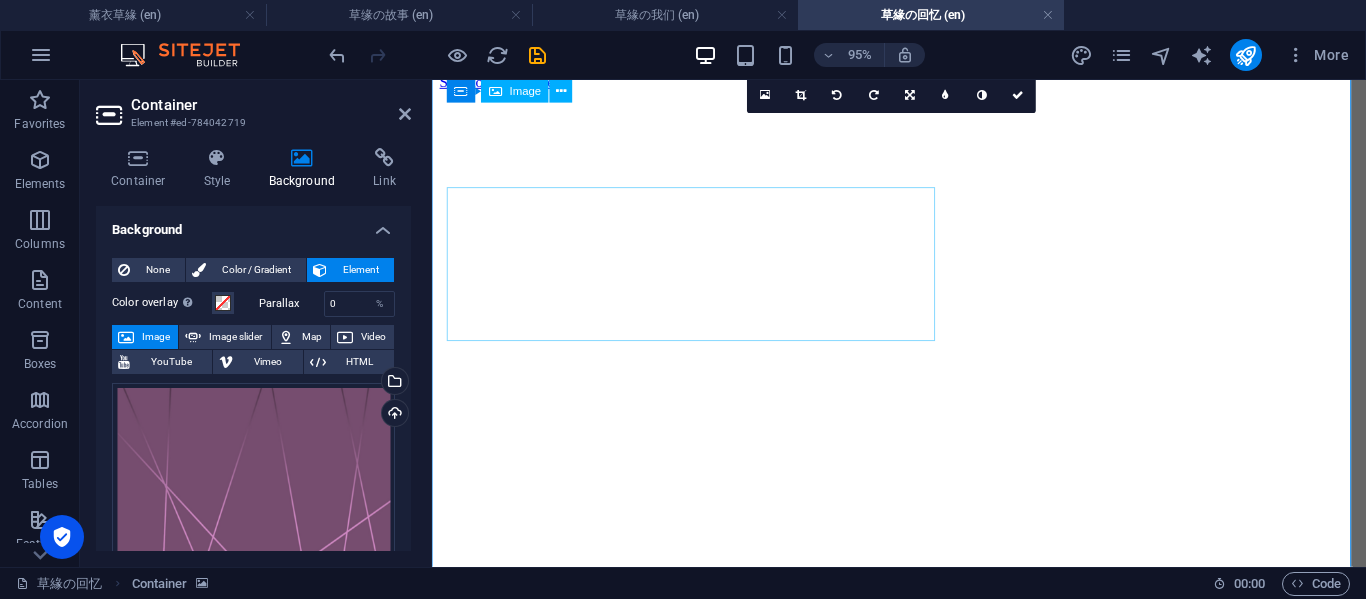 scroll, scrollTop: 0, scrollLeft: 0, axis: both 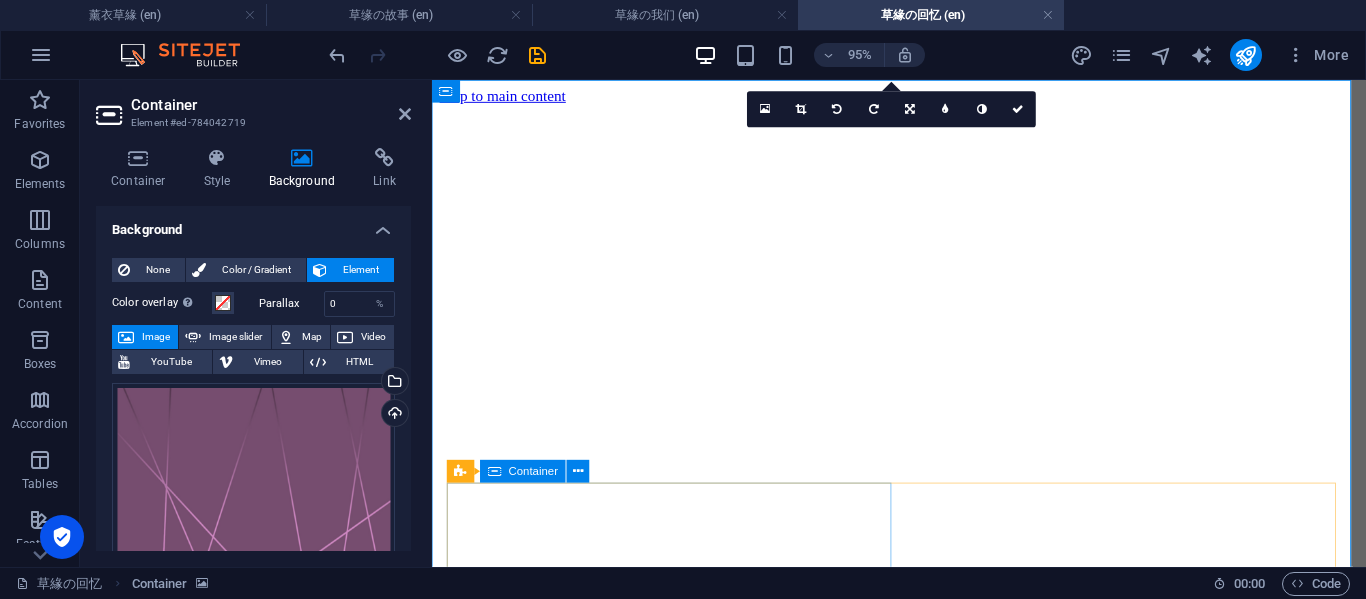 click on "纪念日祝福满满卡 虽 然纪念日不在彼此身边 甚至纪念日倒数也常常因不同理由缺席 但是我很珍惜我们 的第一个纪念日 因为我们有个眼里只有彼此的15分钟的 一 个纪念日" at bounding box center (923, 7531) 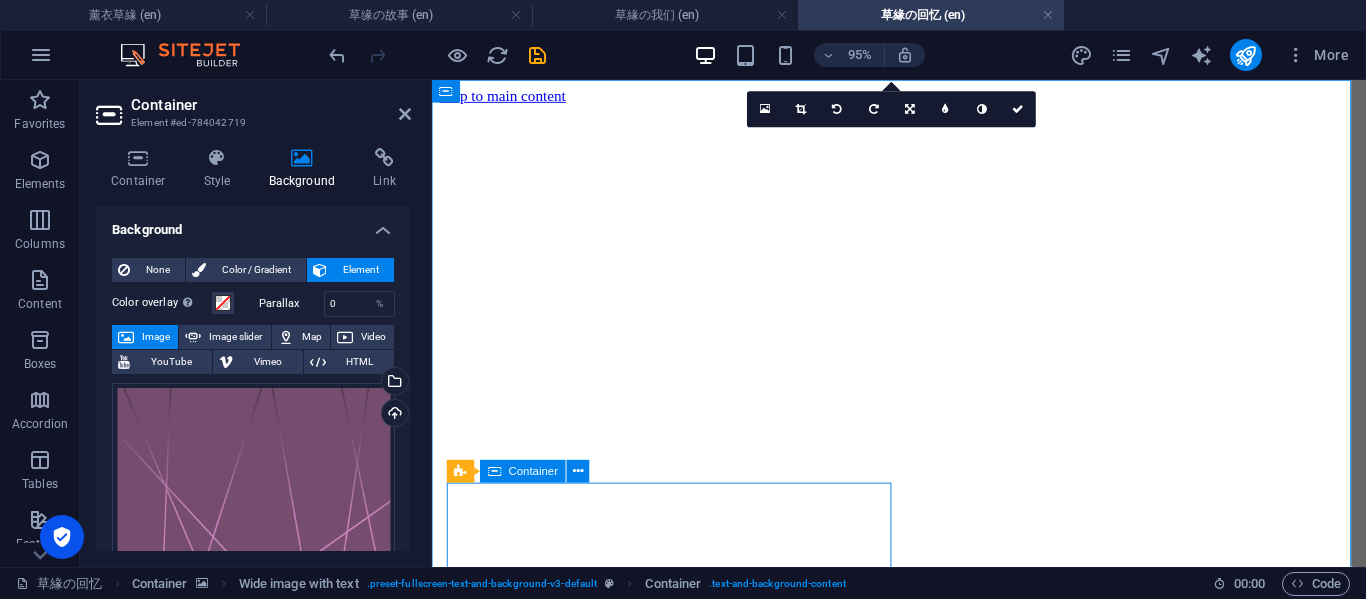 click on "纪念日祝福满满卡 虽 然纪念日不在彼此身边 甚至纪念日倒数也常常因不同理由缺席 但是我很珍惜我们 的第一个纪念日 因为我们有个眼里只有彼此的15分钟的 一 个纪念日" at bounding box center [923, 7531] 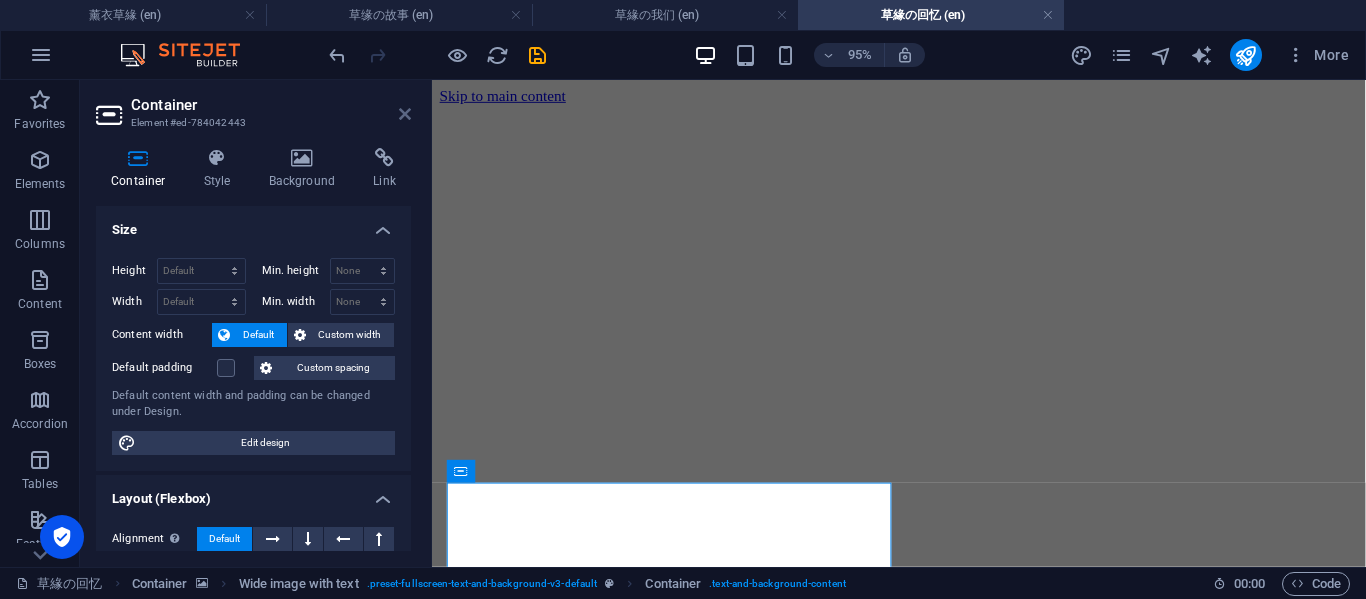 click at bounding box center [405, 114] 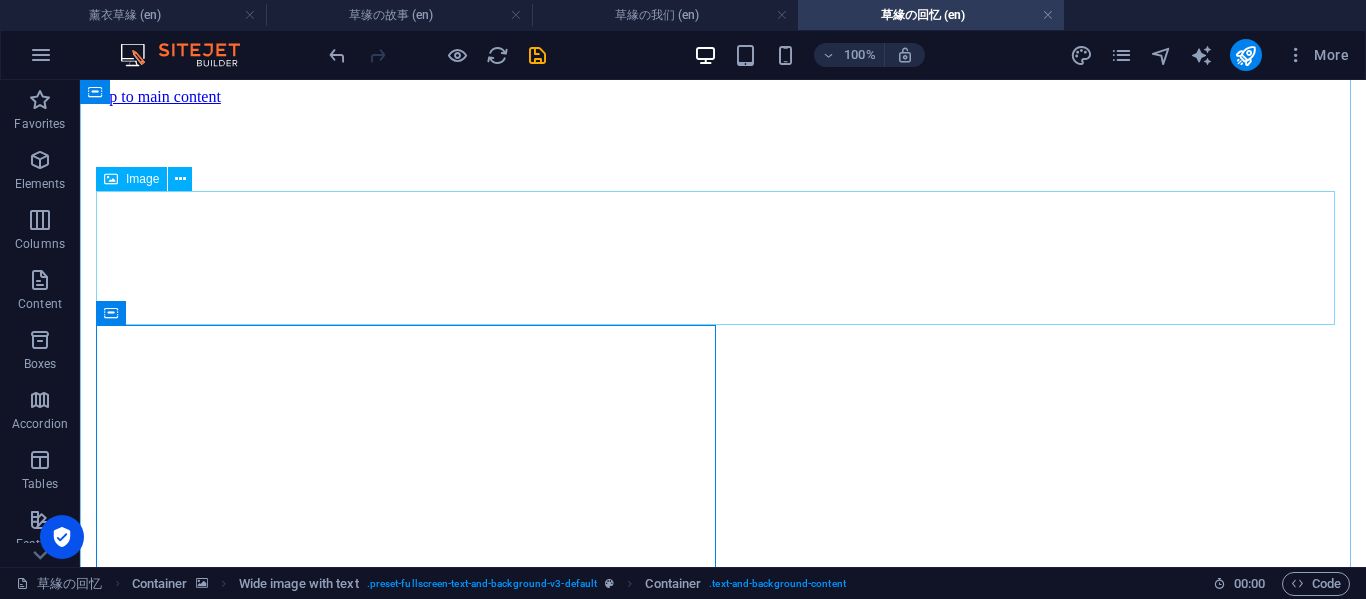 scroll, scrollTop: 667, scrollLeft: 0, axis: vertical 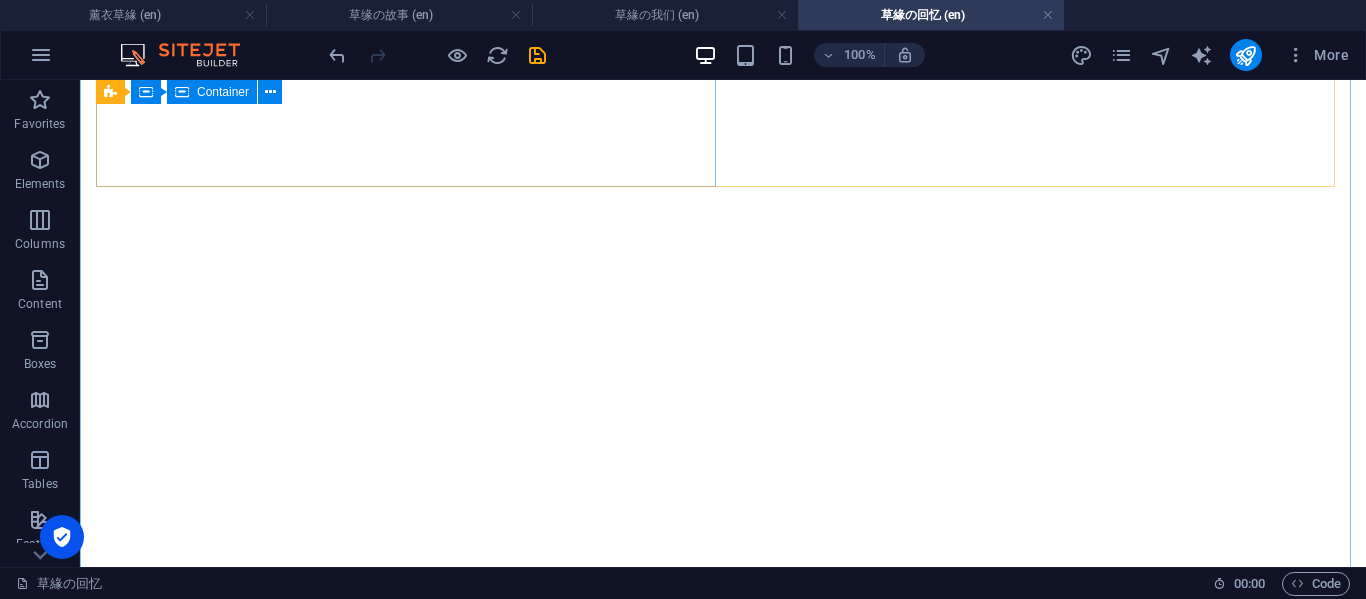 click on "纪念日祝福满满卡 虽 然纪念日不在彼此身边 甚至纪念日倒数也常常因不同理由缺席 但是我很珍惜我们 的第一个纪念日 因为我们有个眼里只有彼此的15分钟的 一 个纪念日" at bounding box center (723, 6864) 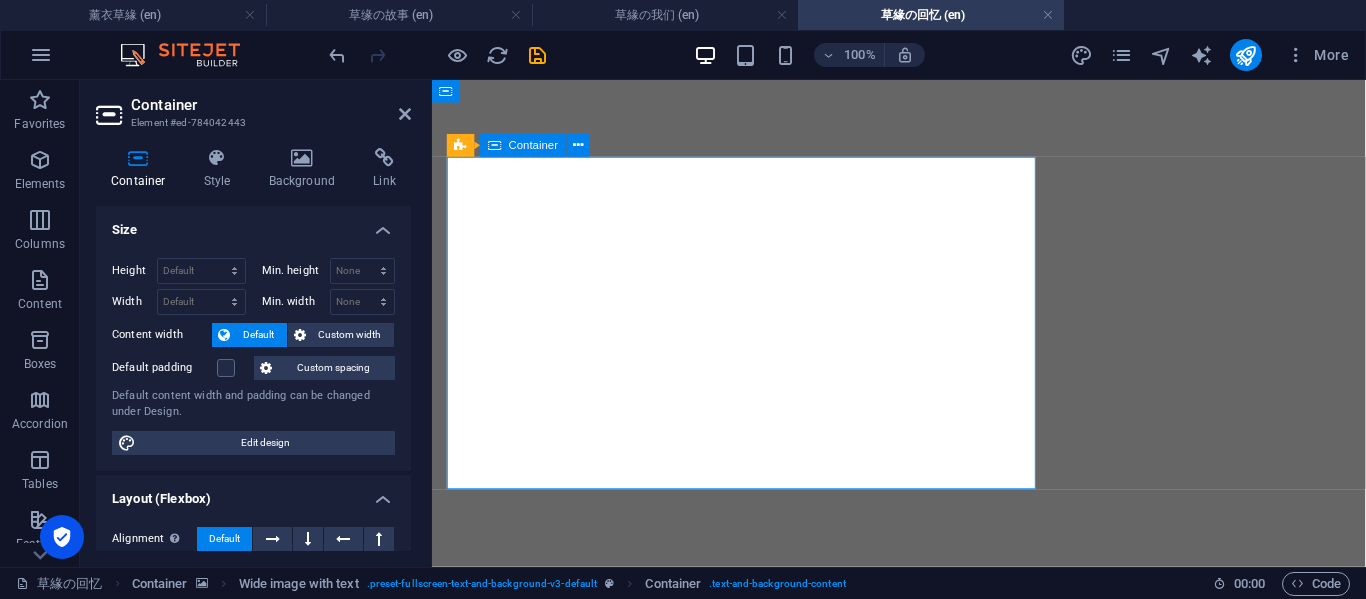 scroll, scrollTop: 343, scrollLeft: 0, axis: vertical 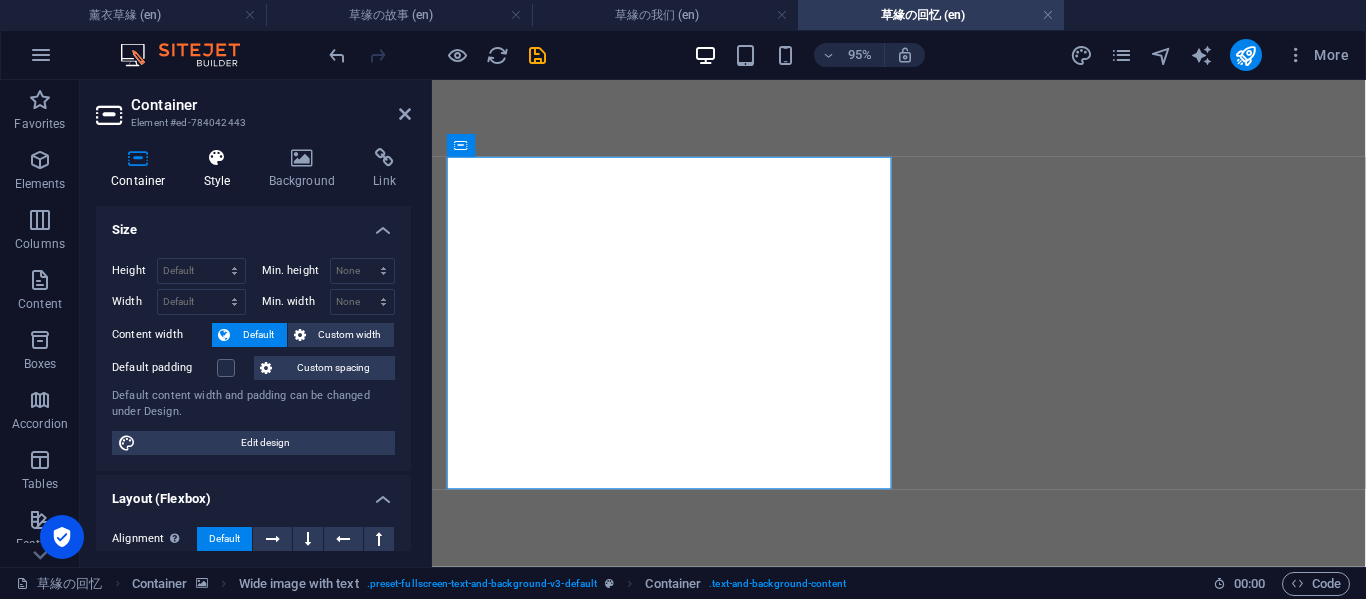 click on "Style" at bounding box center [221, 169] 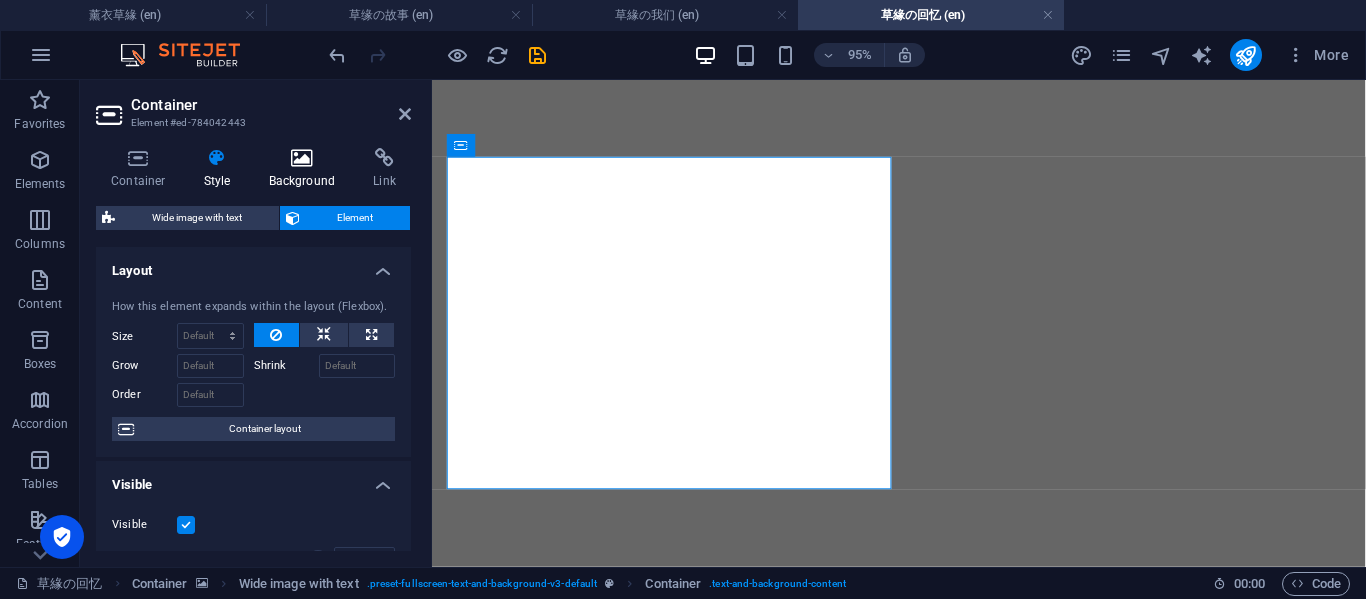 click at bounding box center [302, 158] 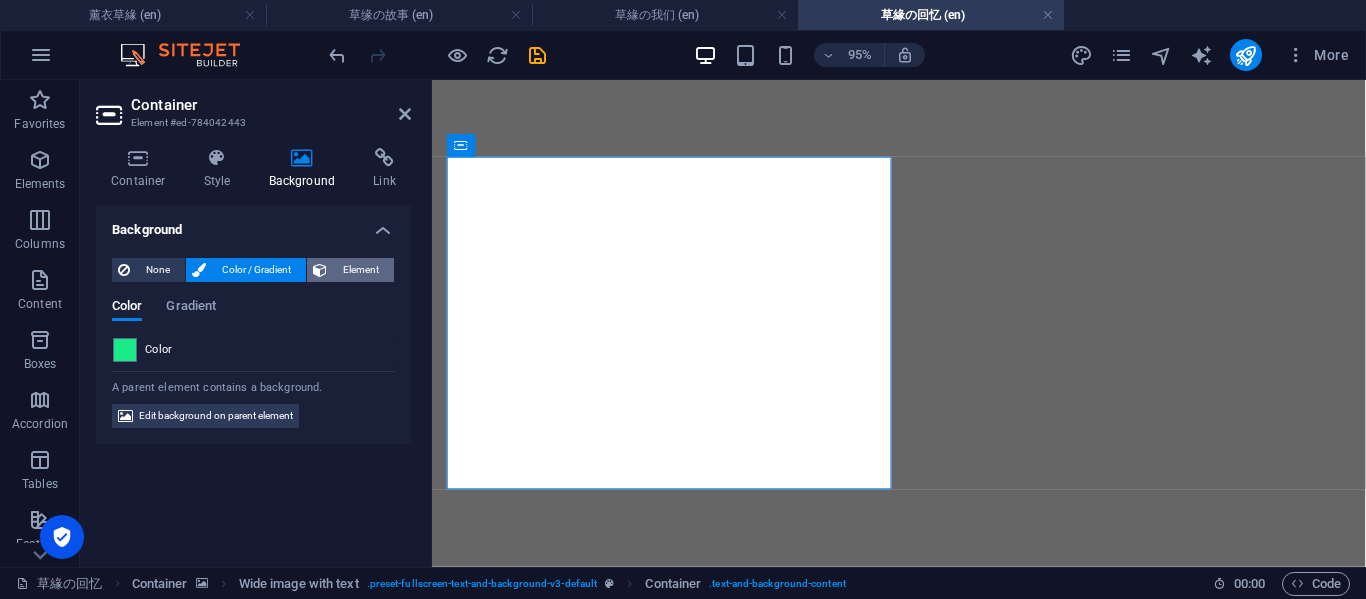 click on "Element" at bounding box center (360, 270) 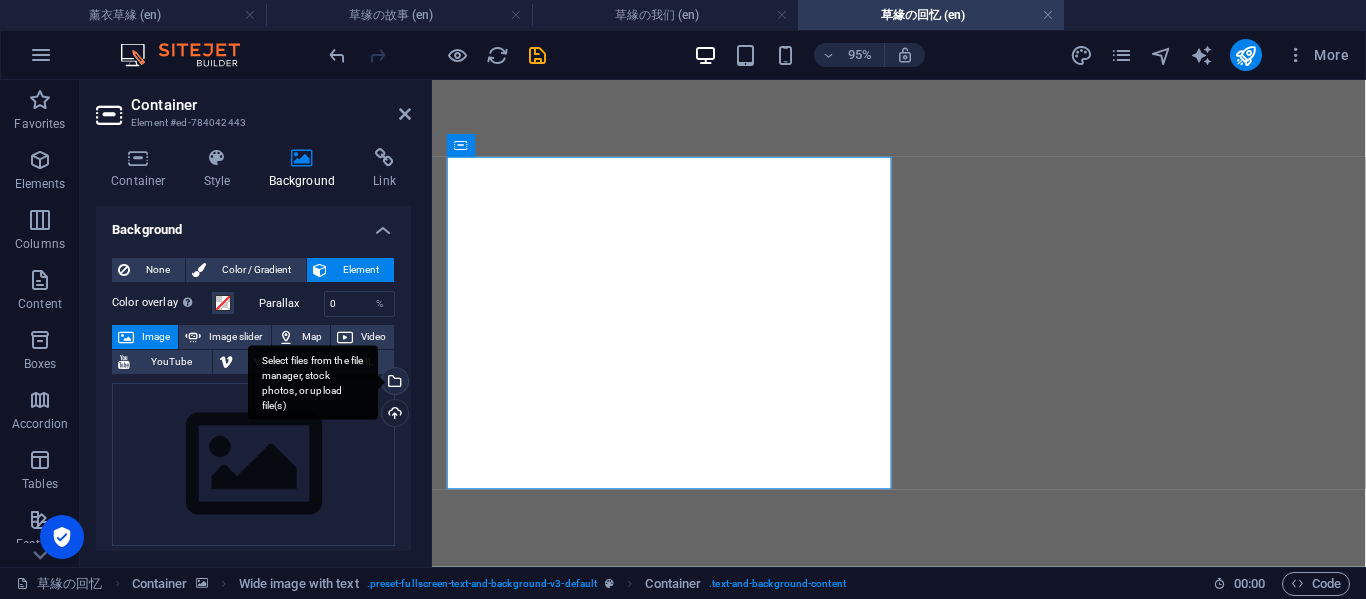 click on "Select files from the file manager, stock photos, or upload file(s)" at bounding box center (313, 382) 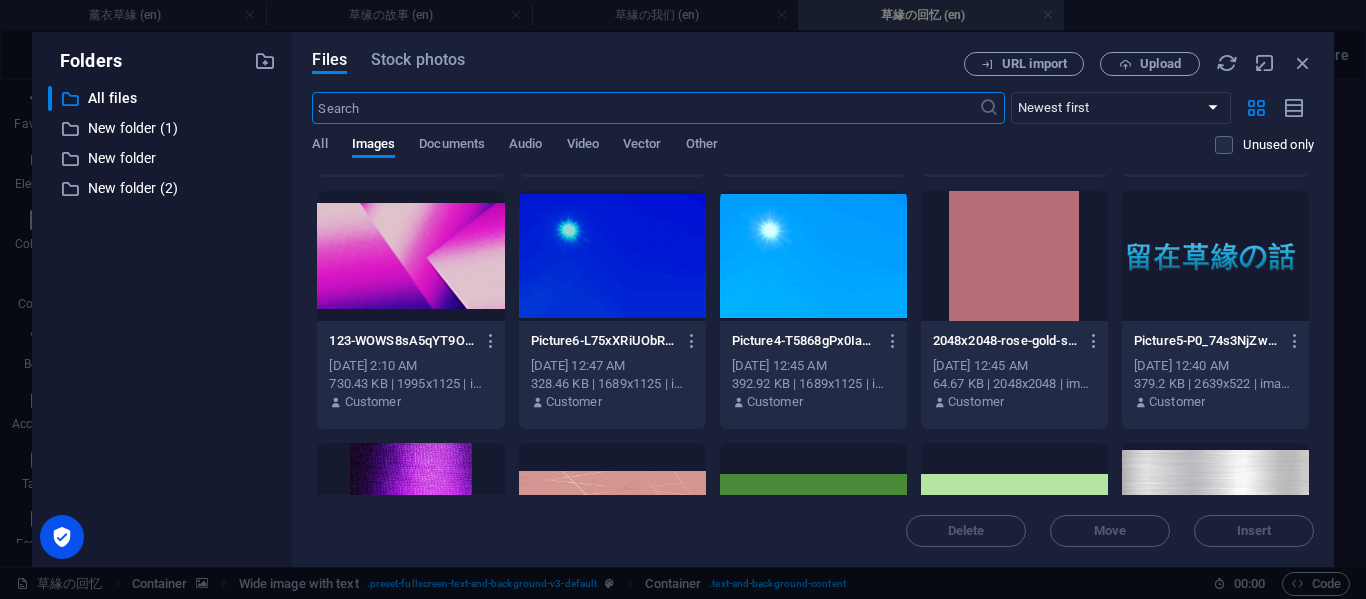 scroll, scrollTop: 3846, scrollLeft: 0, axis: vertical 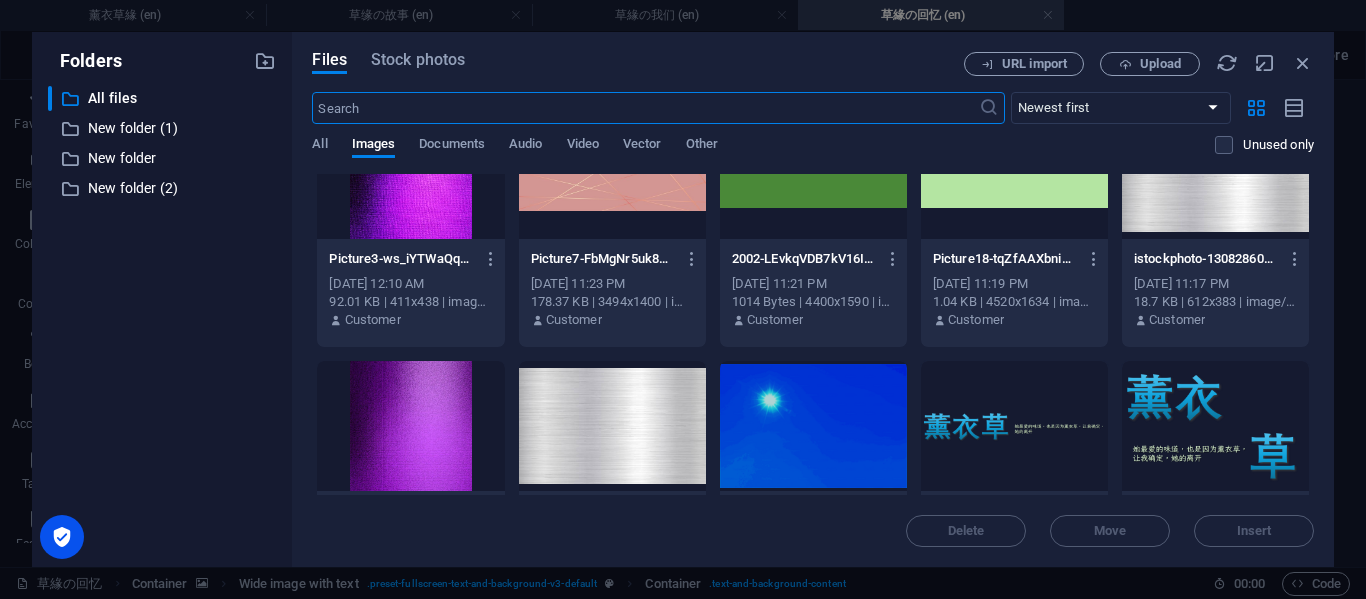click at bounding box center (612, 174) 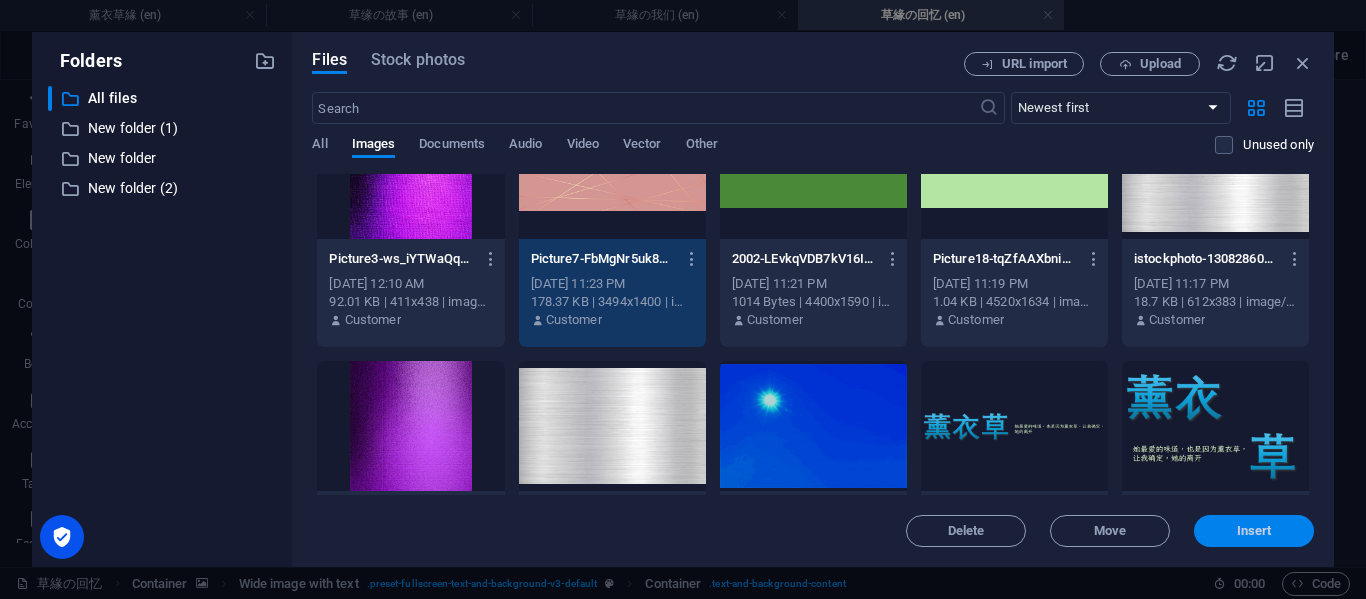 click on "Insert" at bounding box center [1254, 531] 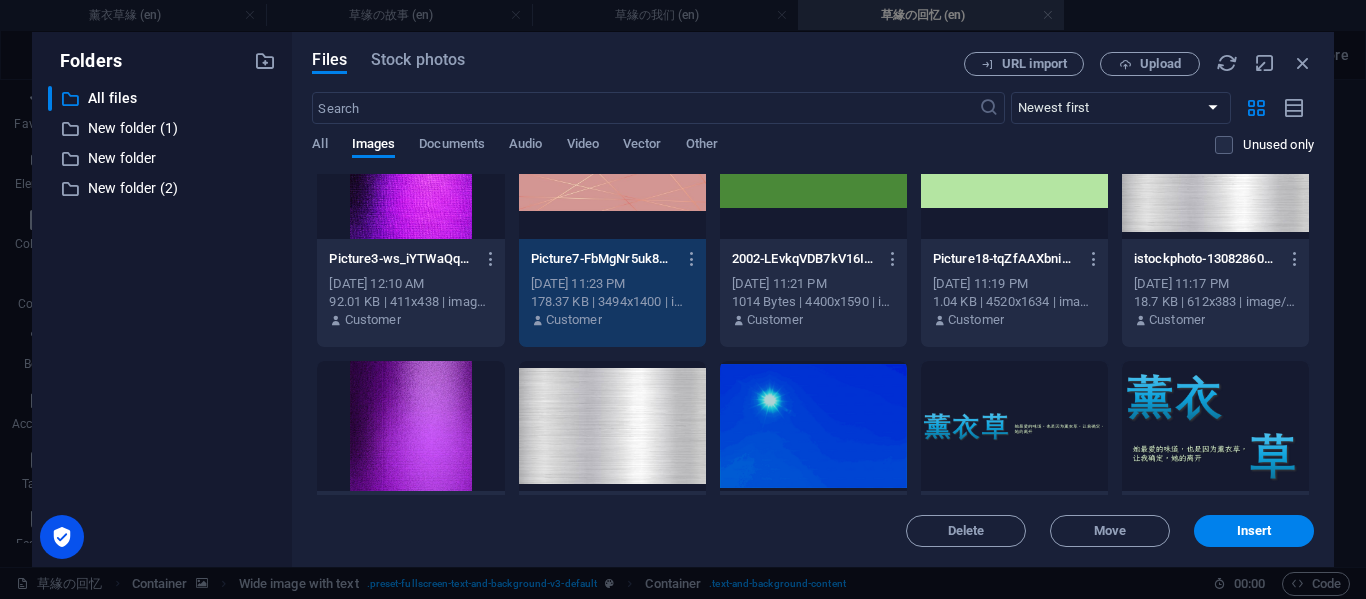 click at bounding box center (925, 7444) 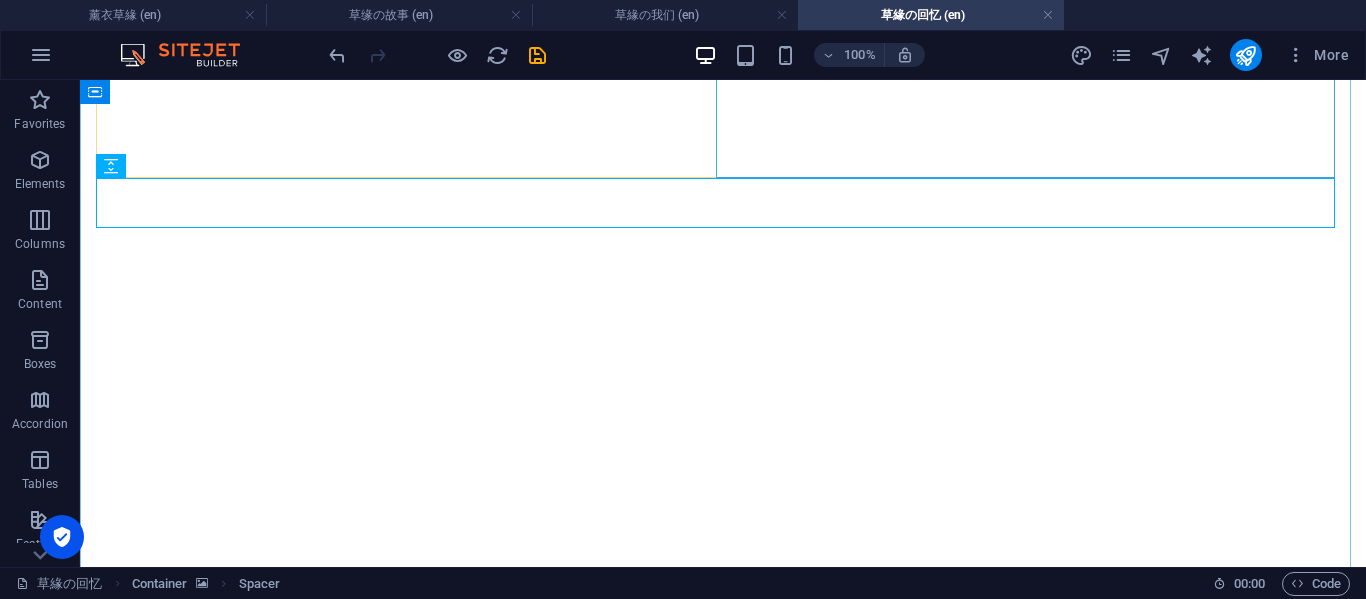 scroll, scrollTop: 676, scrollLeft: 0, axis: vertical 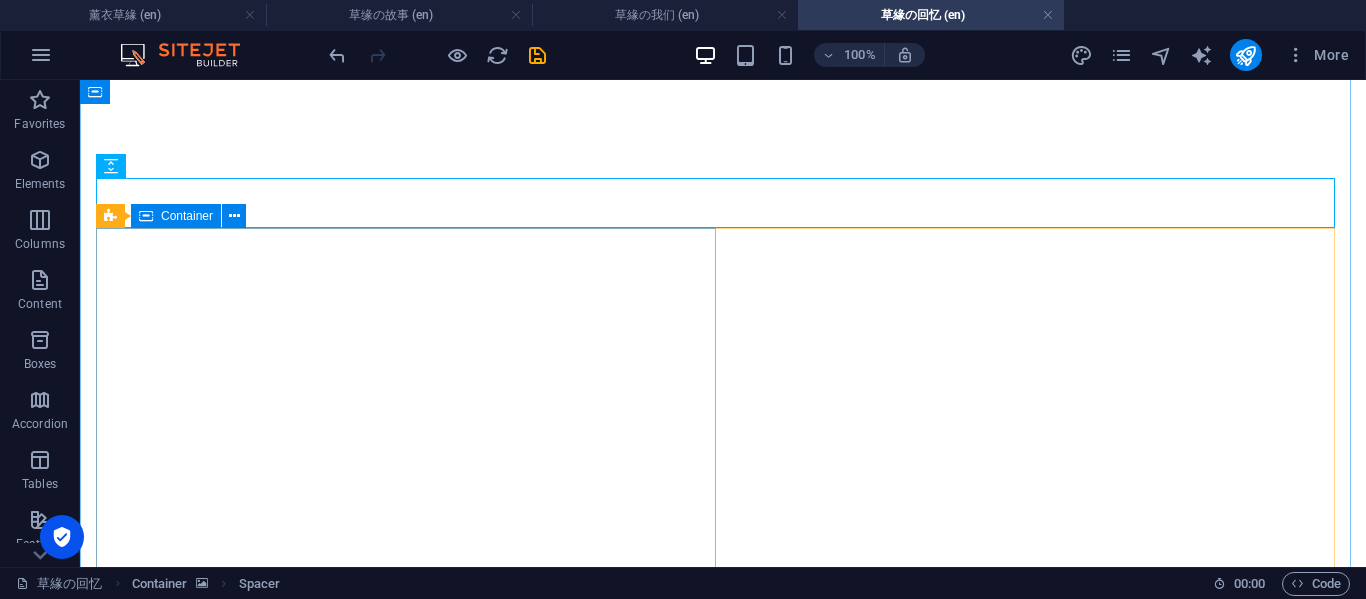 click on "薰衣草 第一个纪念日的那天 我选择了薰衣草 因为我知道薰衣草在你心里的位置 我相信总有一天 你 你会因为我而开心" at bounding box center [723, 7311] 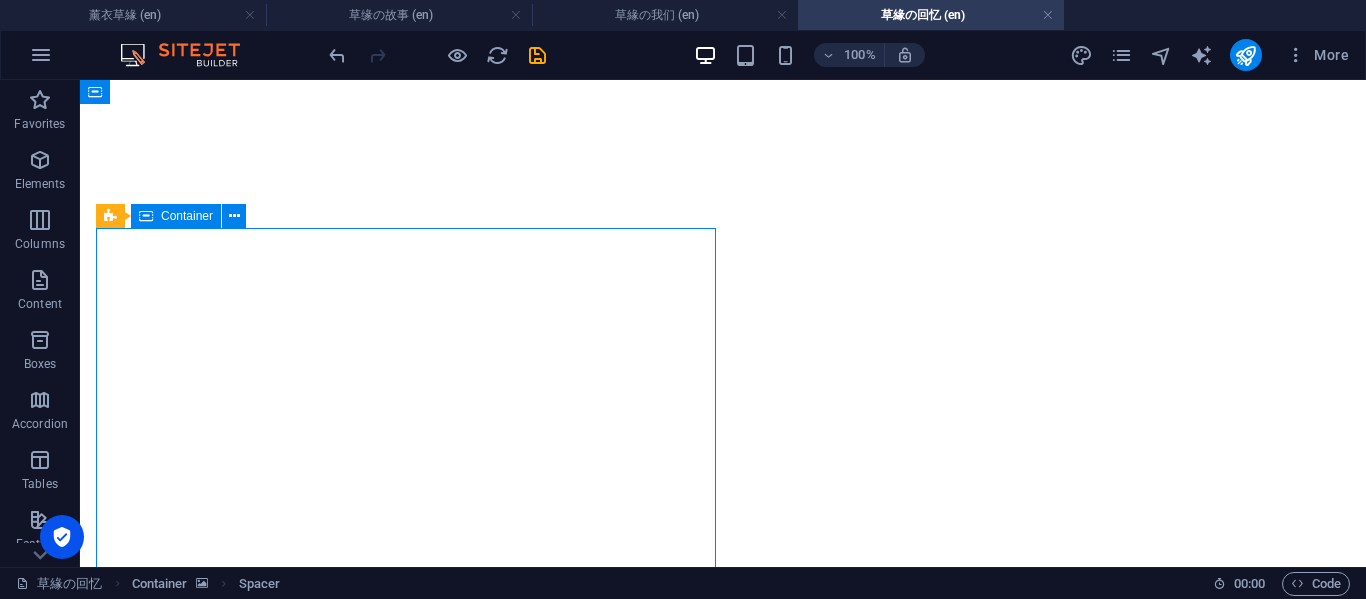 click on "薰衣草 第一个纪念日的那天 我选择了薰衣草 因为我知道薰衣草在你心里的位置 我相信总有一天 你 你会因为我而开心" at bounding box center [723, 7311] 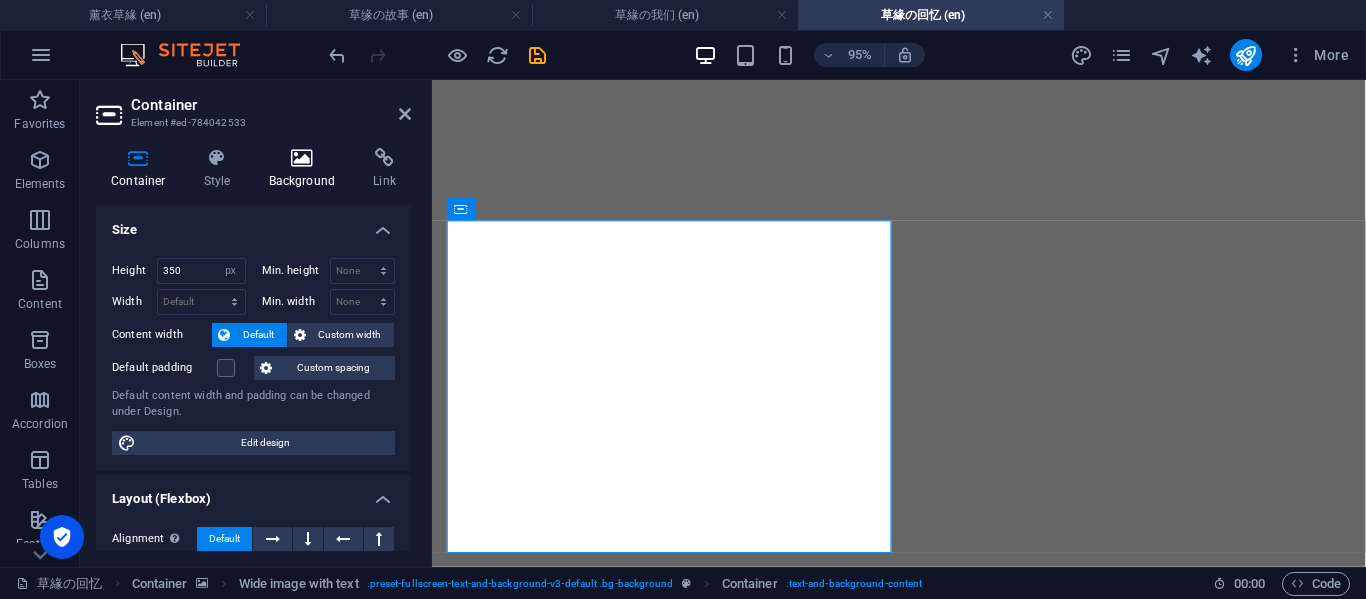 click on "Background" at bounding box center [306, 169] 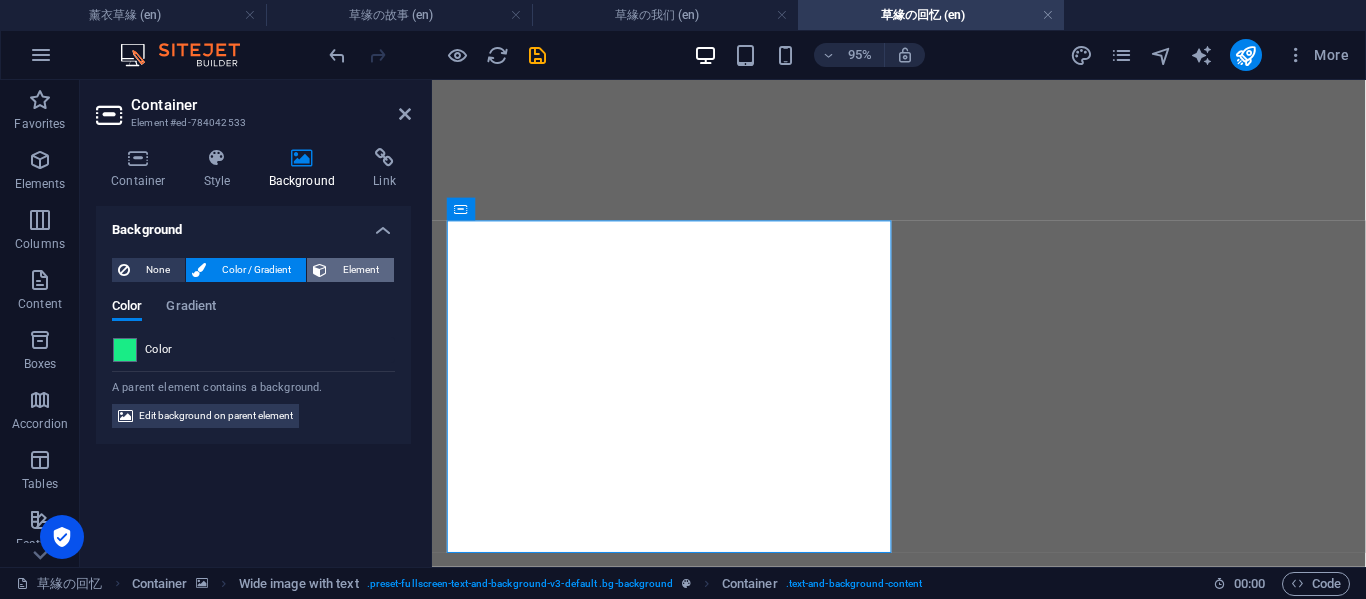 click on "Element" at bounding box center [360, 270] 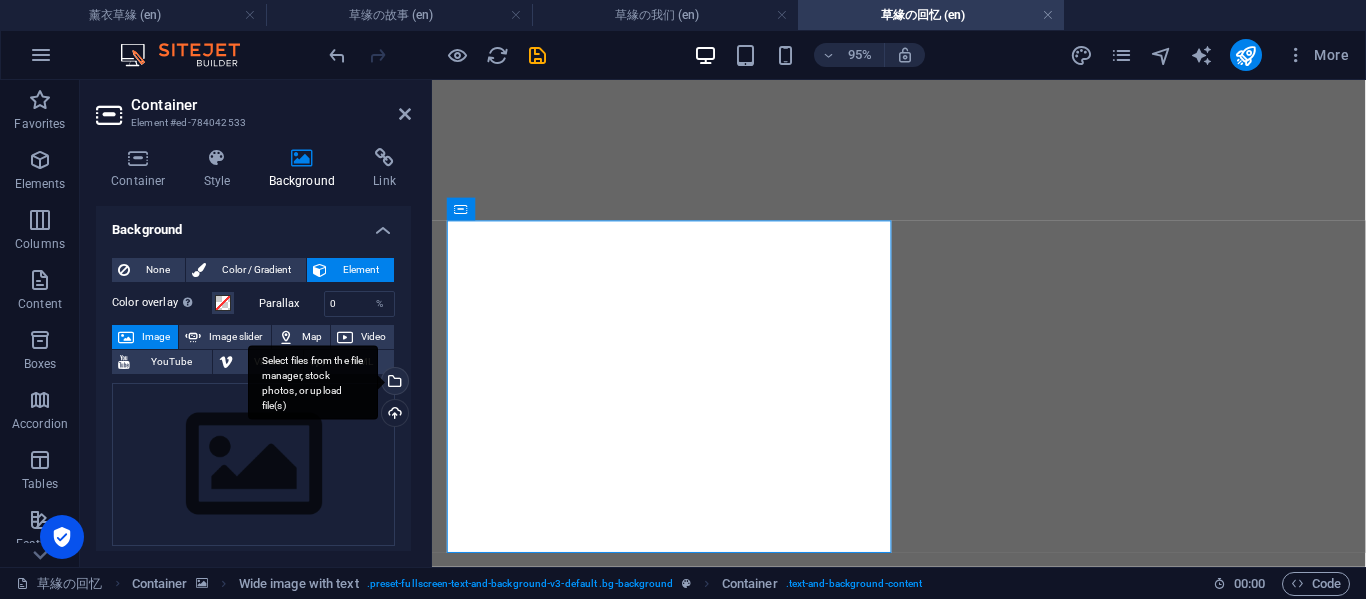click on "Select files from the file manager, stock photos, or upload file(s)" at bounding box center [393, 383] 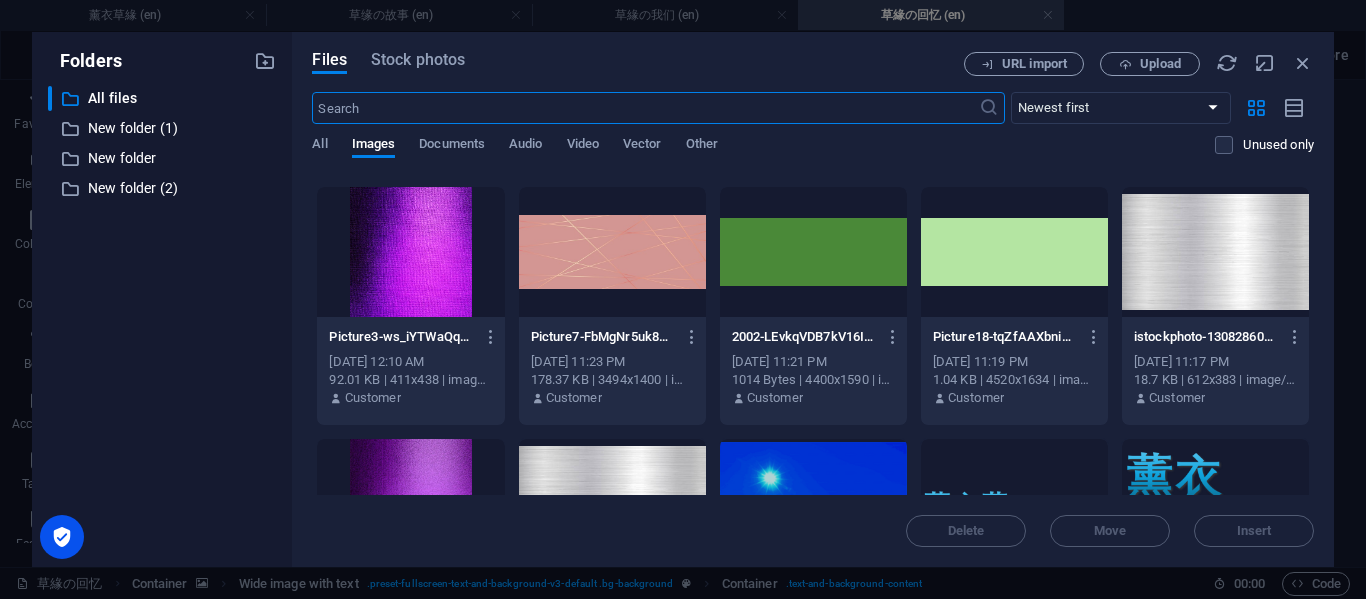 scroll, scrollTop: 3536, scrollLeft: 0, axis: vertical 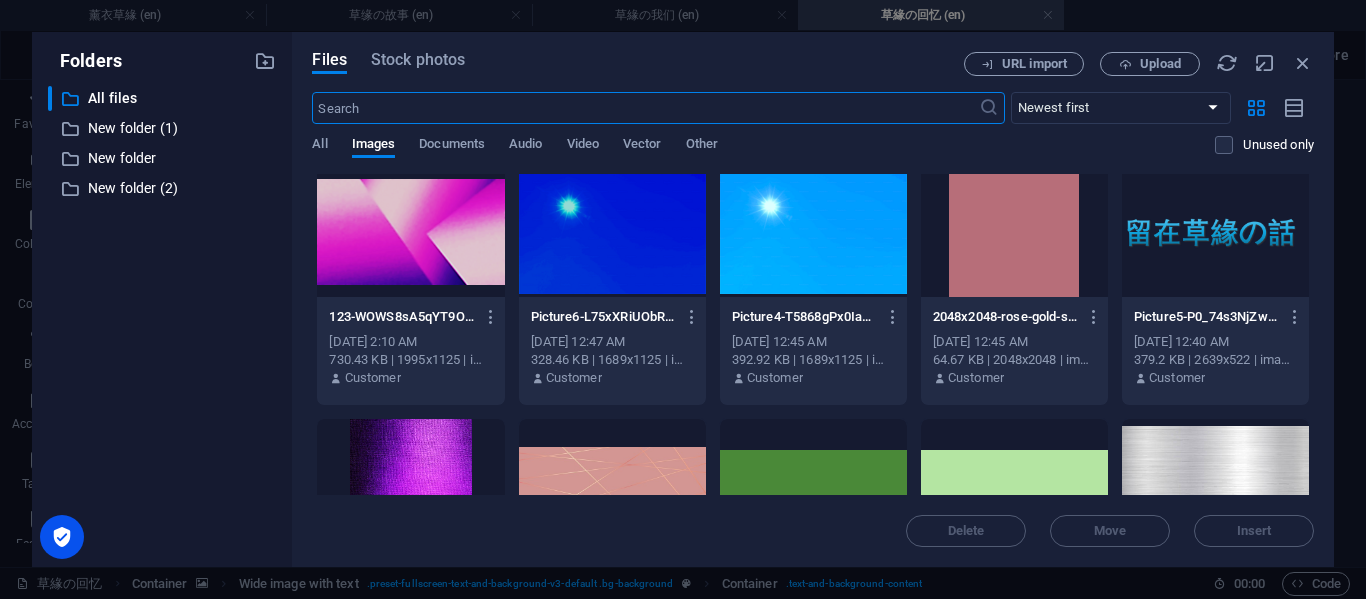 click at bounding box center (612, 484) 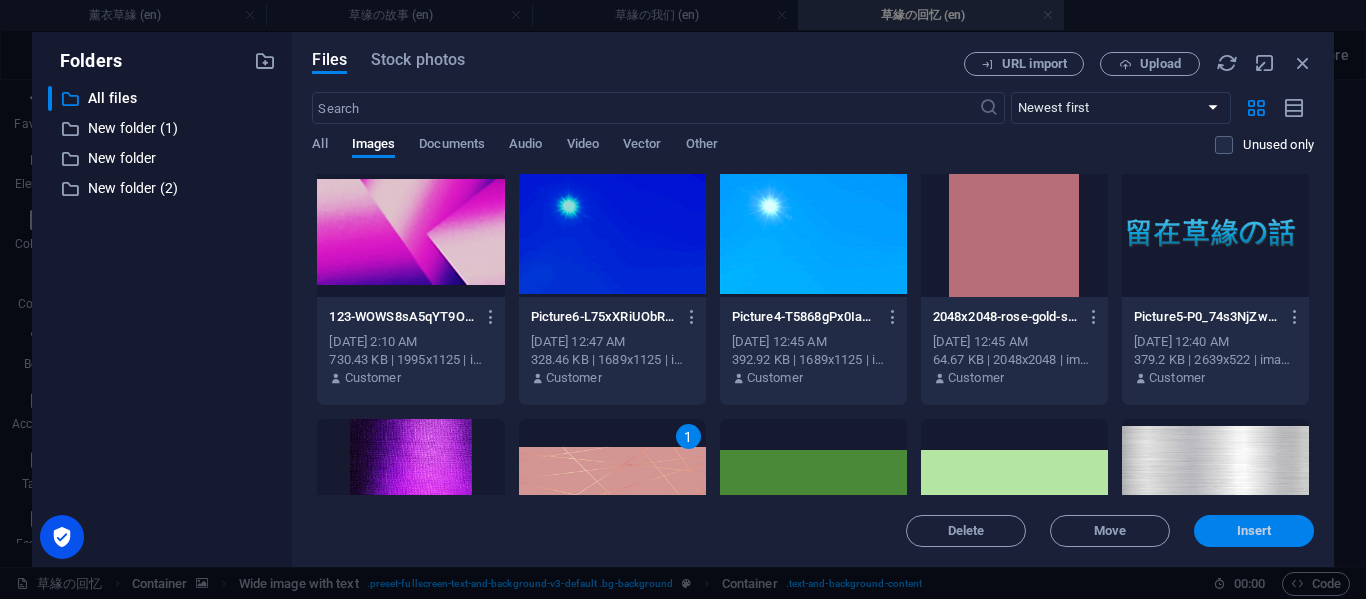 click on "Insert" at bounding box center [1254, 531] 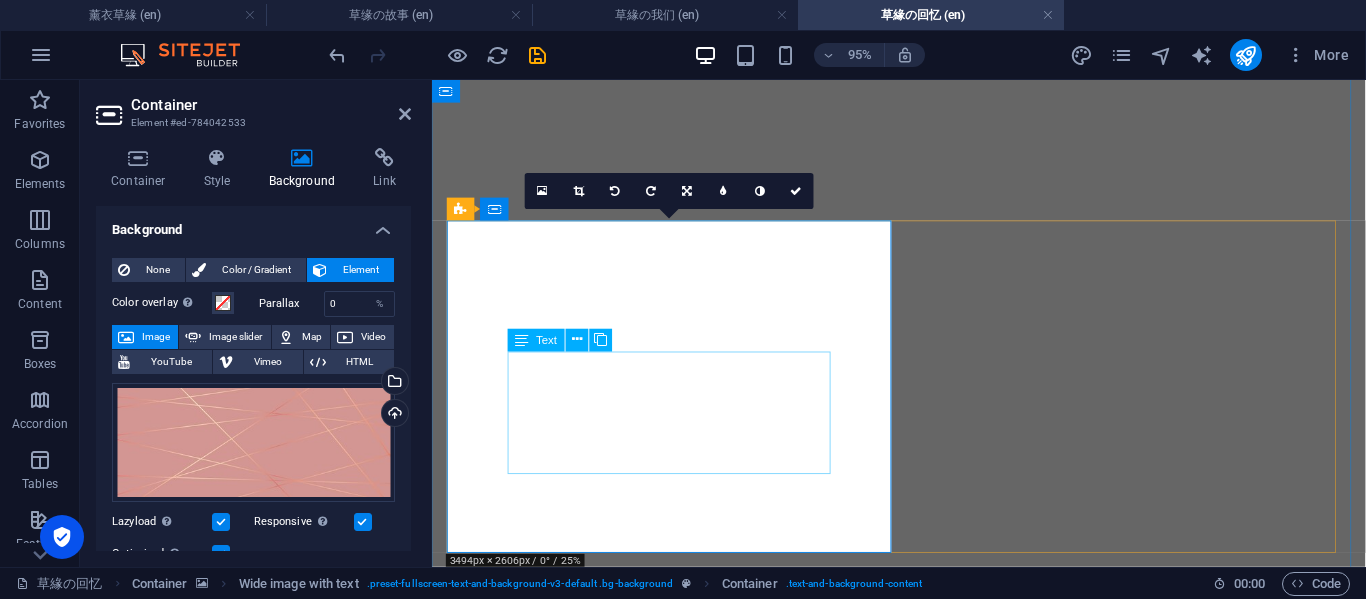 scroll, scrollTop: 1009, scrollLeft: 0, axis: vertical 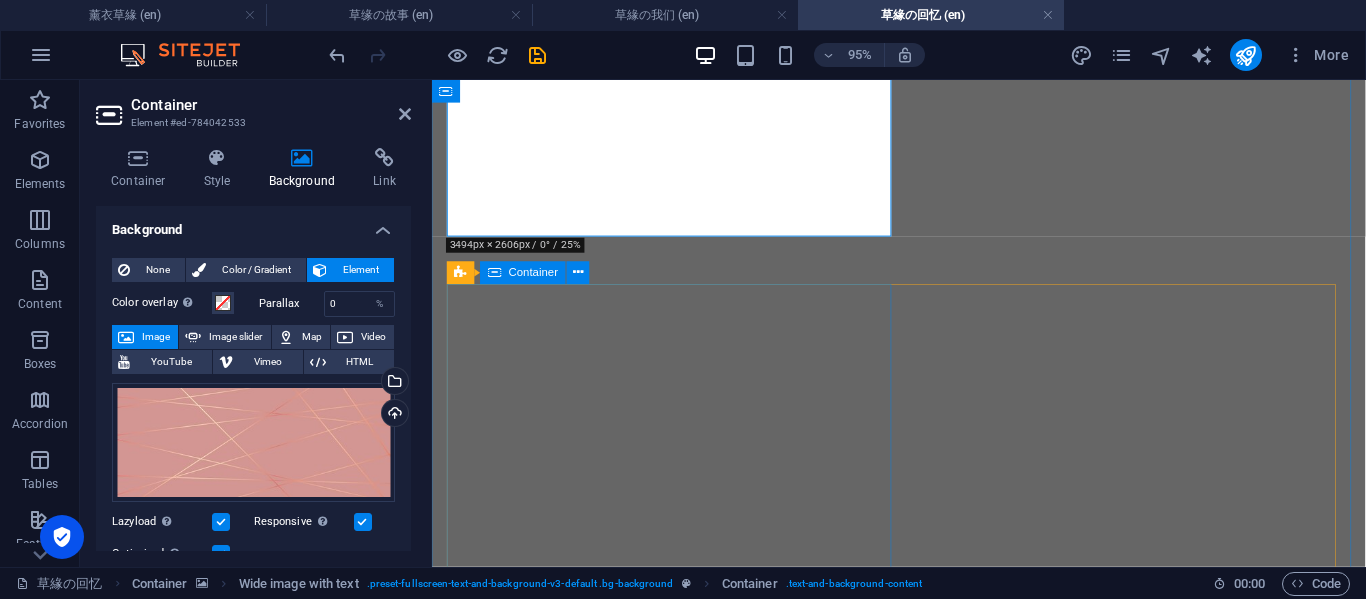 click on "开始的地方 我们加上了对方，开始自我介绍后，我们の故事就开始了" at bounding box center (923, 8020) 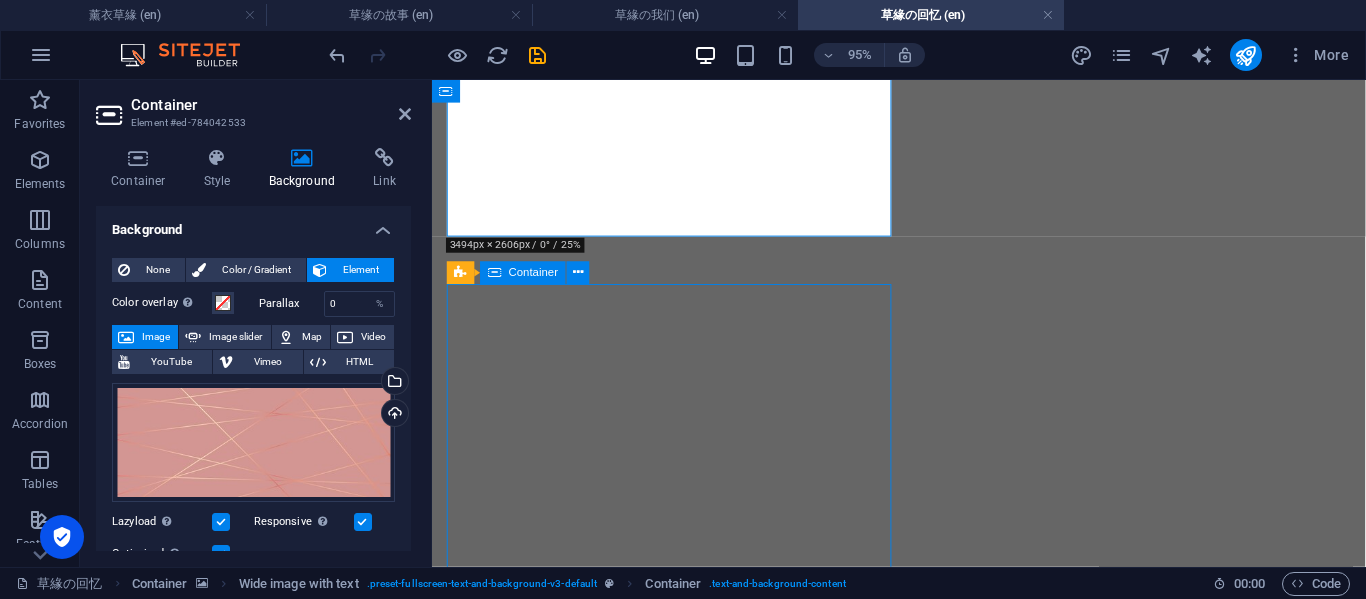 click on "开始的地方 我们加上了对方，开始自我介绍后，我们の故事就开始了" at bounding box center (923, 8020) 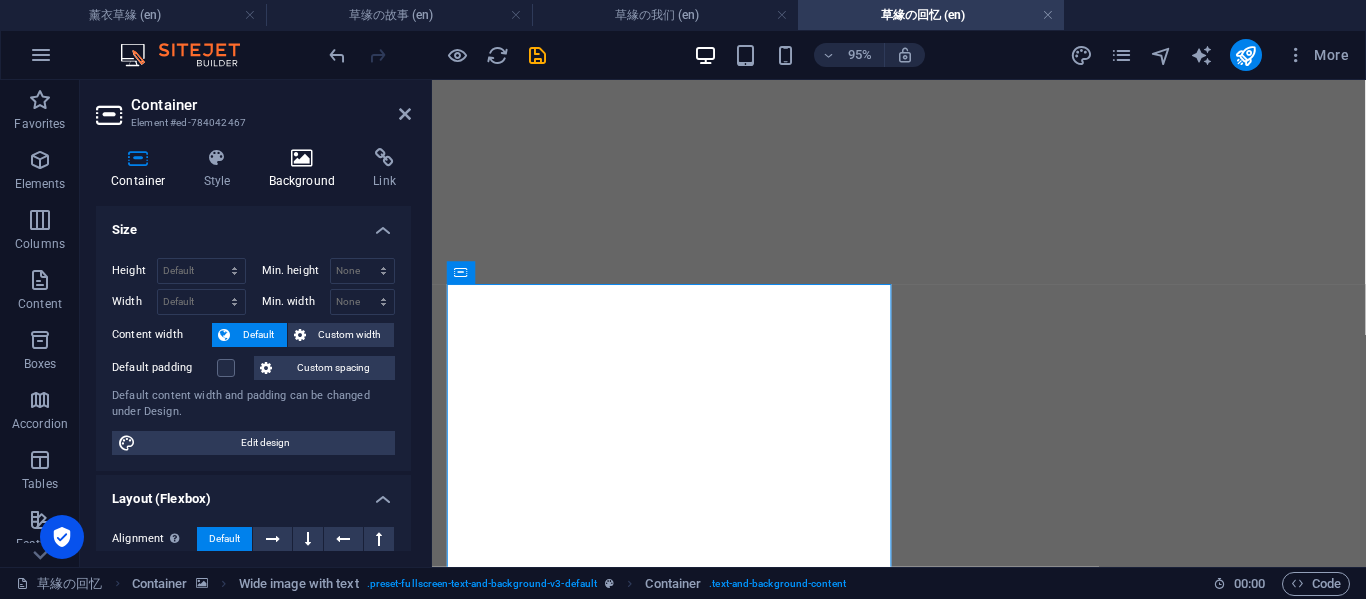 click on "Background" at bounding box center [306, 169] 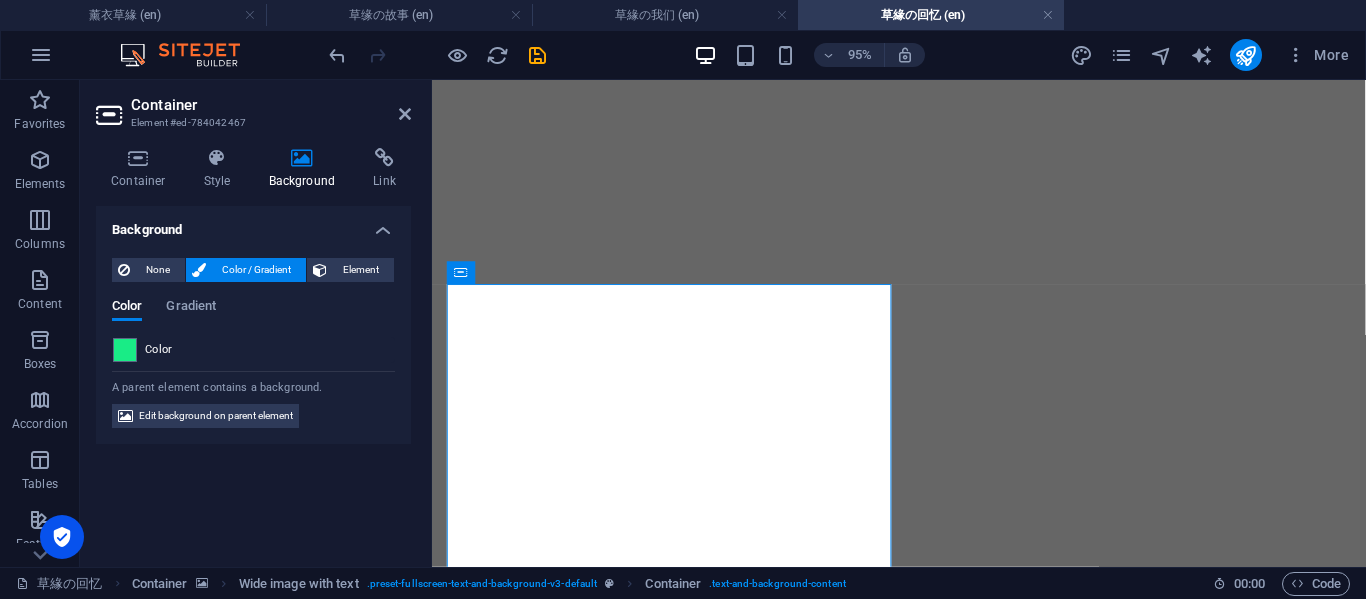 click on "Element" at bounding box center [360, 270] 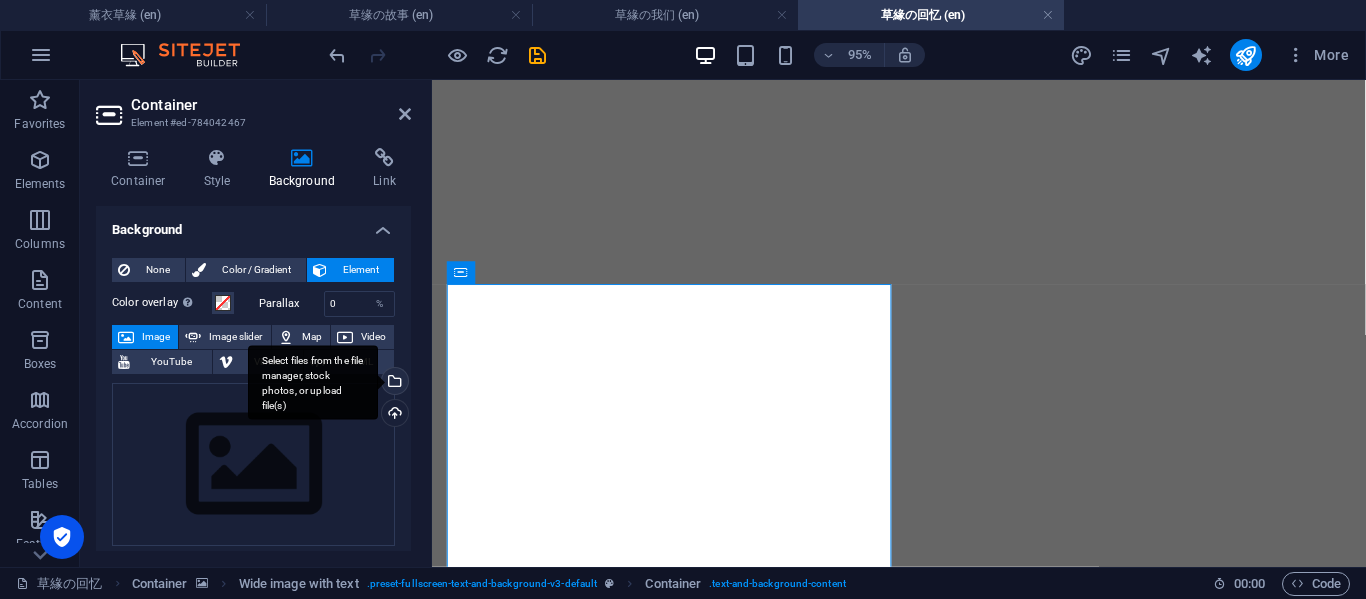 click on "Select files from the file manager, stock photos, or upload file(s)" at bounding box center [393, 383] 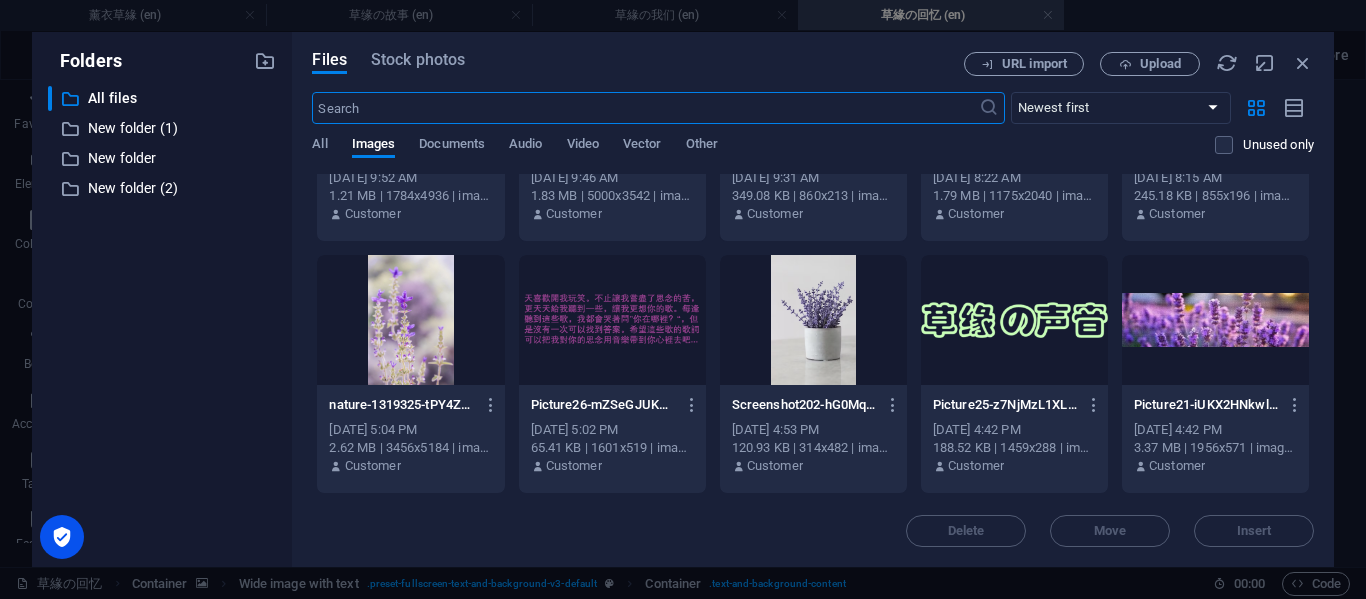 scroll, scrollTop: 9667, scrollLeft: 0, axis: vertical 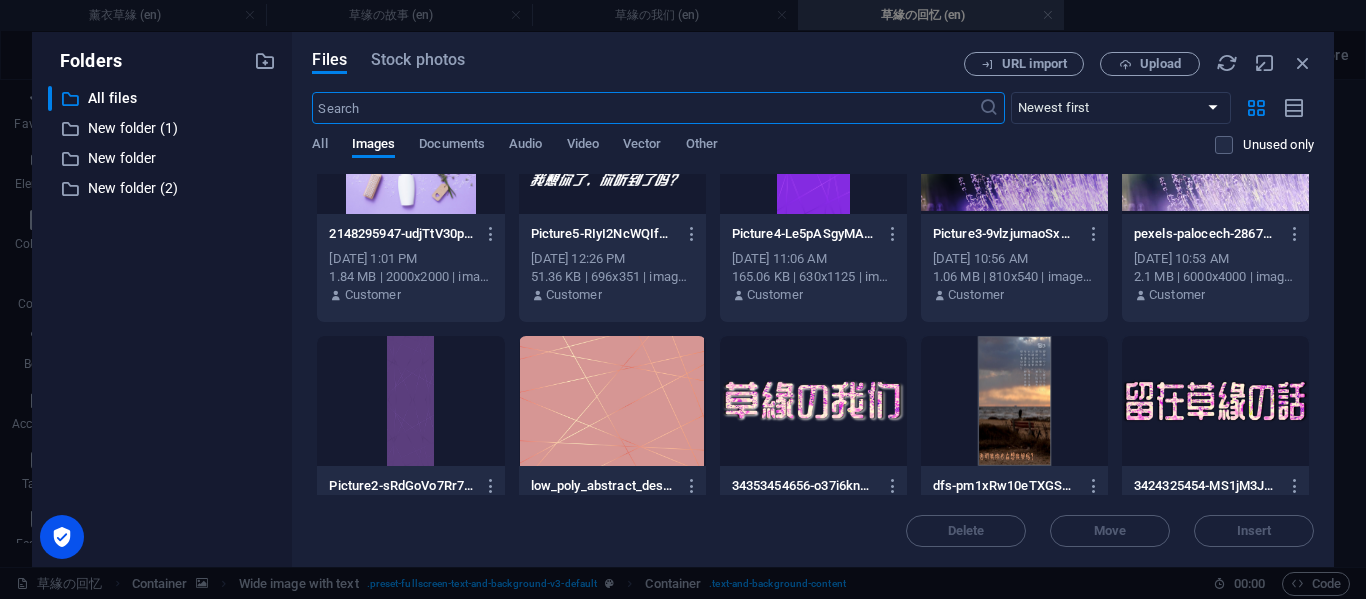 click at bounding box center (612, 401) 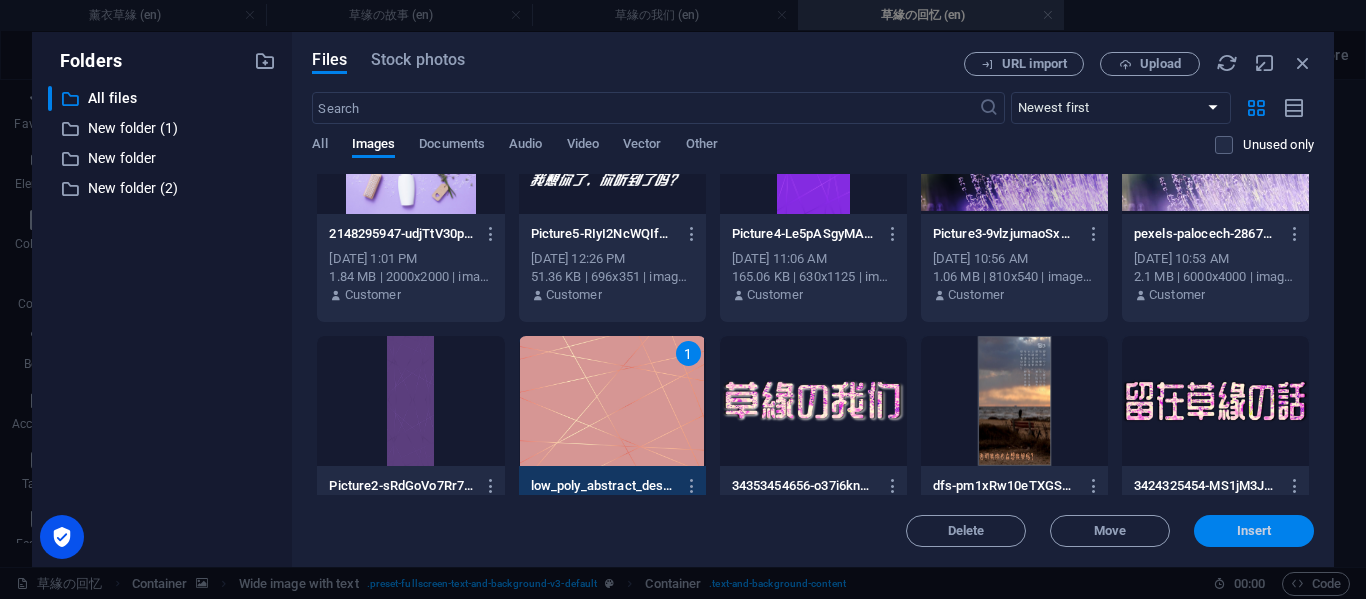 click on "Insert" at bounding box center [1254, 531] 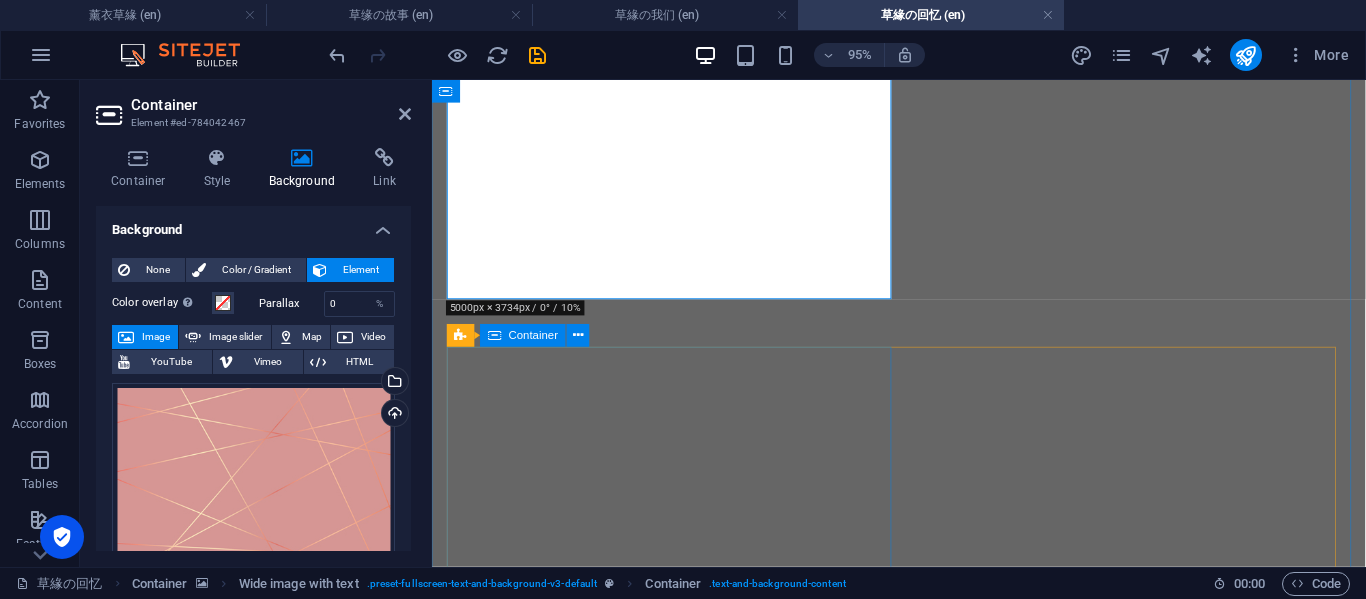 scroll, scrollTop: 1343, scrollLeft: 0, axis: vertical 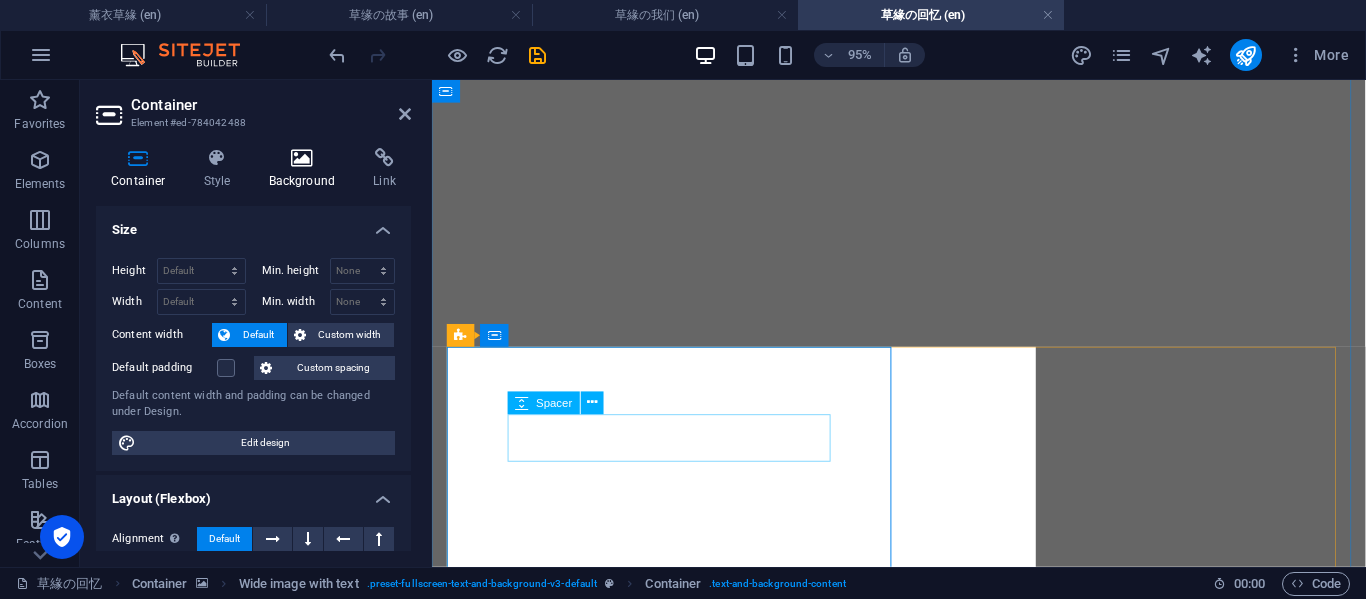 click on "Background" at bounding box center [306, 169] 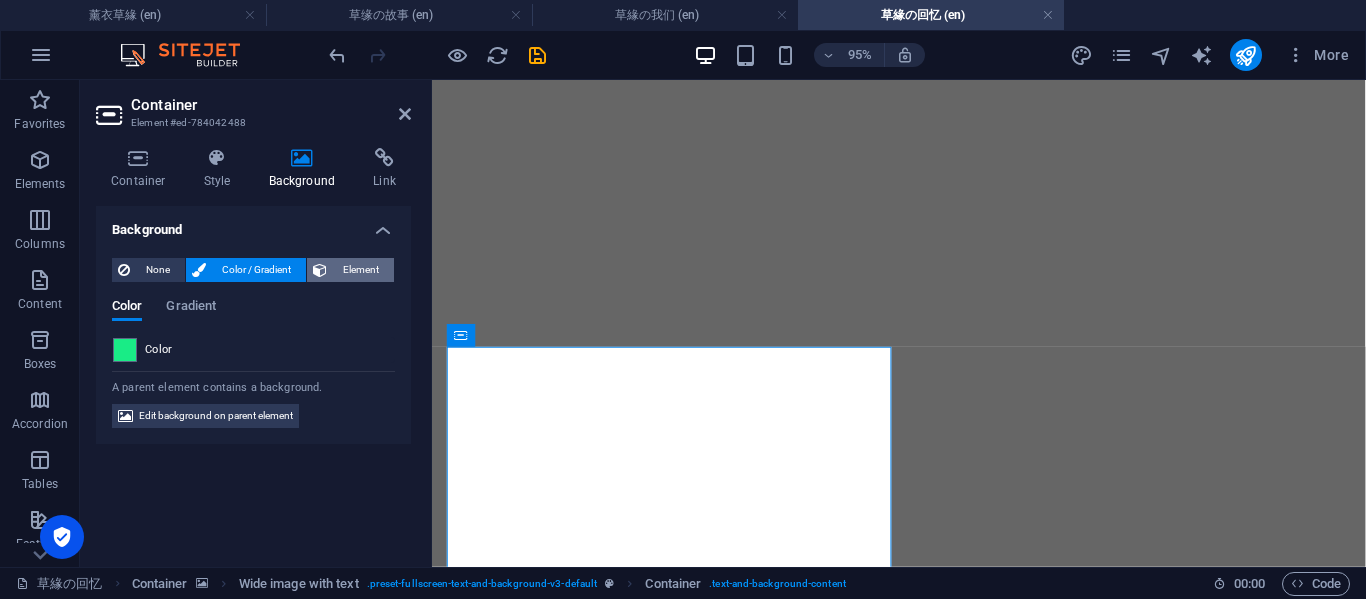 drag, startPoint x: 358, startPoint y: 264, endPoint x: 11, endPoint y: 365, distance: 361.40005 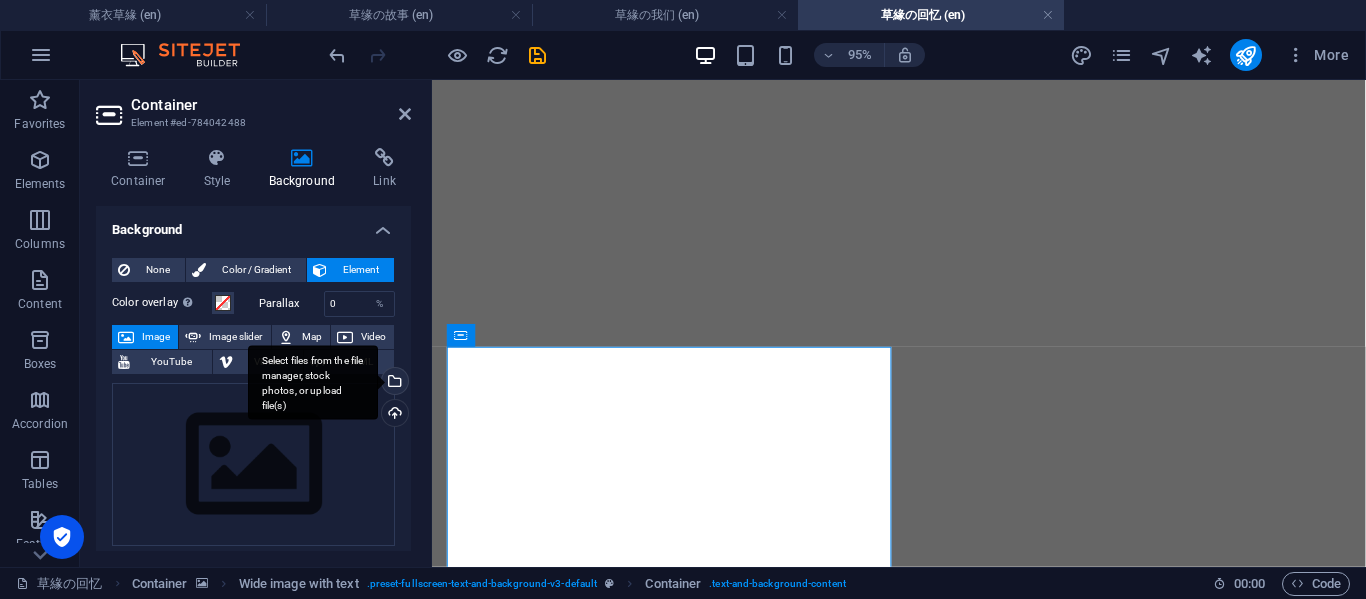 click on "Select files from the file manager, stock photos, or upload file(s)" at bounding box center (393, 383) 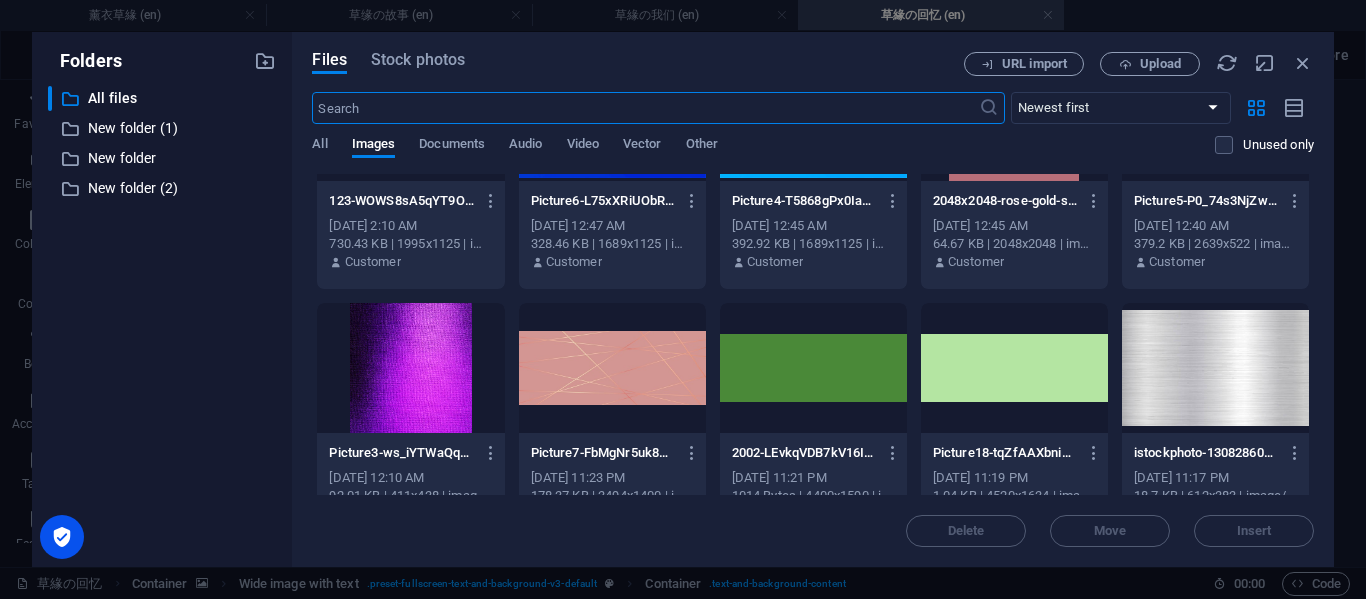 scroll, scrollTop: 3667, scrollLeft: 0, axis: vertical 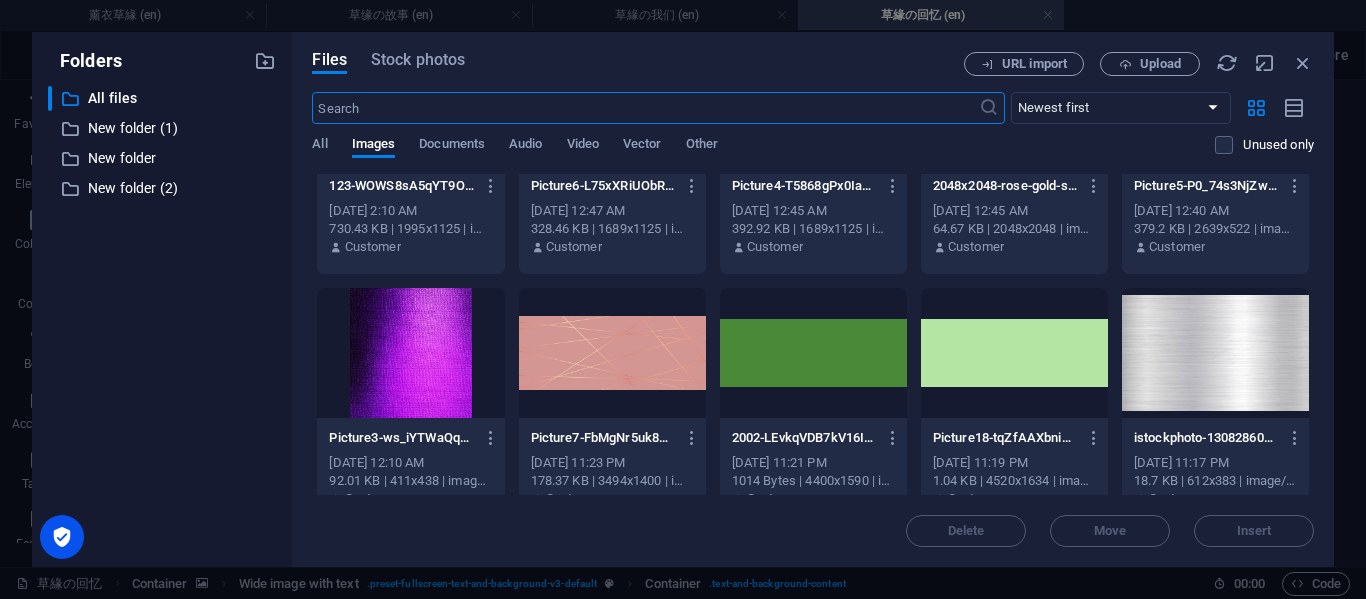 click at bounding box center [612, 353] 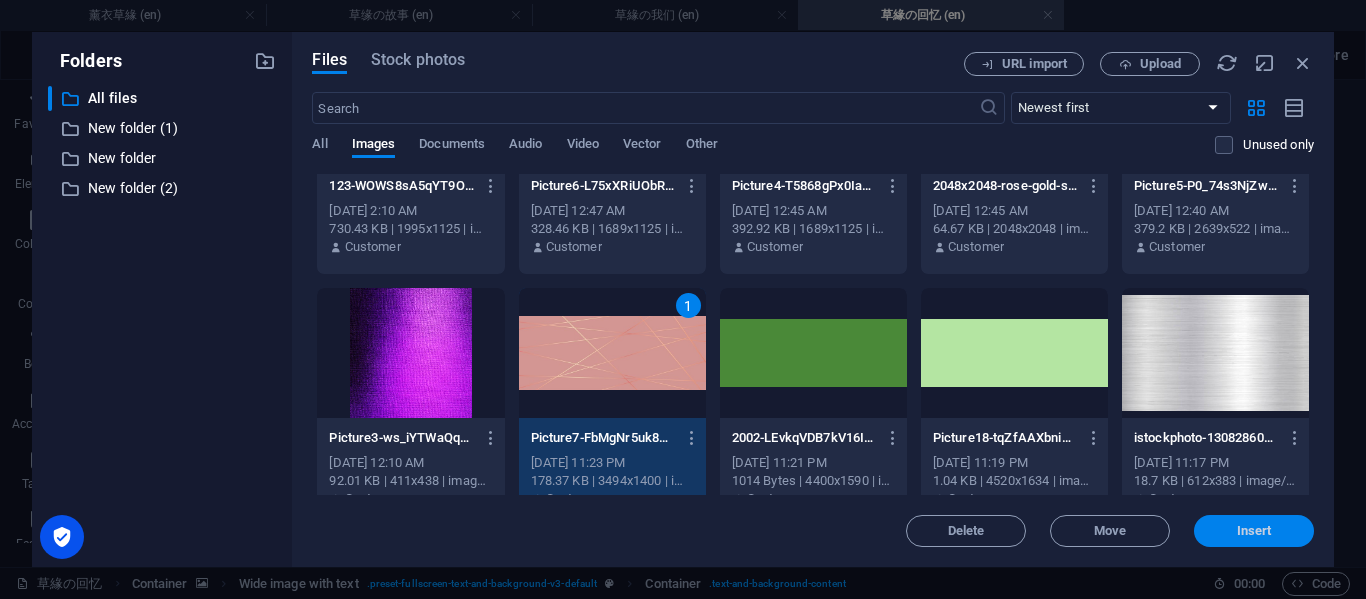click on "Insert" at bounding box center (1254, 531) 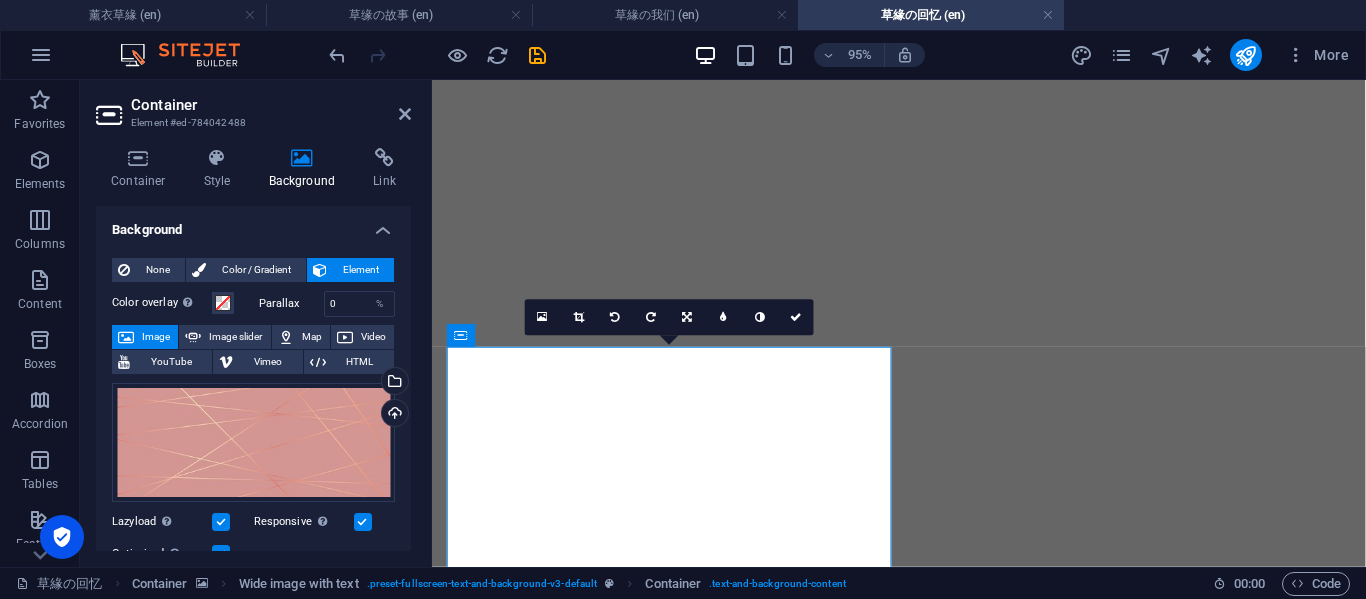 scroll, scrollTop: 1676, scrollLeft: 0, axis: vertical 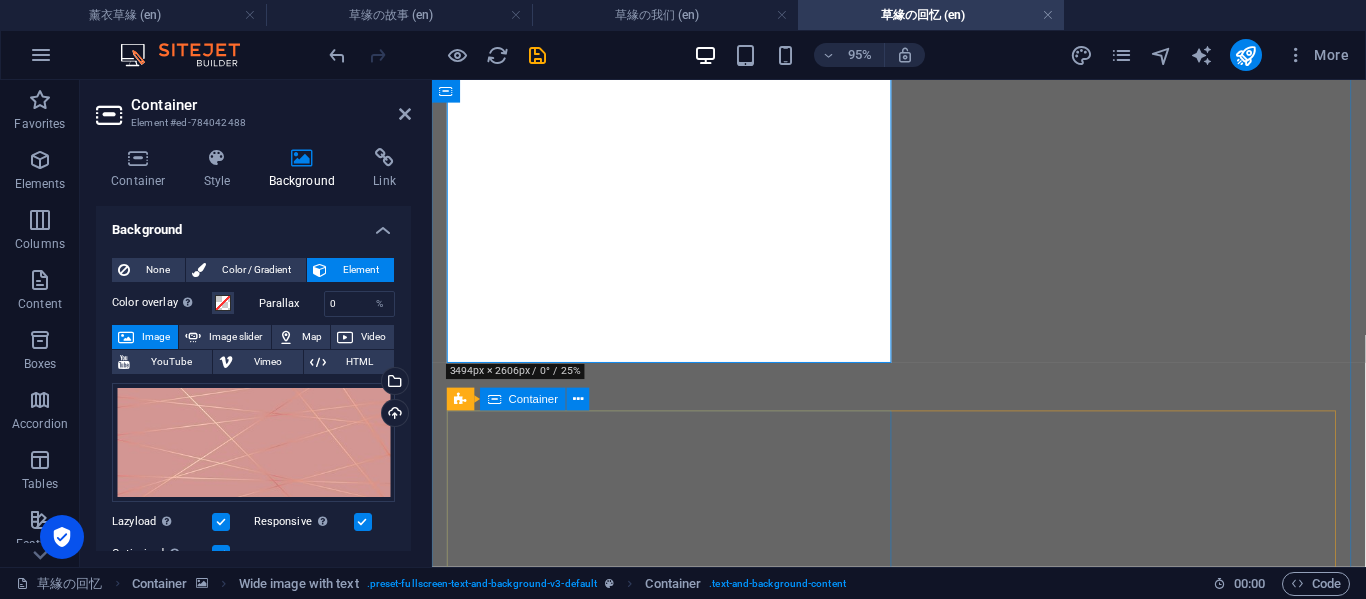 click on "当爱再靠近 爱来了，怎么又走了" at bounding box center (923, 10013) 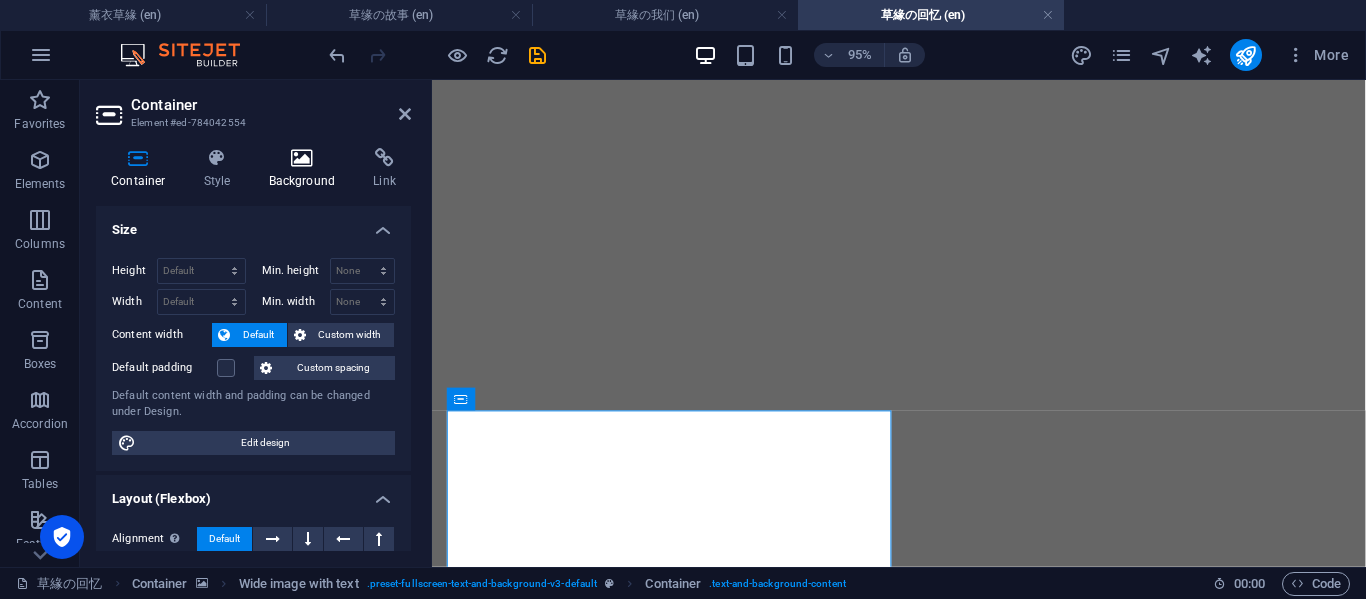 click on "Background" at bounding box center [306, 169] 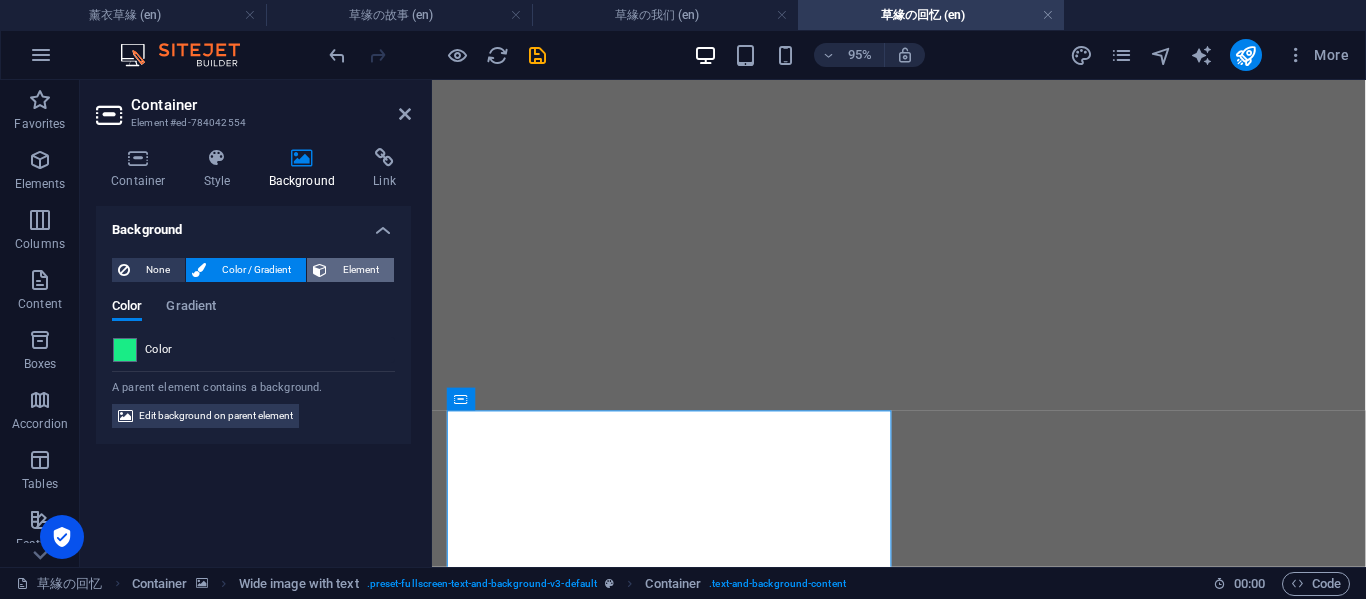 drag, startPoint x: 331, startPoint y: 267, endPoint x: 53, endPoint y: 267, distance: 278 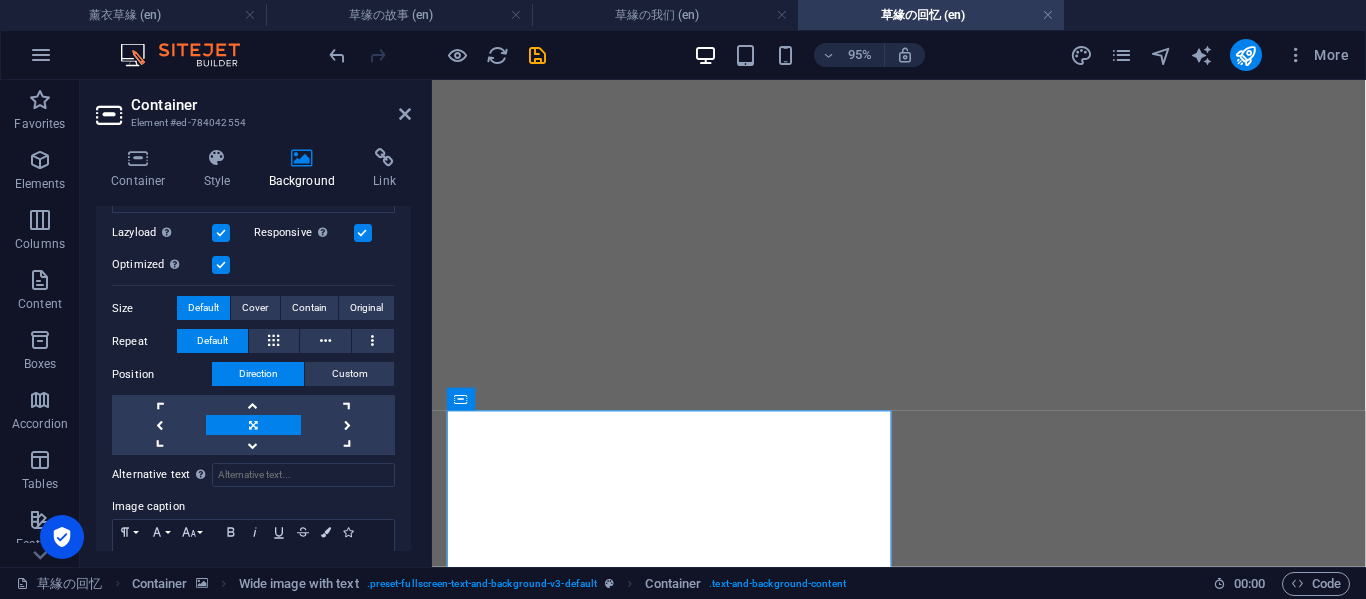 scroll, scrollTop: 0, scrollLeft: 0, axis: both 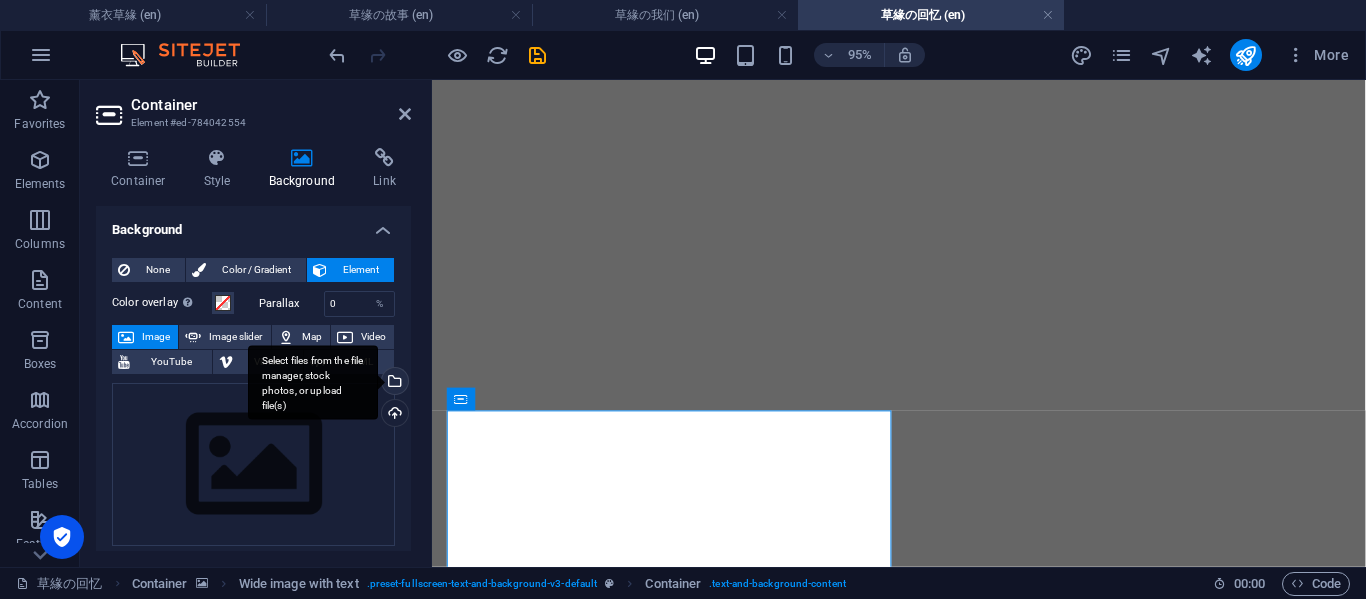 drag, startPoint x: 386, startPoint y: 386, endPoint x: 115, endPoint y: 691, distance: 408.00244 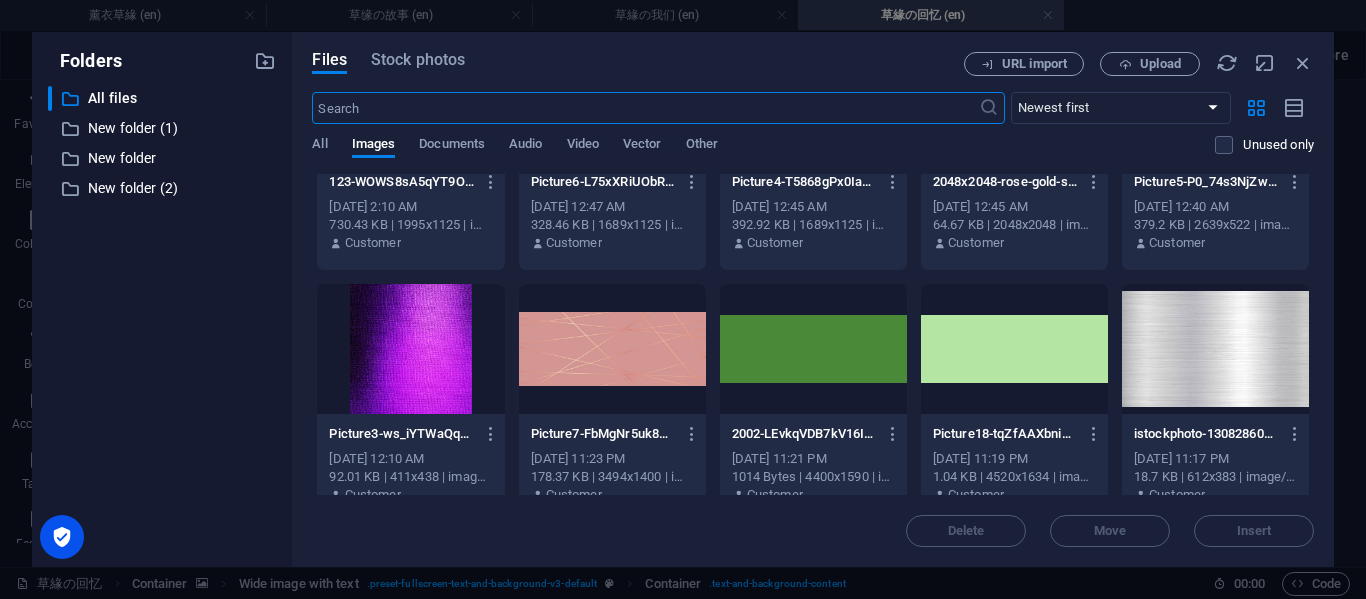 scroll, scrollTop: 3667, scrollLeft: 0, axis: vertical 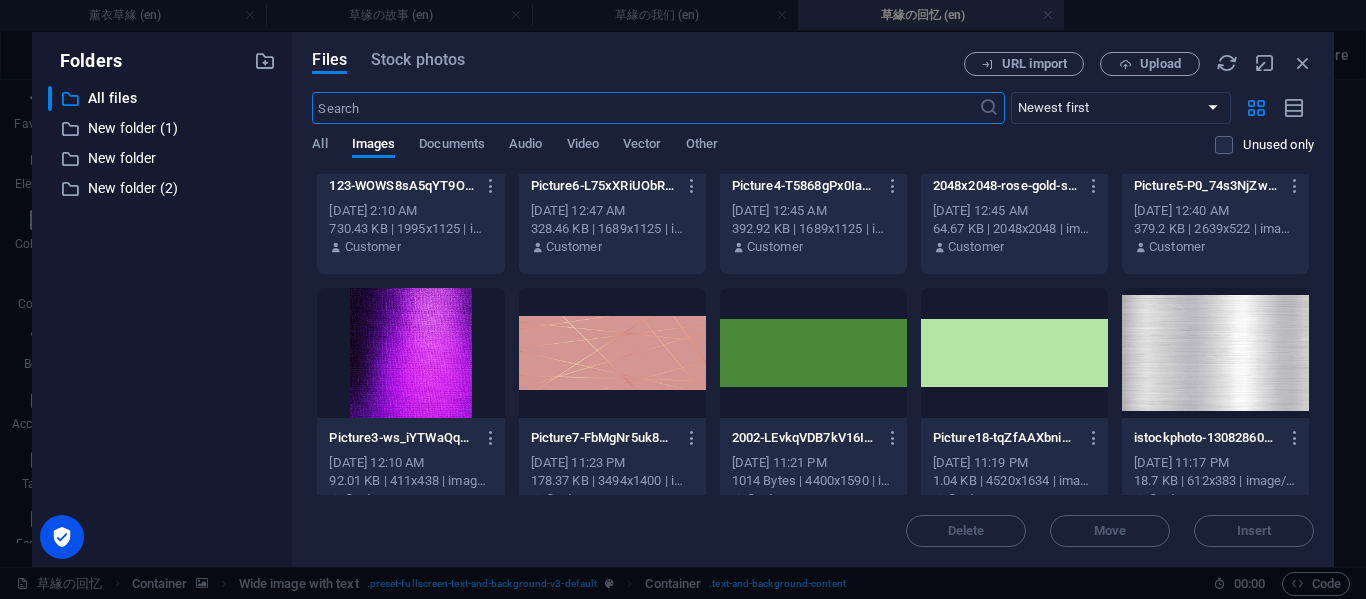click at bounding box center (612, 353) 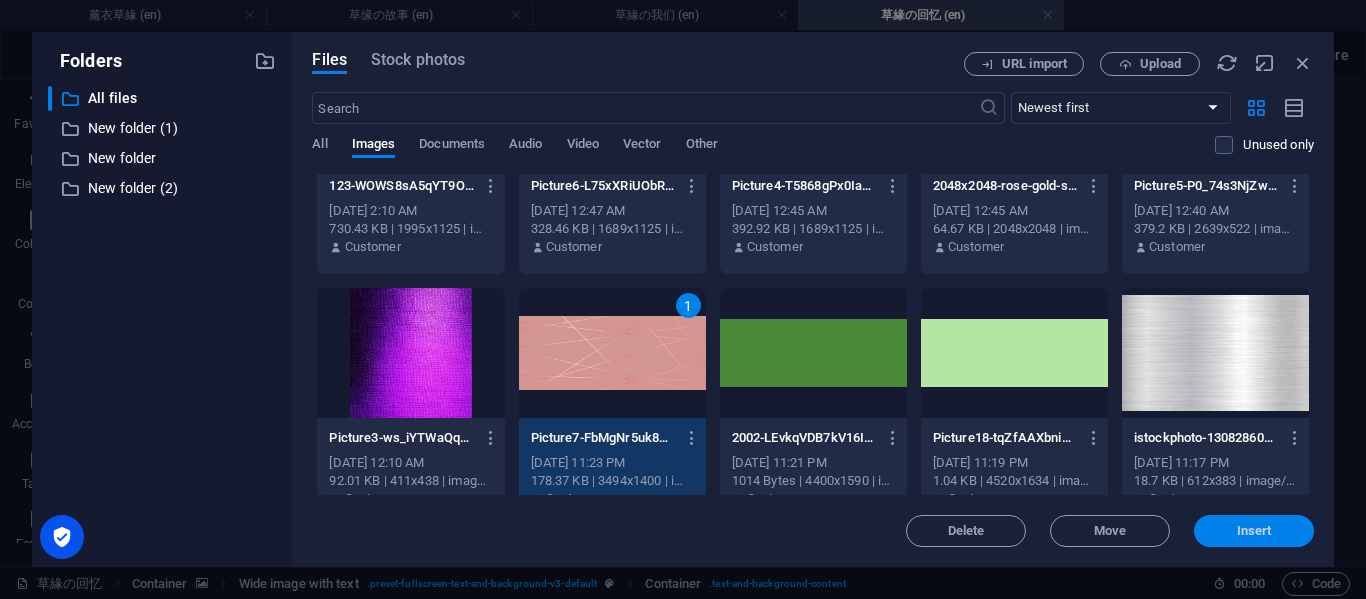 click on "Insert" at bounding box center [1254, 531] 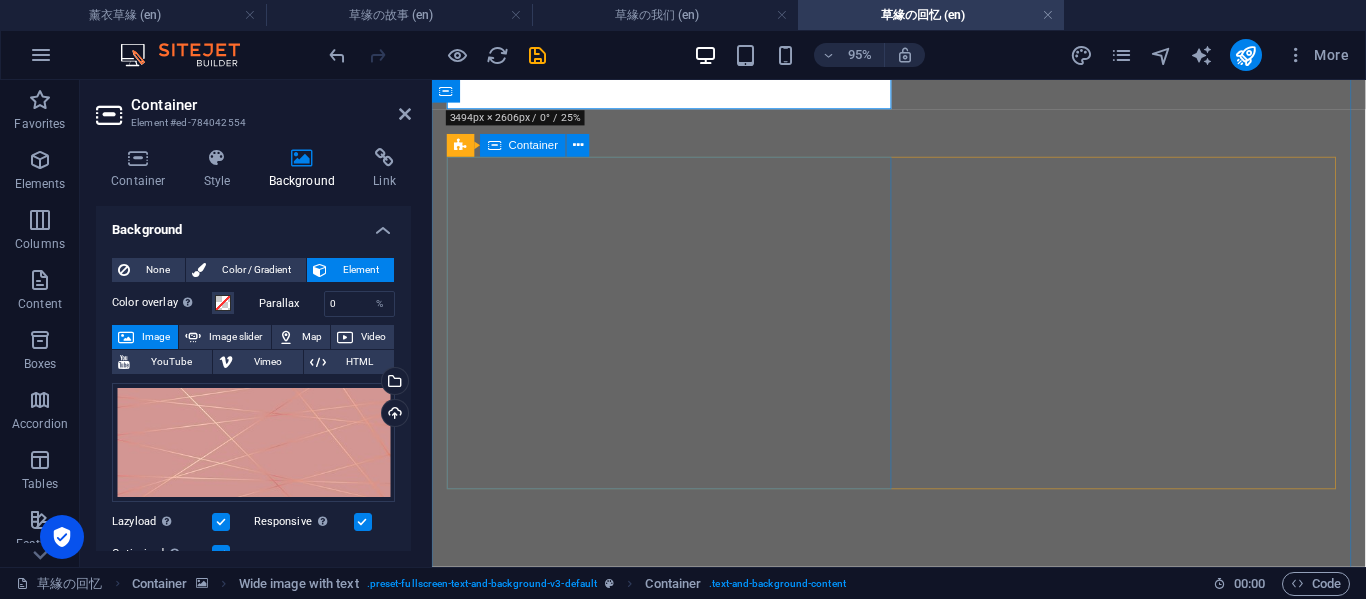 scroll, scrollTop: 2009, scrollLeft: 0, axis: vertical 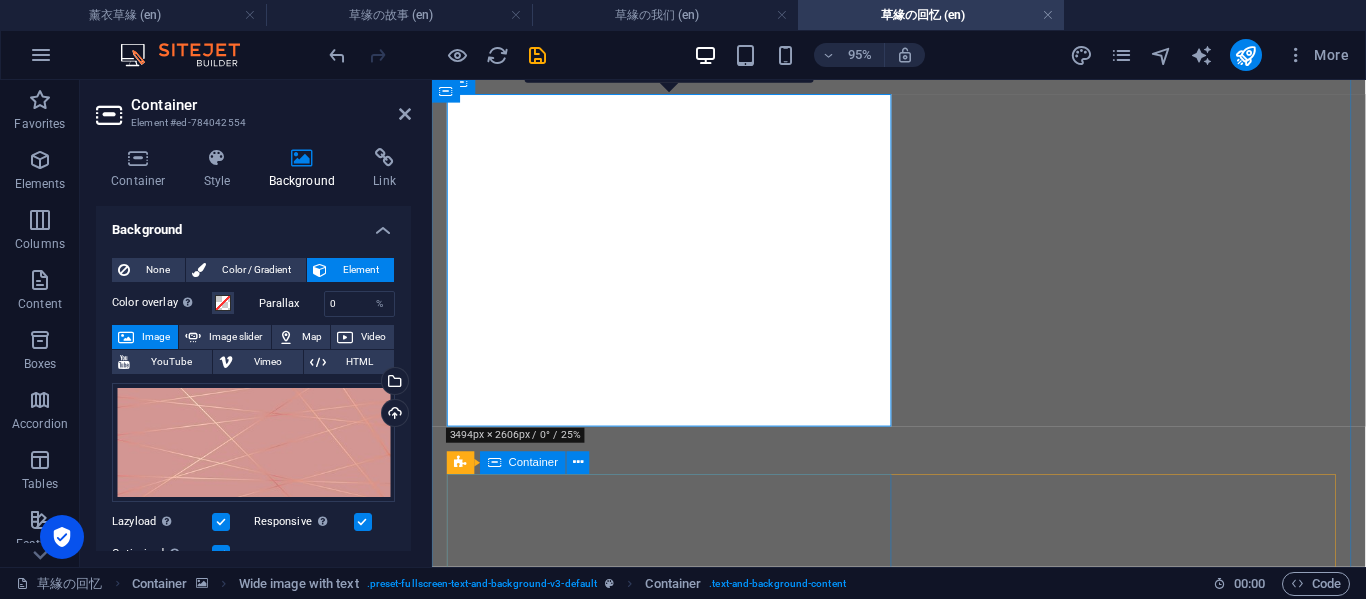 click on "惊喜是什么了 我还在等你说的惊喜" at bounding box center [923, 10950] 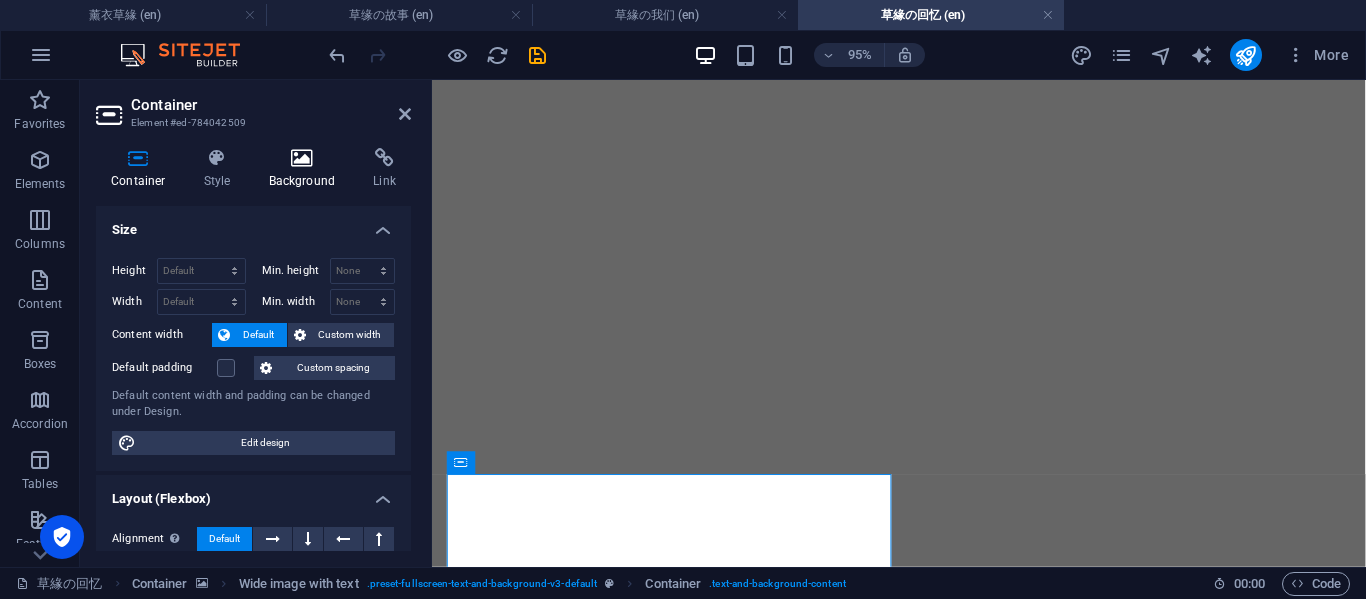click on "Background" at bounding box center (306, 169) 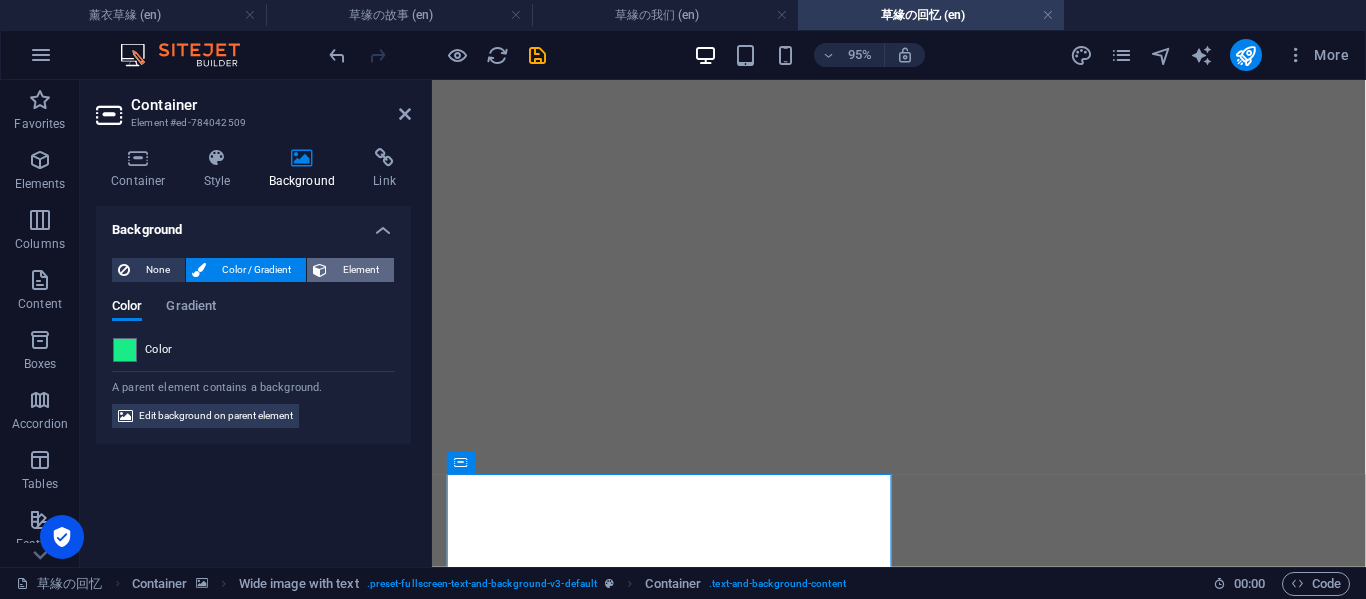 click on "Element" at bounding box center [360, 270] 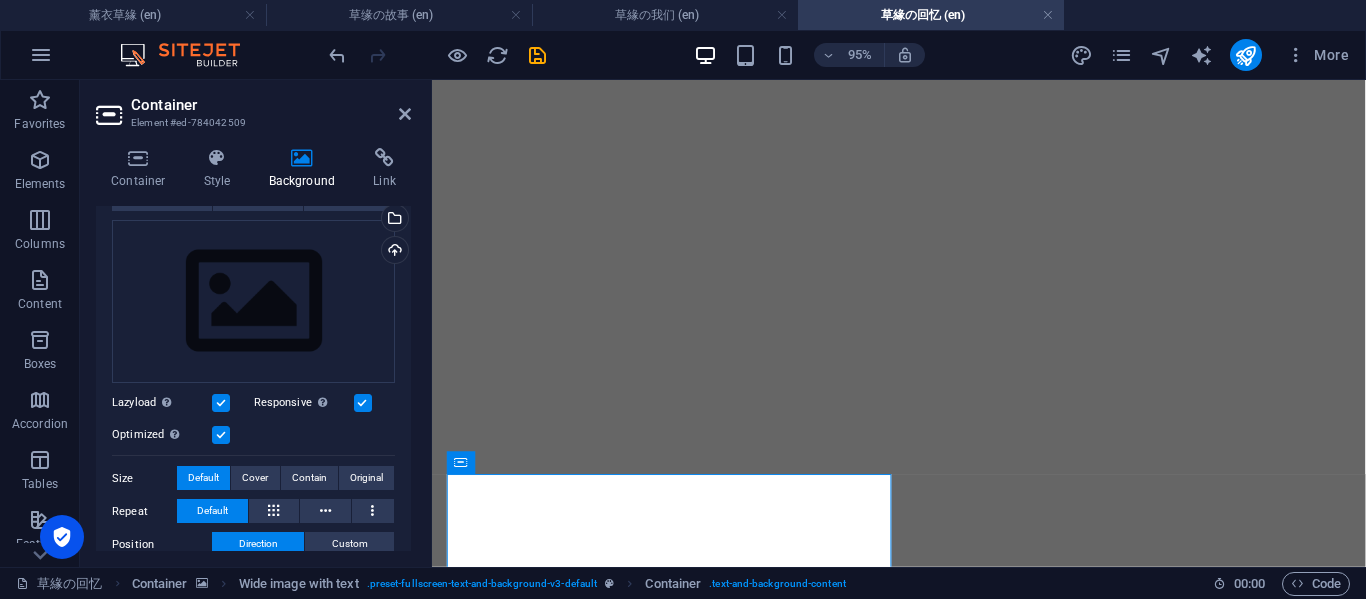 scroll, scrollTop: 159, scrollLeft: 0, axis: vertical 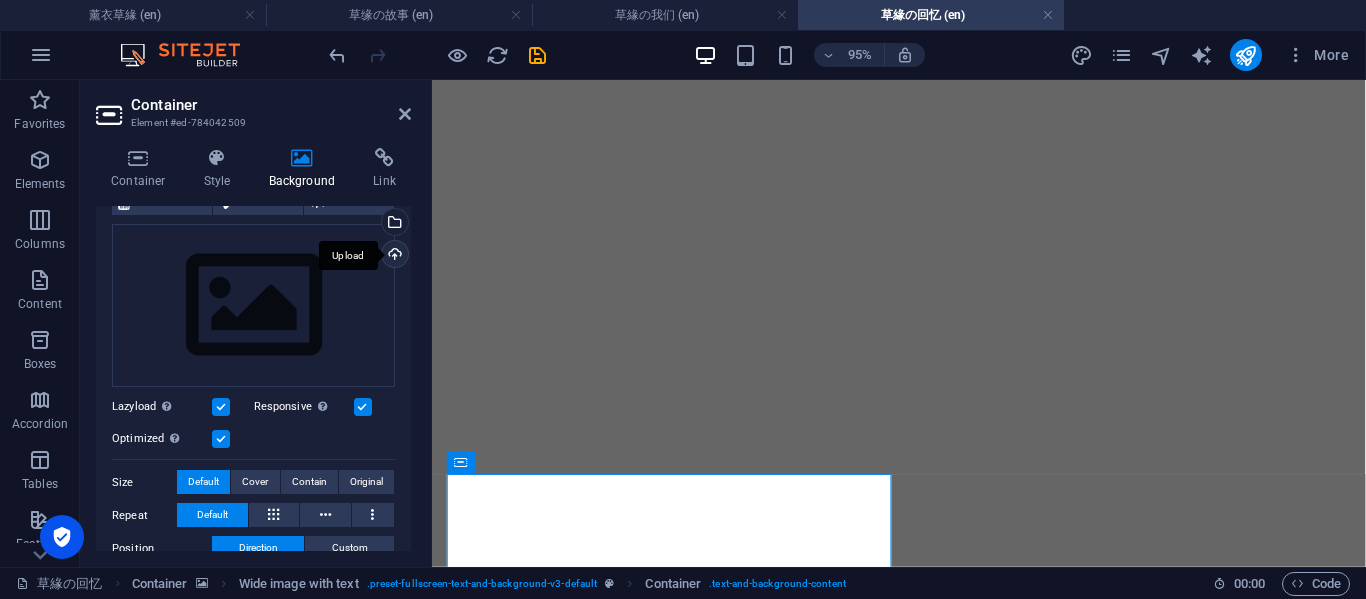 click on "Upload" at bounding box center [393, 256] 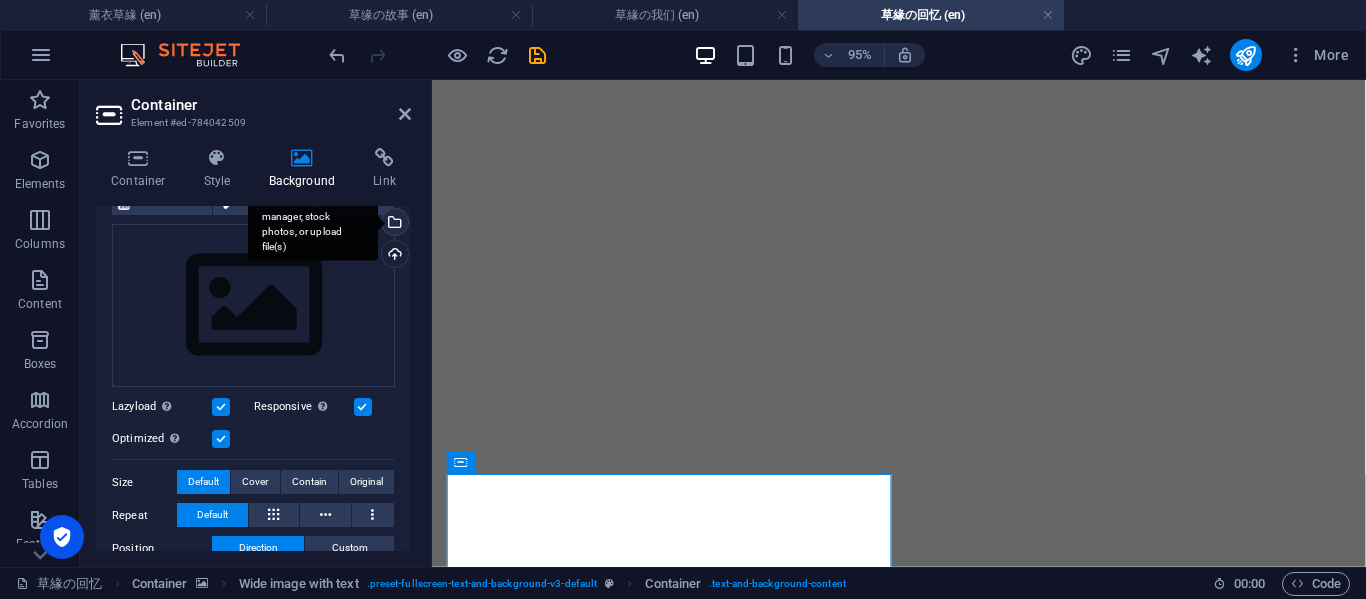 click on "Select files from the file manager, stock photos, or upload file(s)" at bounding box center (393, 224) 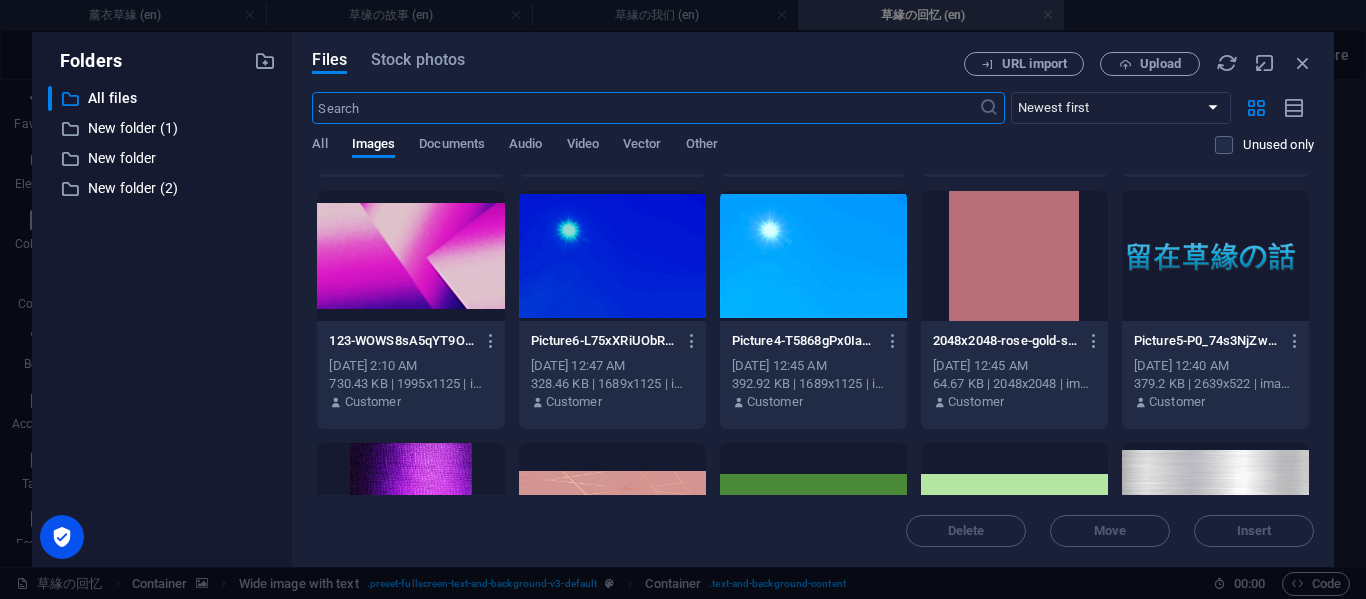 scroll, scrollTop: 3842, scrollLeft: 0, axis: vertical 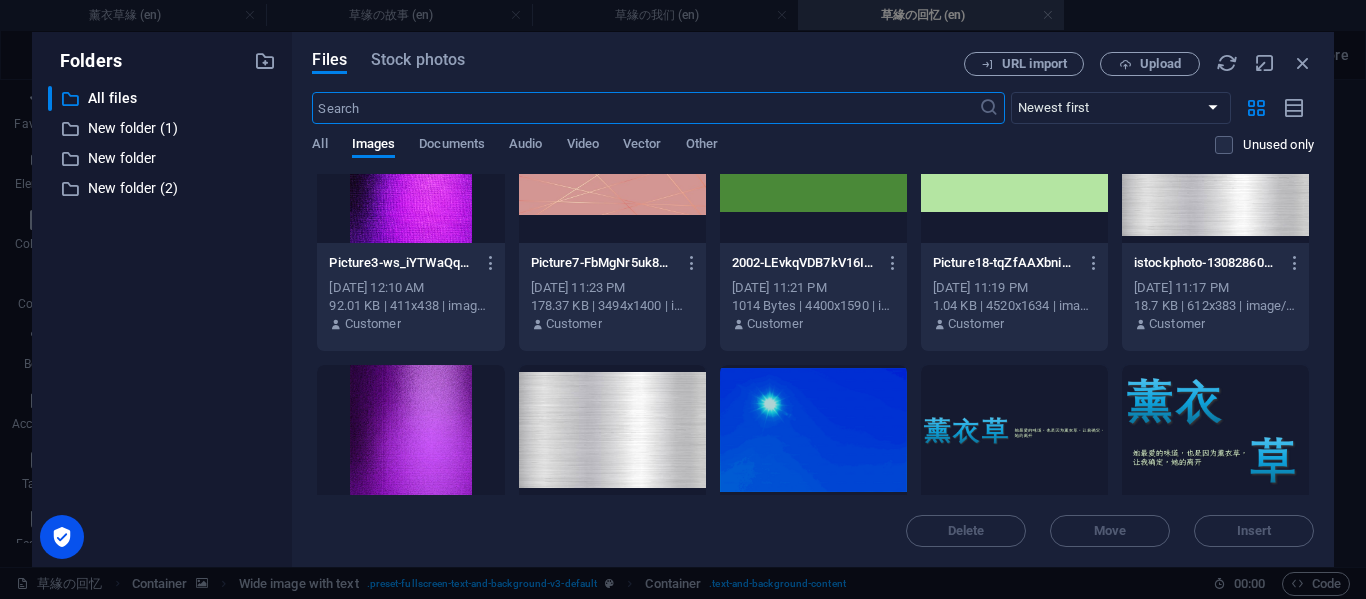 click at bounding box center (612, 178) 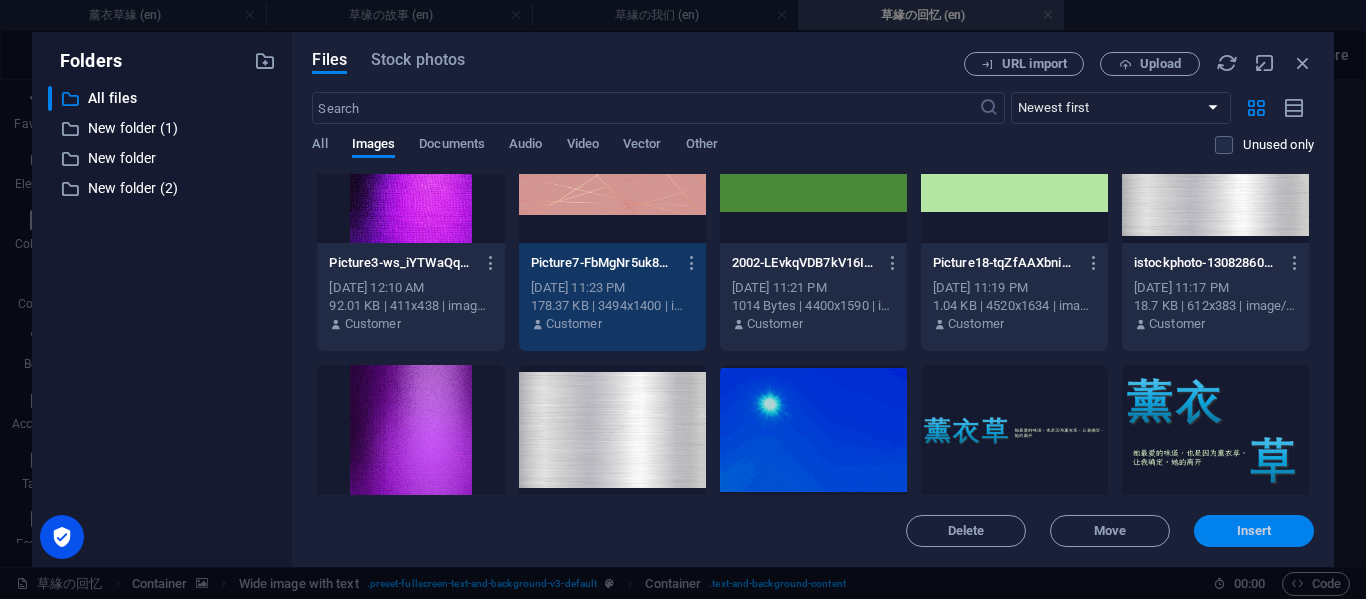 scroll, scrollTop: 3846, scrollLeft: 0, axis: vertical 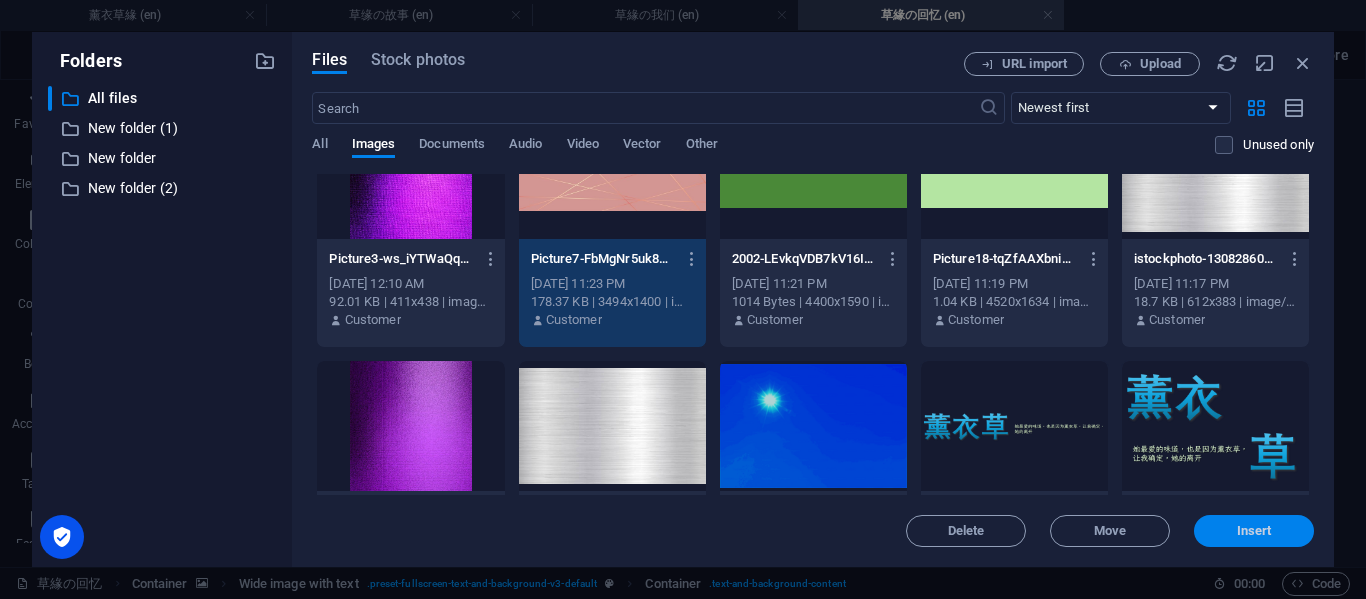 click on "Insert" at bounding box center (1254, 531) 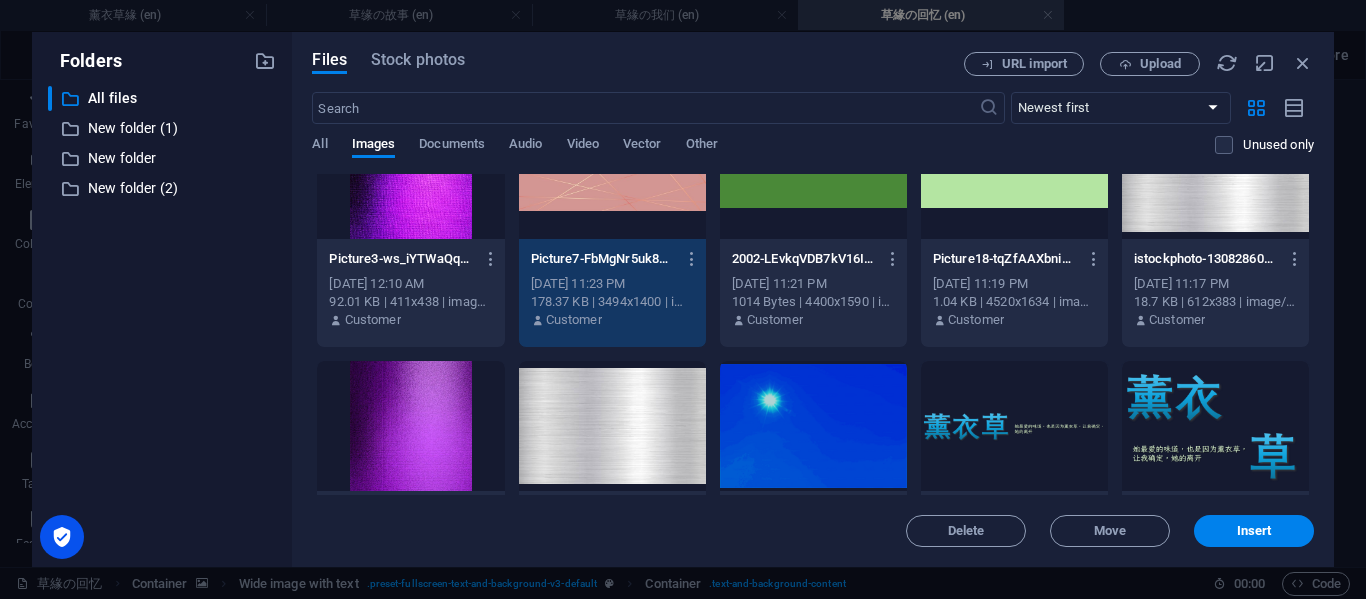 click at bounding box center [925, 9626] 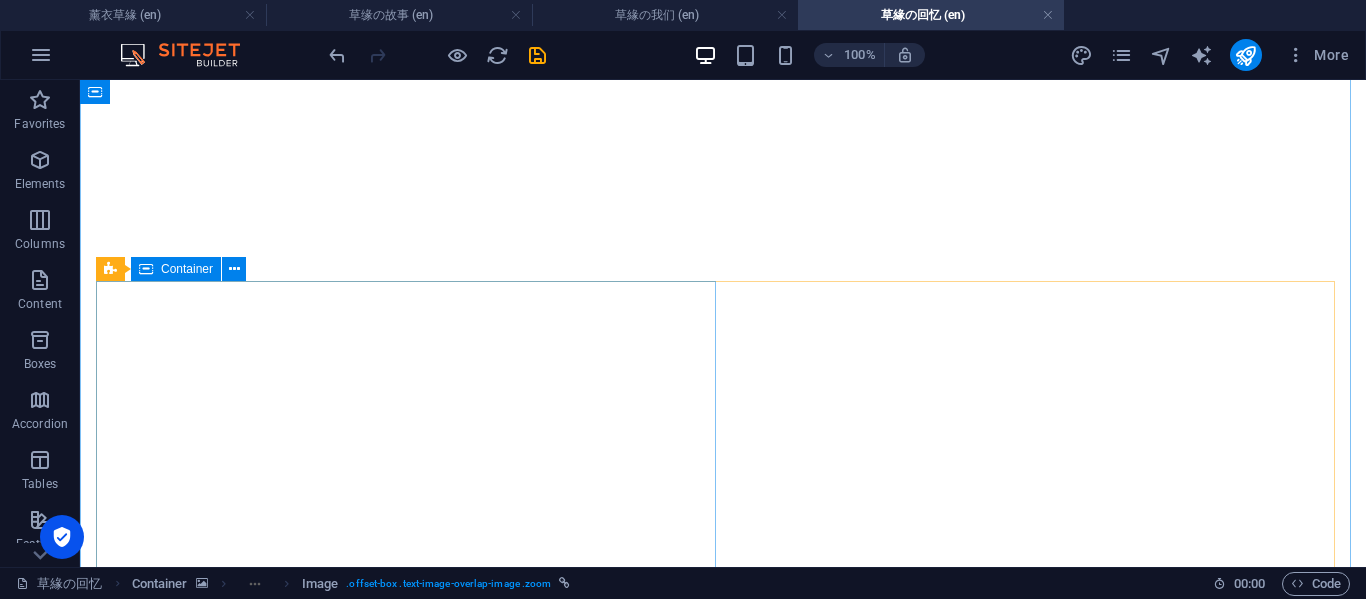 scroll, scrollTop: 3023, scrollLeft: 0, axis: vertical 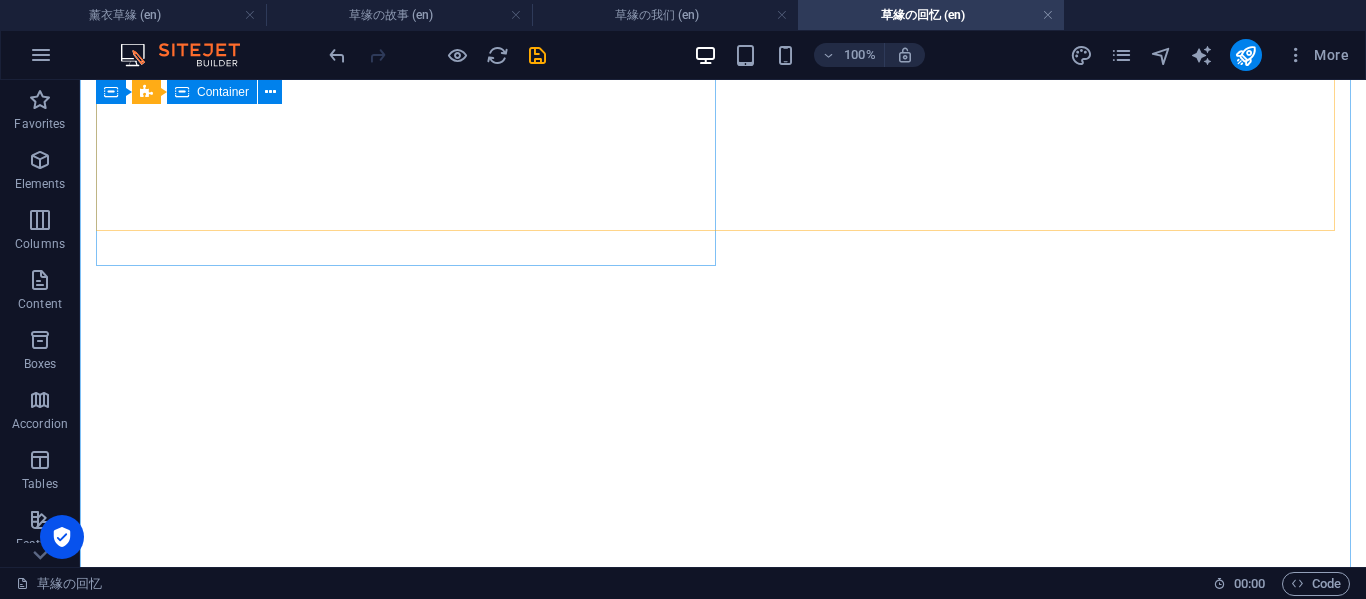click on "在痛中的爱情 我也好想被你疼爱 为什么你就这样走开？ 我真的很妒忌那些可以联络到你的人 而为什么我连简简单单的想知道你好不好都不行...." at bounding box center (723, 11344) 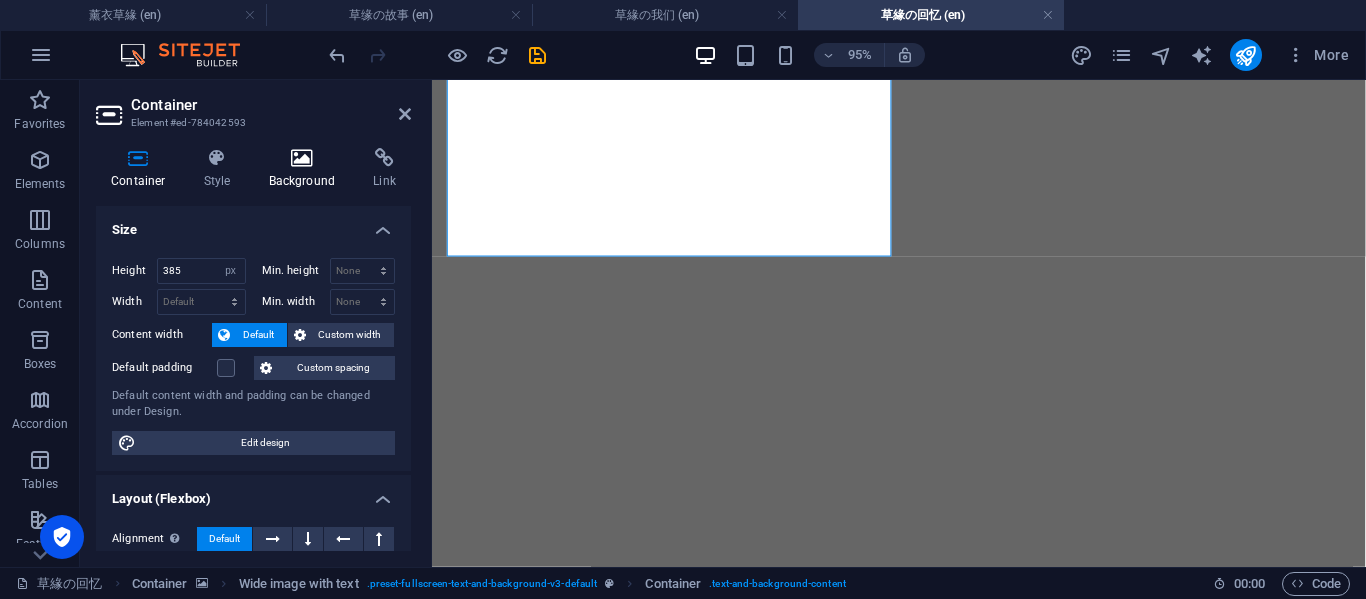 click on "Background" at bounding box center (306, 169) 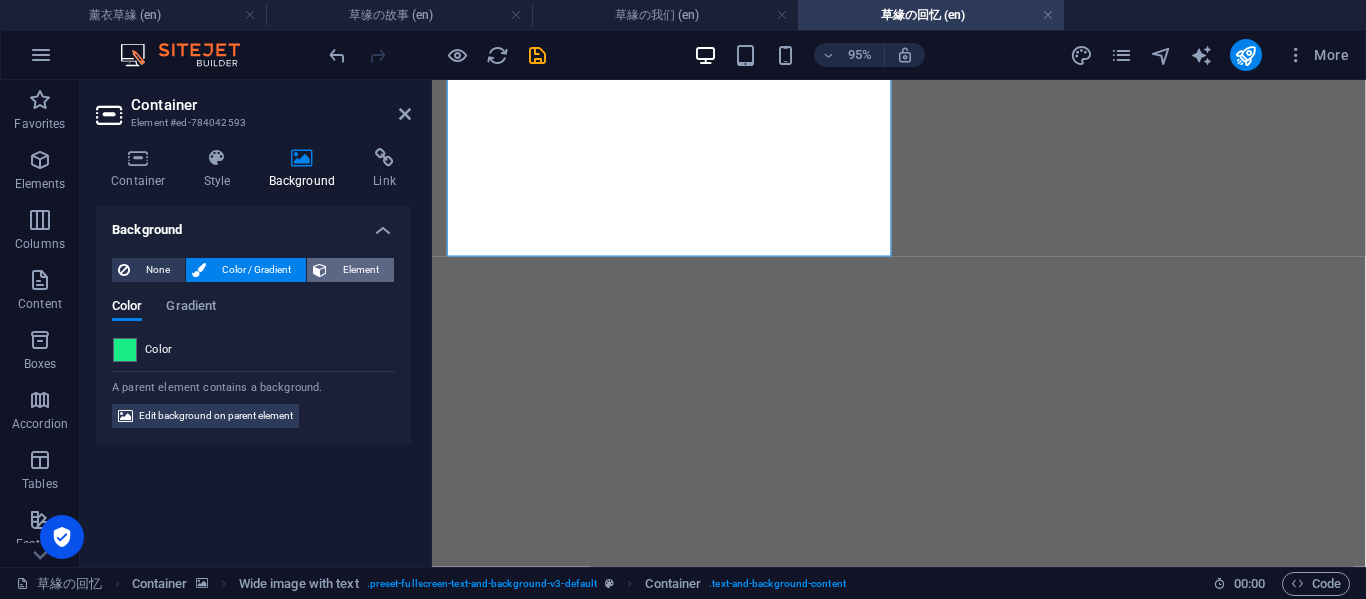 click on "Element" at bounding box center [360, 270] 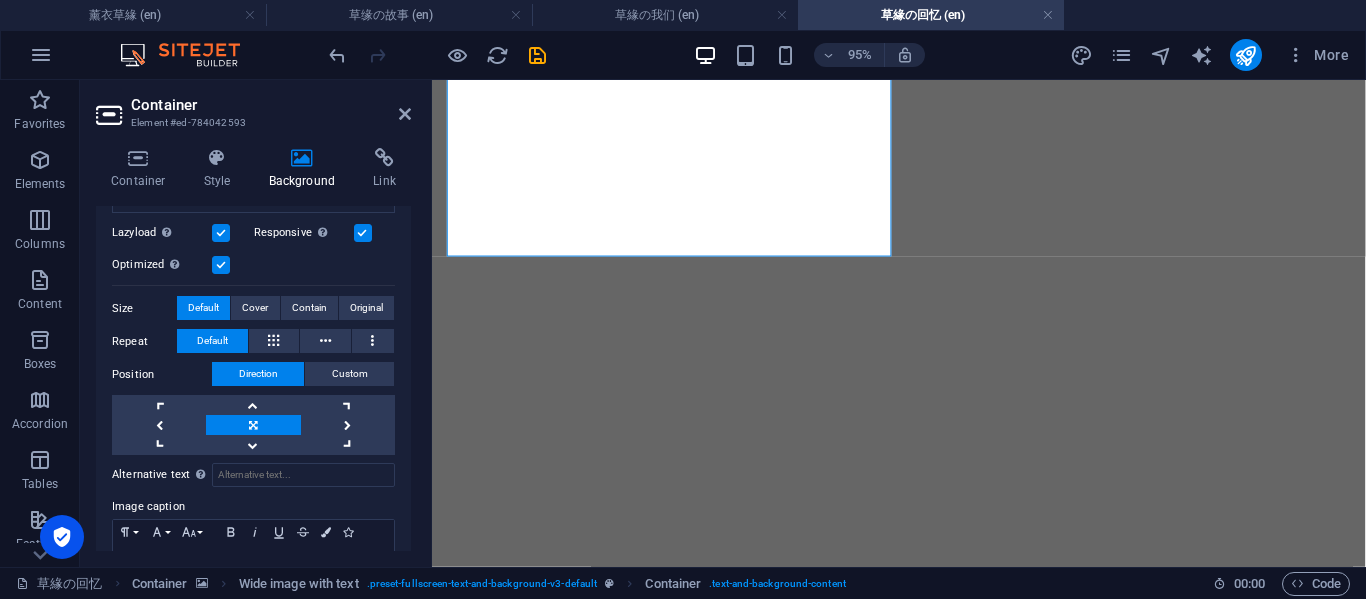 scroll, scrollTop: 0, scrollLeft: 0, axis: both 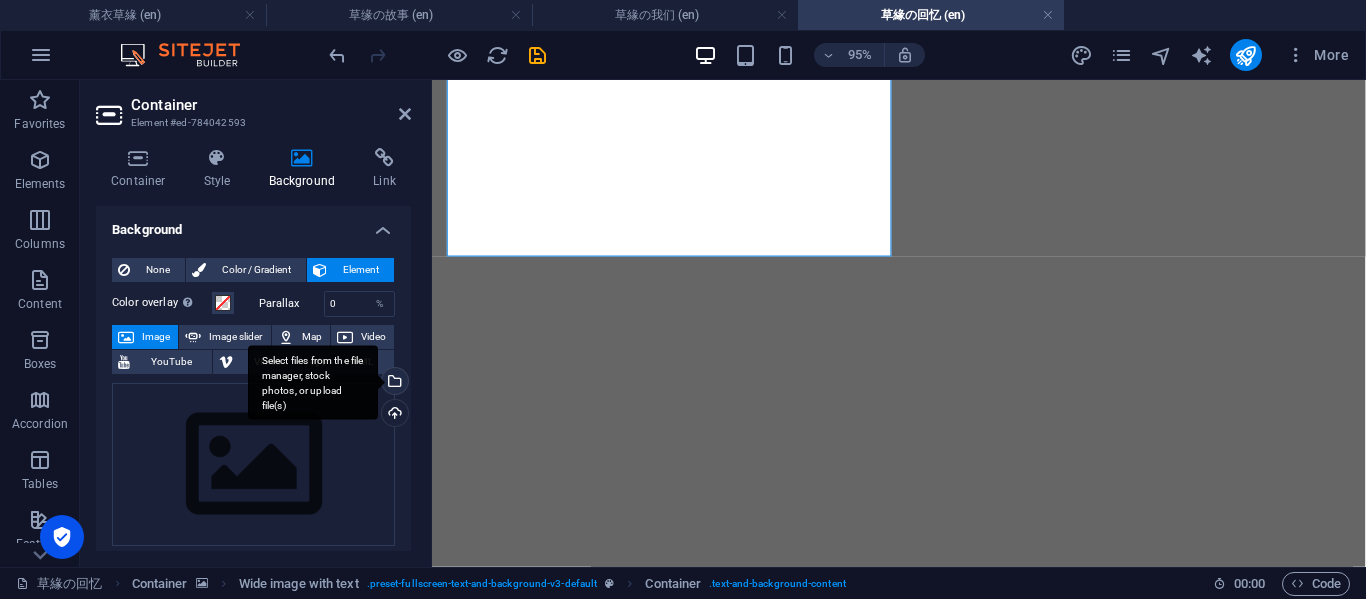 click on "Select files from the file manager, stock photos, or upload file(s)" at bounding box center [313, 382] 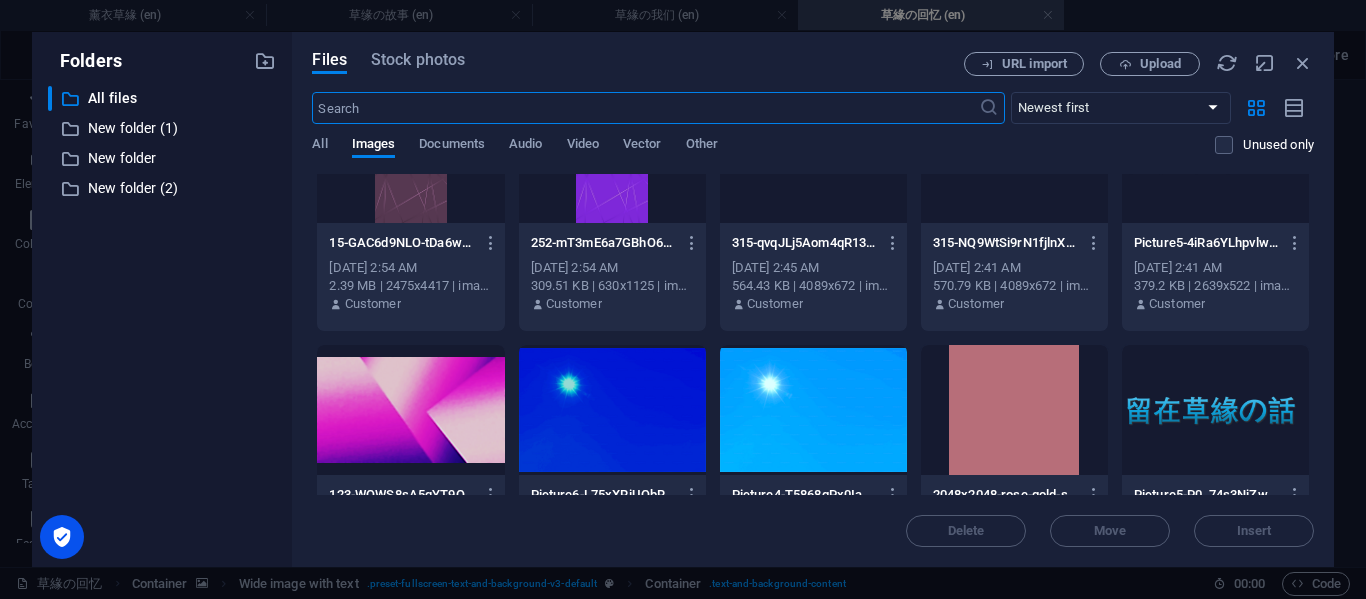 scroll, scrollTop: 3691, scrollLeft: 0, axis: vertical 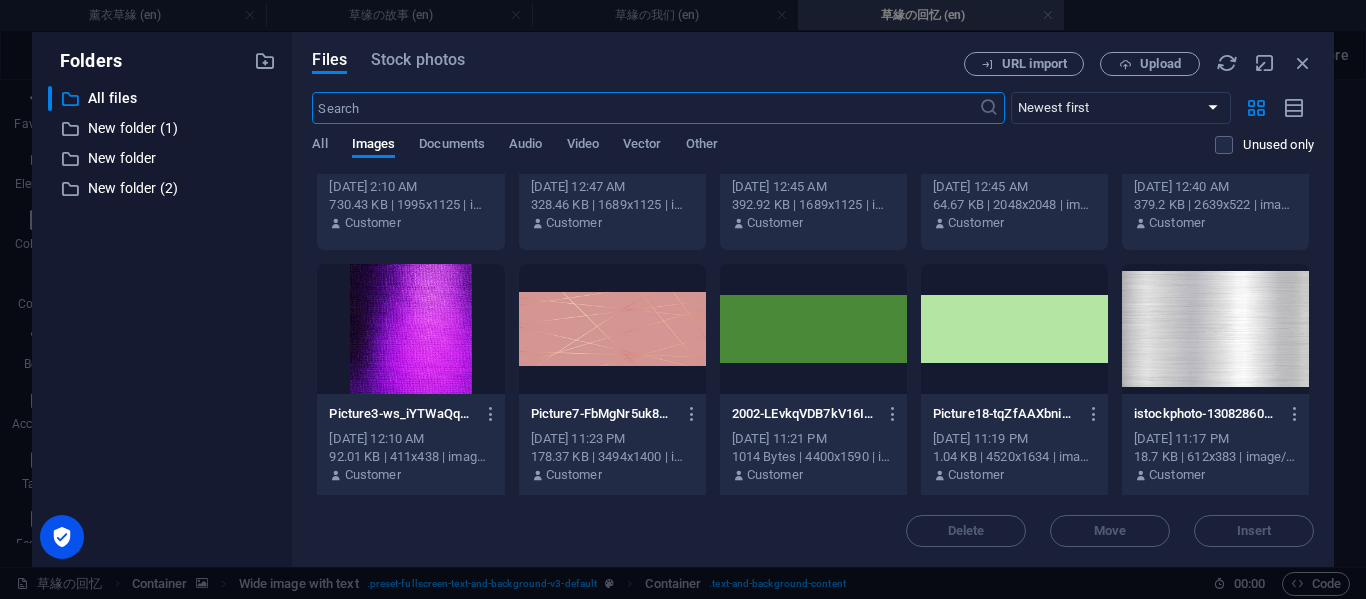 click at bounding box center [612, 329] 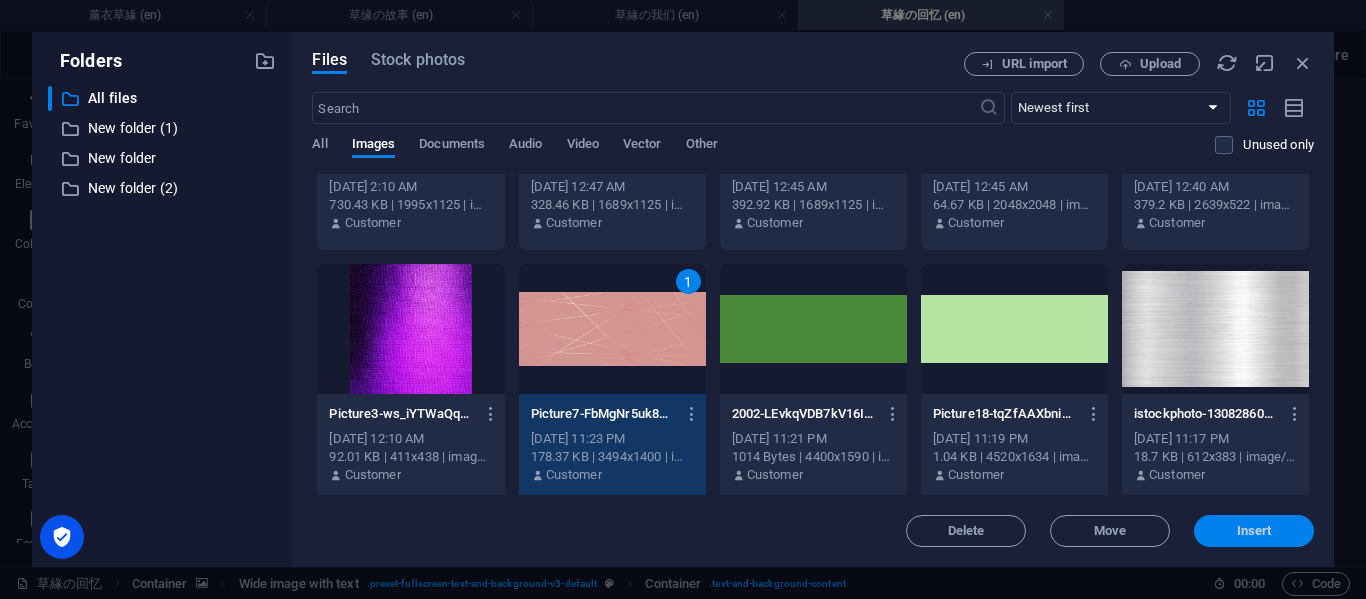 click on "Insert" at bounding box center (1254, 531) 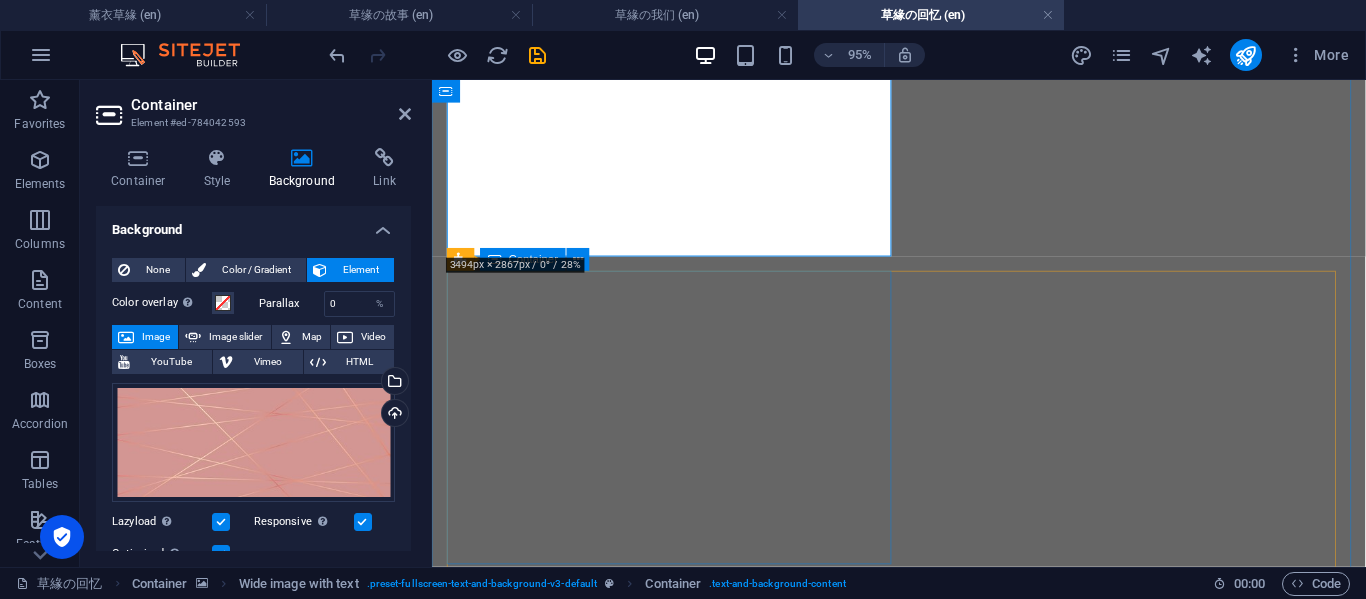 click on "风筝节 要来了，明明可以两个人去的 现在又只剩下我自己去面对这一切" at bounding box center [923, 11625] 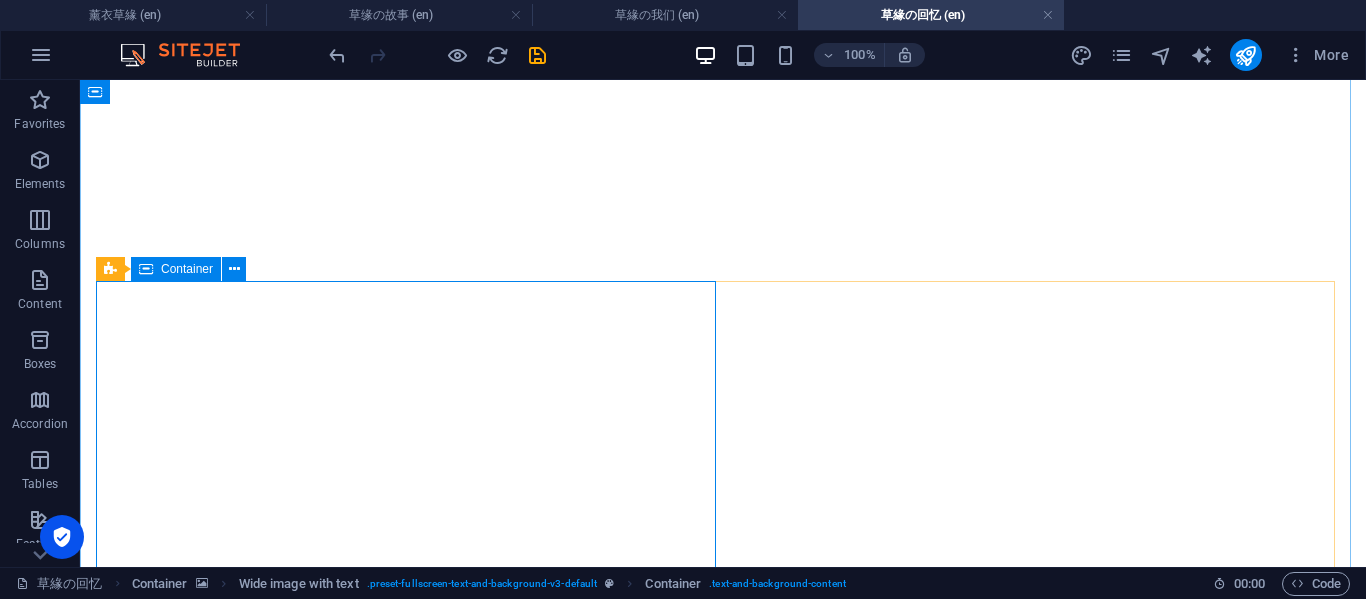 click on "风筝节 要来了，明明可以两个人去的 现在又只剩下我自己去面对这一切" at bounding box center (723, 11625) 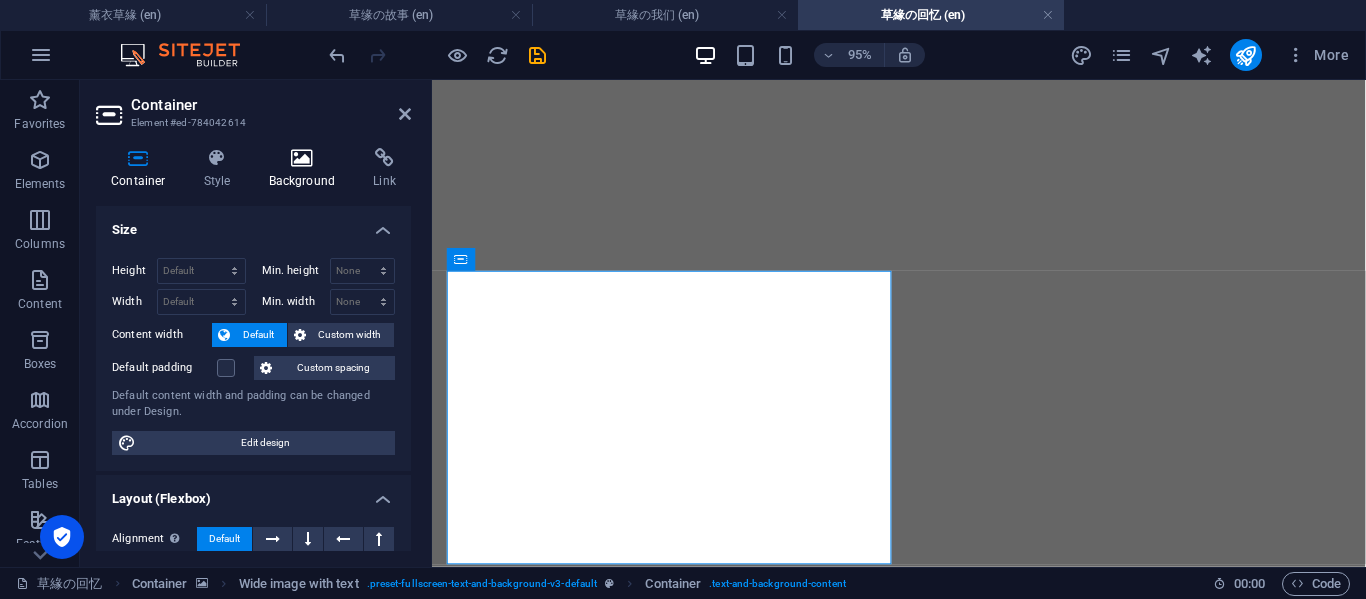 click on "Background" at bounding box center [306, 169] 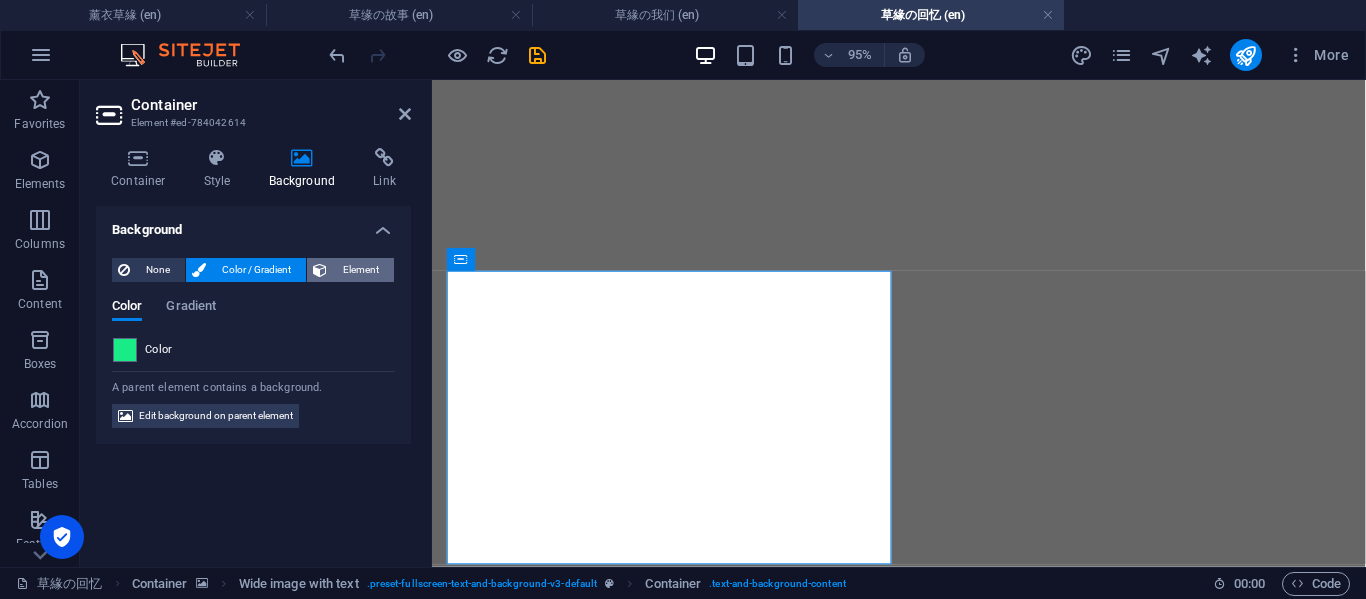 click on "Element" at bounding box center (350, 270) 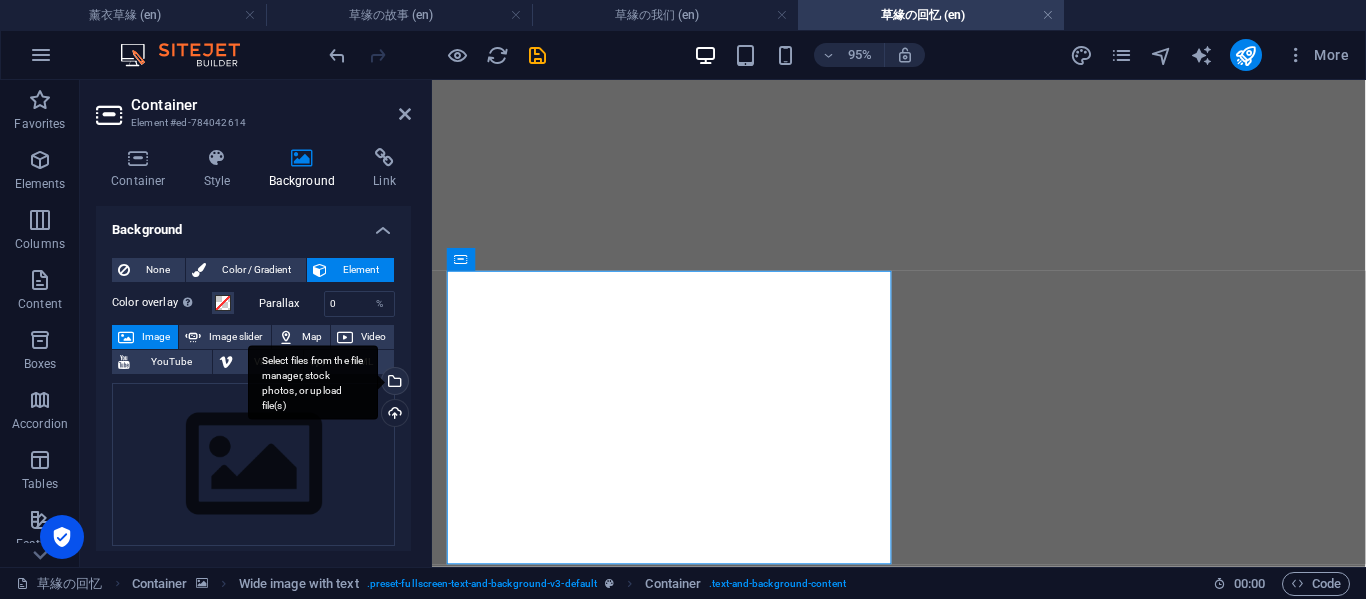 click on "Select files from the file manager, stock photos, or upload file(s)" at bounding box center [393, 383] 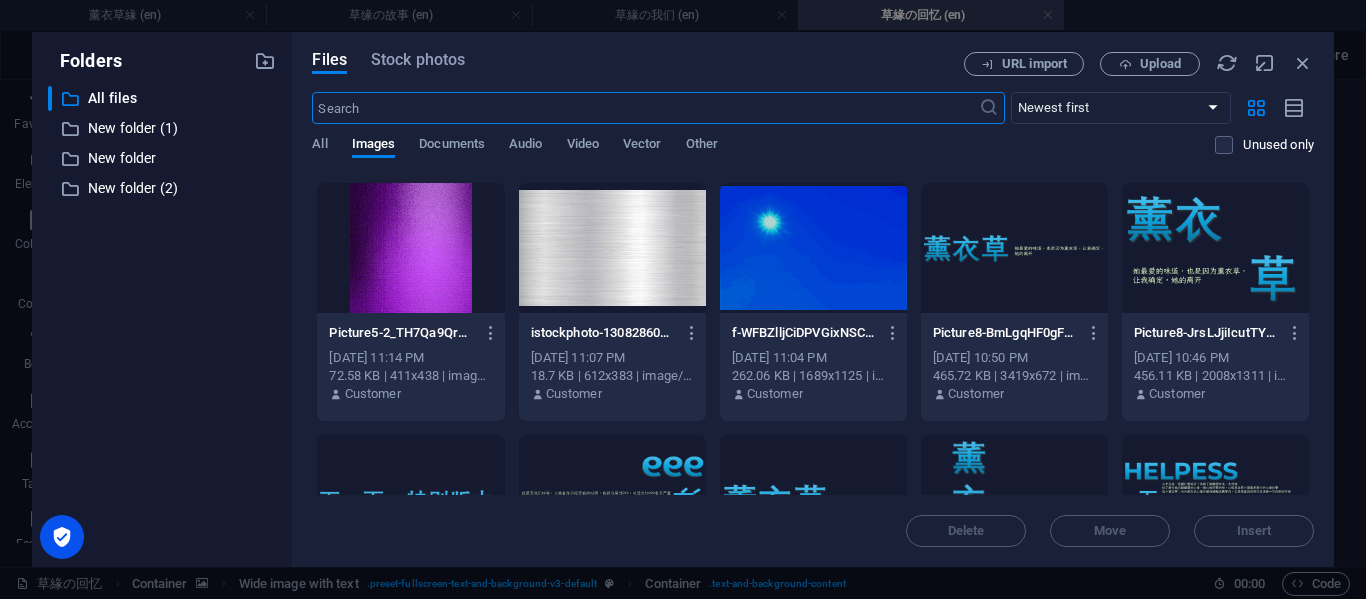 scroll, scrollTop: 3691, scrollLeft: 0, axis: vertical 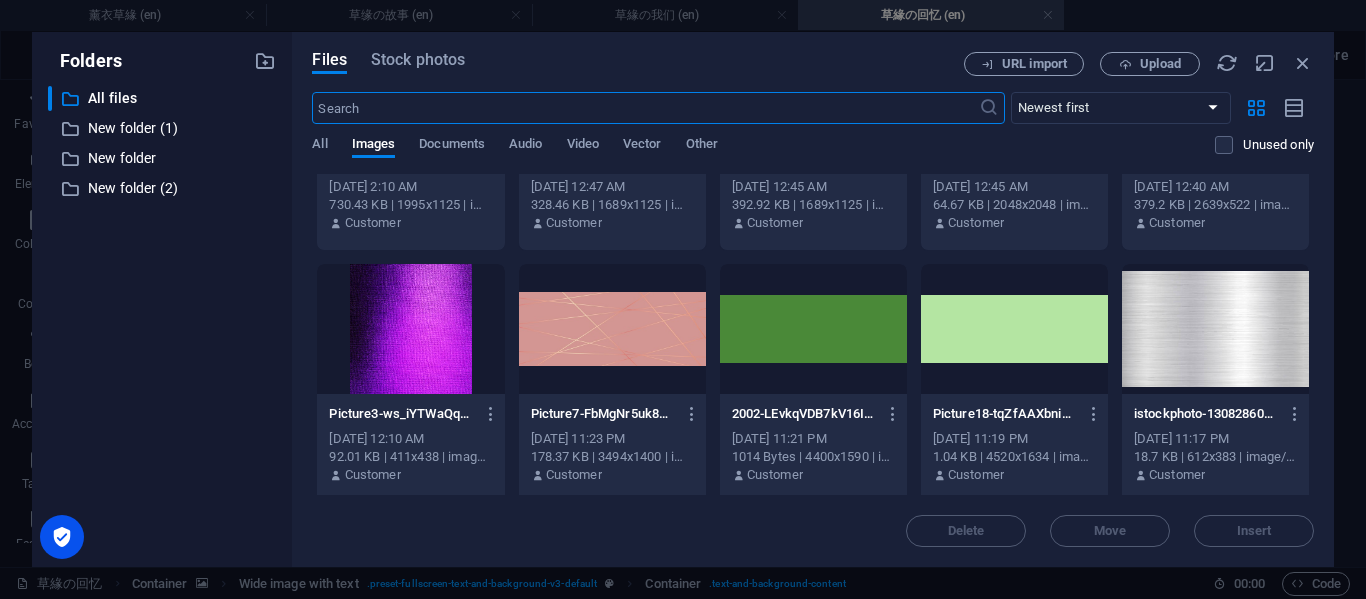 click at bounding box center (612, 329) 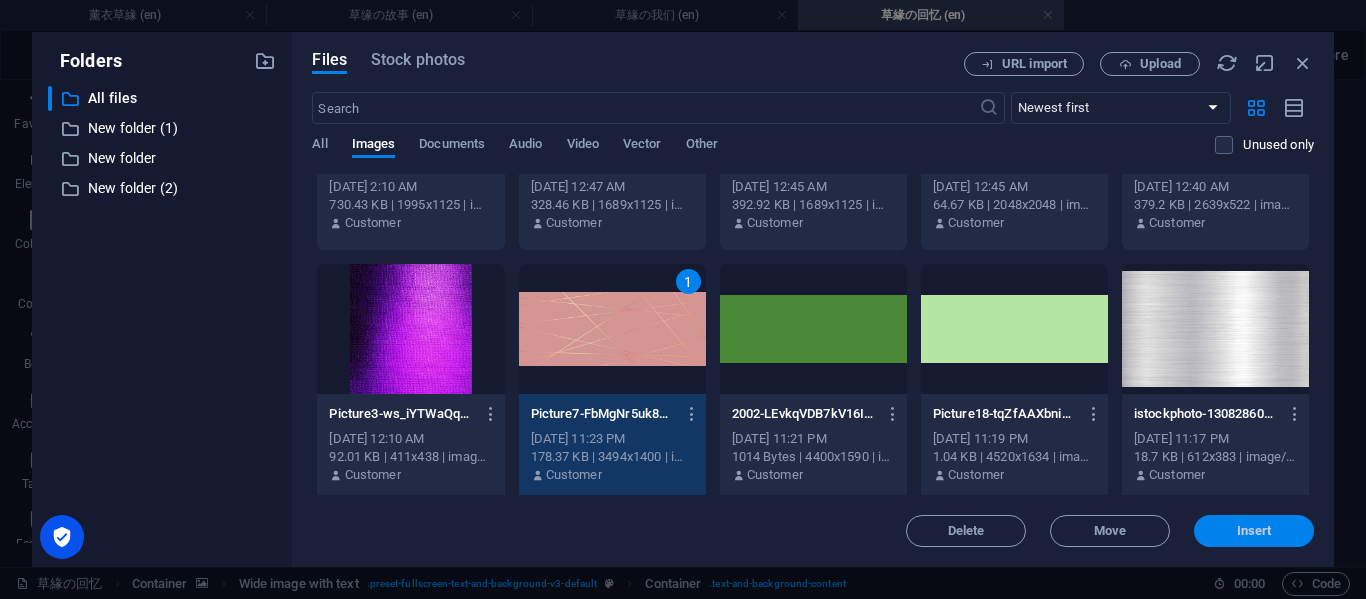 click on "Insert" at bounding box center [1254, 531] 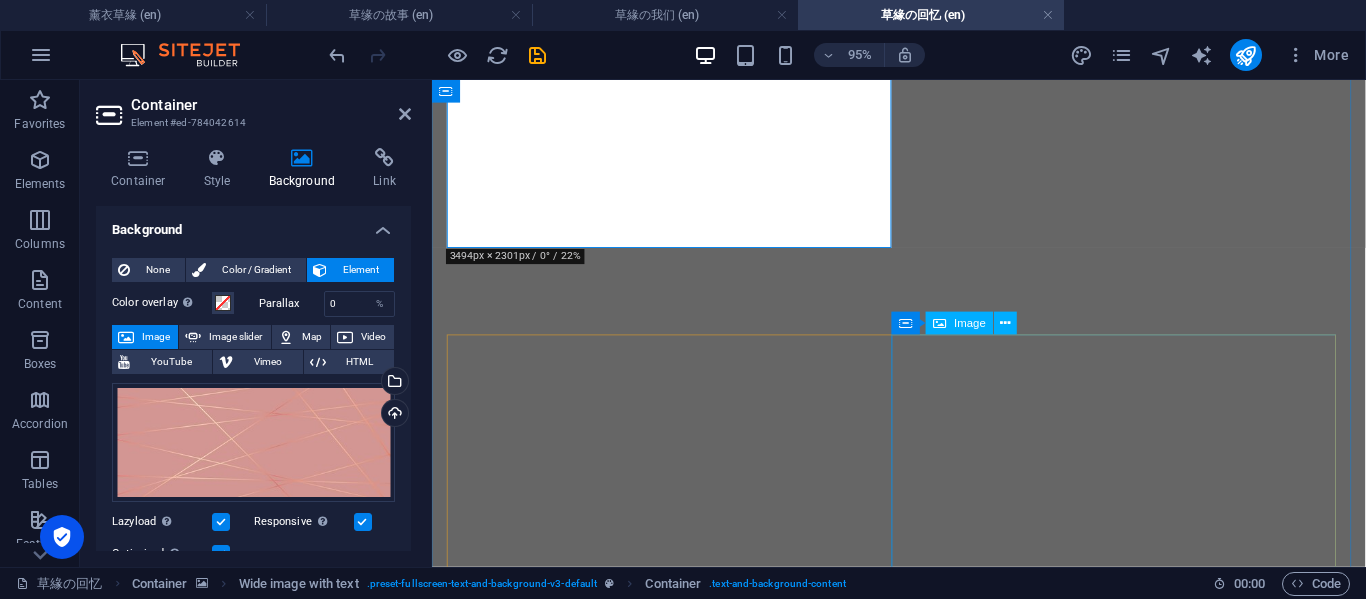 scroll, scrollTop: 3356, scrollLeft: 0, axis: vertical 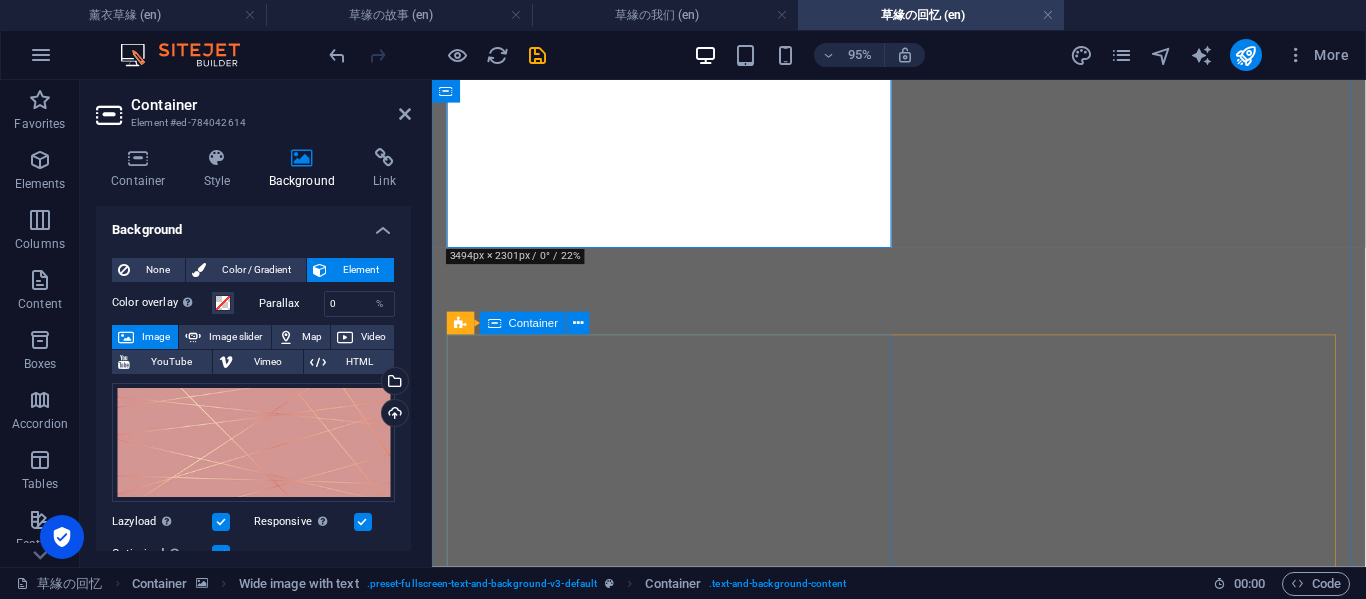click on "承诺 爱我承诺的，我都努力做 我从来没有怪过你没实现 求你实现一个，就一个 你答应会来看我的那个，好吗" at bounding box center [923, 11794] 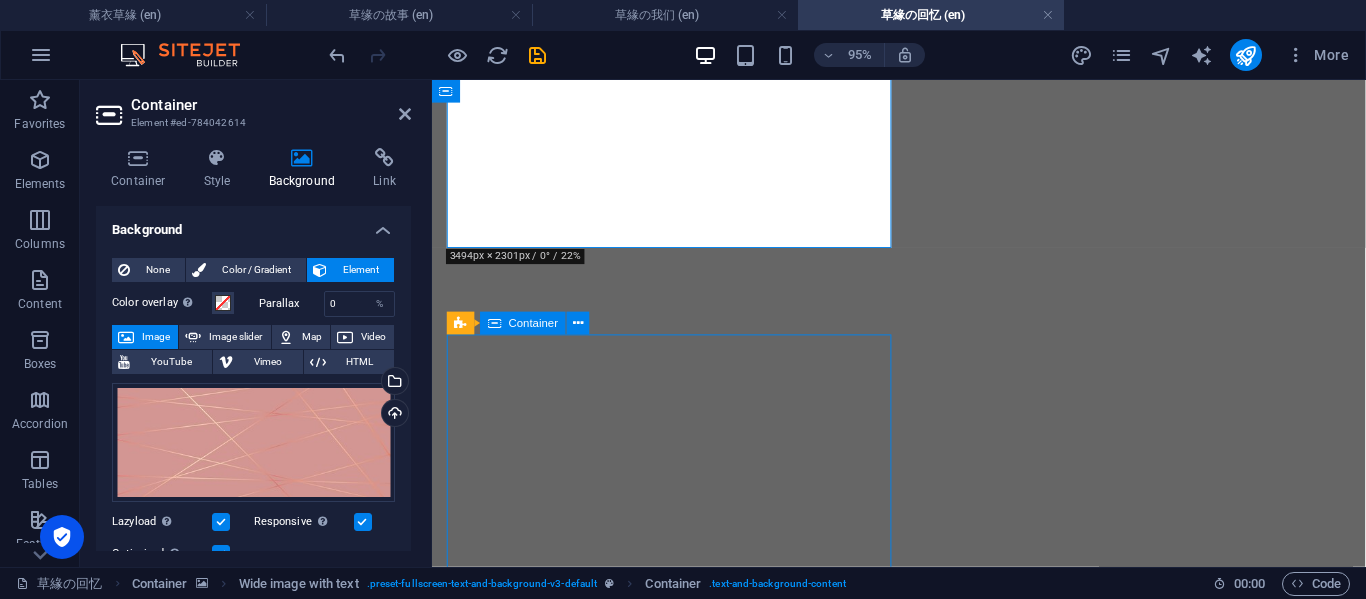 click on "承诺 爱我承诺的，我都努力做 我从来没有怪过你没实现 求你实现一个，就一个 你答应会来看我的那个，好吗" at bounding box center (923, 11794) 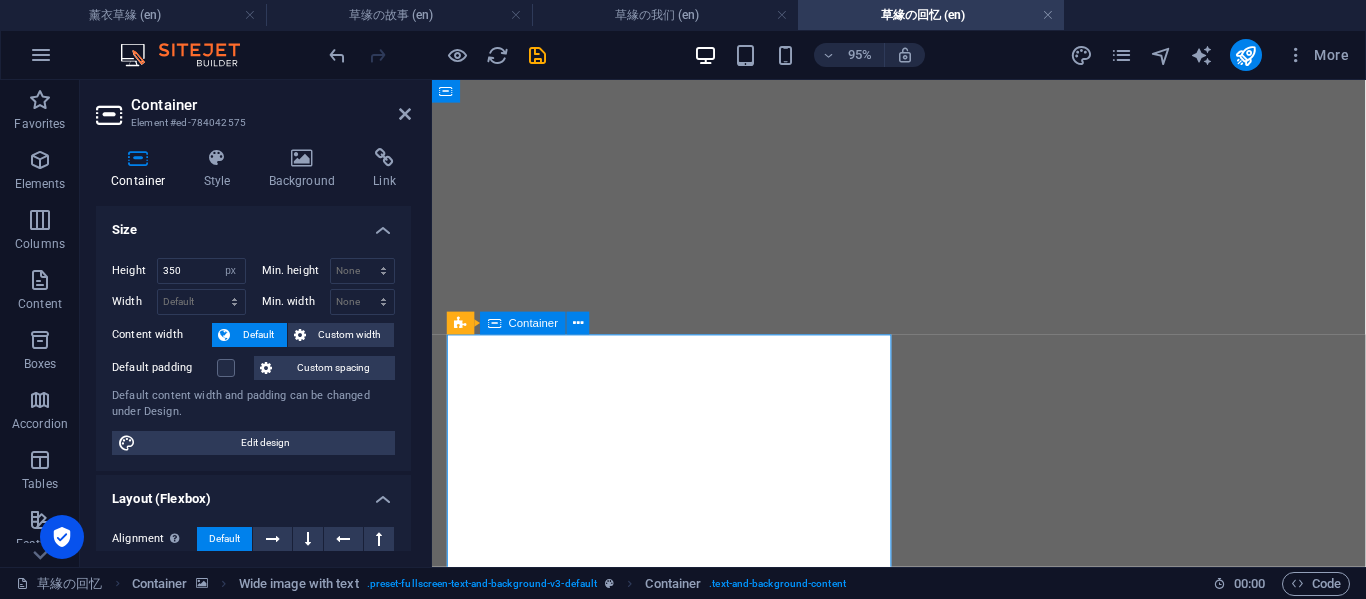 click on "承诺 爱我承诺的，我都努力做 我从来没有怪过你没实现 求你实现一个，就一个 你答应会来看我的那个，好吗" at bounding box center (923, 11794) 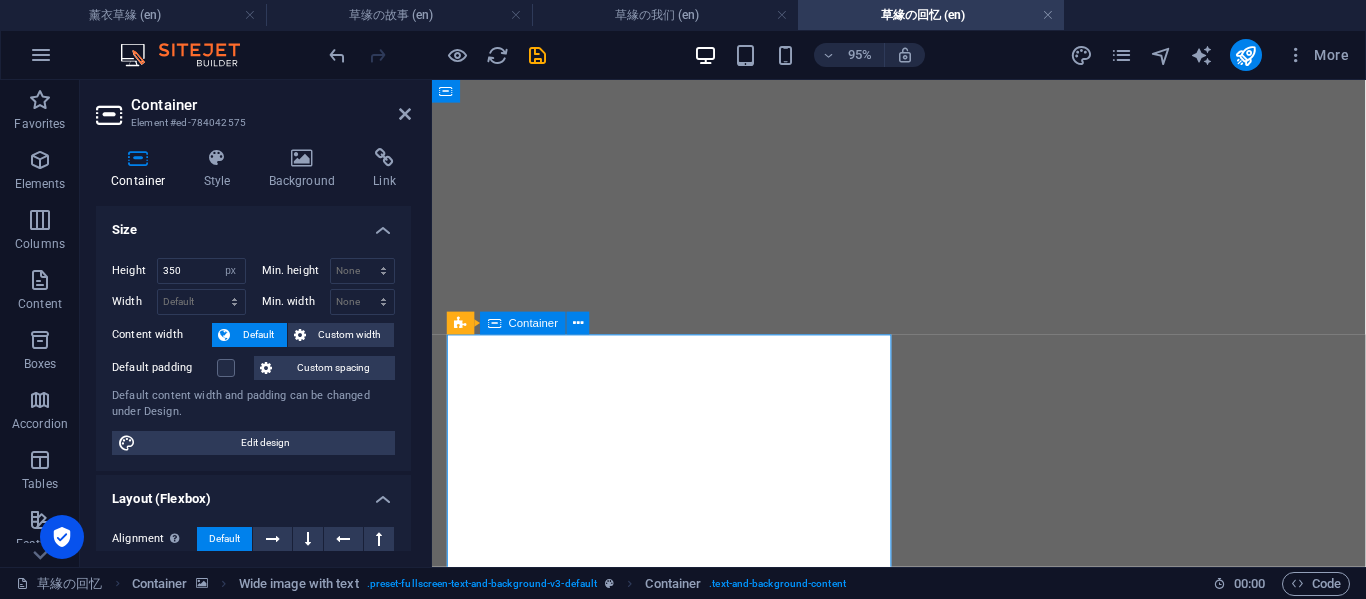 click on "承诺 爱我承诺的，我都努力做 我从来没有怪过你没实现 求你实现一个，就一个 你答应会来看我的那个，好吗" at bounding box center [923, 11794] 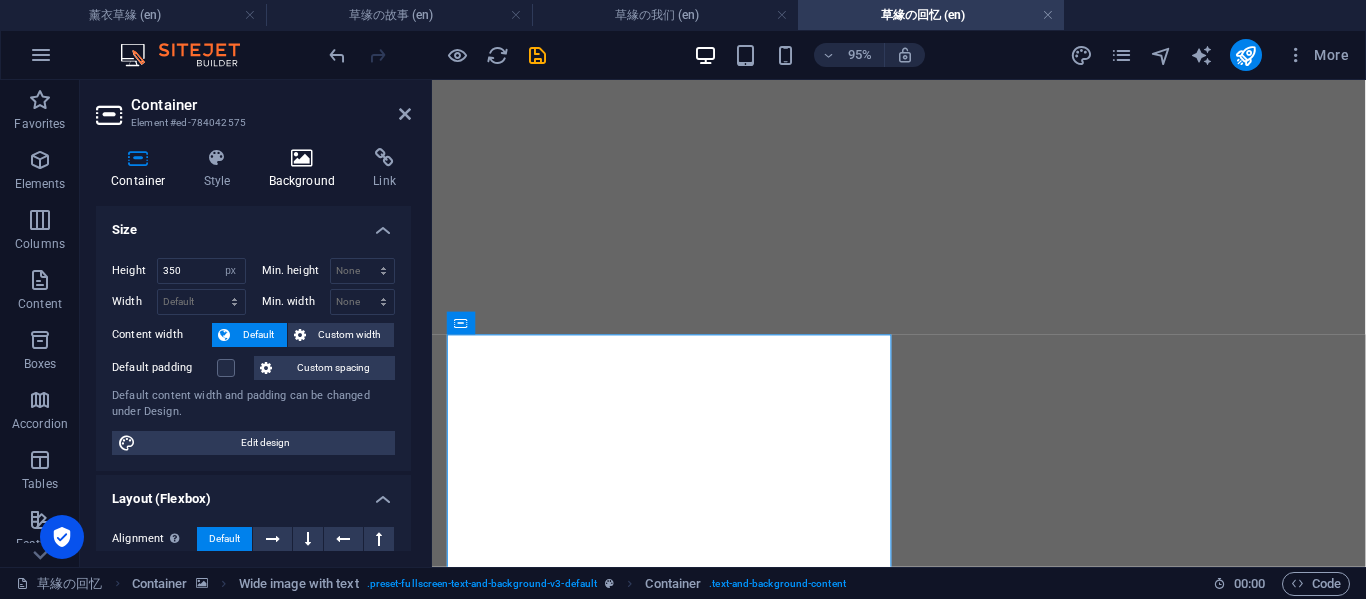 click at bounding box center (302, 158) 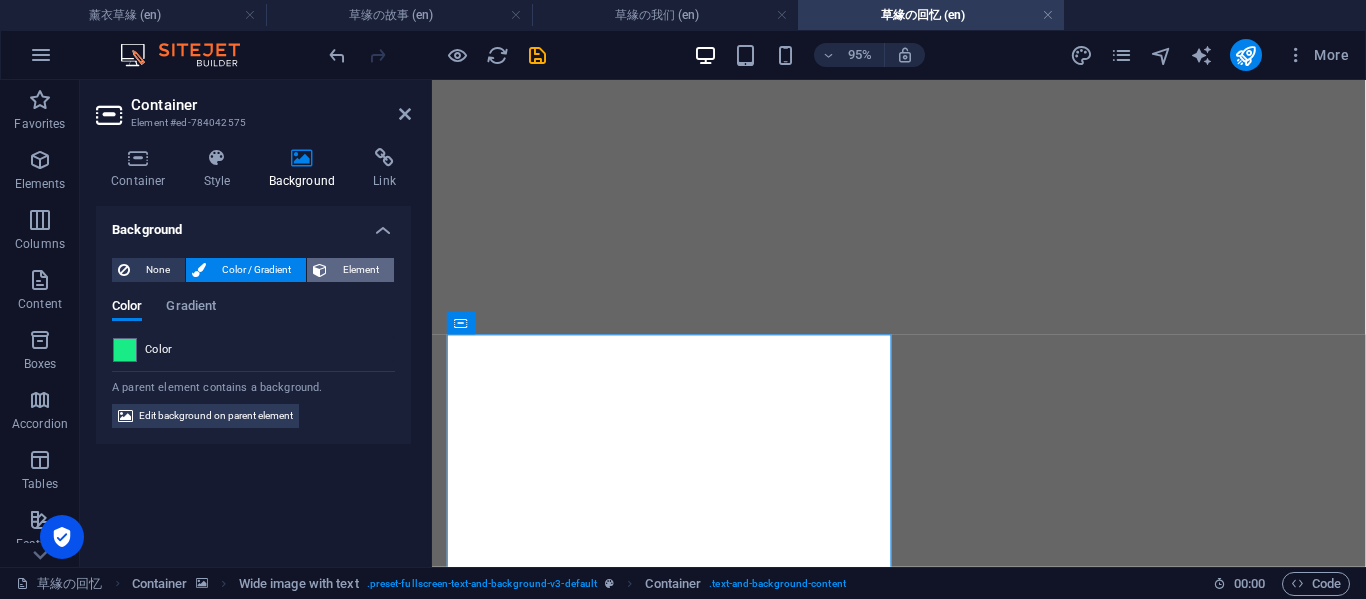 click on "Element" at bounding box center [360, 270] 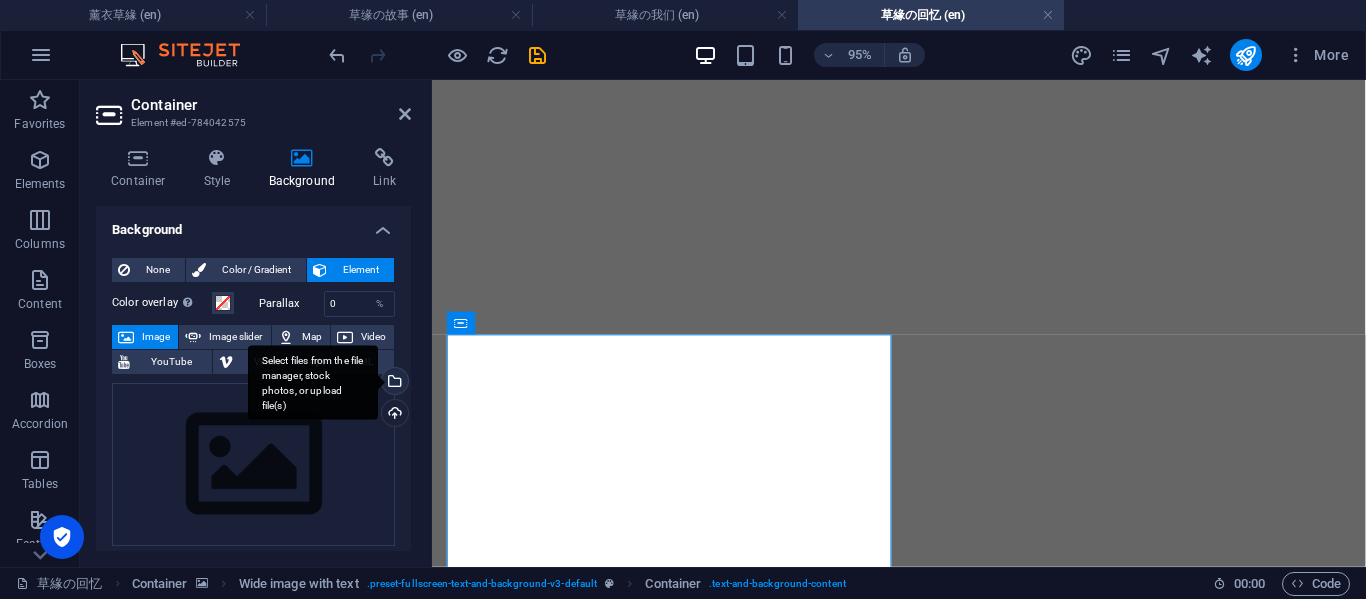 click on "Select files from the file manager, stock photos, or upload file(s)" at bounding box center (313, 382) 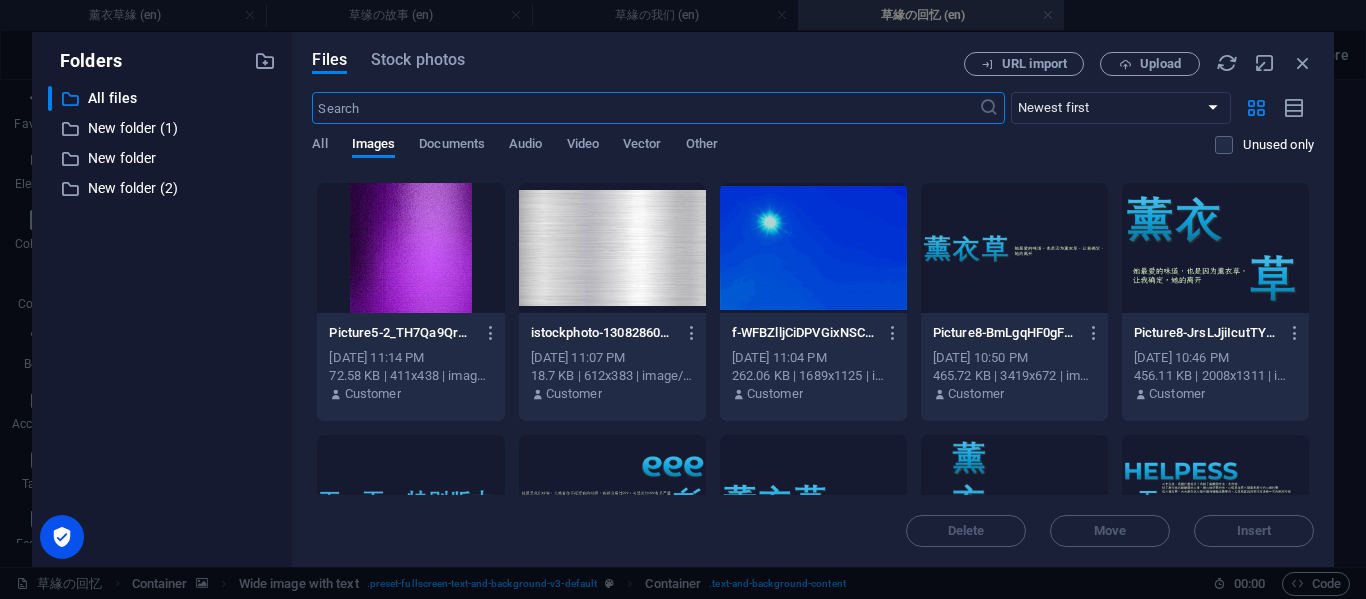 scroll, scrollTop: 3691, scrollLeft: 0, axis: vertical 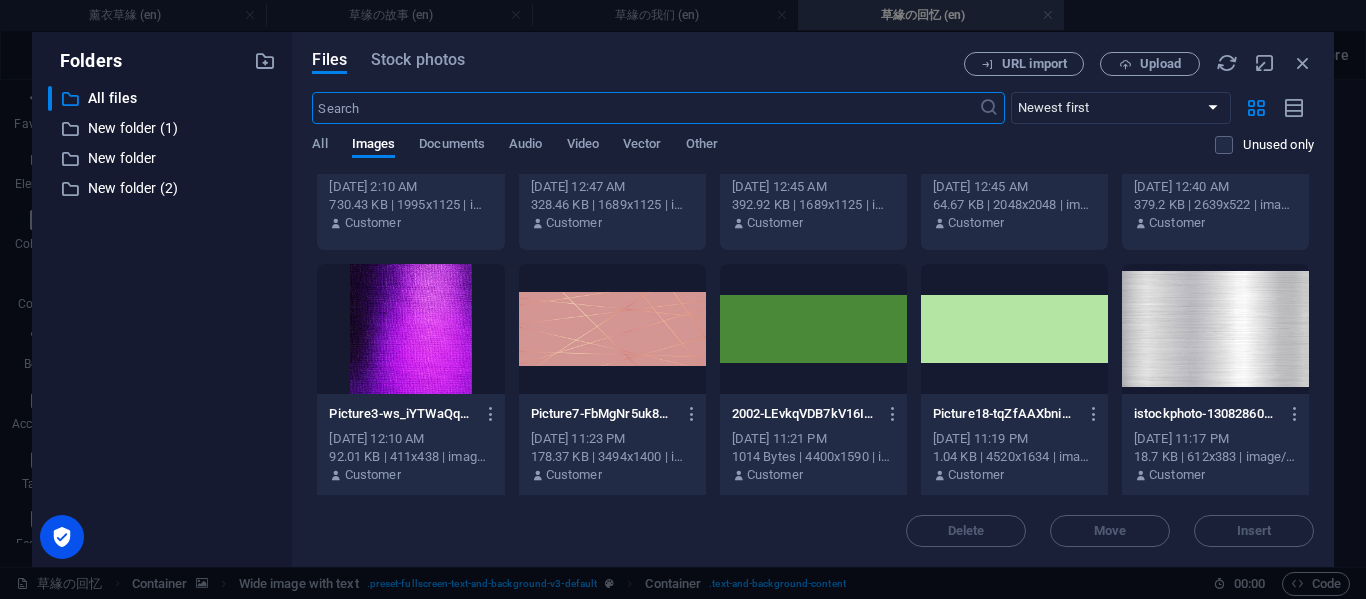 click at bounding box center [612, 329] 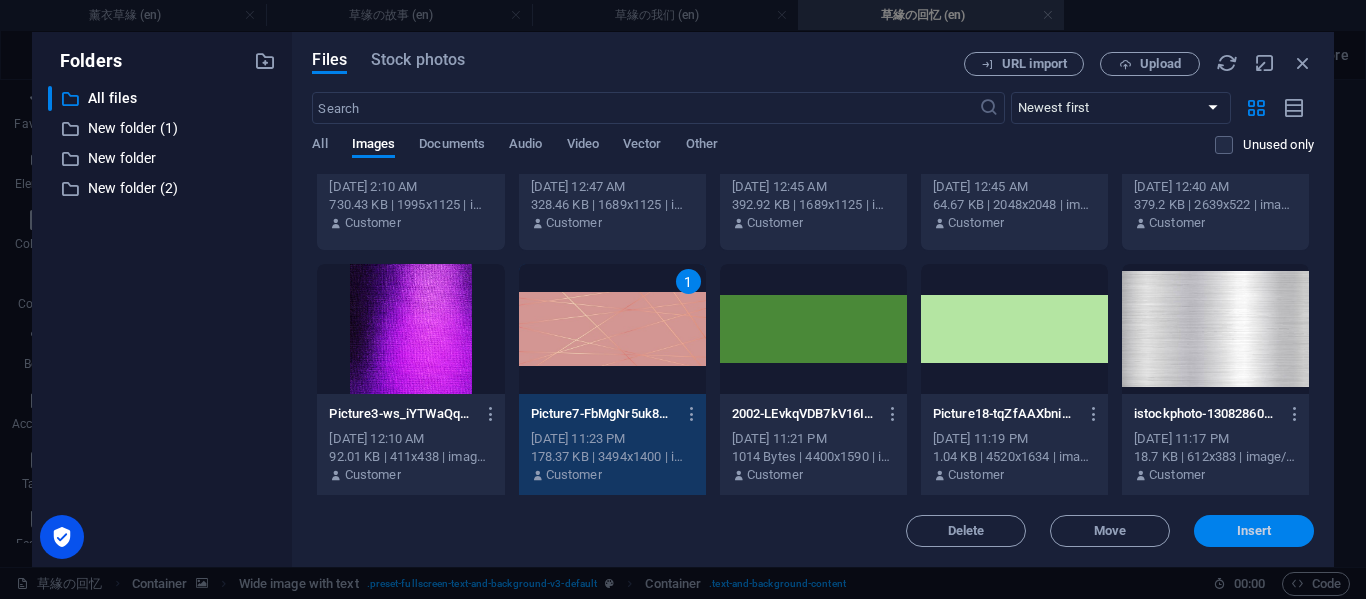 drag, startPoint x: 1238, startPoint y: 527, endPoint x: 601, endPoint y: 422, distance: 645.5958 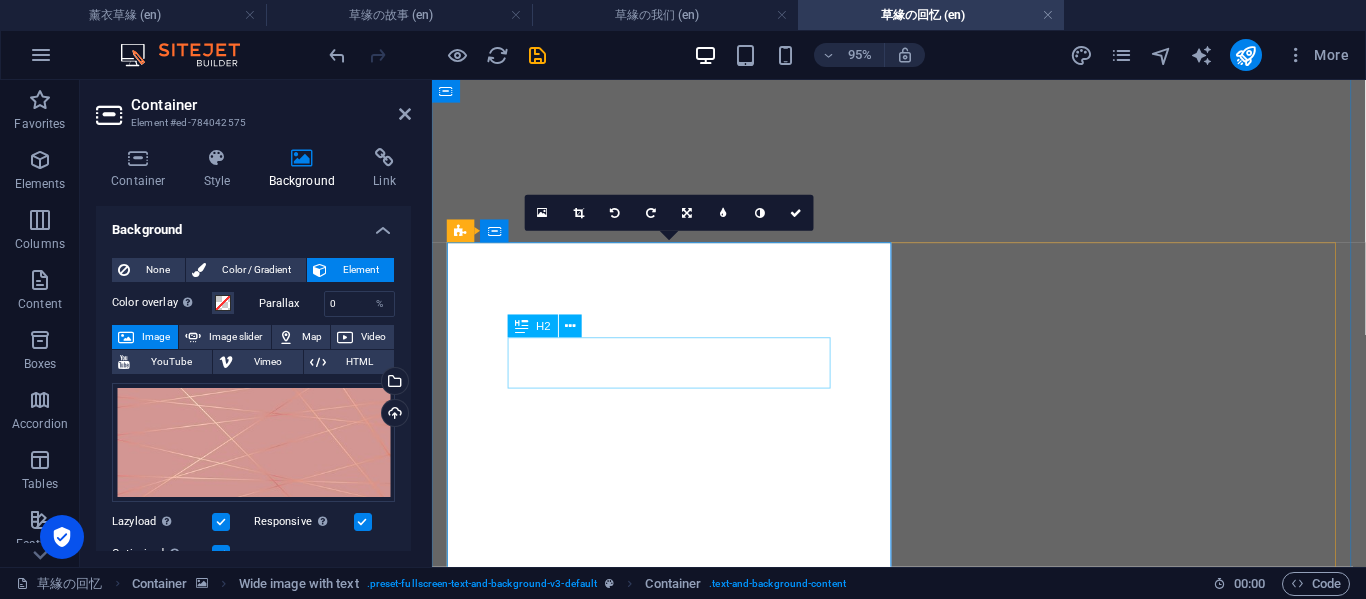 scroll, scrollTop: 3689, scrollLeft: 0, axis: vertical 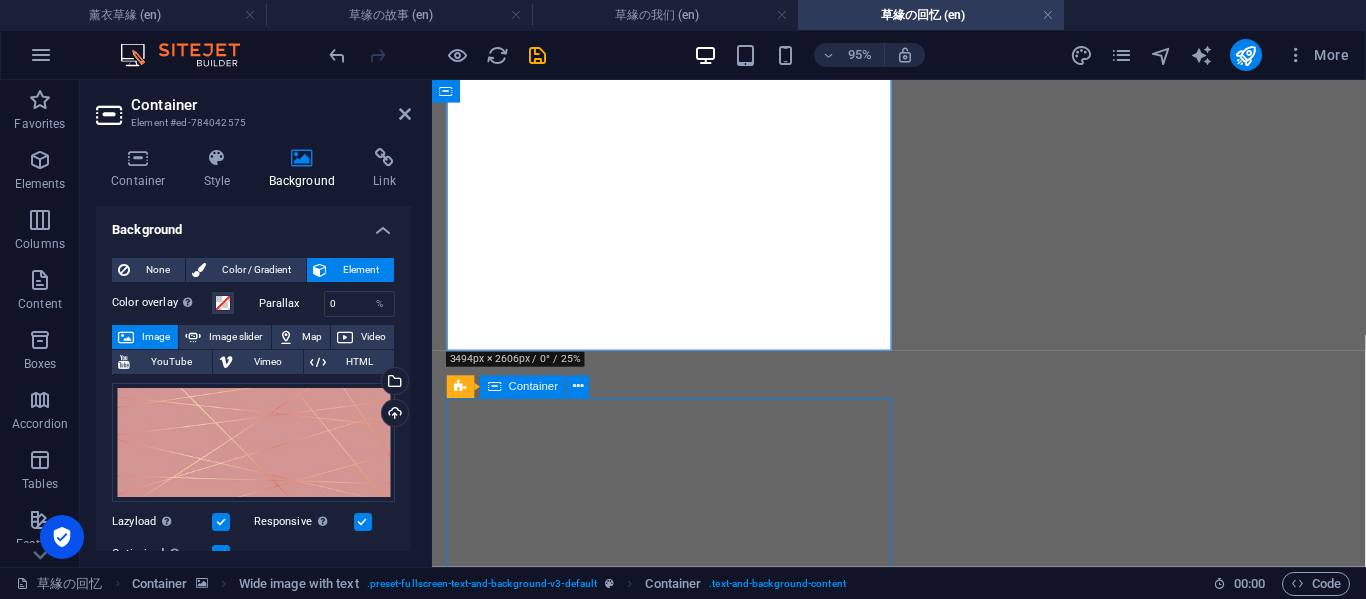 click on "来这里 我真的会等你" at bounding box center (923, 11861) 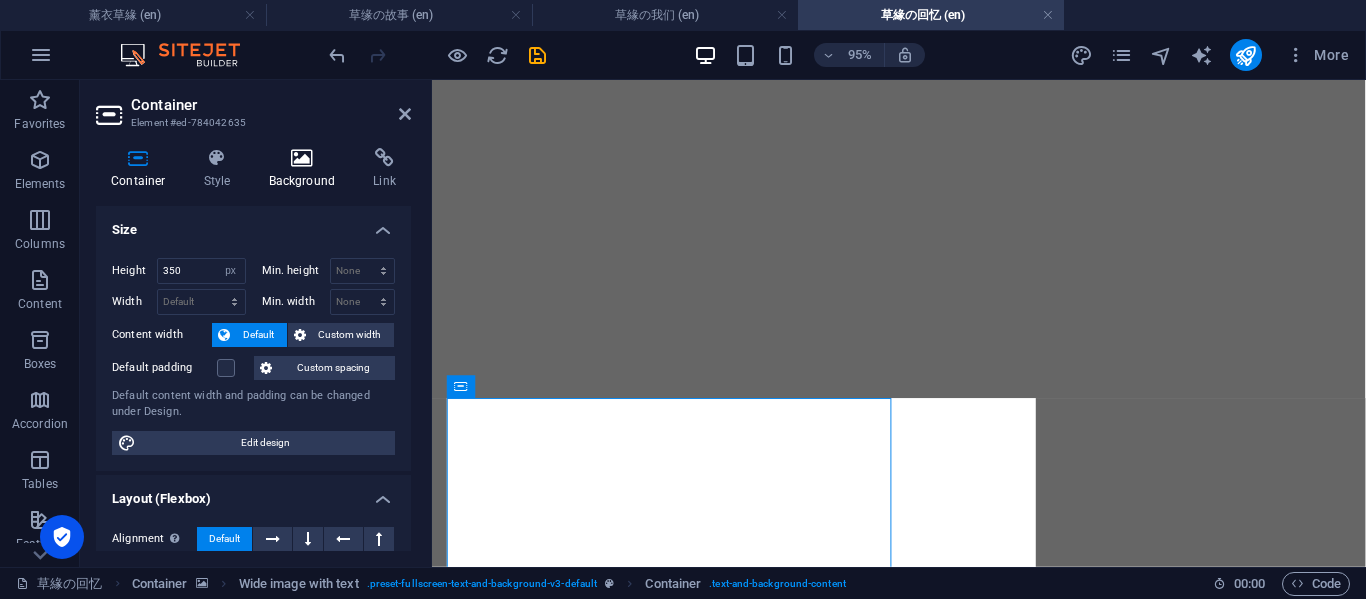 click on "Background" at bounding box center (306, 169) 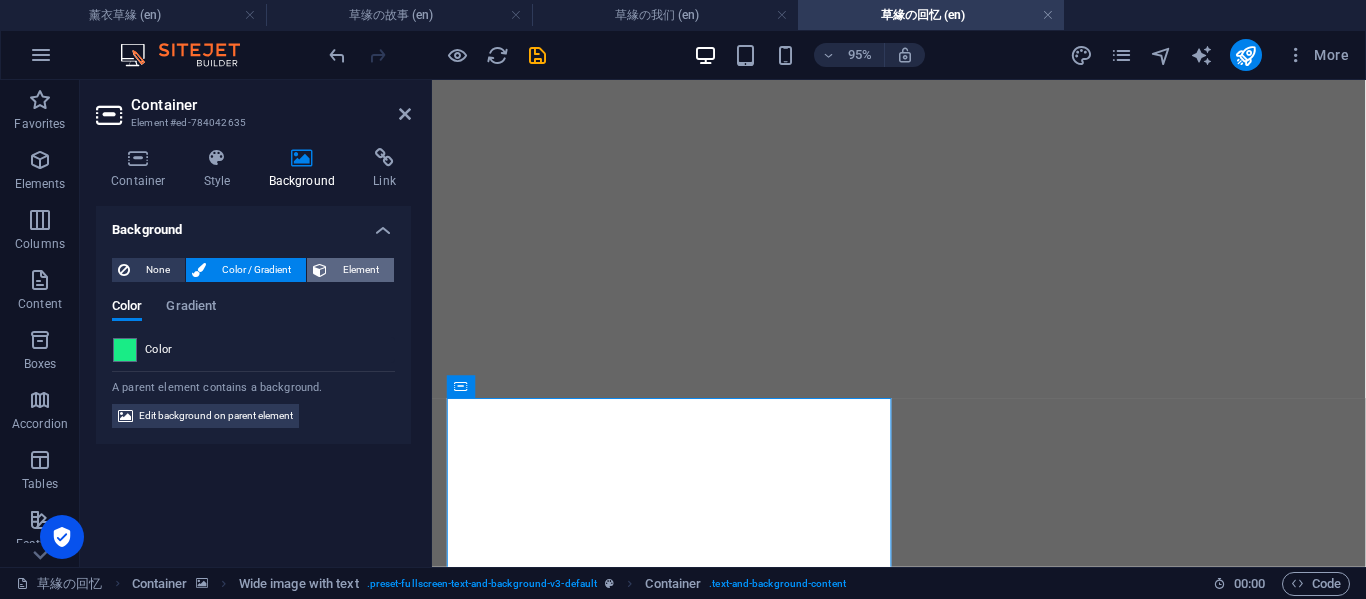 drag, startPoint x: 348, startPoint y: 267, endPoint x: 361, endPoint y: 270, distance: 13.341664 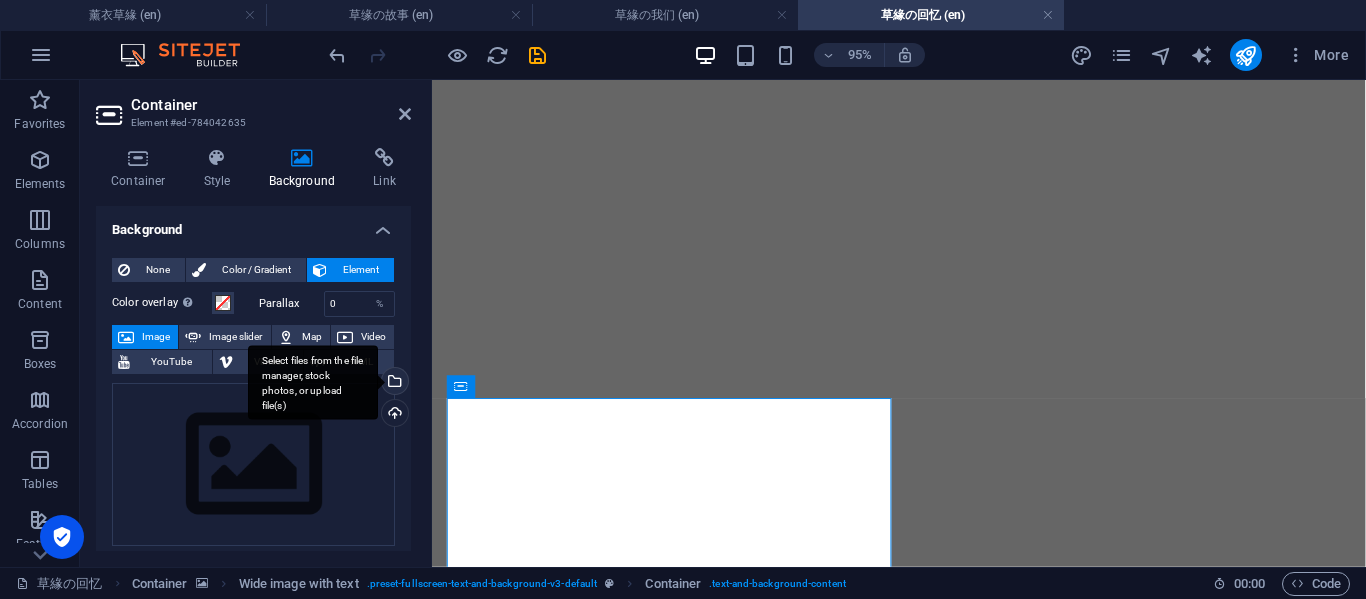 click on "Select files from the file manager, stock photos, or upload file(s)" at bounding box center (393, 383) 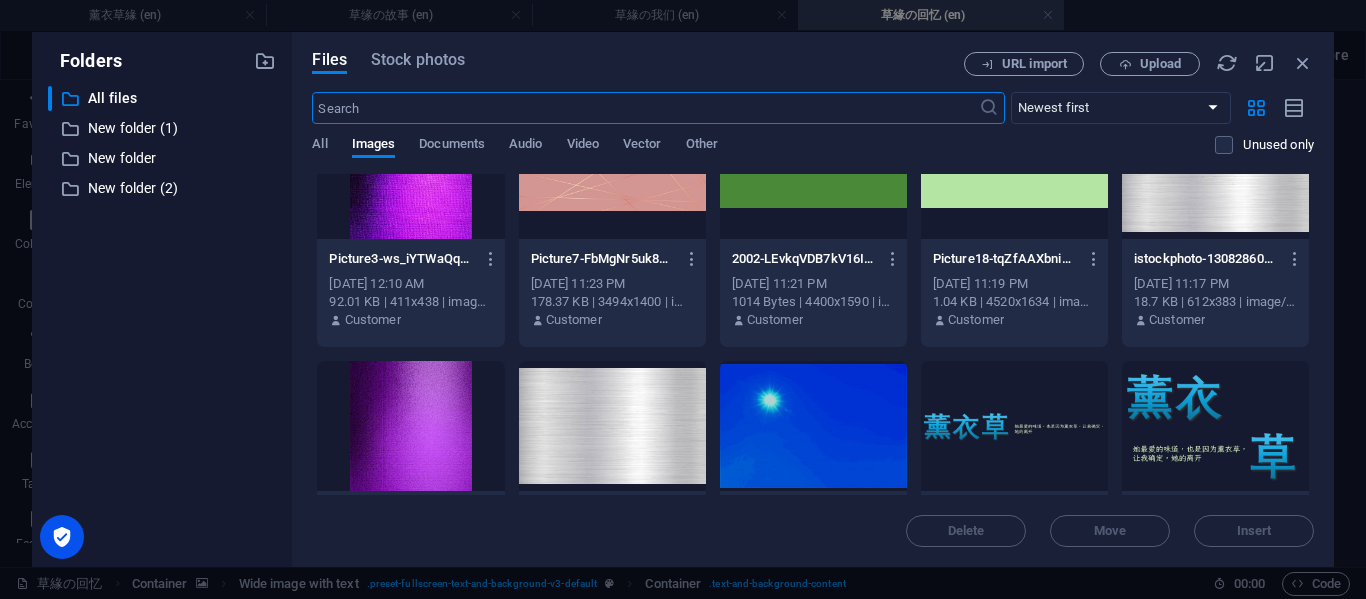 scroll, scrollTop: 3846, scrollLeft: 0, axis: vertical 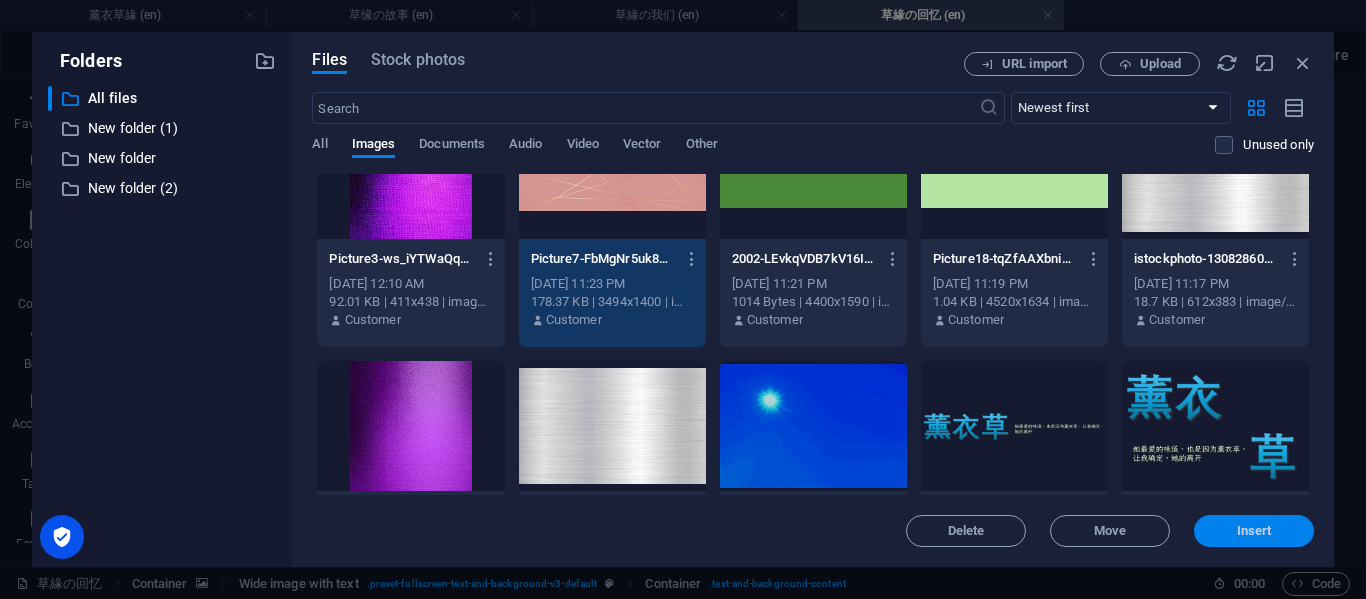click on "Insert" at bounding box center (1254, 531) 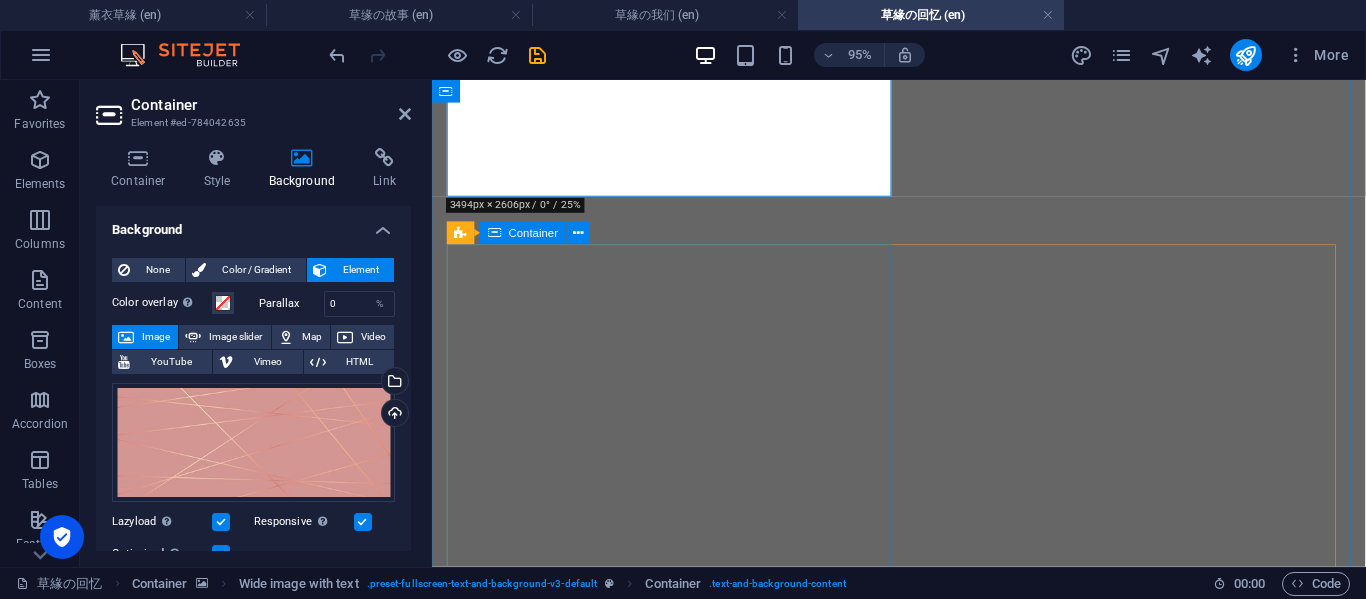 scroll, scrollTop: 4356, scrollLeft: 0, axis: vertical 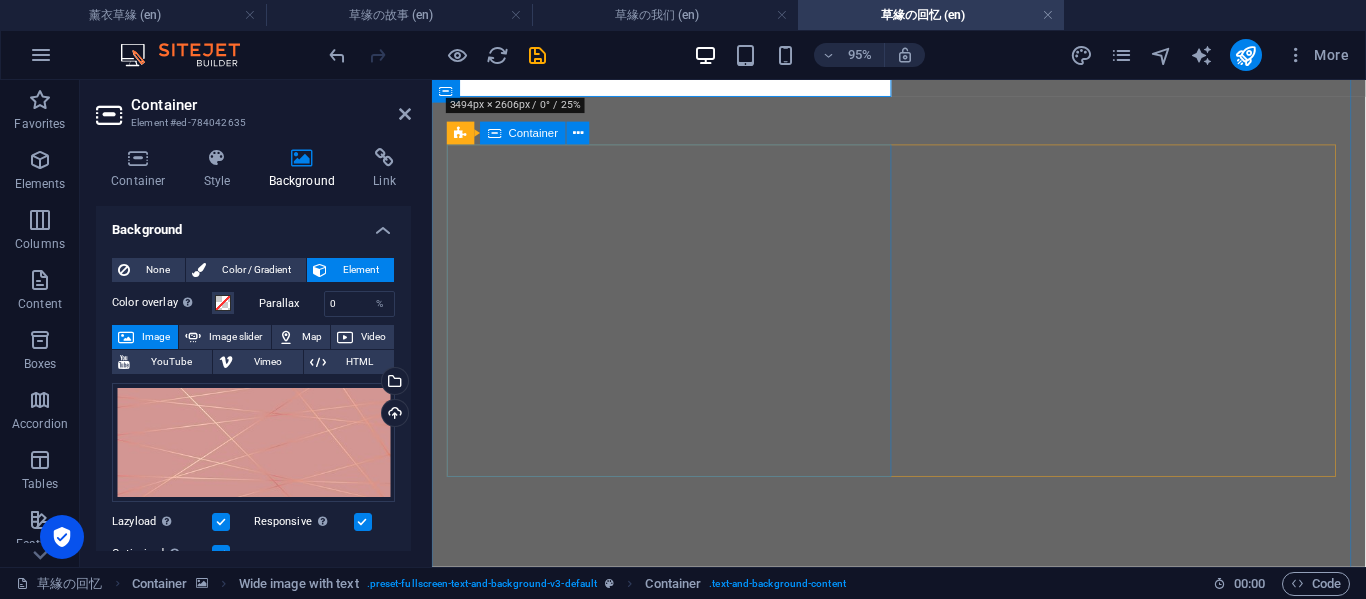click on "月老红绳 它不会断的，断不了的 我一定守护好我们的一切" at bounding box center [923, 12206] 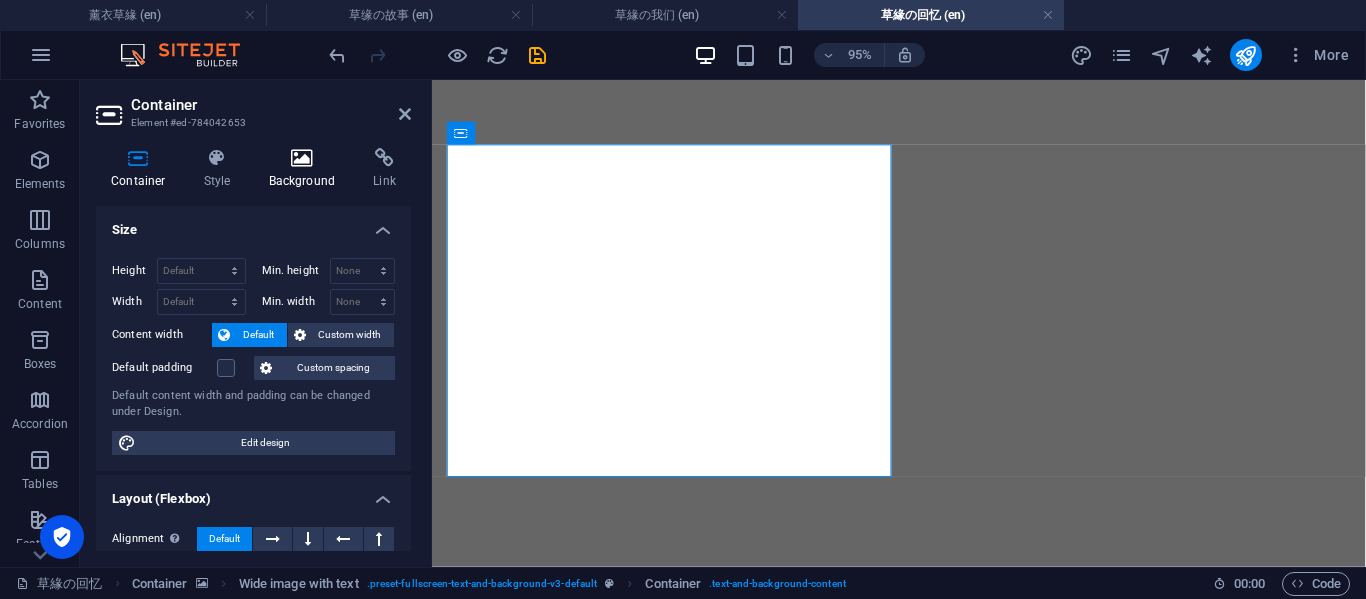 click at bounding box center [302, 158] 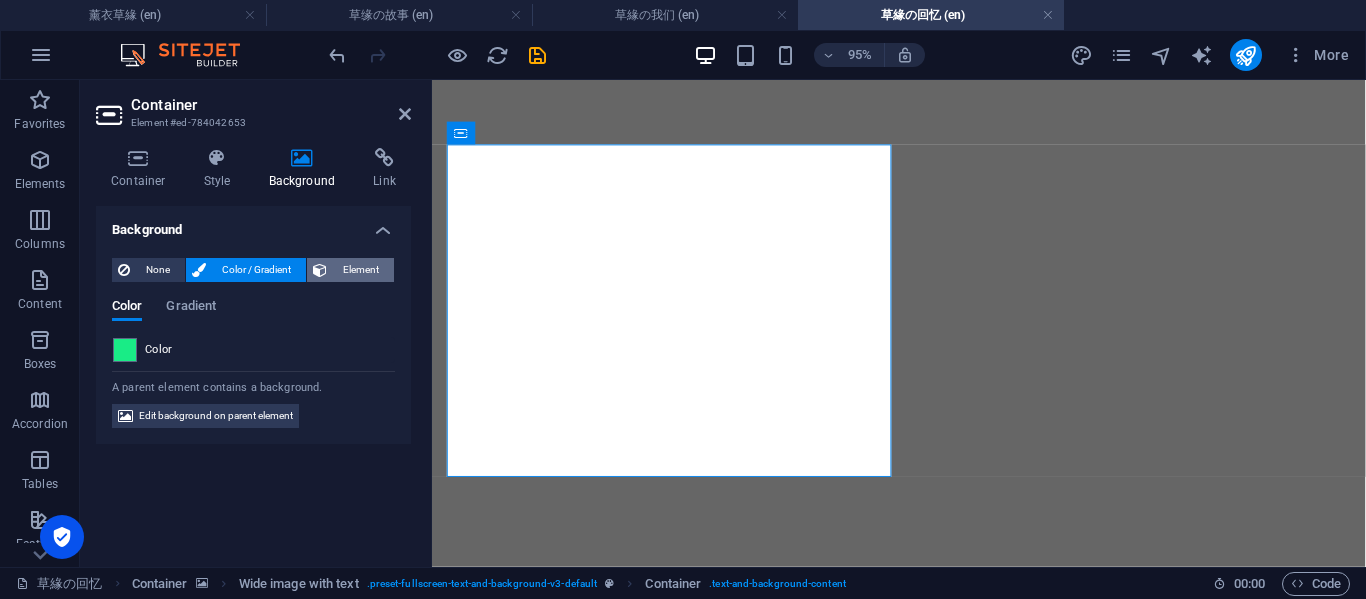 click at bounding box center (320, 270) 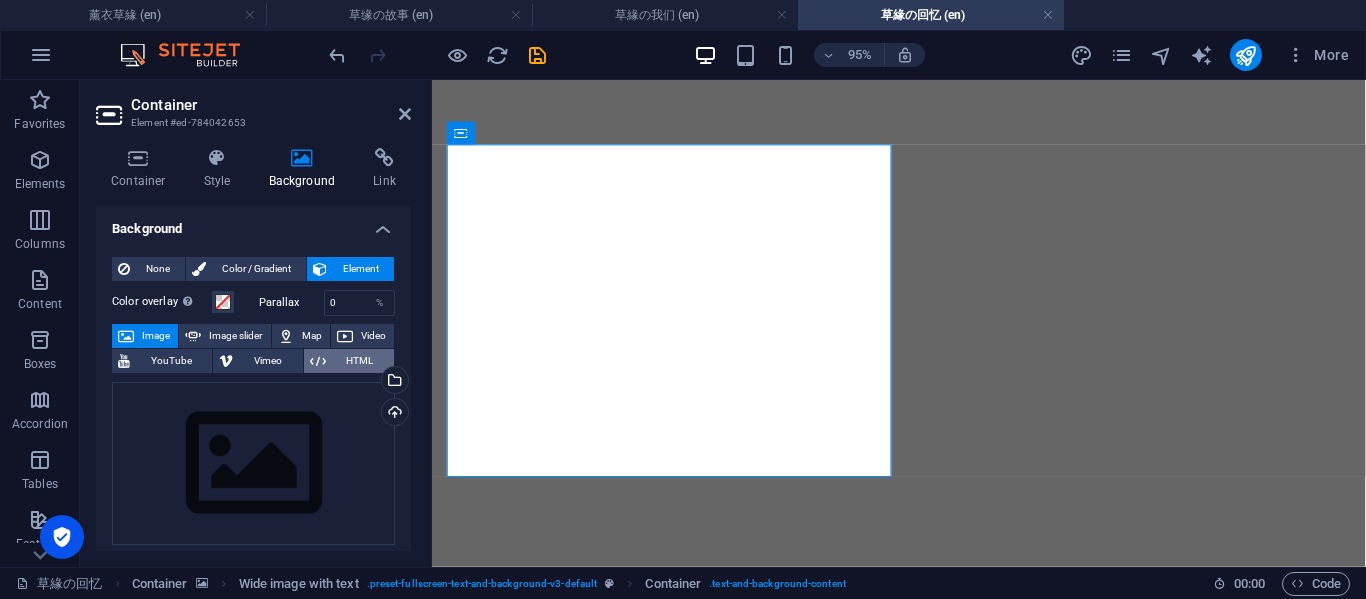 scroll, scrollTop: 0, scrollLeft: 0, axis: both 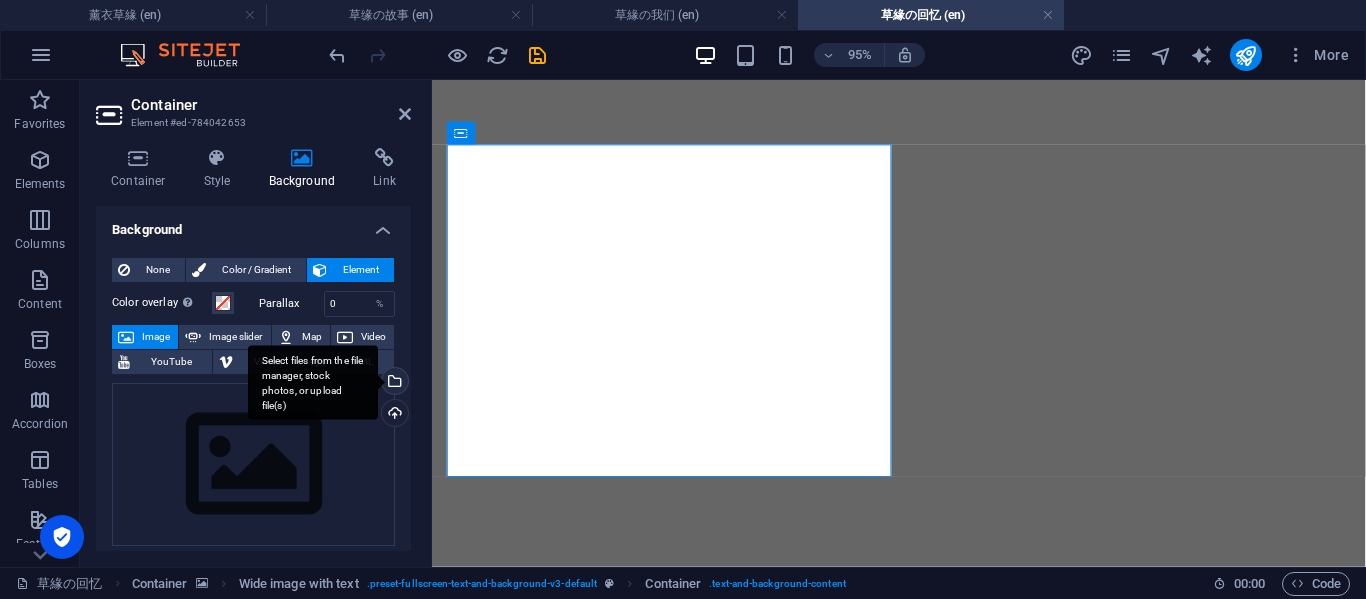 click on "Select files from the file manager, stock photos, or upload file(s)" at bounding box center [313, 382] 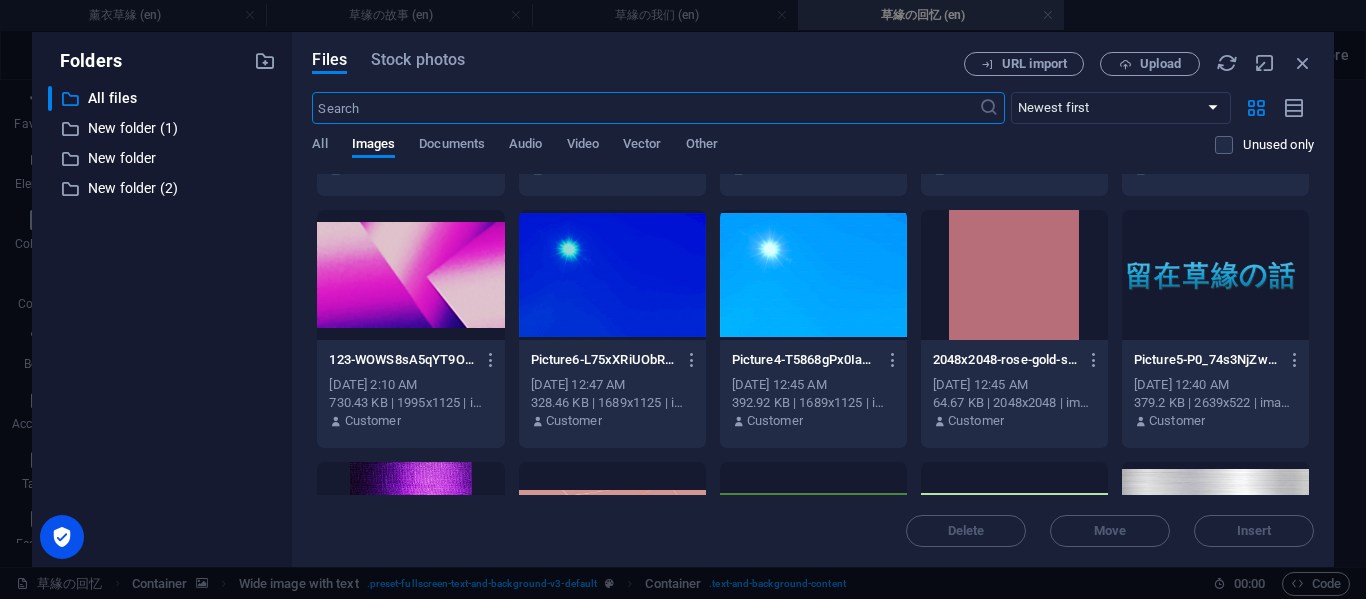 scroll, scrollTop: 3512, scrollLeft: 0, axis: vertical 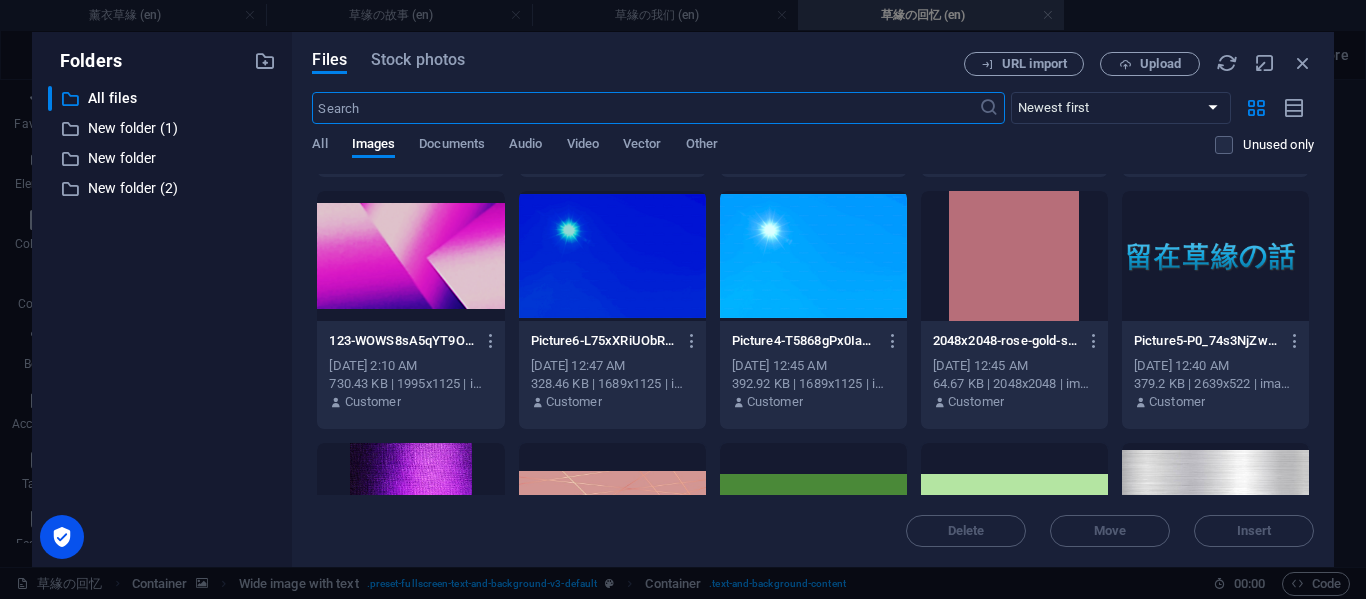 click at bounding box center [612, 508] 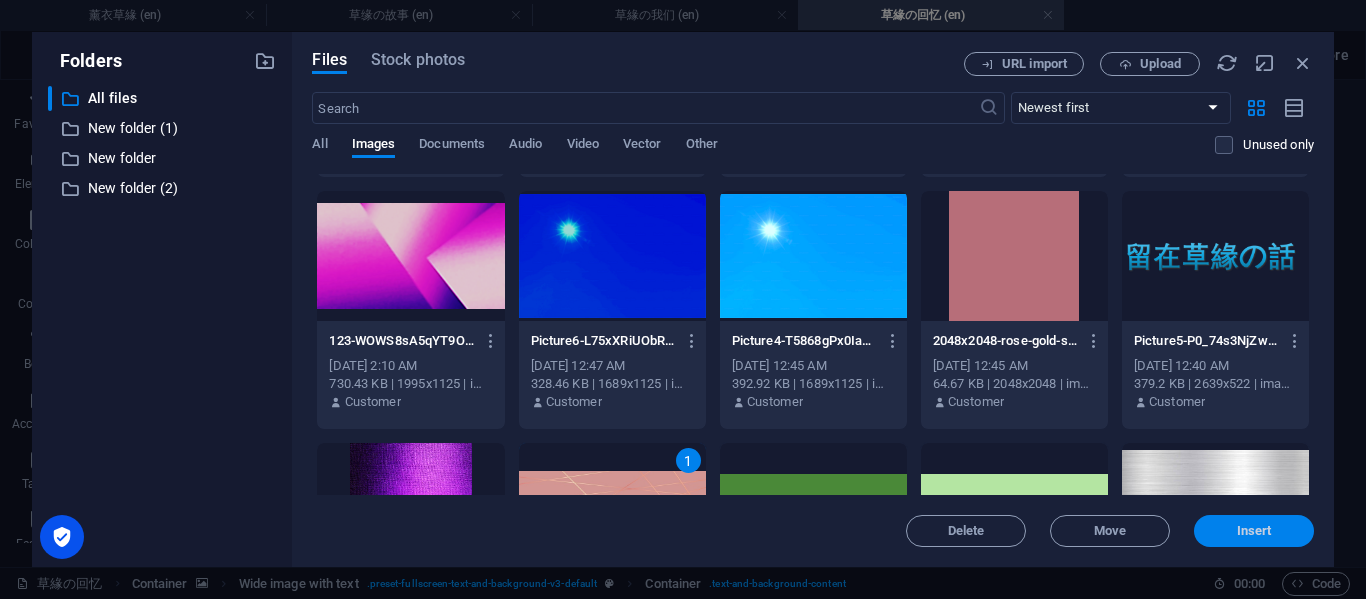 click on "Insert" at bounding box center [1254, 531] 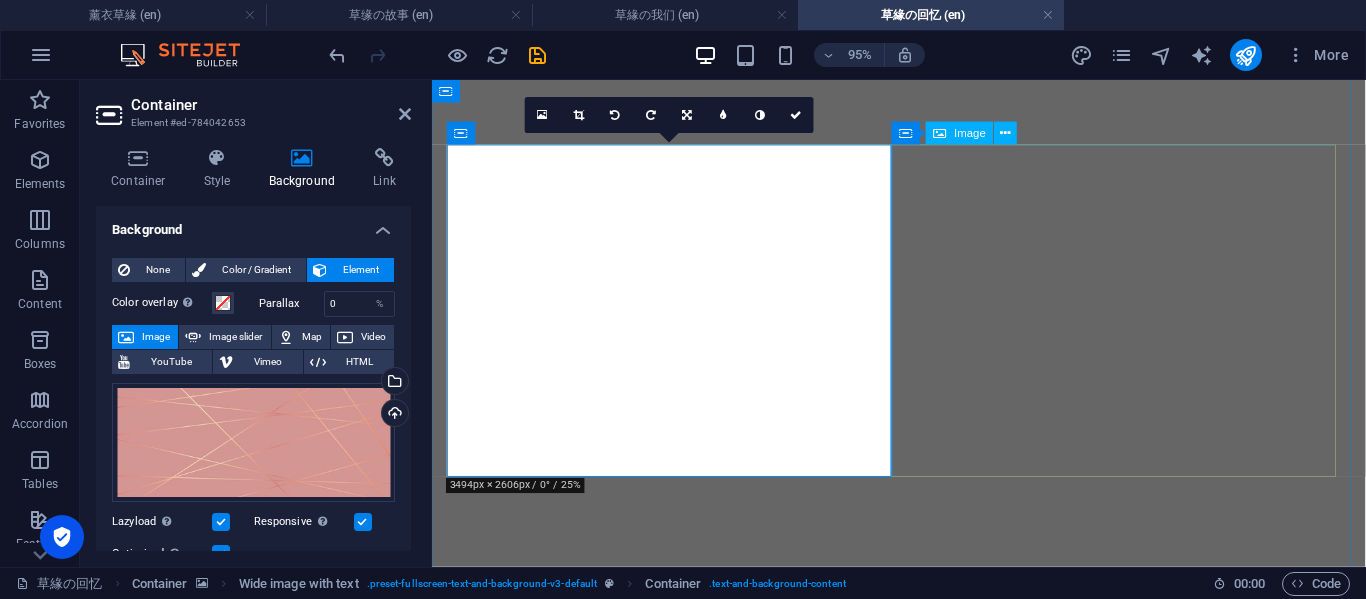 scroll, scrollTop: 4689, scrollLeft: 0, axis: vertical 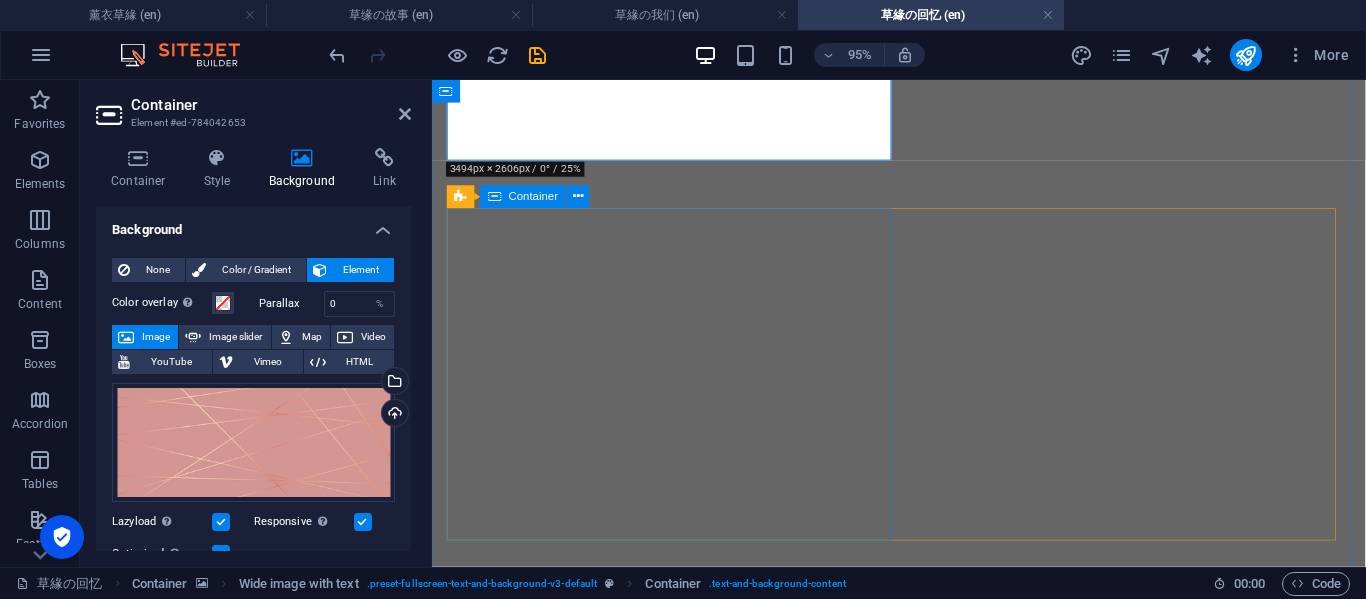 click on "哄 不要强制执行我，我要剥夺我哄你的权利 好不好" at bounding box center (923, 13133) 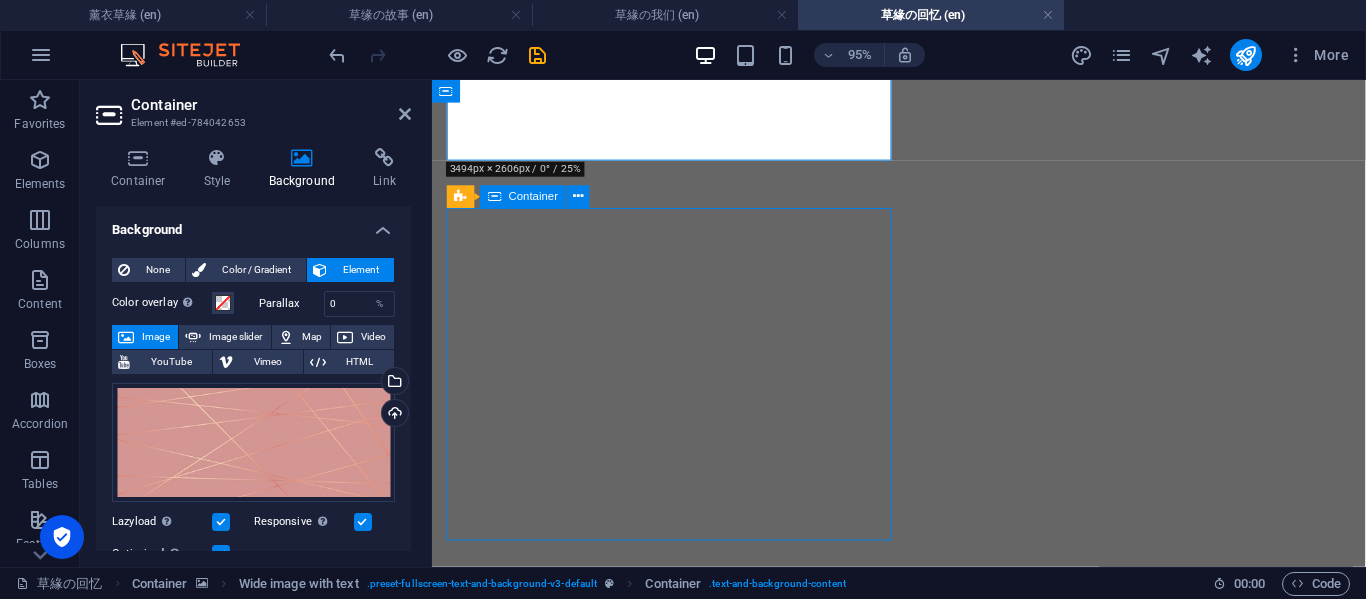 click on "哄 不要强制执行我，我要剥夺我哄你的权利 好不好" at bounding box center [923, 13133] 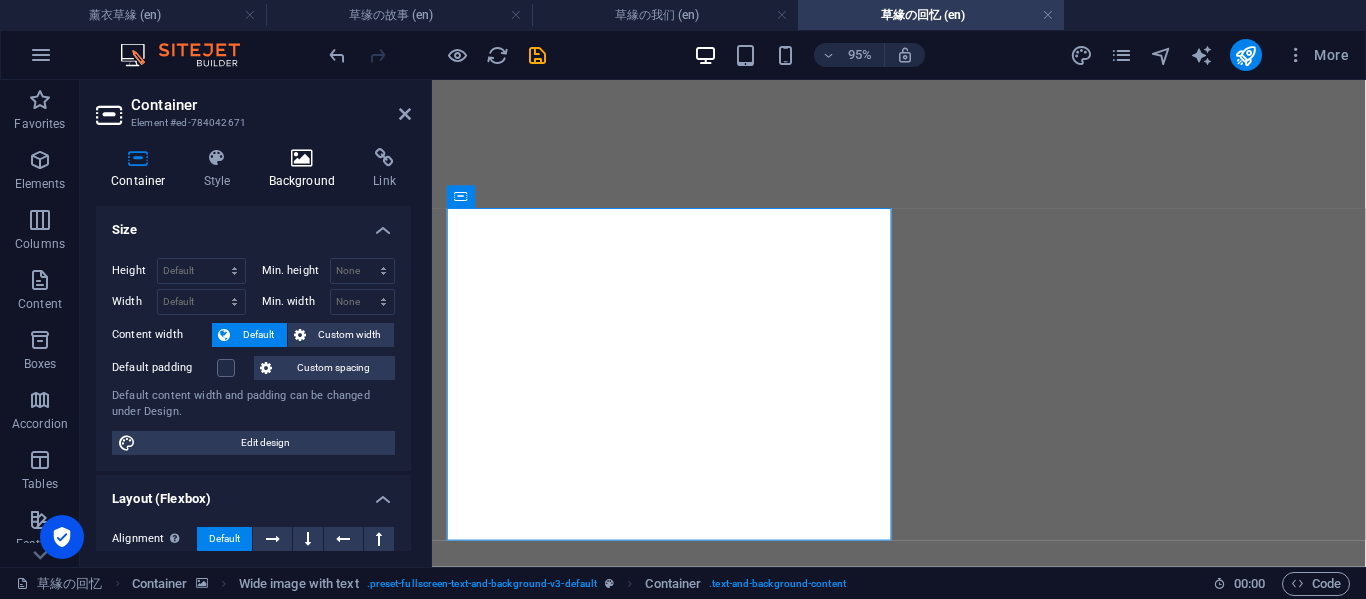 drag, startPoint x: 305, startPoint y: 158, endPoint x: 302, endPoint y: 182, distance: 24.186773 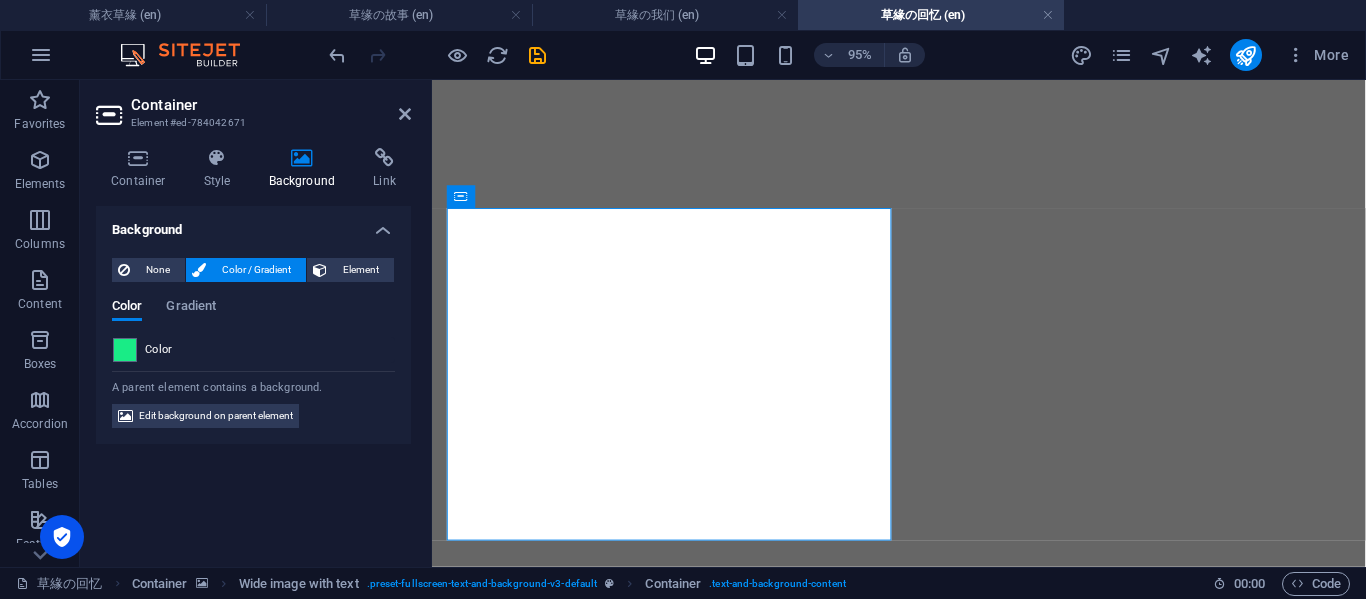 click on "Element" at bounding box center (360, 270) 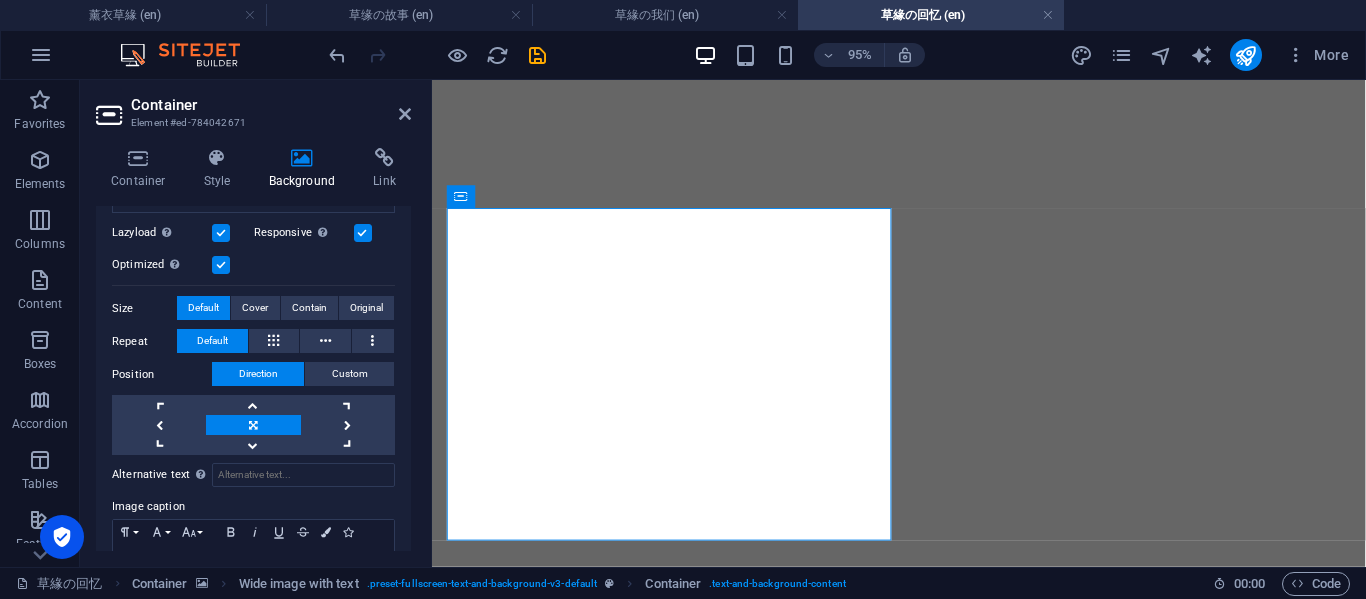 scroll, scrollTop: 0, scrollLeft: 0, axis: both 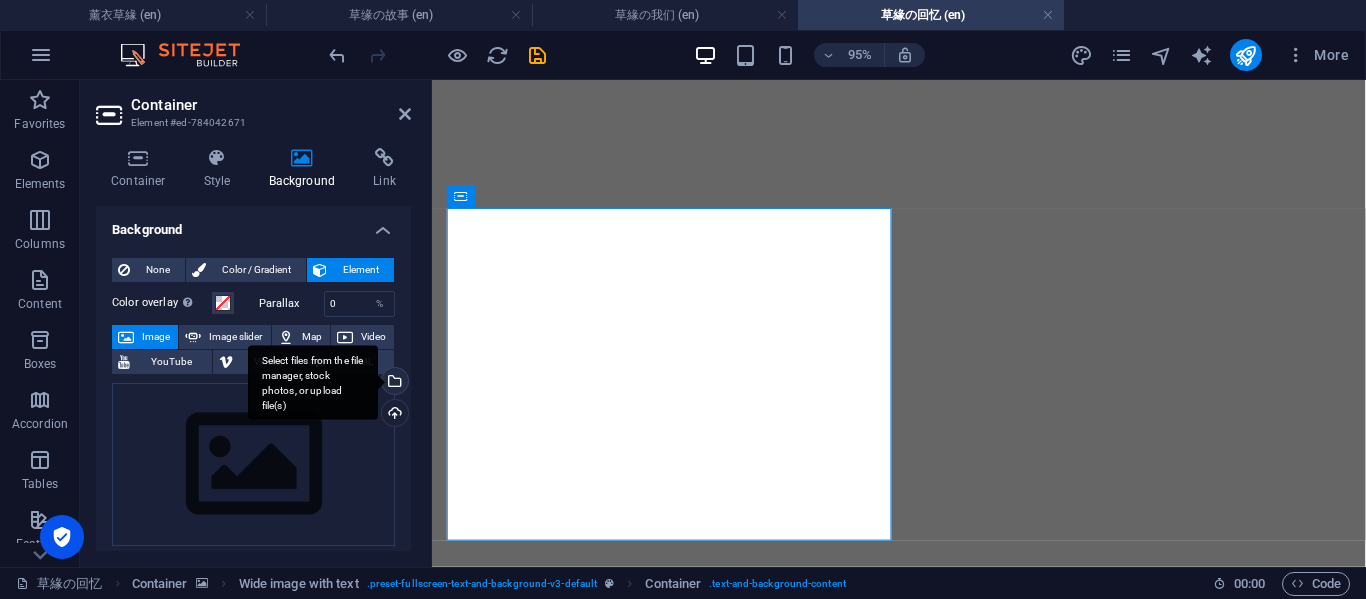 click on "Select files from the file manager, stock photos, or upload file(s)" at bounding box center [393, 383] 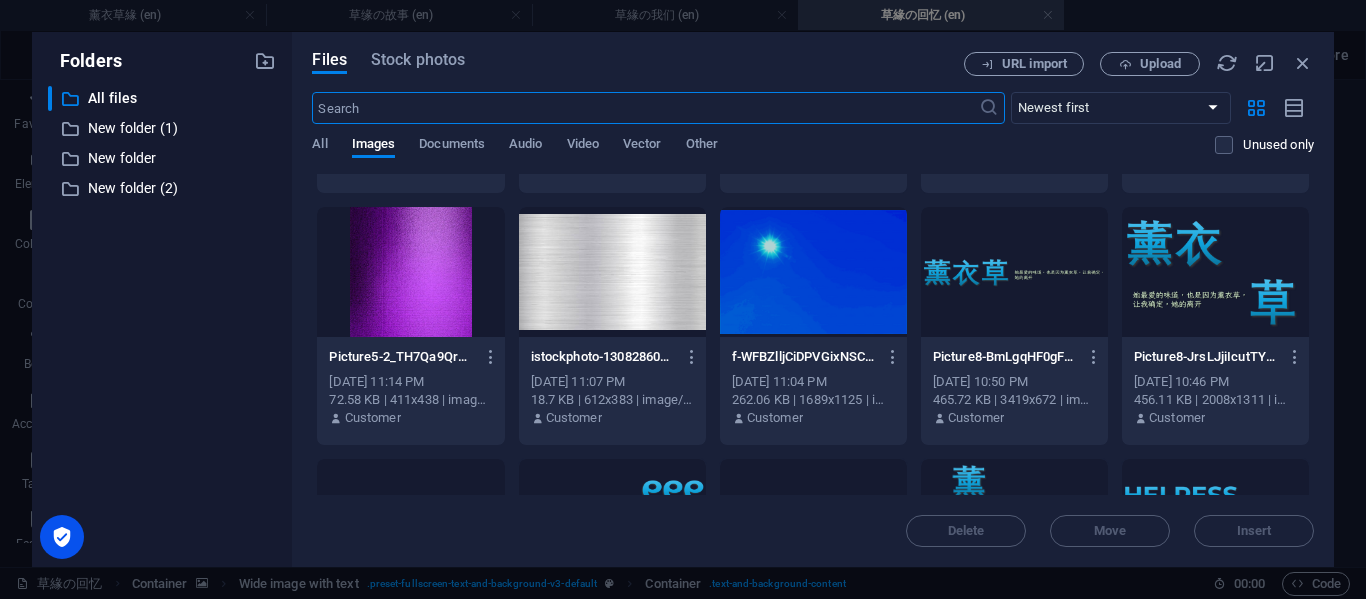 scroll, scrollTop: 3667, scrollLeft: 0, axis: vertical 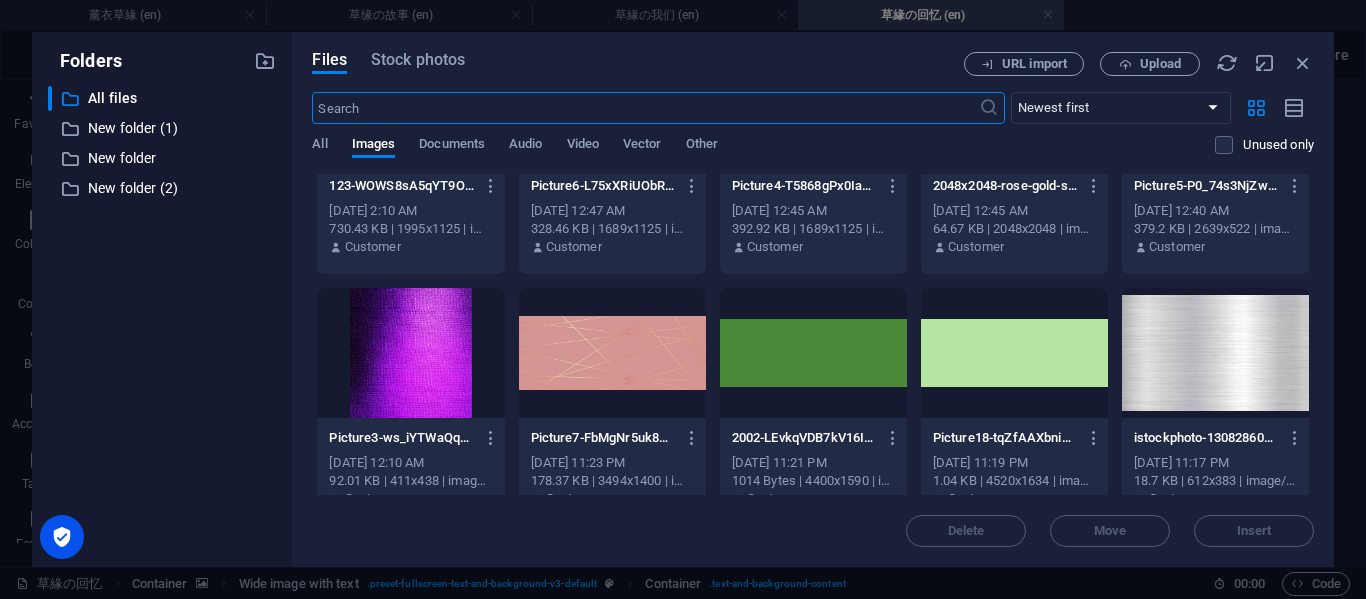 click at bounding box center [612, 353] 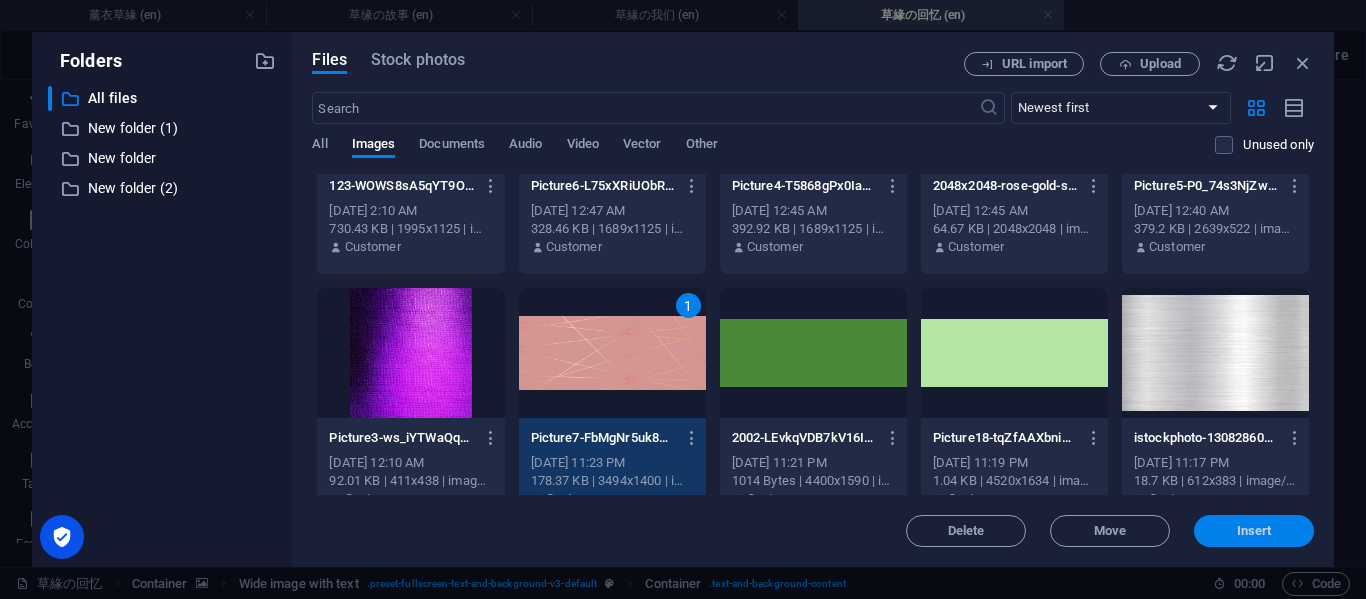 click on "Insert" at bounding box center [1254, 531] 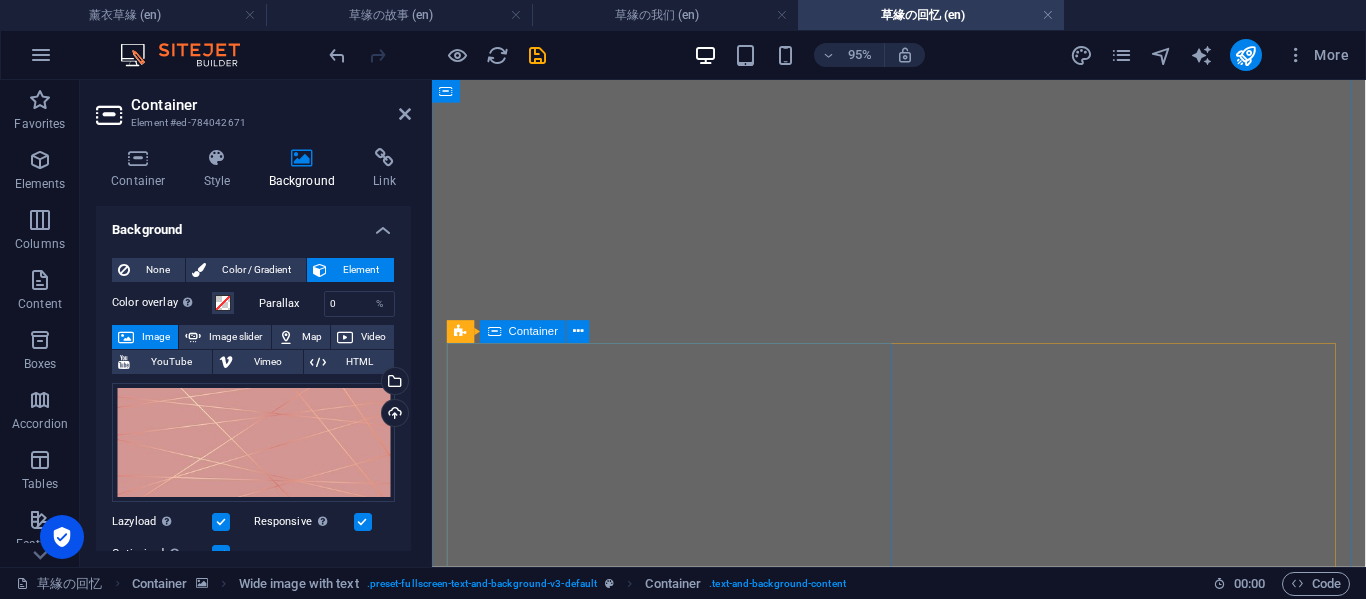 scroll, scrollTop: 5023, scrollLeft: 0, axis: vertical 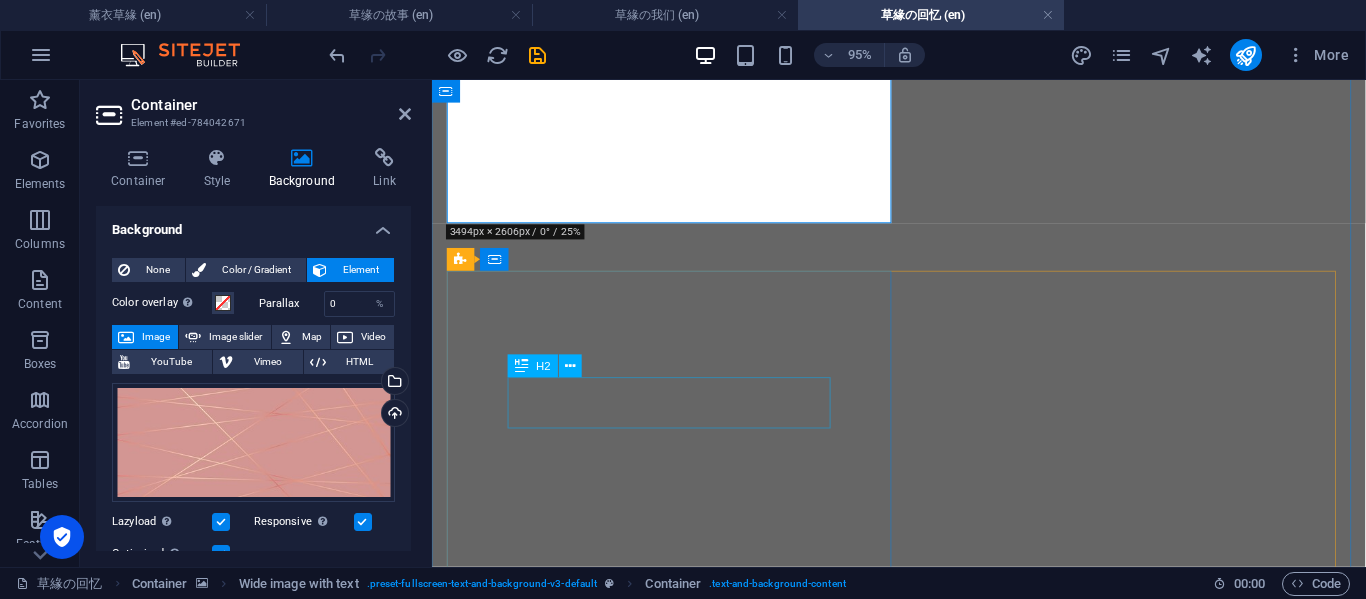 click on "狼牙棒 我宁愿你打我， 你不要再不搭理我了 好不好？" at bounding box center (923, 14076) 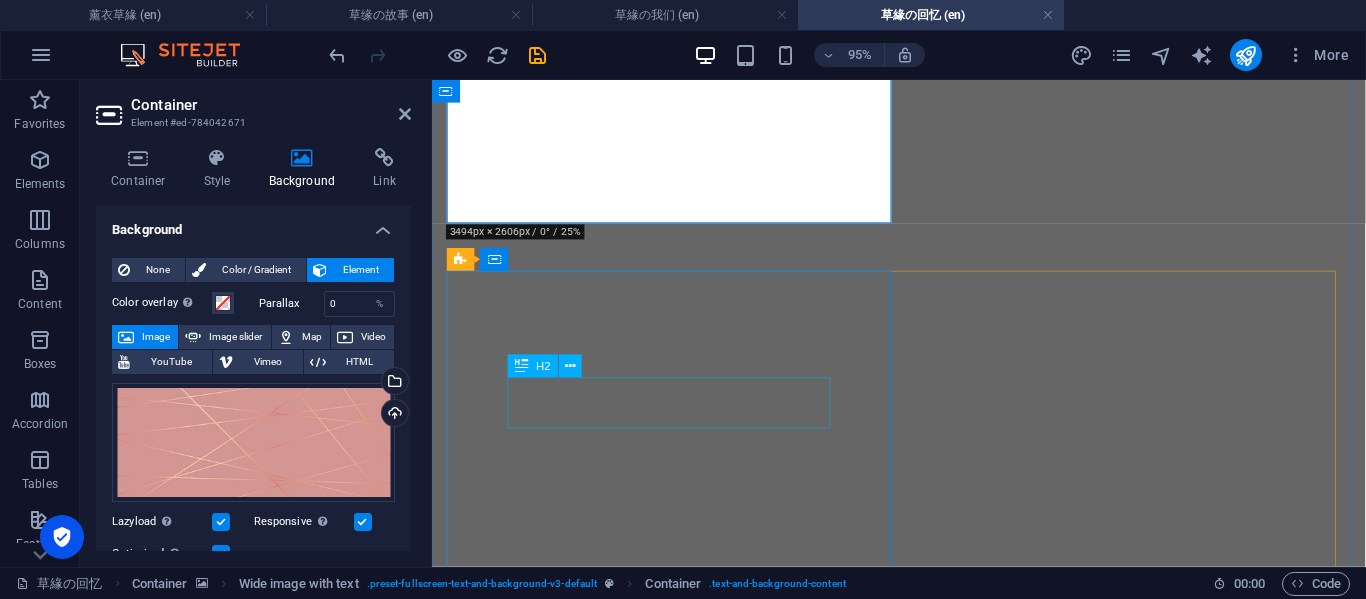 click at bounding box center (923, 14700) 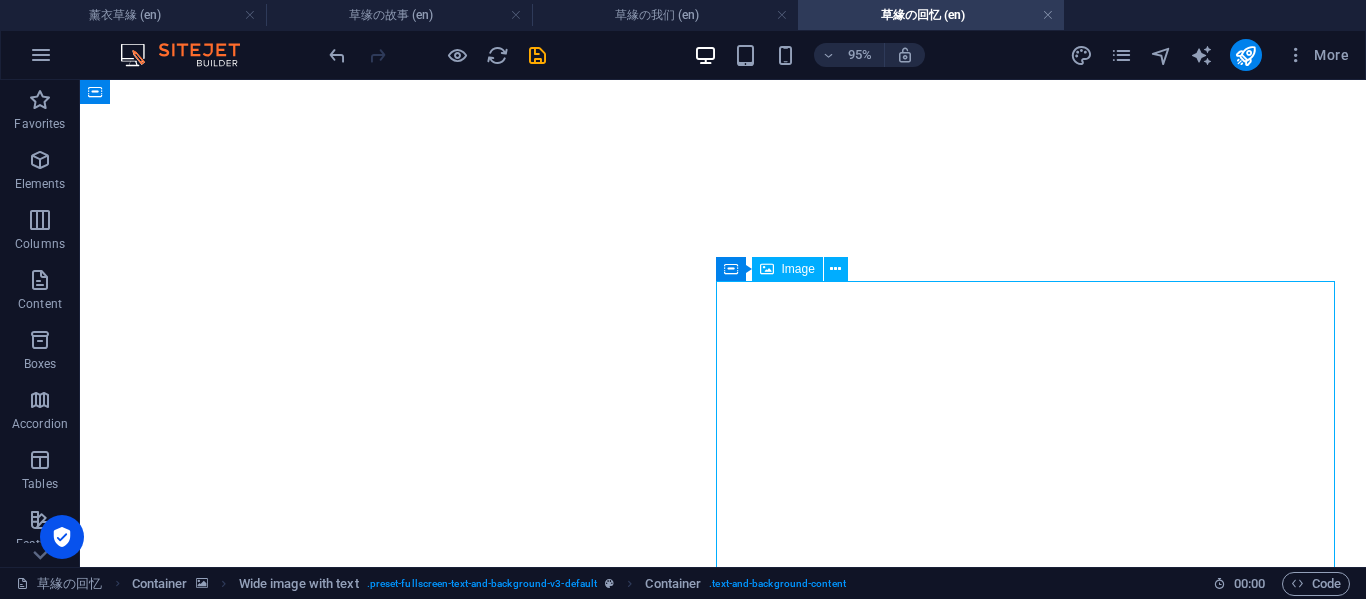 click on "狼牙棒 我宁愿你打我， 你不要再不搭理我了 好不好？" at bounding box center [723, 14076] 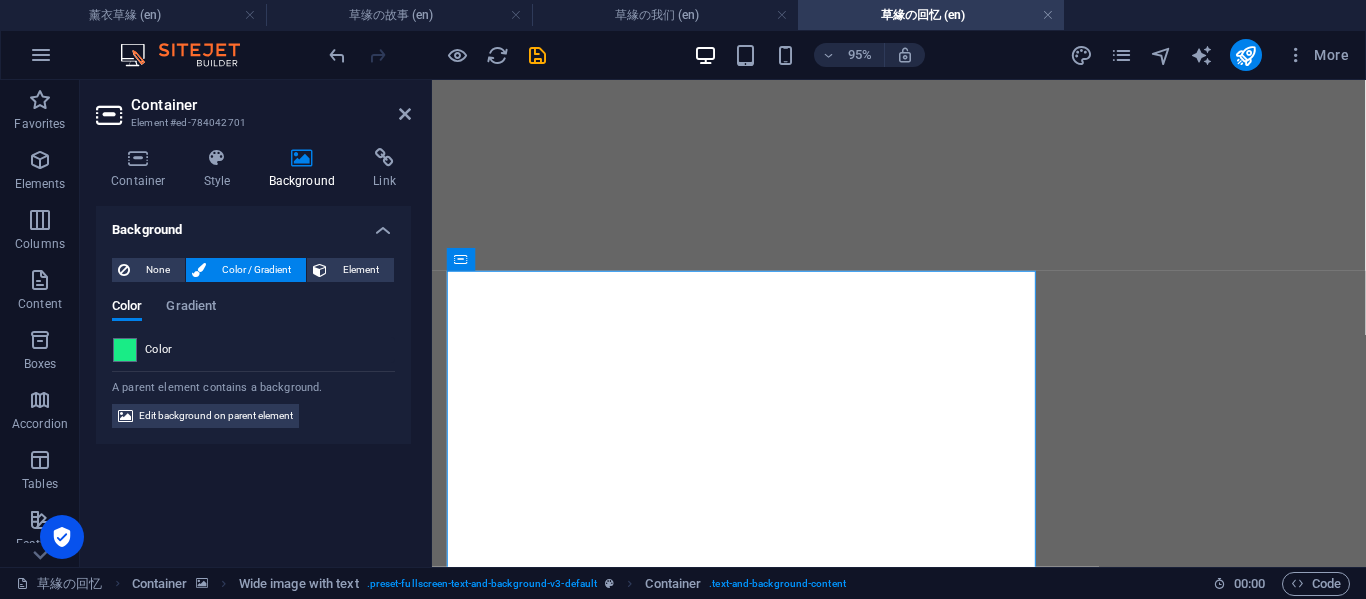 click at bounding box center (302, 158) 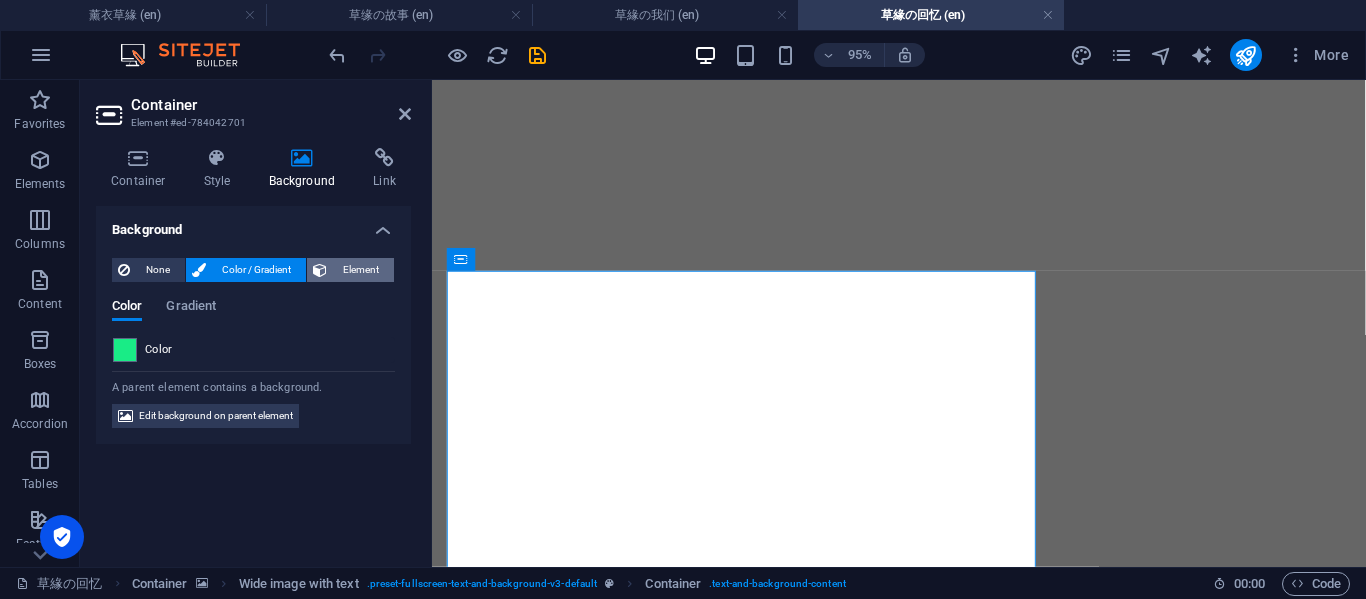 click on "Element" at bounding box center [360, 270] 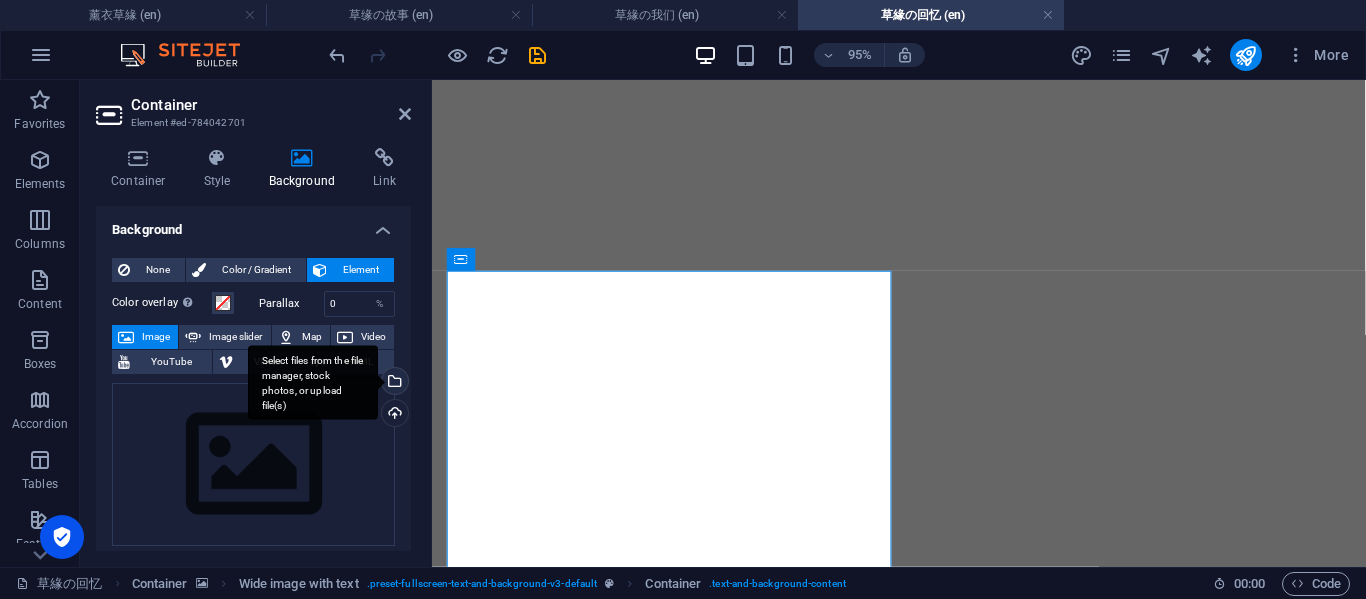 click on "Select files from the file manager, stock photos, or upload file(s)" at bounding box center [393, 383] 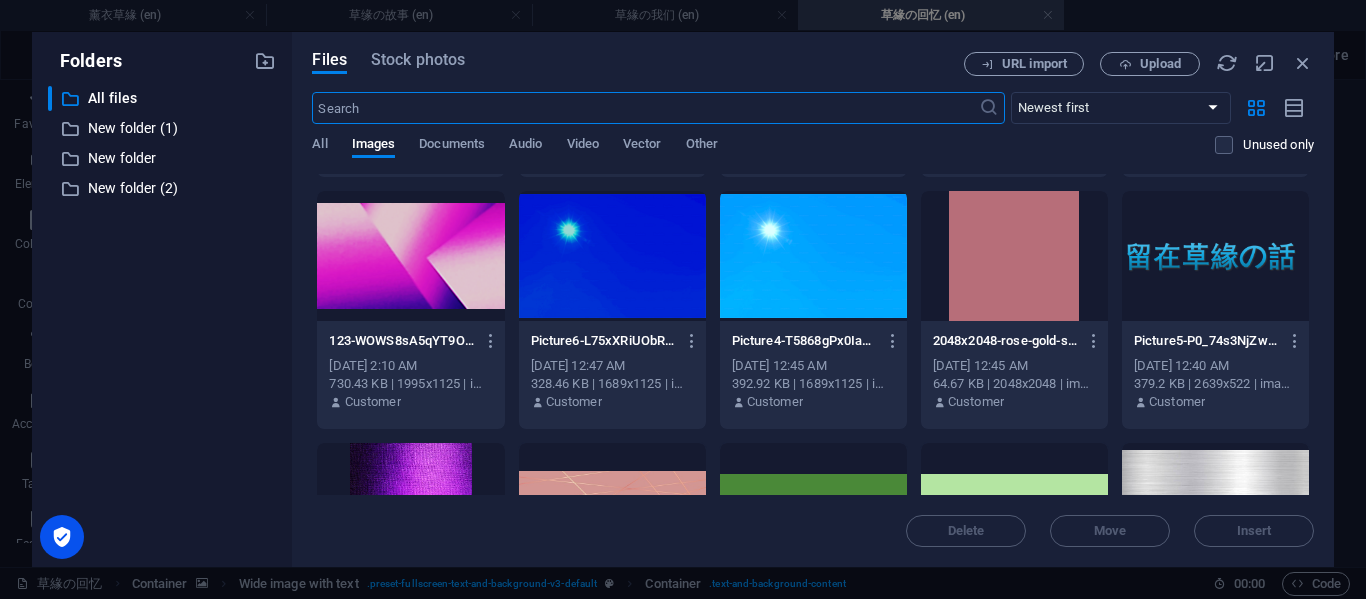 scroll, scrollTop: 3846, scrollLeft: 0, axis: vertical 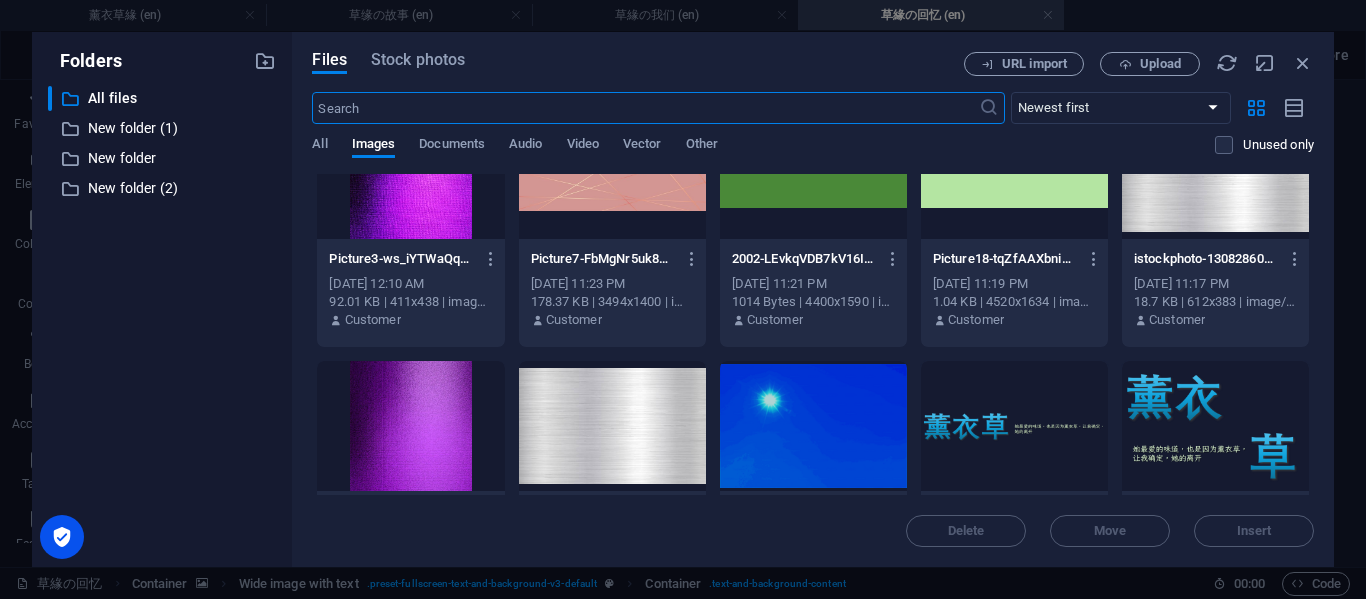 click at bounding box center (612, 174) 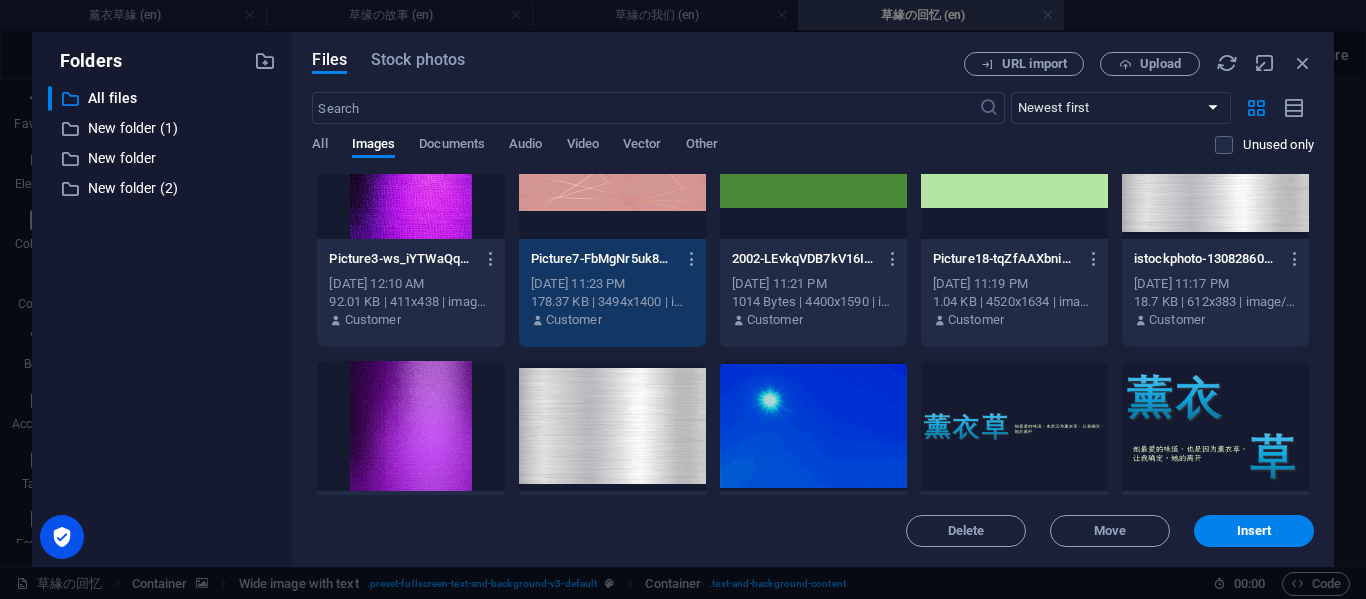 click on "1" at bounding box center (612, 174) 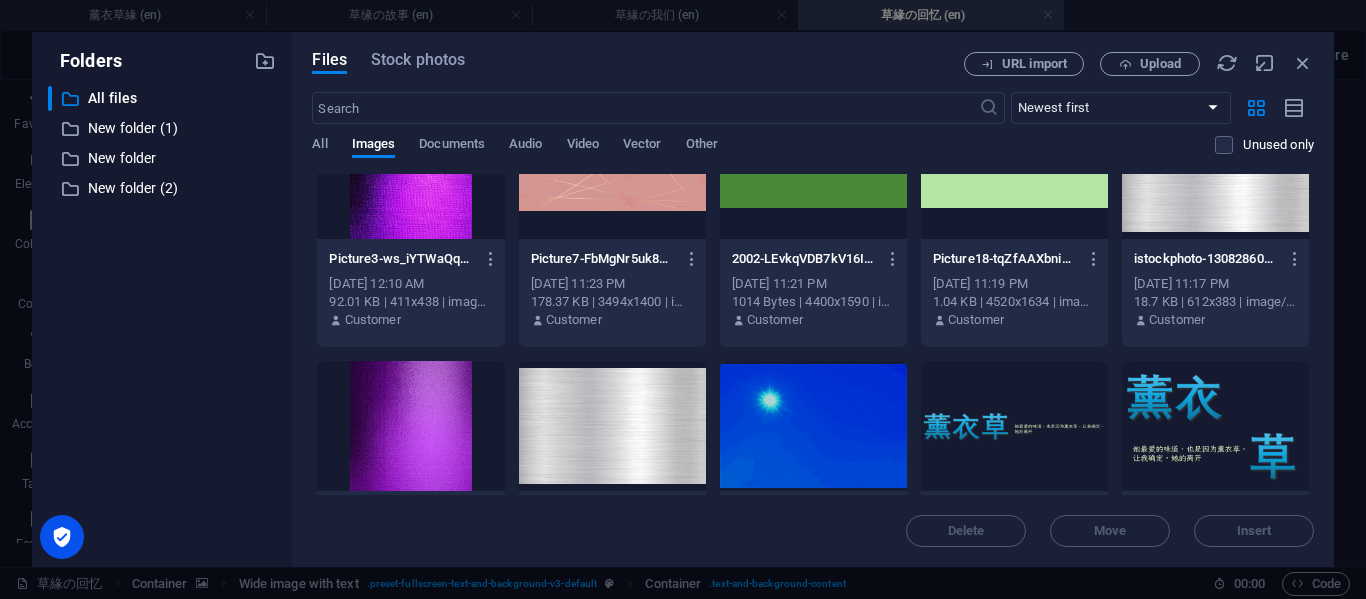 click at bounding box center [612, 174] 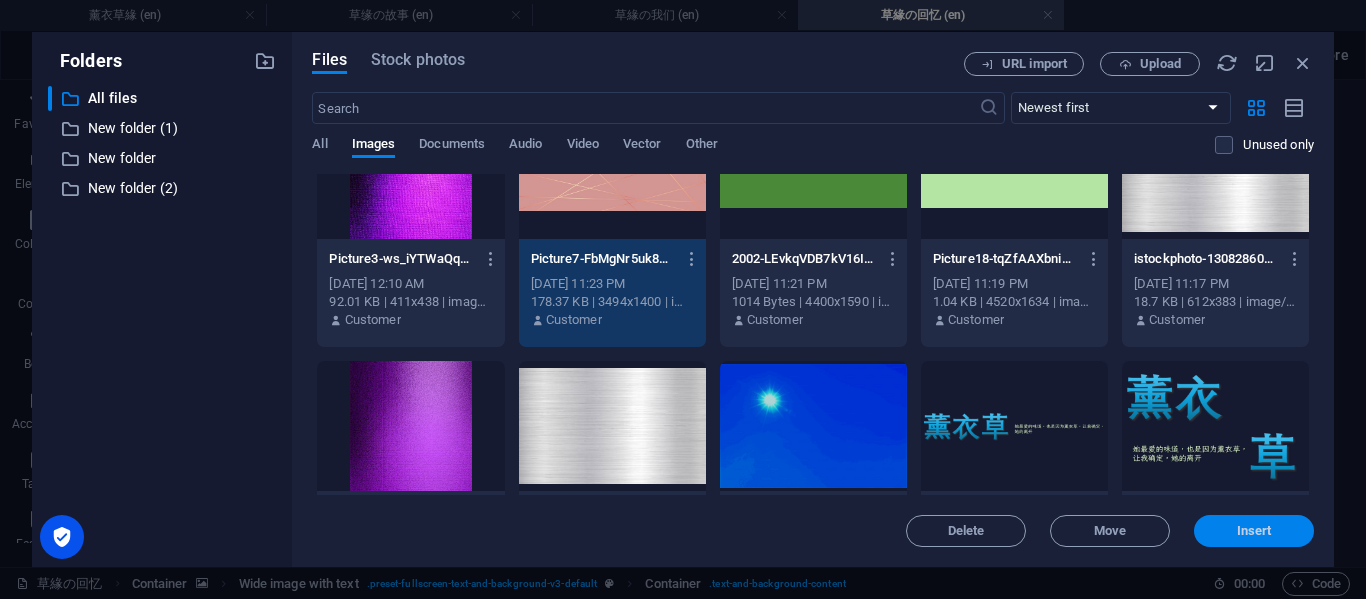 drag, startPoint x: 1248, startPoint y: 516, endPoint x: 856, endPoint y: 459, distance: 396.12247 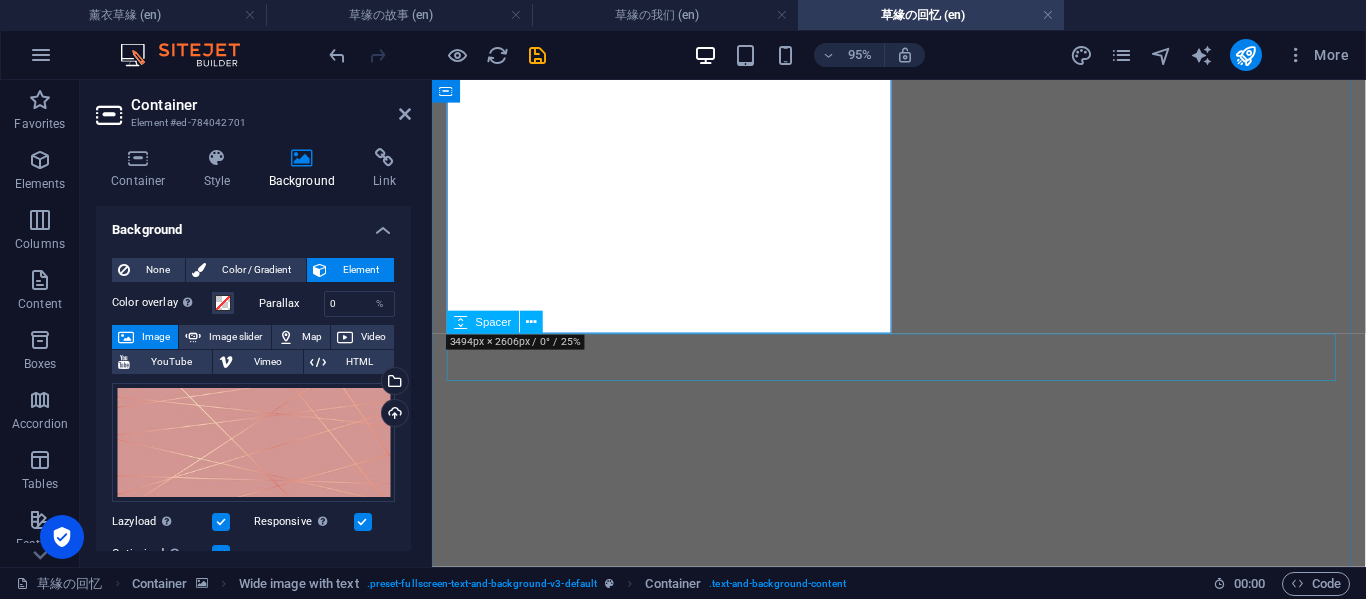 scroll, scrollTop: 5689, scrollLeft: 0, axis: vertical 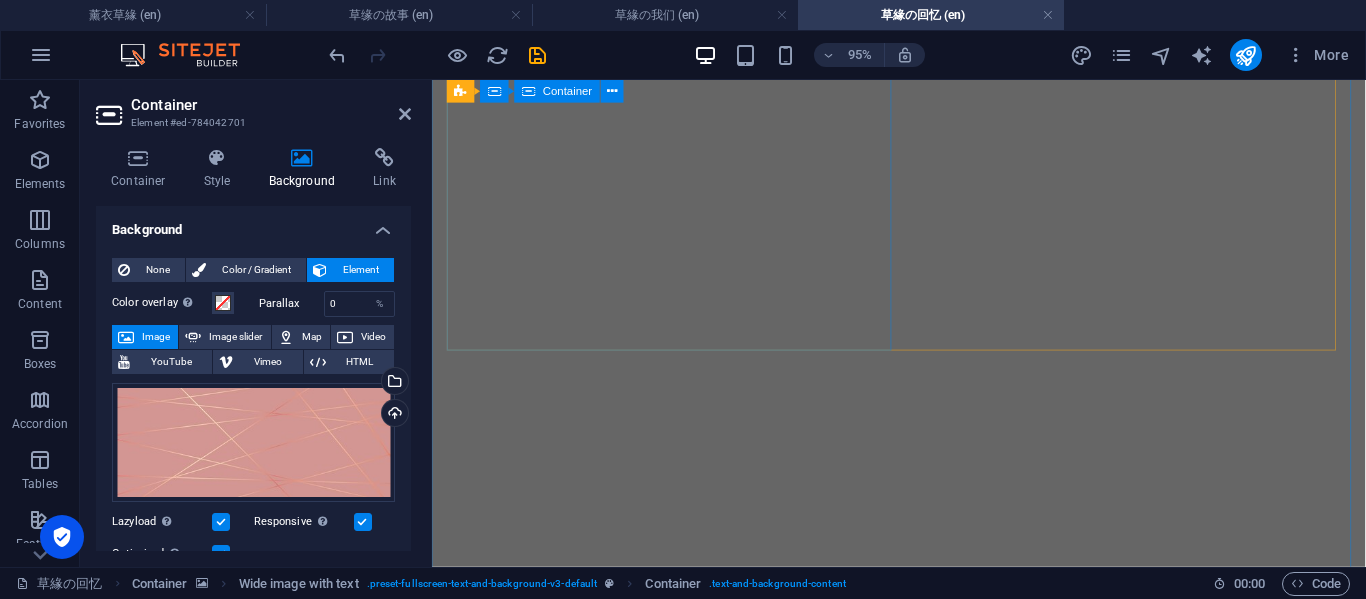 click on "爱你 你知道我有多爱你 但是你为什么不知道我会发现 更不知道我发现后，我会有多痛" at bounding box center [923, 14707] 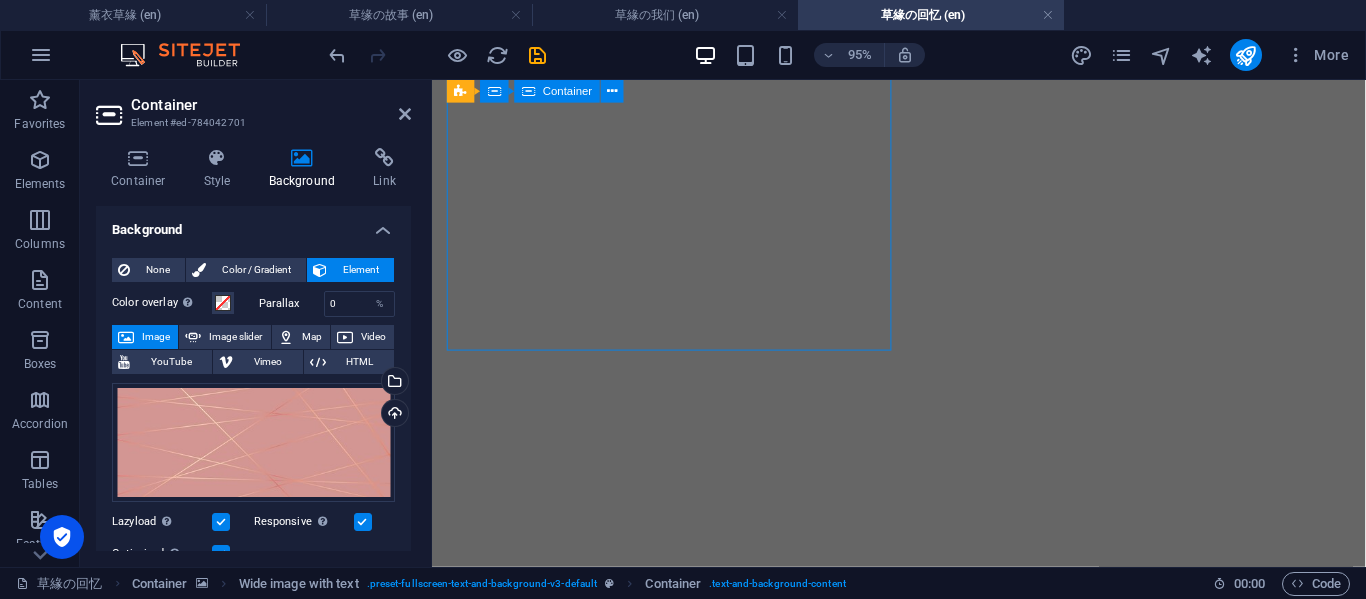 click on "爱你 你知道我有多爱你 但是你为什么不知道我会发现 更不知道我发现后，我会有多痛" at bounding box center (923, 14707) 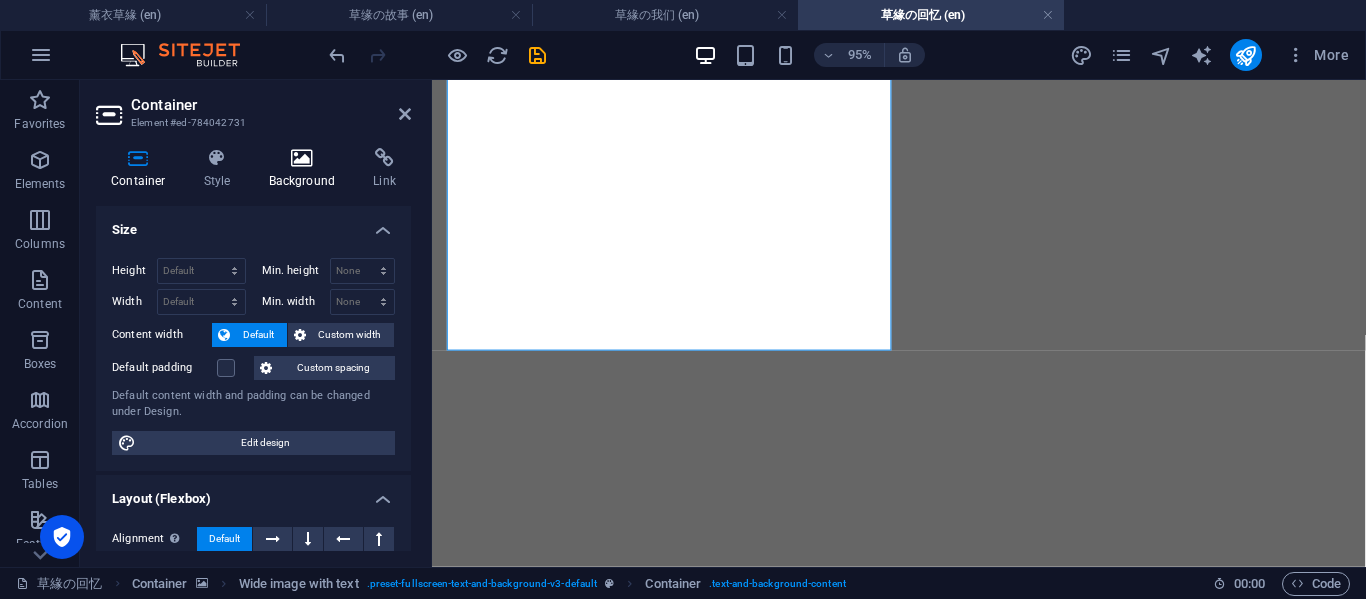 click on "Background" at bounding box center (306, 169) 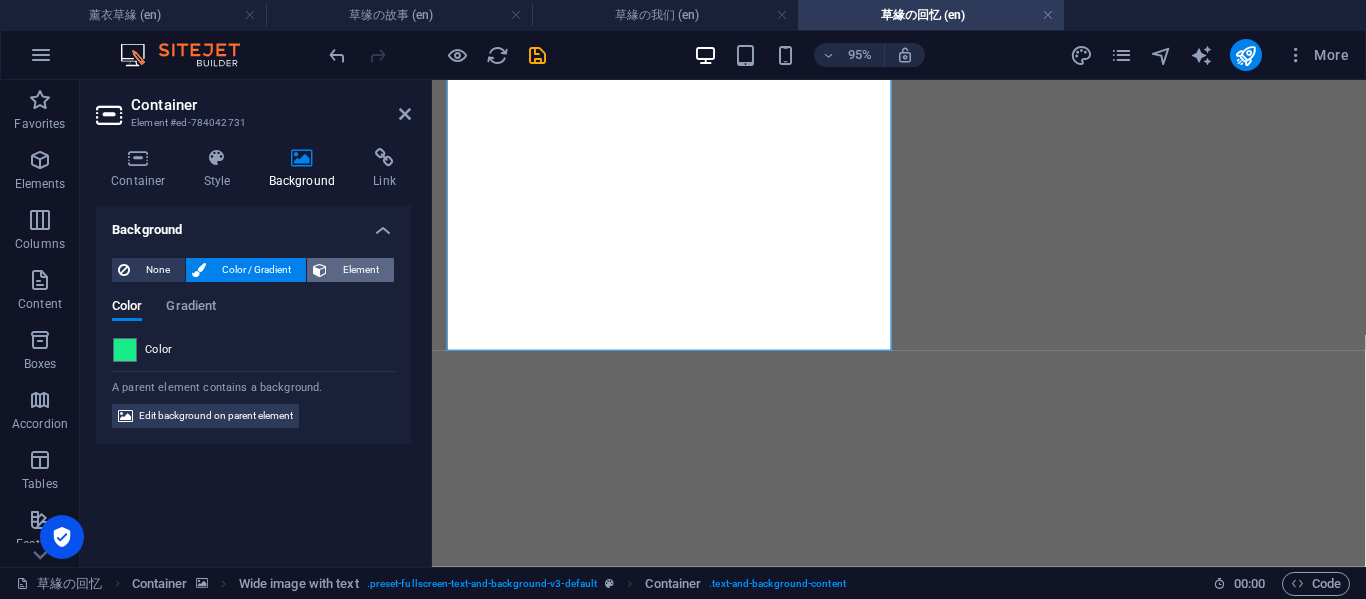 click on "Element" at bounding box center (360, 270) 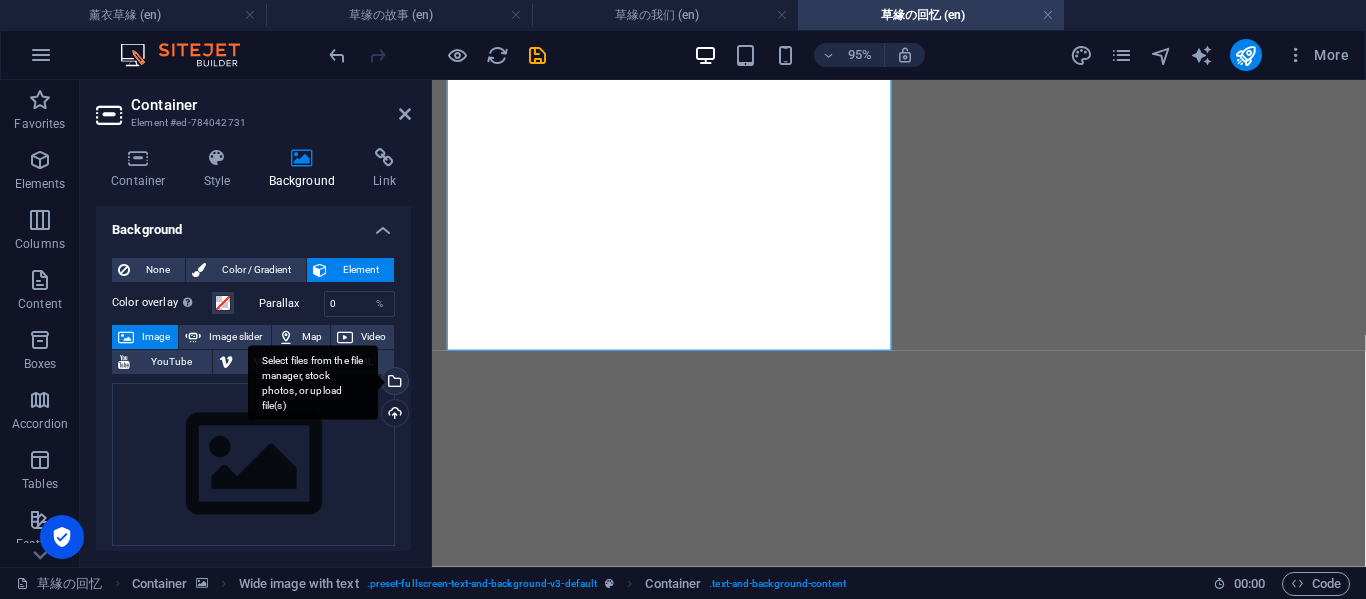 click on "Select files from the file manager, stock photos, or upload file(s)" at bounding box center [393, 383] 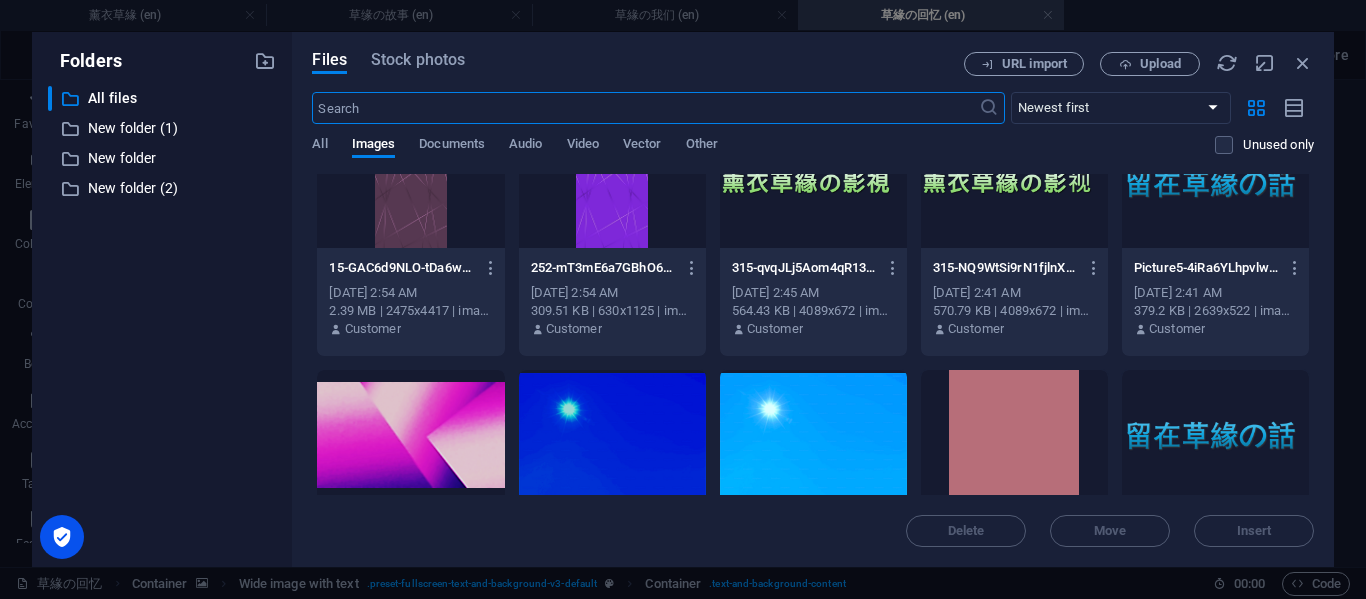 scroll, scrollTop: 3667, scrollLeft: 0, axis: vertical 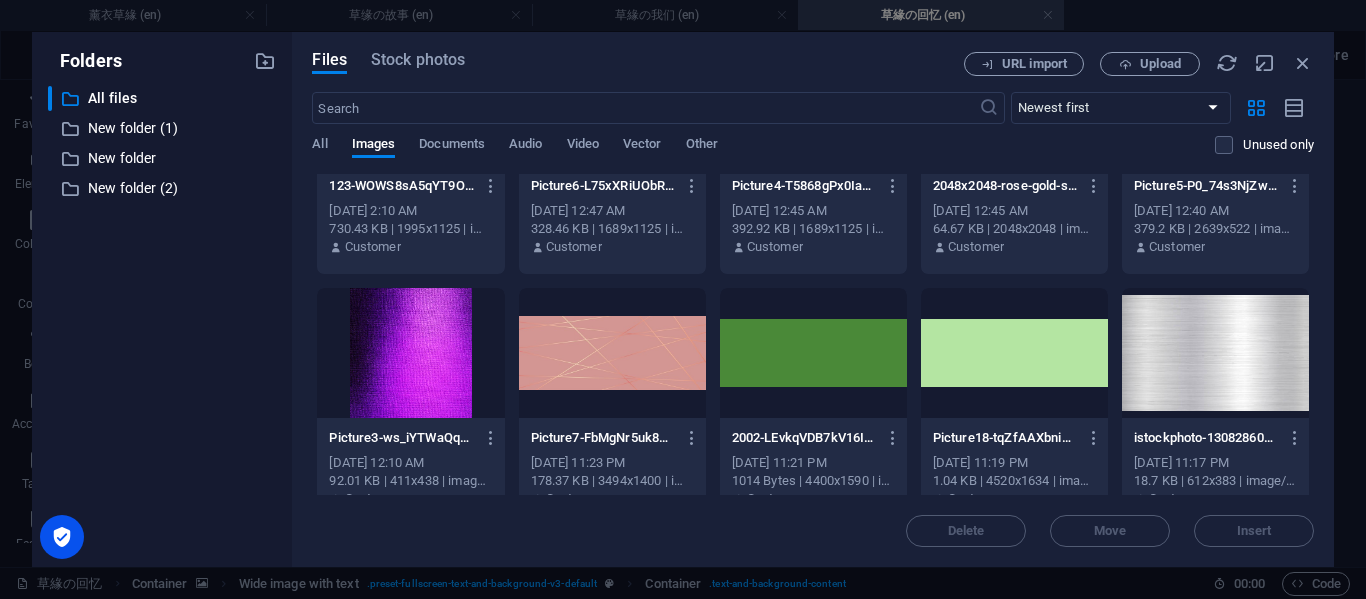 click at bounding box center (612, 353) 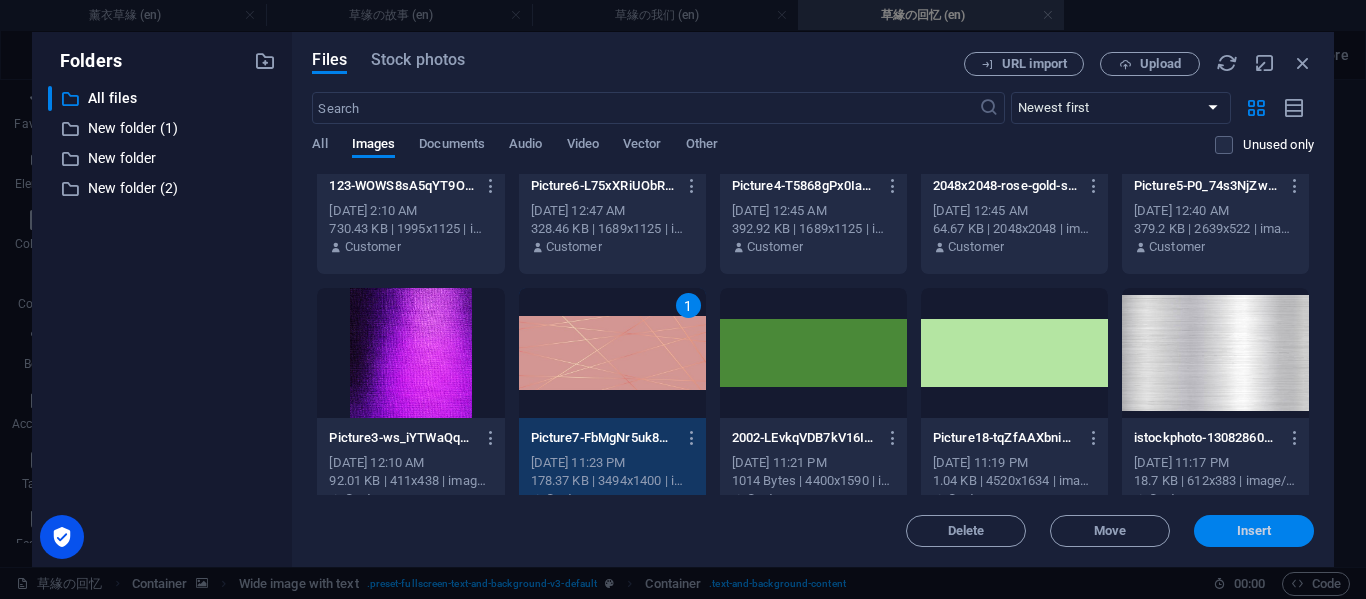 click on "Insert" at bounding box center (1254, 531) 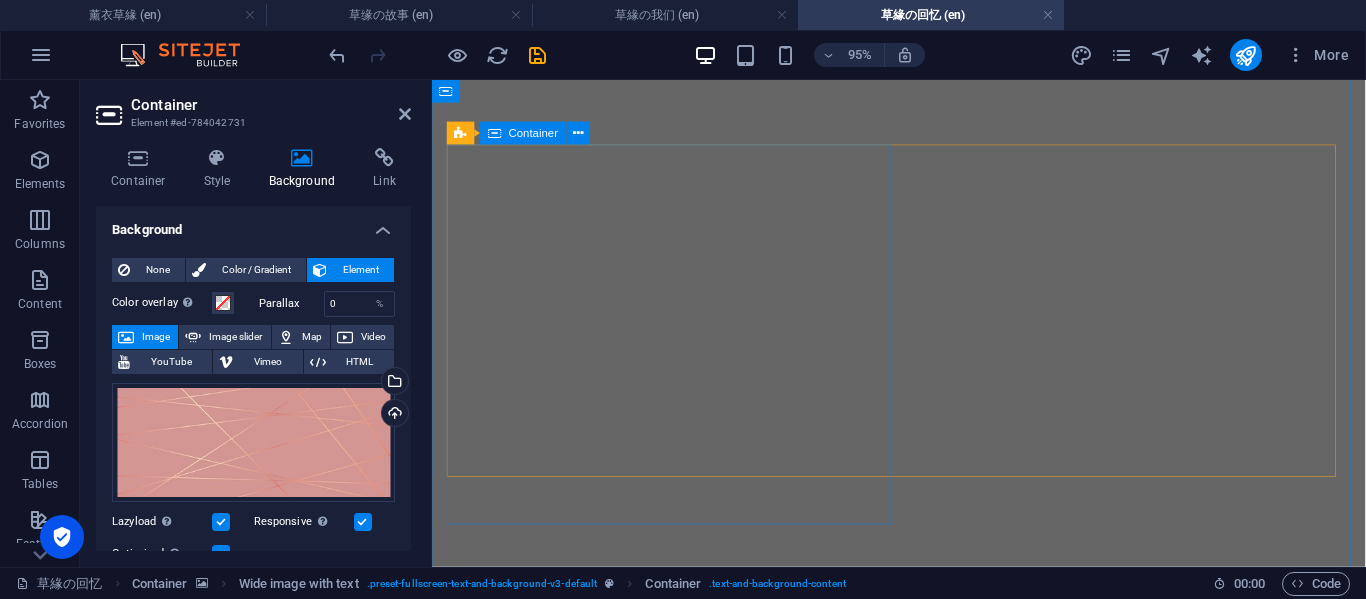 scroll, scrollTop: 6023, scrollLeft: 0, axis: vertical 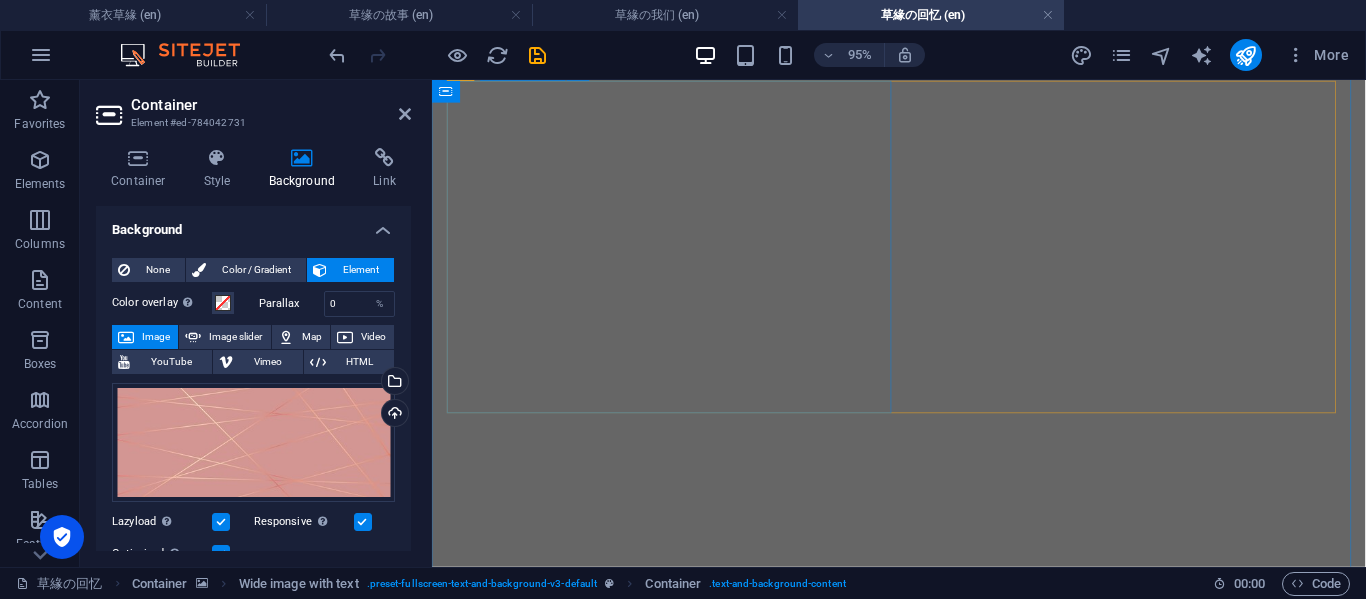 click on "跪榴莲 我跪，我去跪 你知道我不会打嘴炮的" at bounding box center (923, 15644) 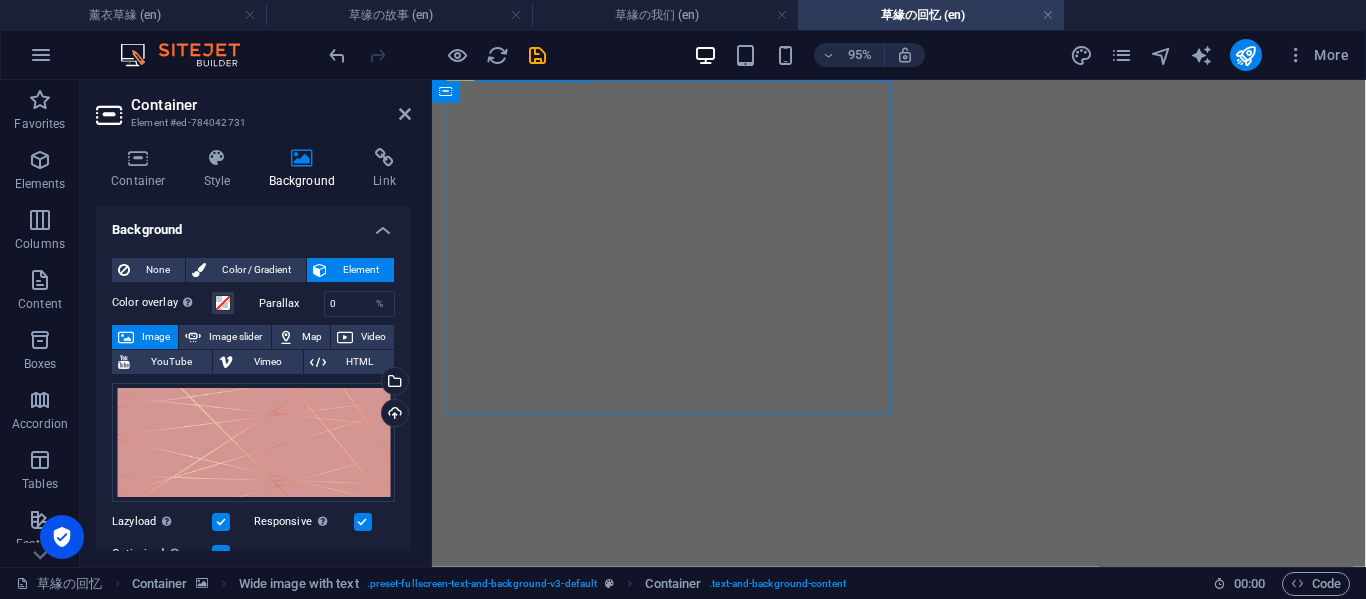 click on "跪榴莲 我跪，我去跪 你知道我不会打嘴炮的" at bounding box center (923, 15644) 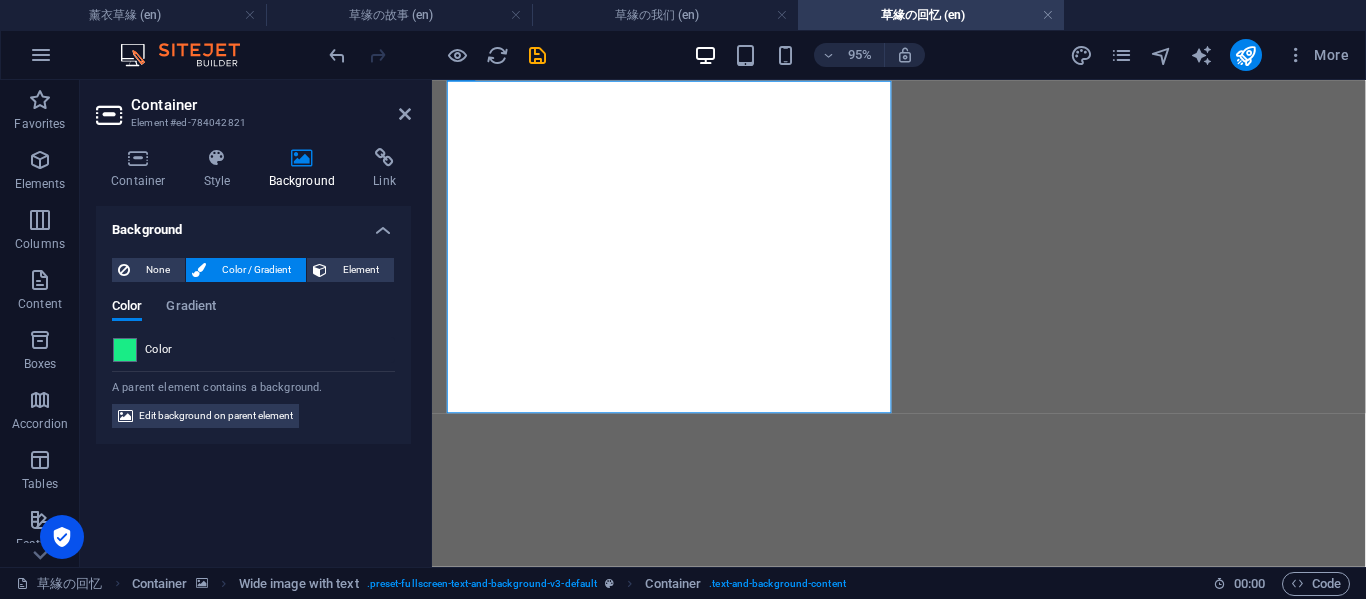 click on "Element" at bounding box center (360, 270) 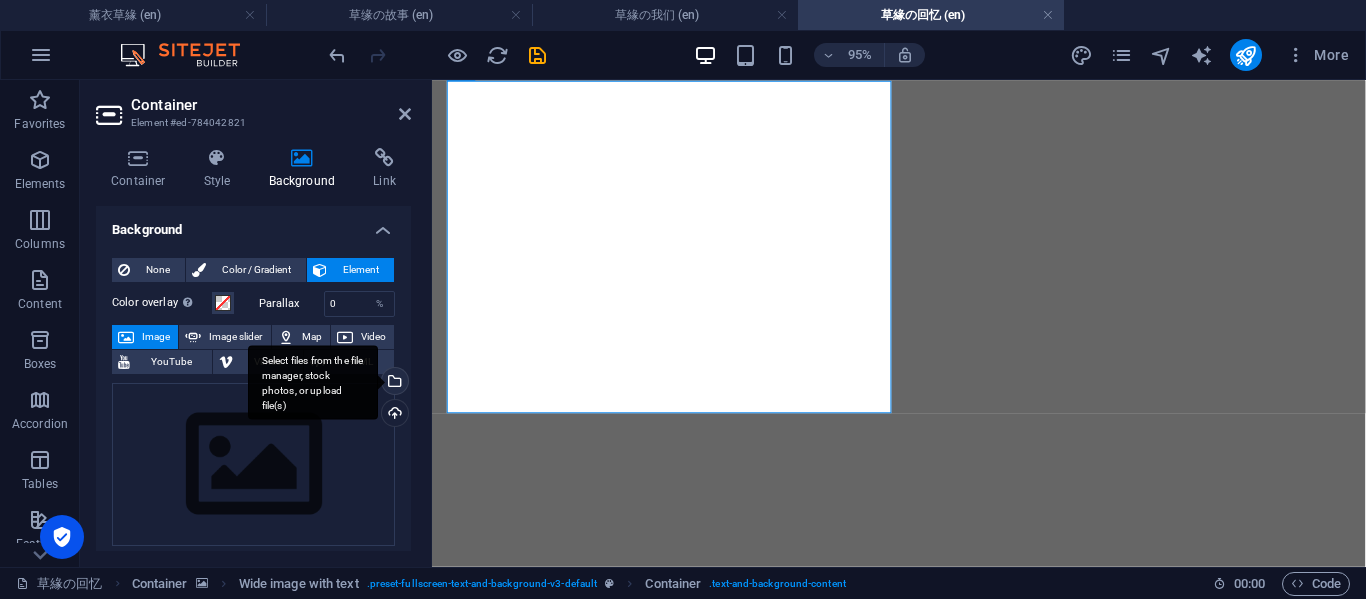 click on "Select files from the file manager, stock photos, or upload file(s)" at bounding box center [393, 383] 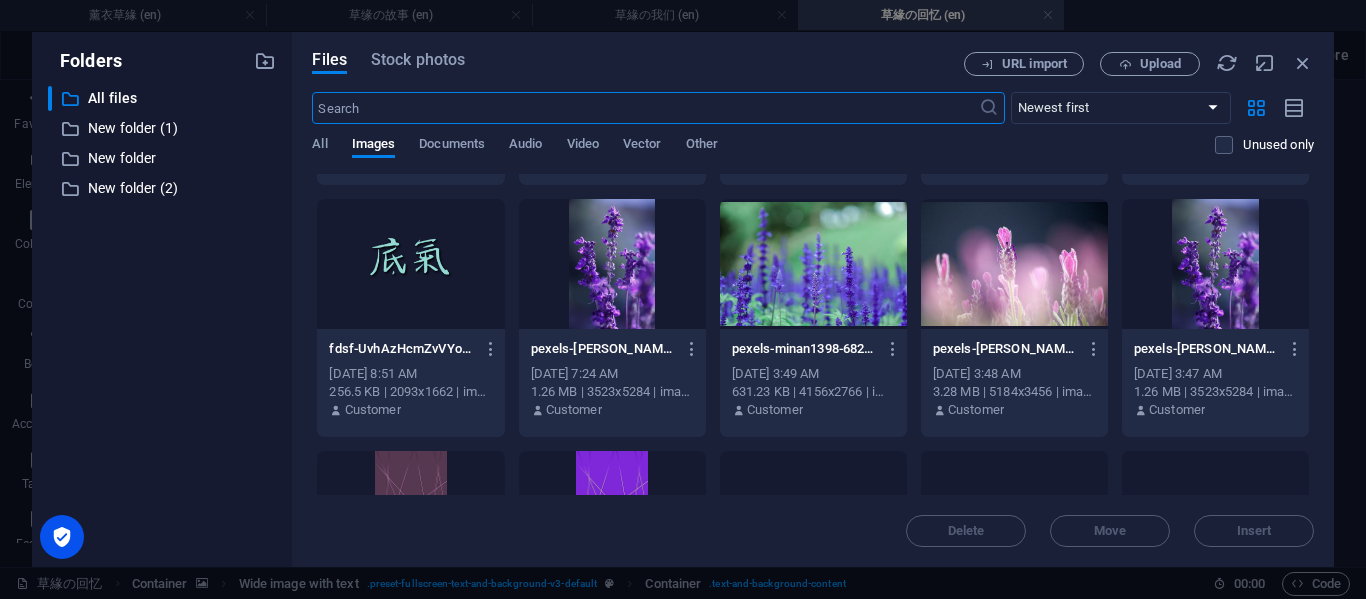 scroll, scrollTop: 3667, scrollLeft: 0, axis: vertical 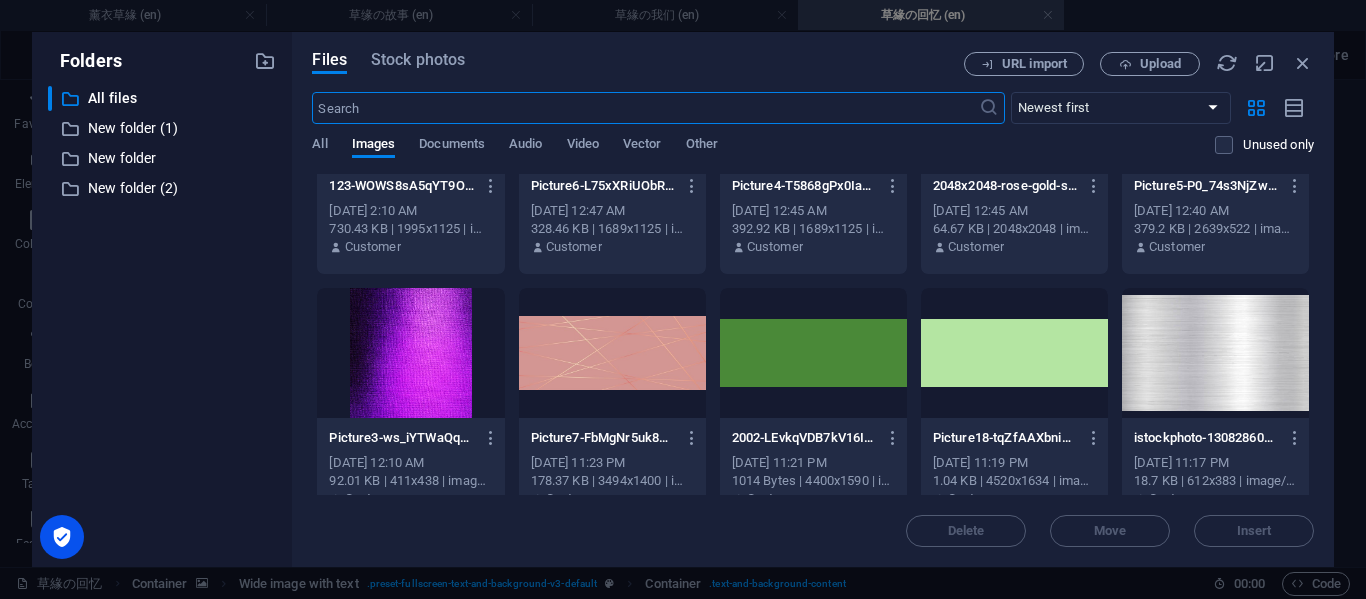 click at bounding box center (612, 353) 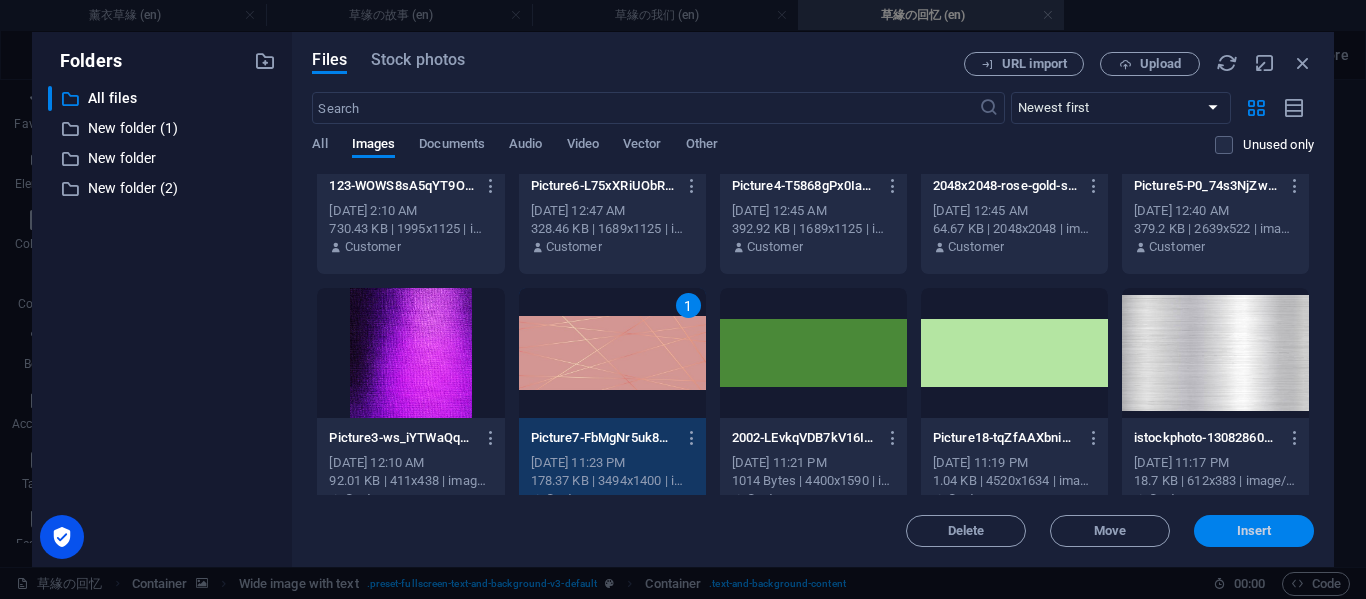 click on "Insert" at bounding box center [1254, 531] 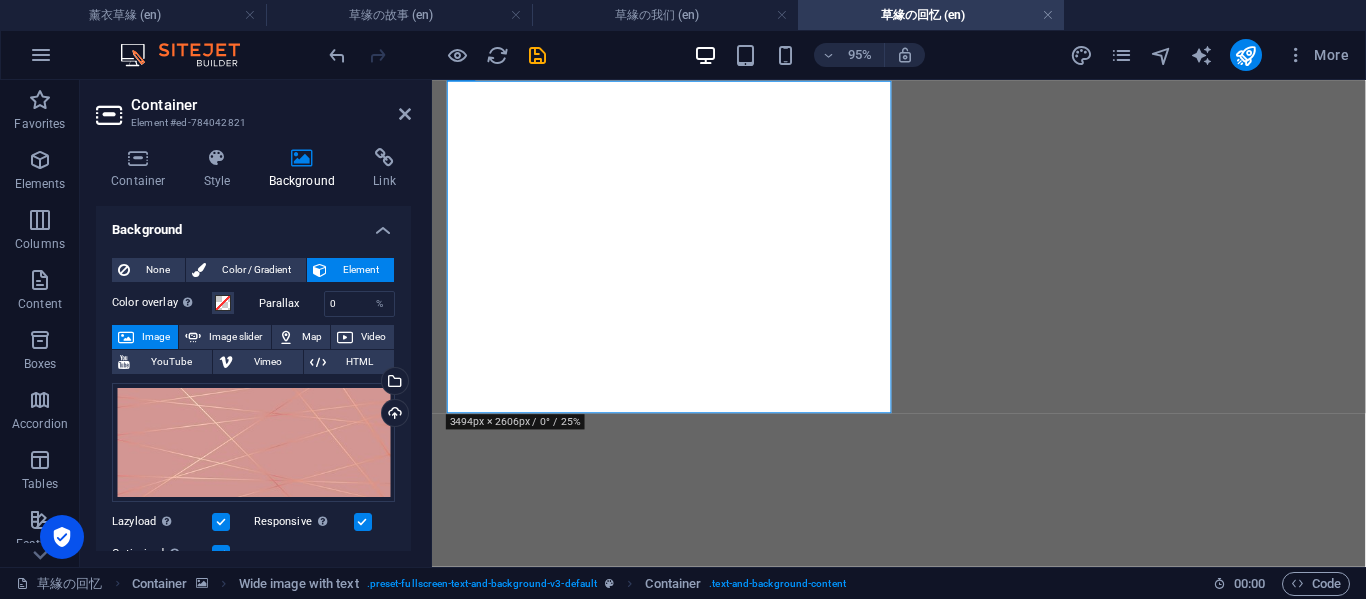scroll, scrollTop: 6356, scrollLeft: 0, axis: vertical 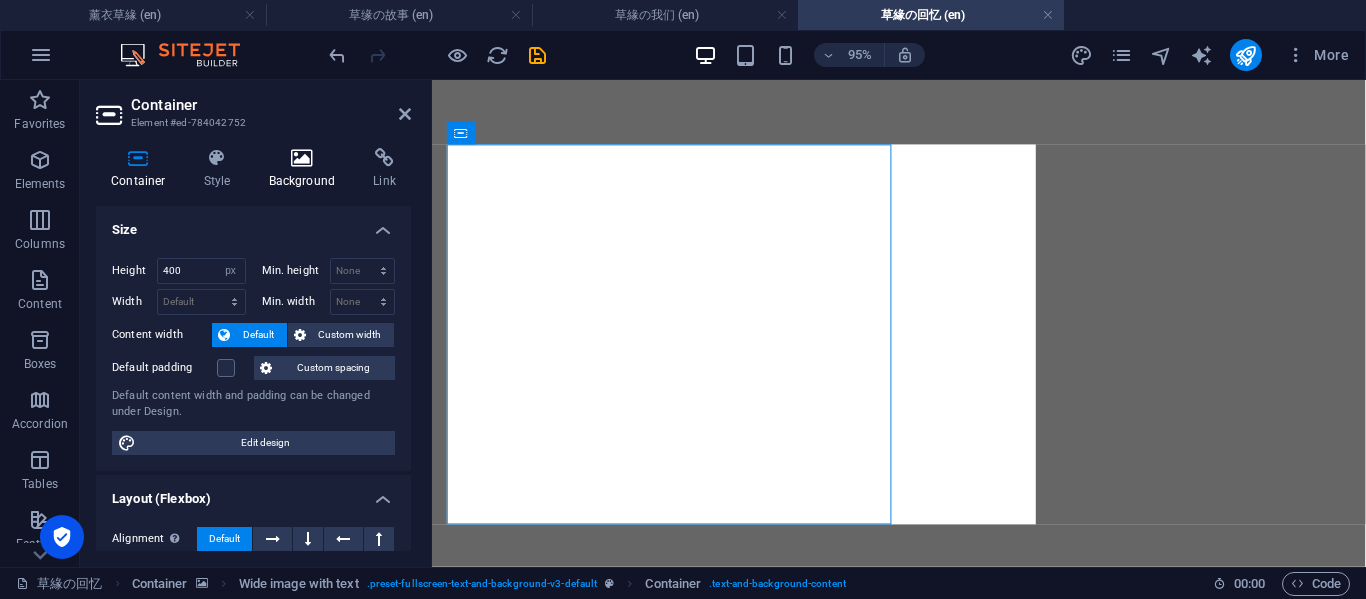 click on "Background" at bounding box center (306, 169) 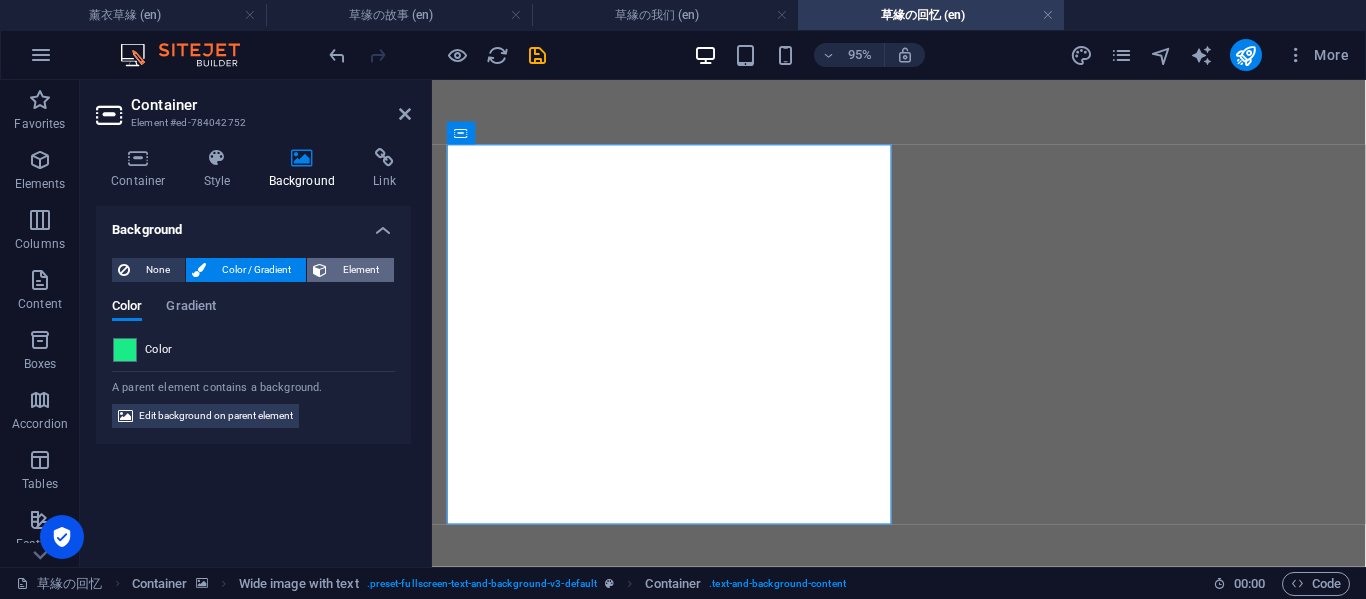 click on "Element" at bounding box center (360, 270) 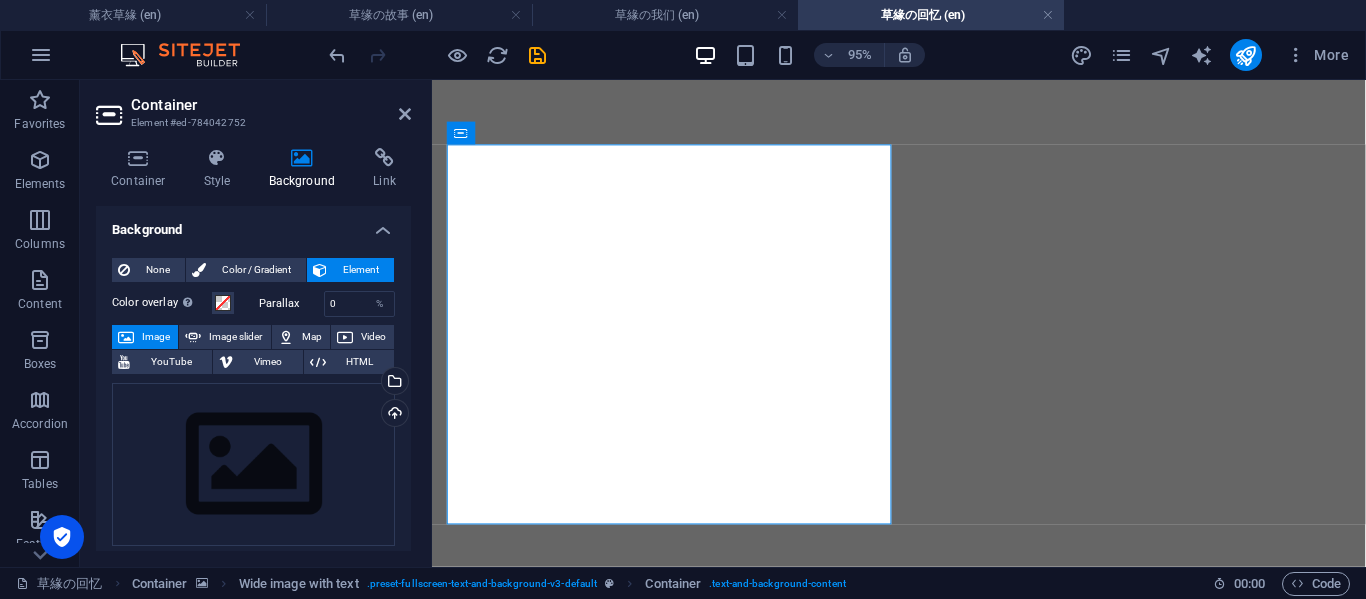 click on "Element" at bounding box center [360, 270] 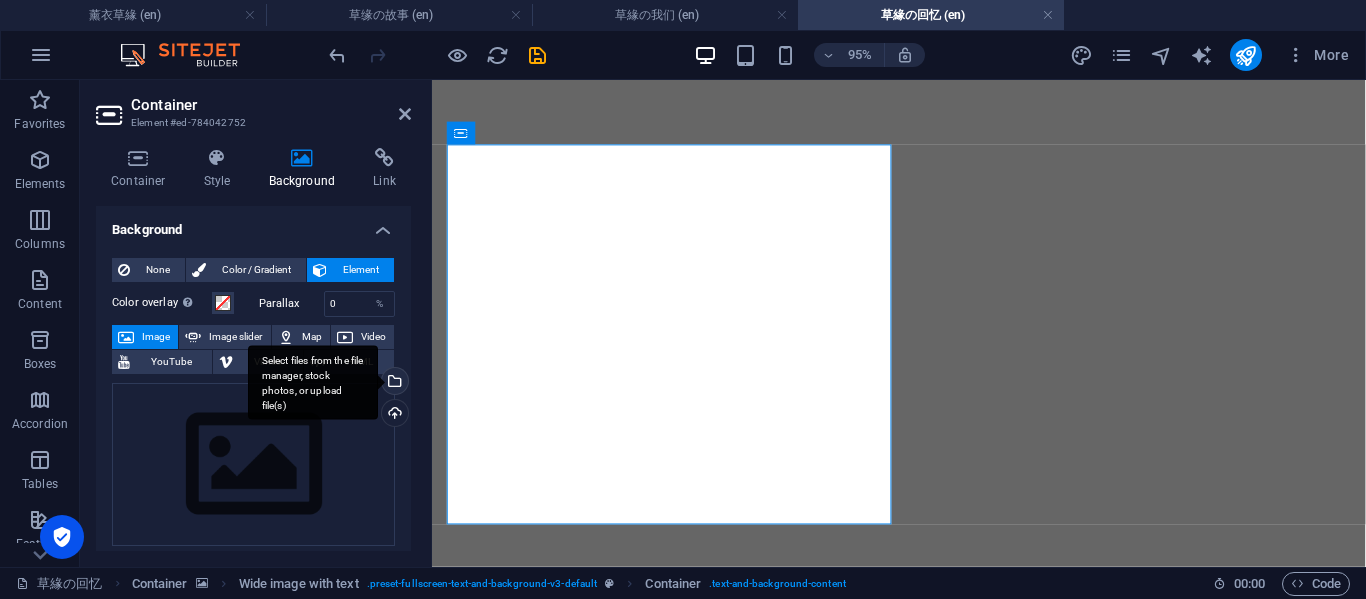click on "Select files from the file manager, stock photos, or upload file(s)" at bounding box center (393, 383) 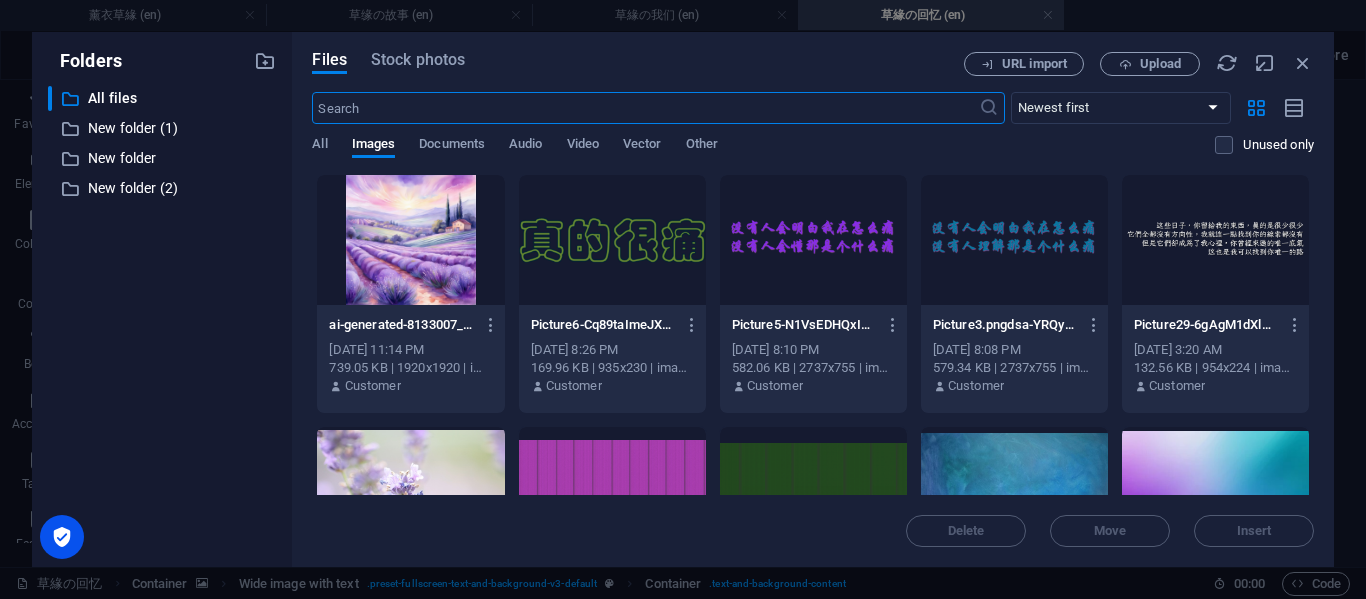 scroll, scrollTop: 6182, scrollLeft: 0, axis: vertical 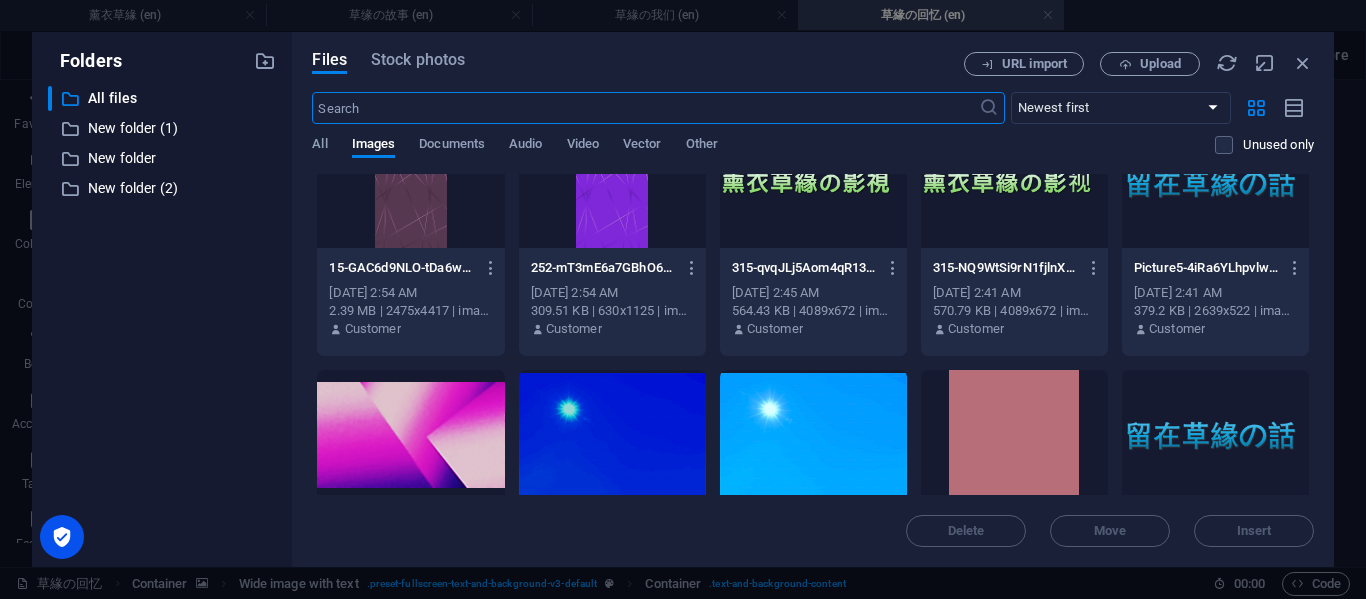 click at bounding box center [612, 939] 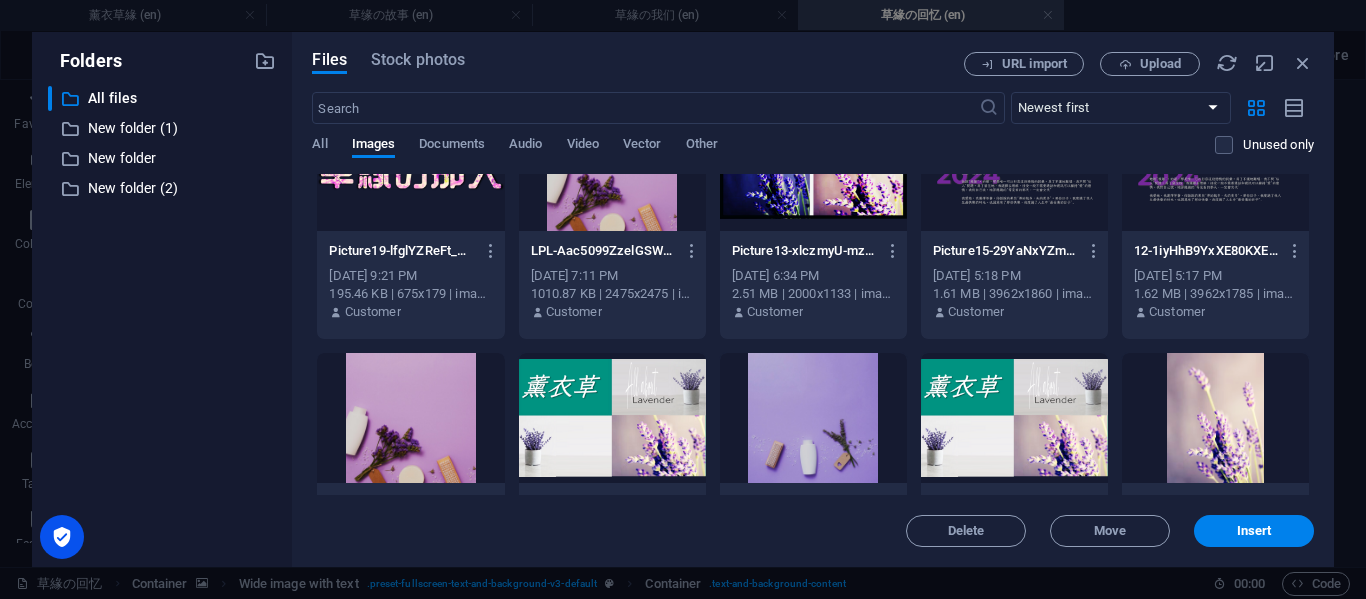 scroll, scrollTop: 5203, scrollLeft: 0, axis: vertical 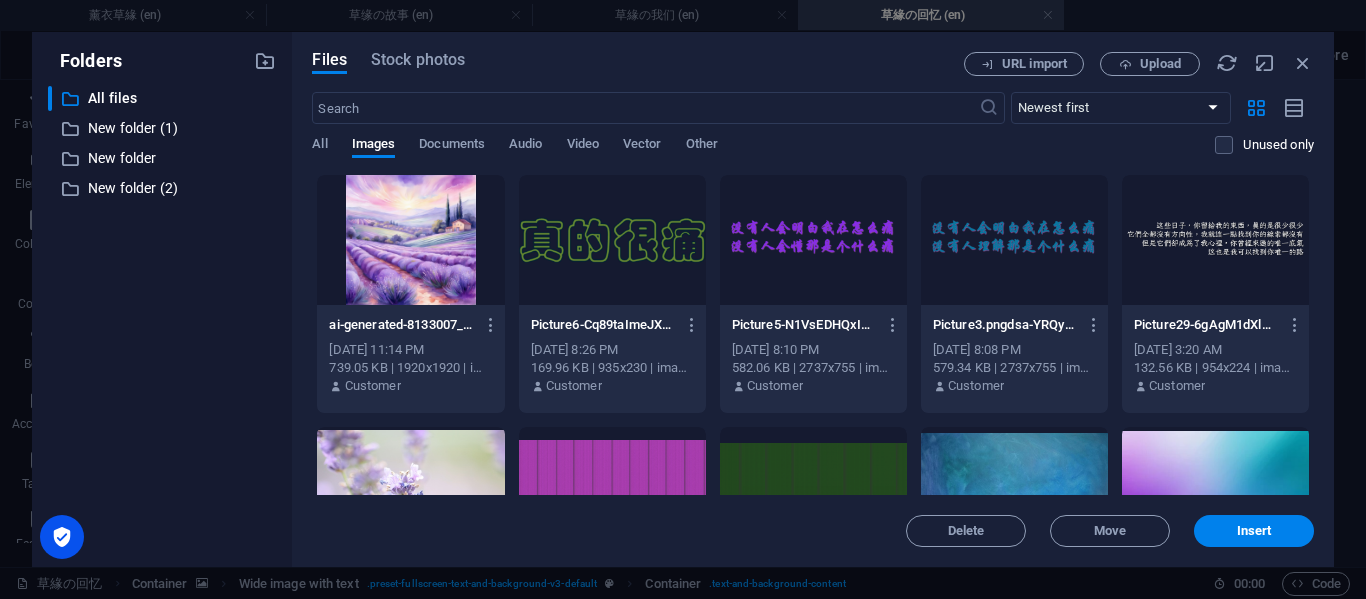 click on "309.51 KB | 630x1125 | image/png" at bounding box center (612, 3644) 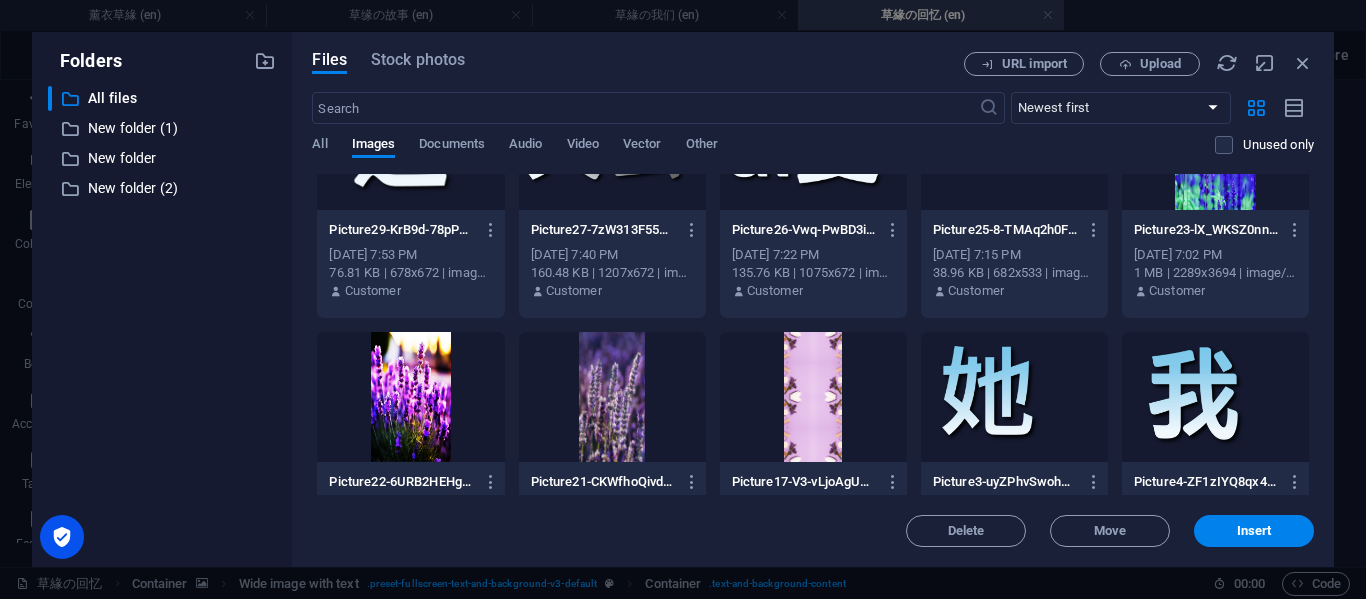 scroll, scrollTop: 1203, scrollLeft: 0, axis: vertical 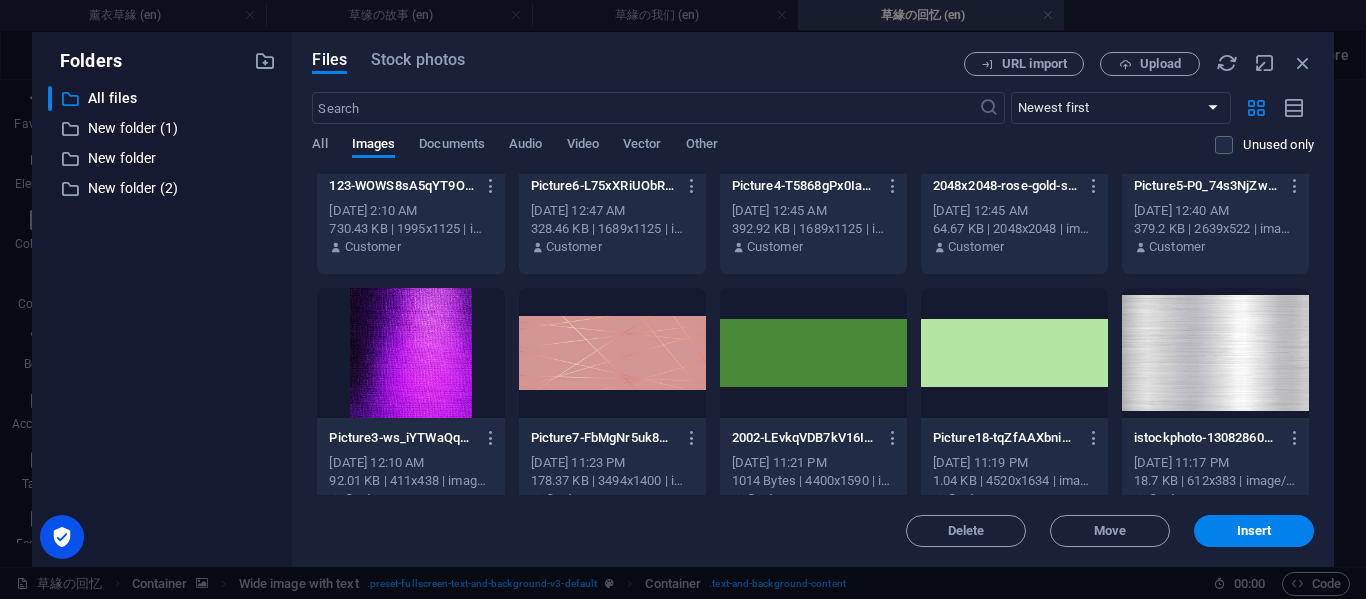 click at bounding box center (612, 353) 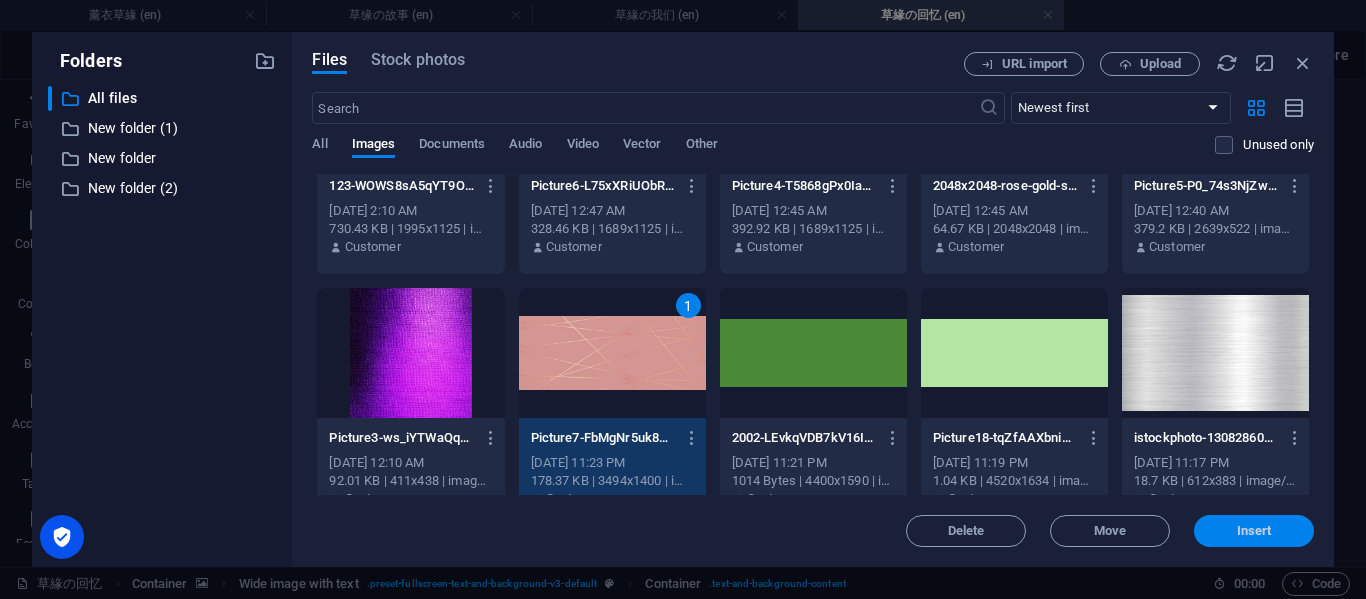 click on "Insert" at bounding box center (1254, 531) 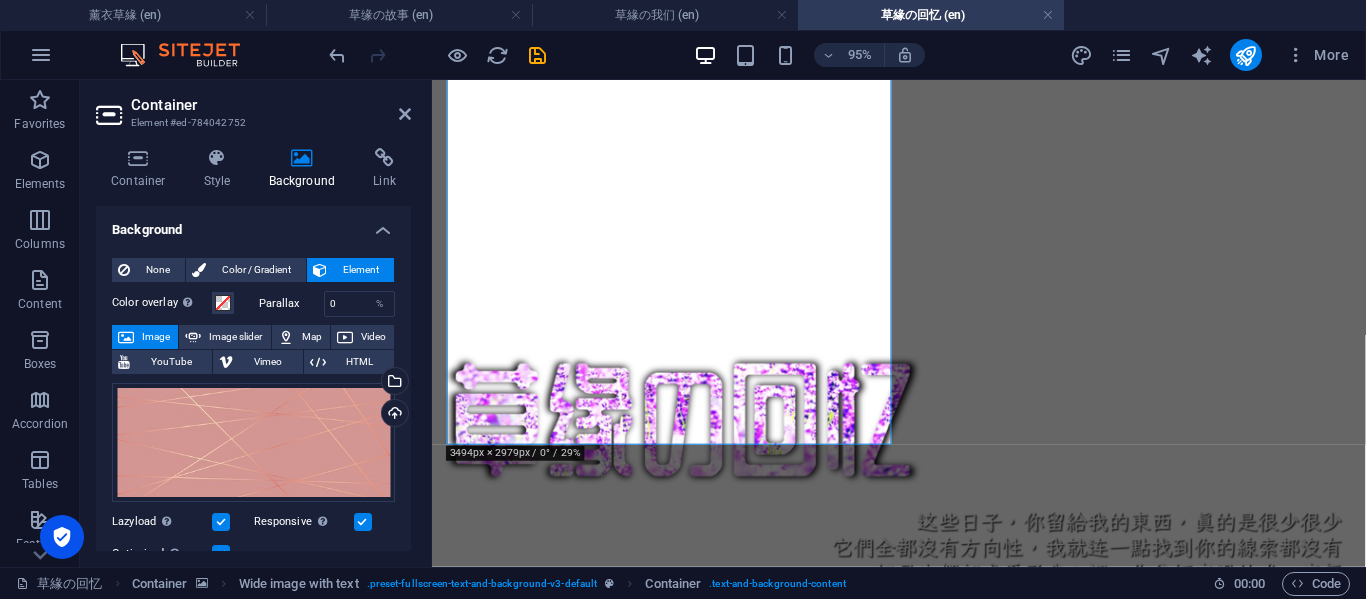 scroll, scrollTop: 6418, scrollLeft: 0, axis: vertical 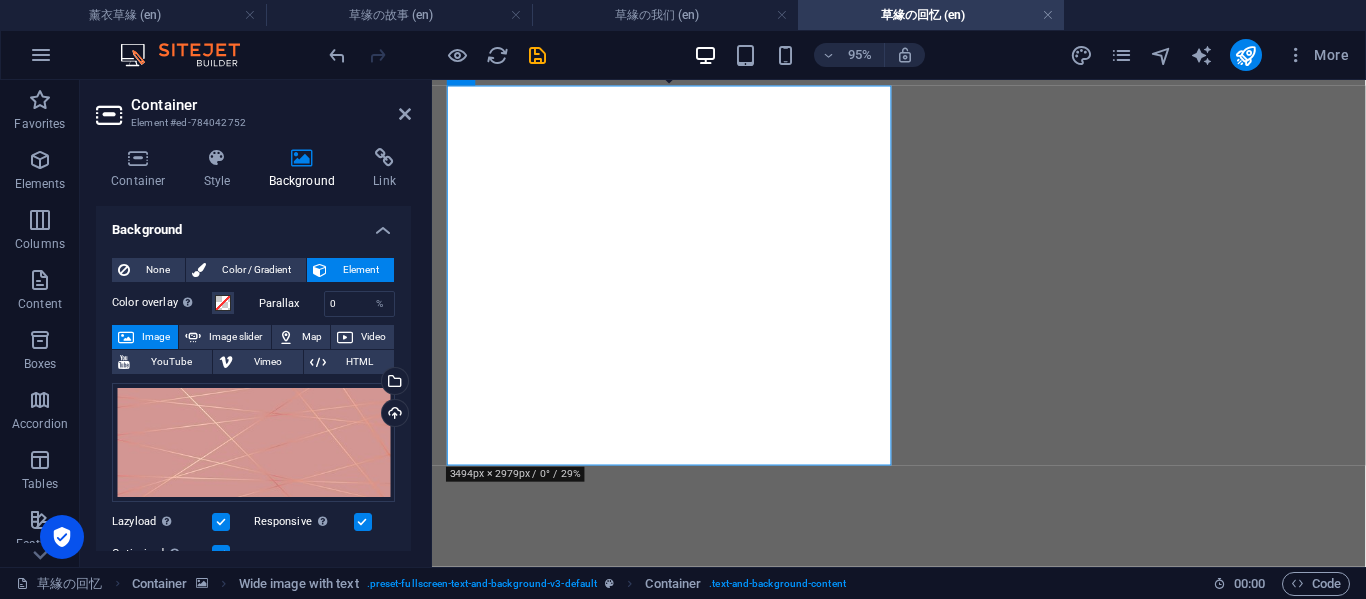 click at bounding box center [923, -6312] 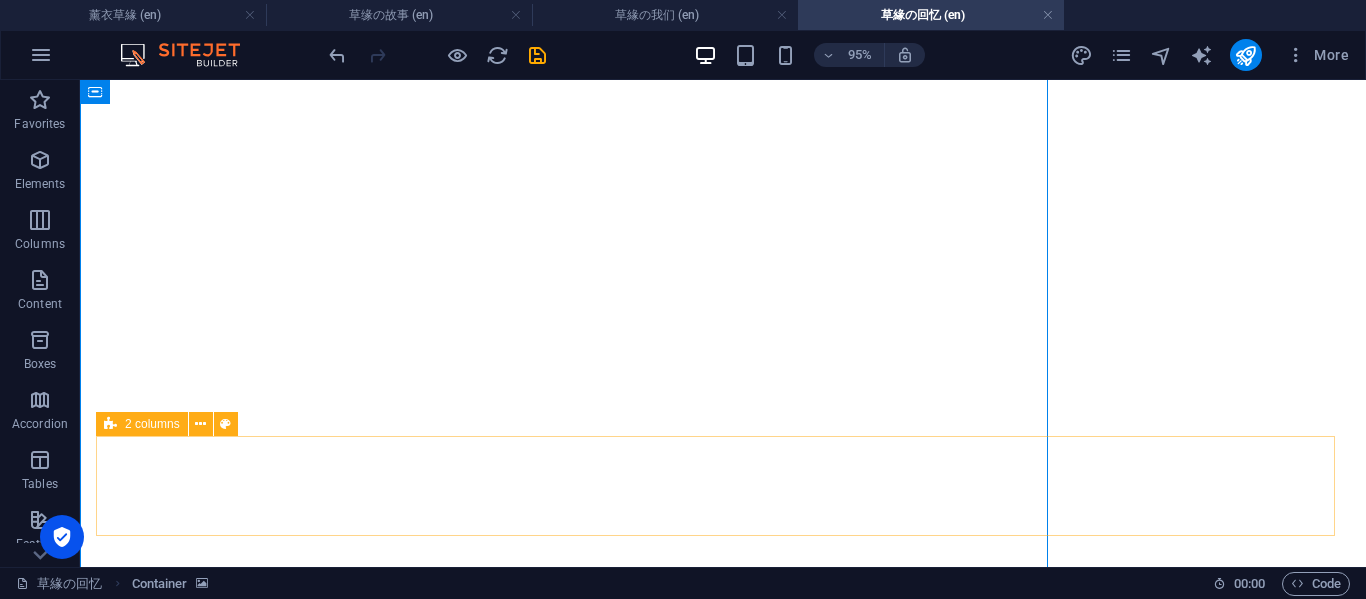 click at bounding box center [723, 16803] 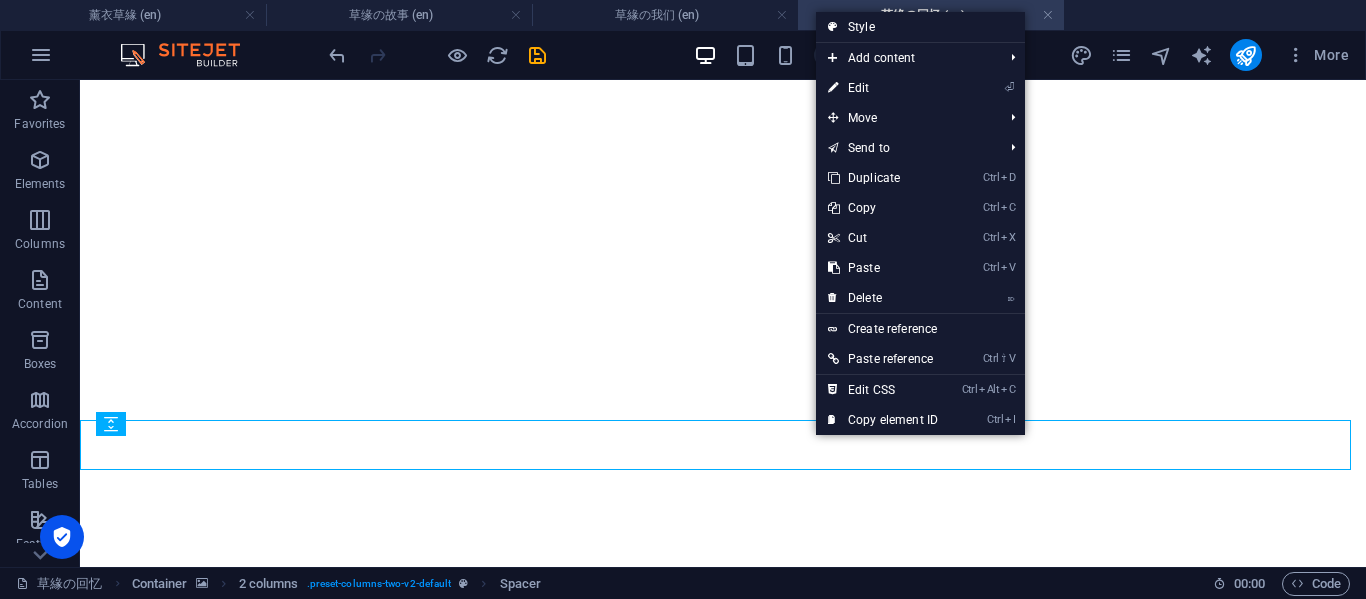 click at bounding box center (723, 16428) 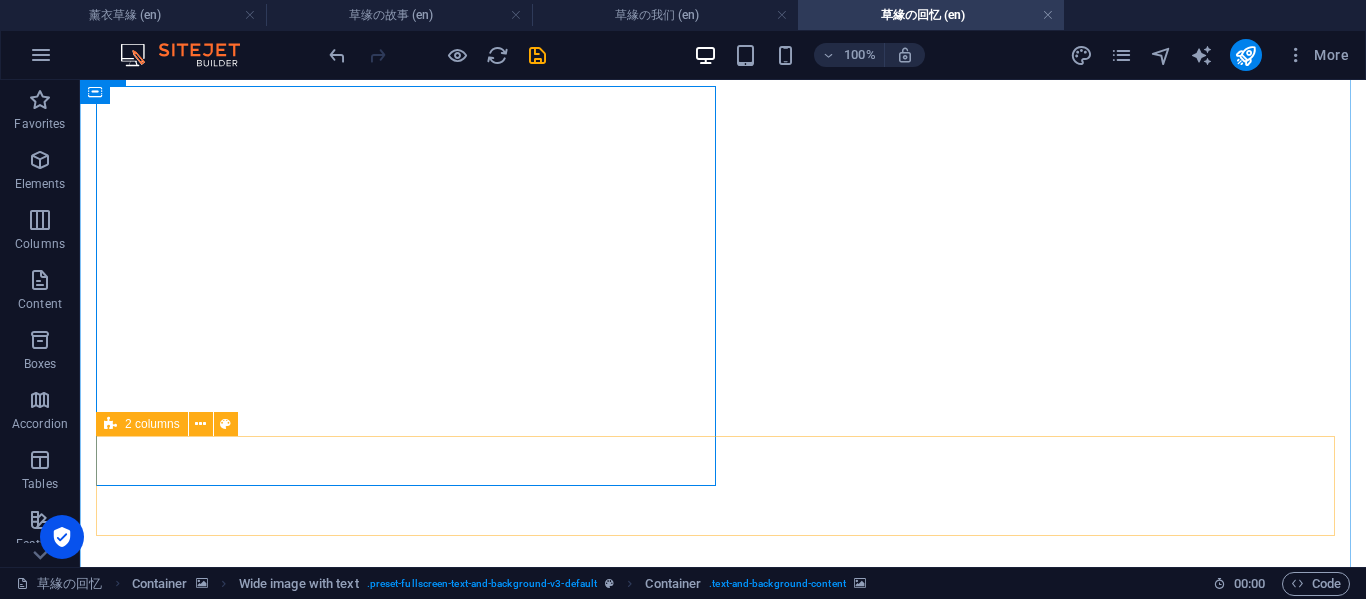 click on "草缘の我们 草缘の影视" at bounding box center [723, 16824] 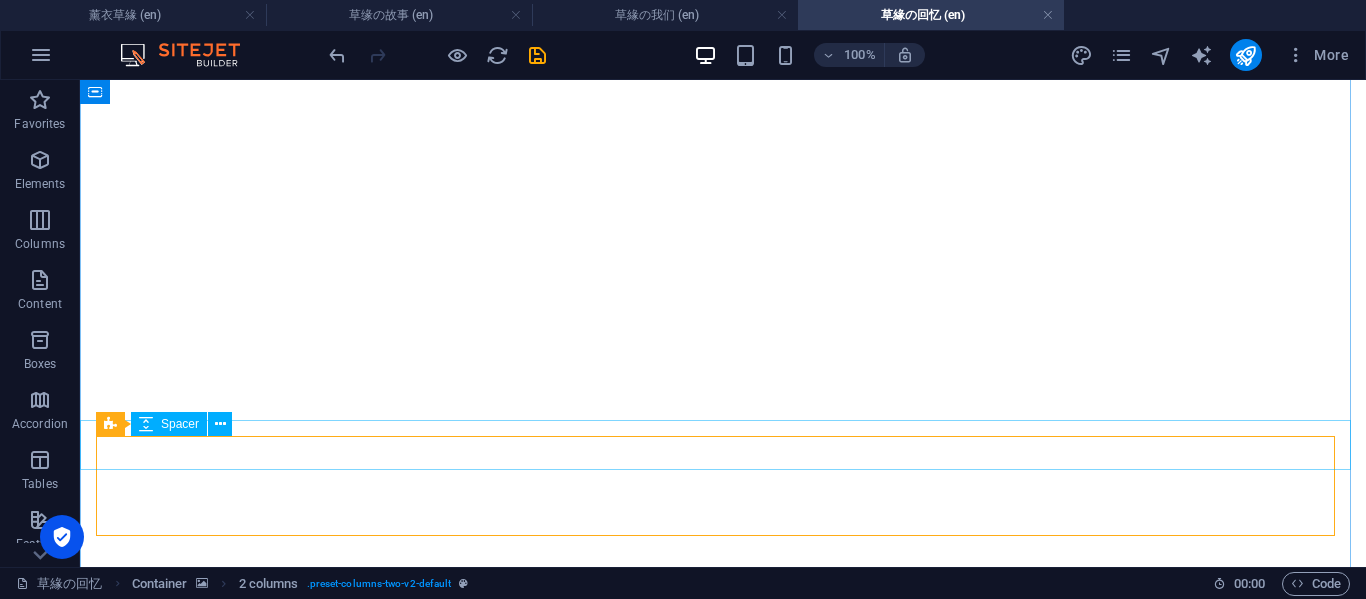 click at bounding box center [723, 16803] 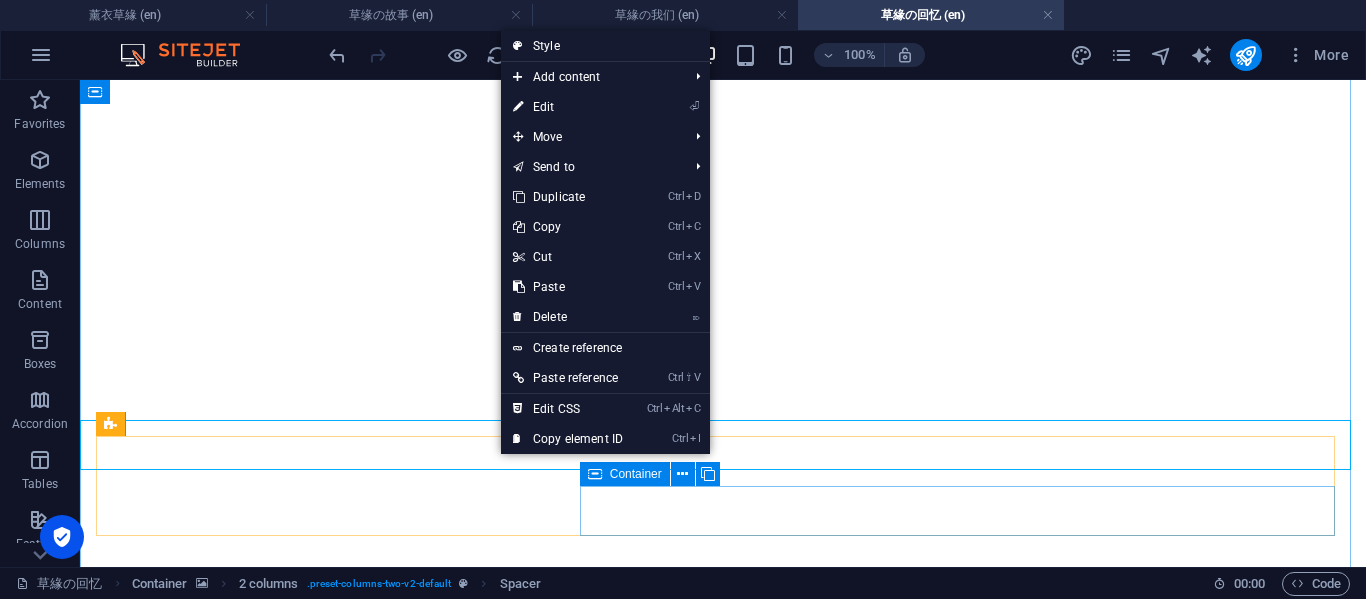 click on "草缘の影视" at bounding box center [723, 16859] 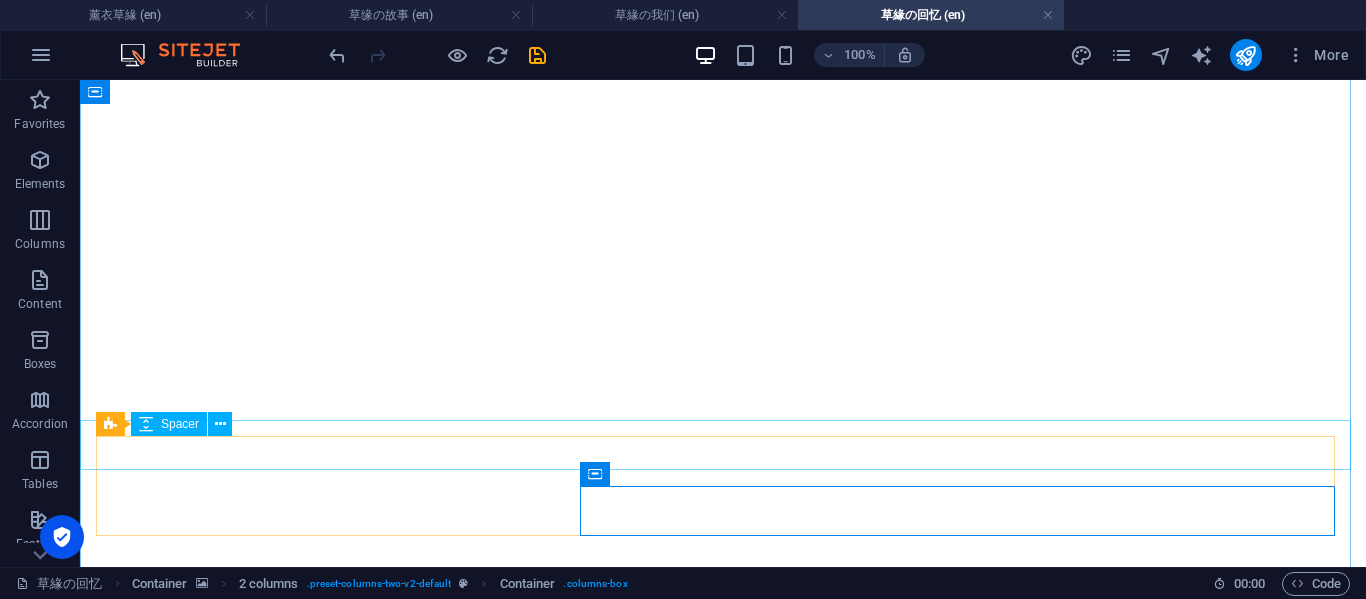 click at bounding box center [723, 16803] 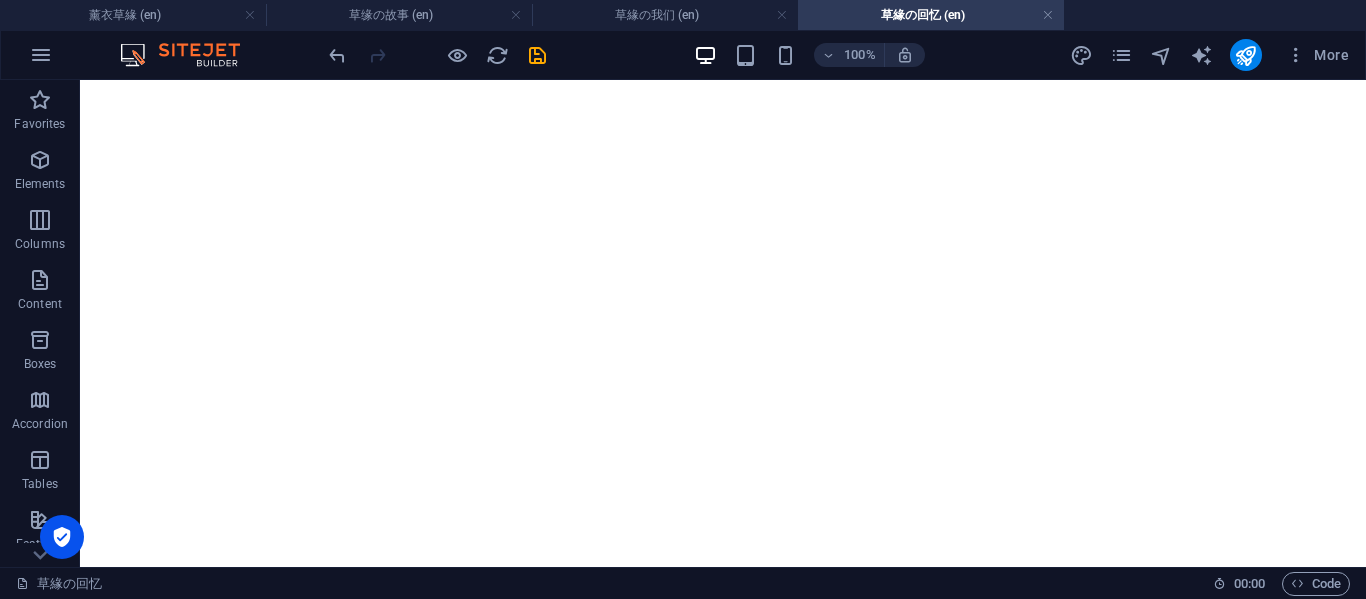 click at bounding box center [723, 16378] 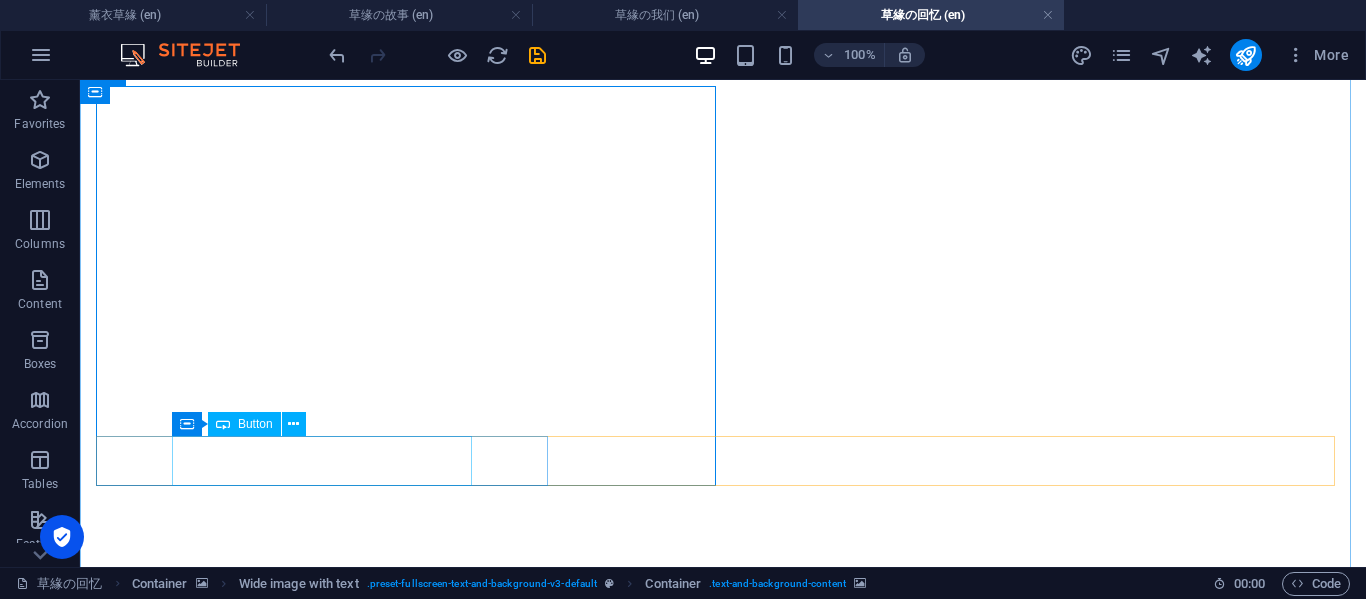click on "草缘の我们" at bounding box center [723, 16738] 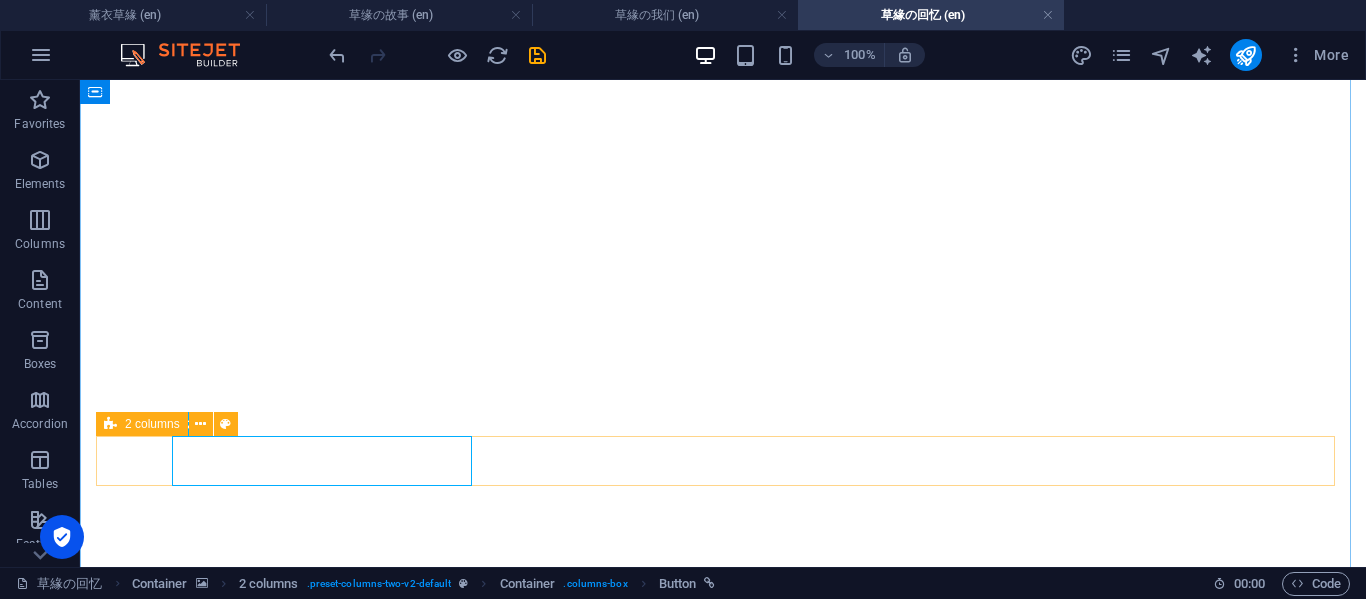 click on "2 columns" at bounding box center (142, 424) 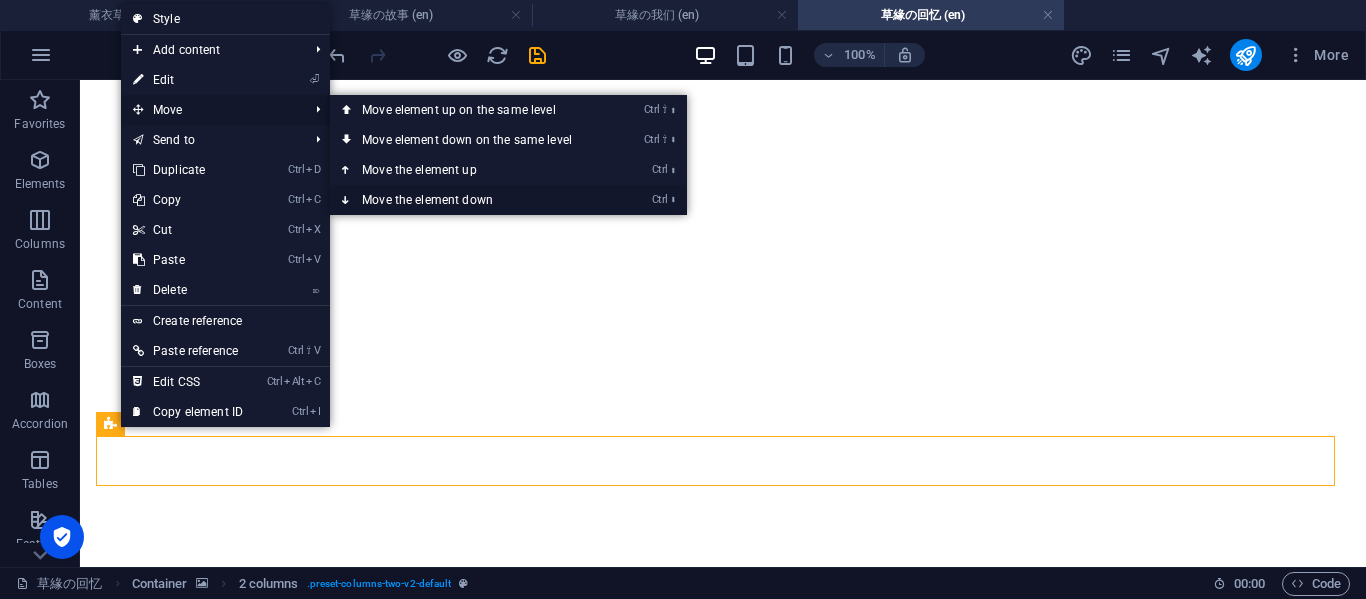 click on "Ctrl ⬇  Move the element down" at bounding box center (471, 200) 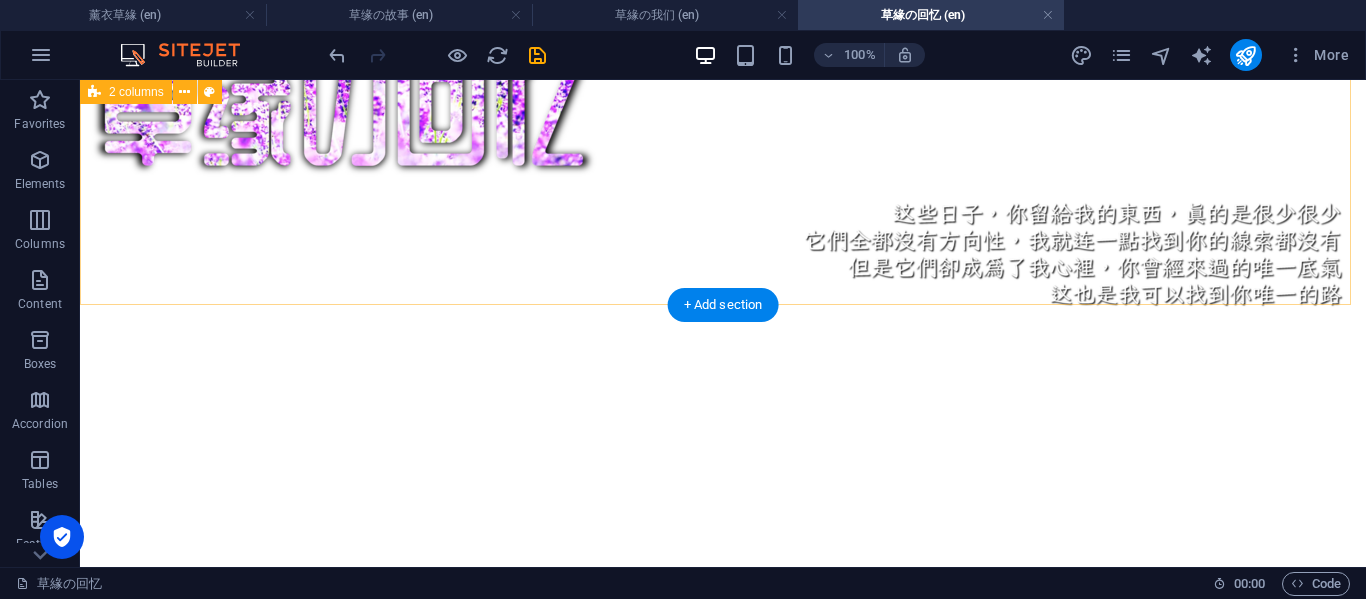 scroll, scrollTop: 6650, scrollLeft: 0, axis: vertical 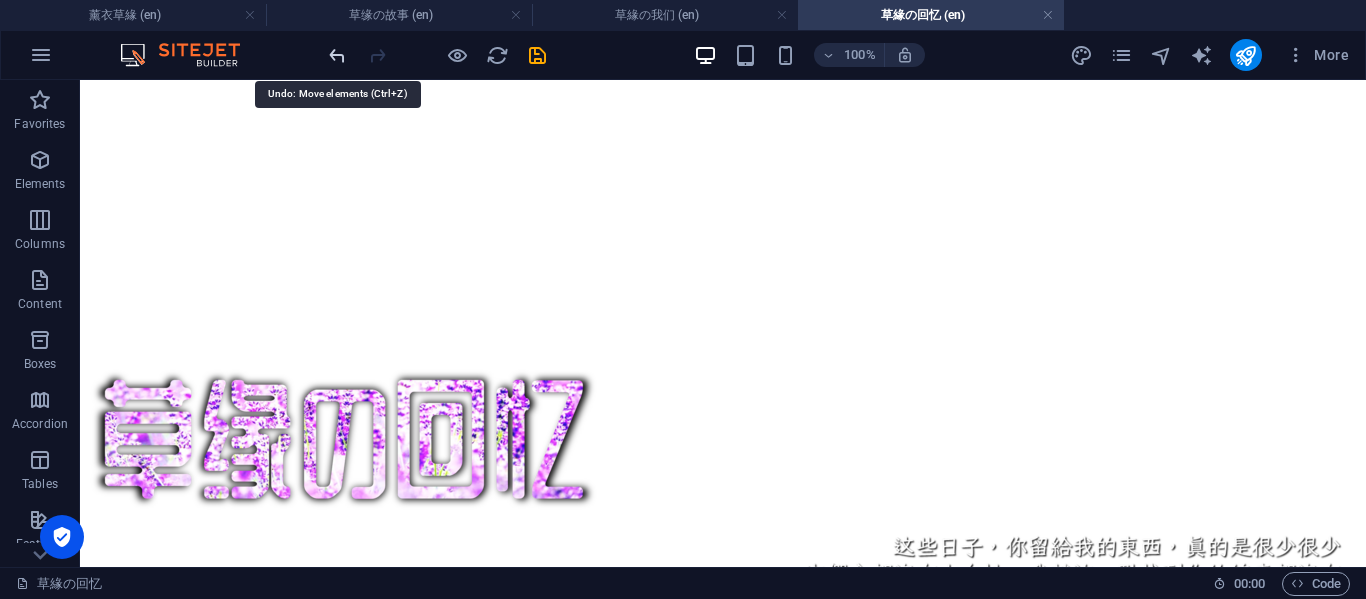 click at bounding box center (337, 55) 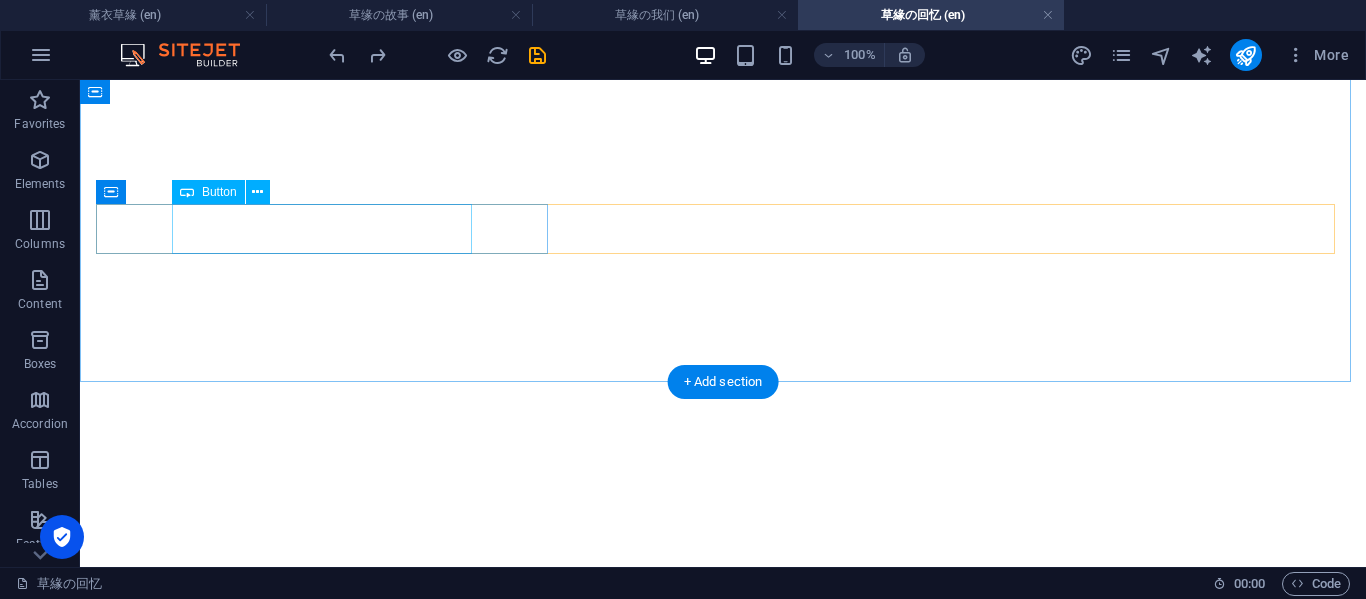 scroll, scrollTop: 6650, scrollLeft: 0, axis: vertical 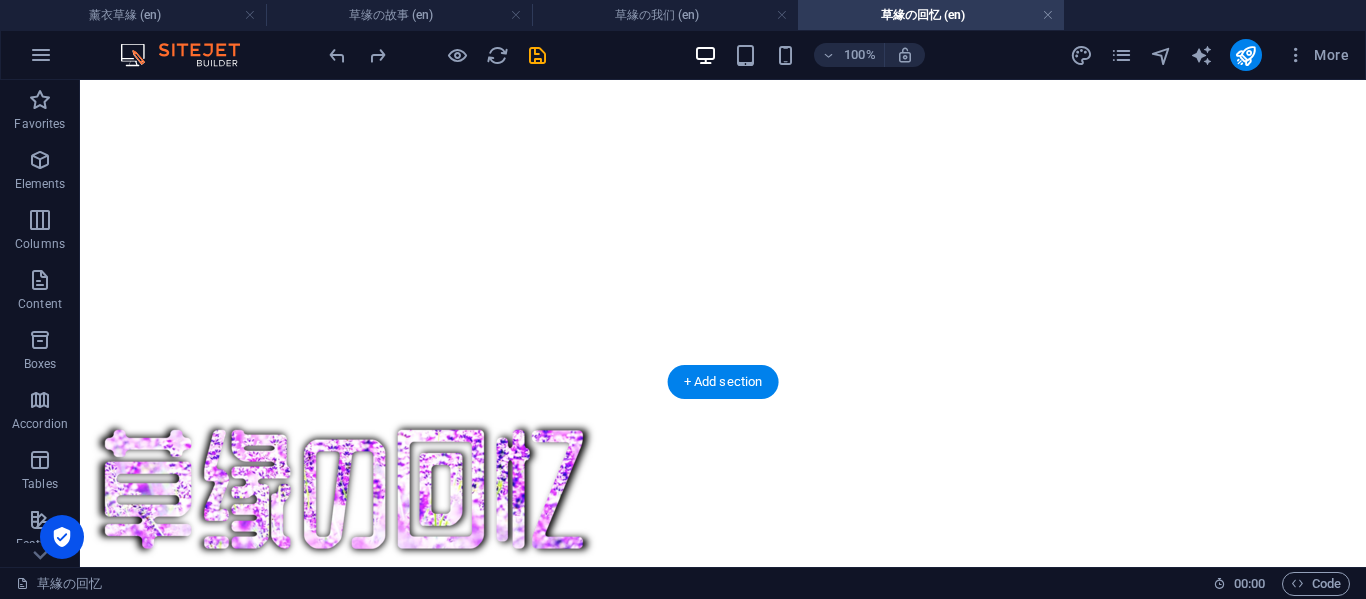click at bounding box center [723, 16146] 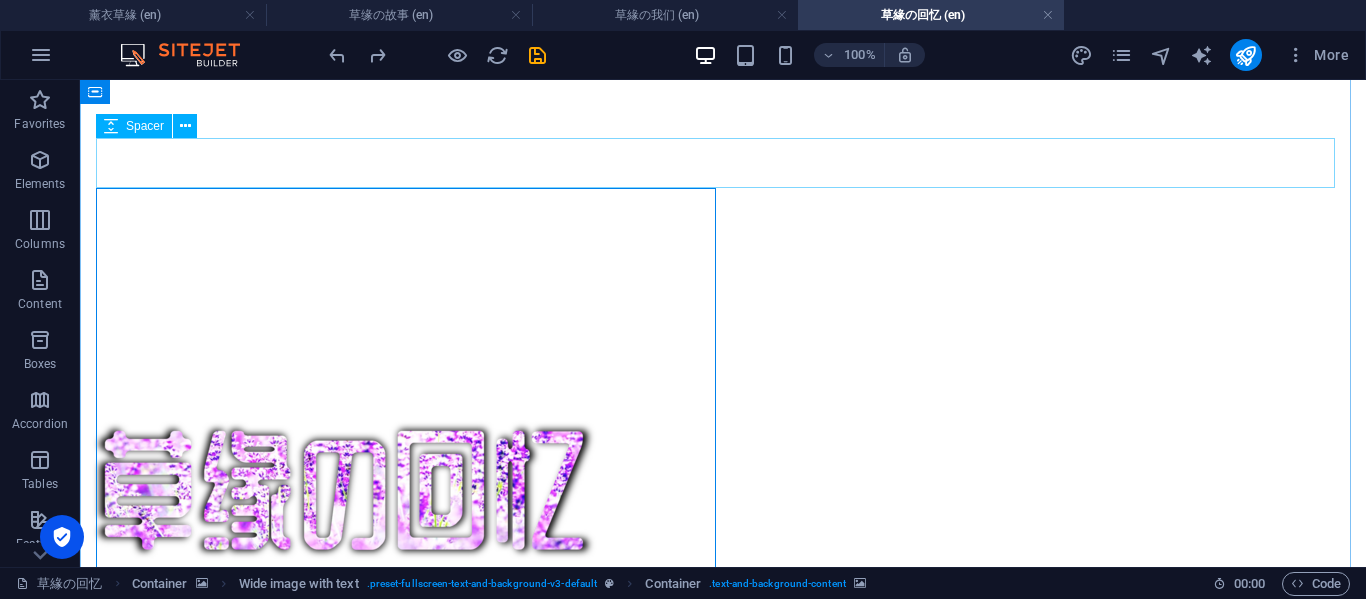 scroll, scrollTop: 6650, scrollLeft: 0, axis: vertical 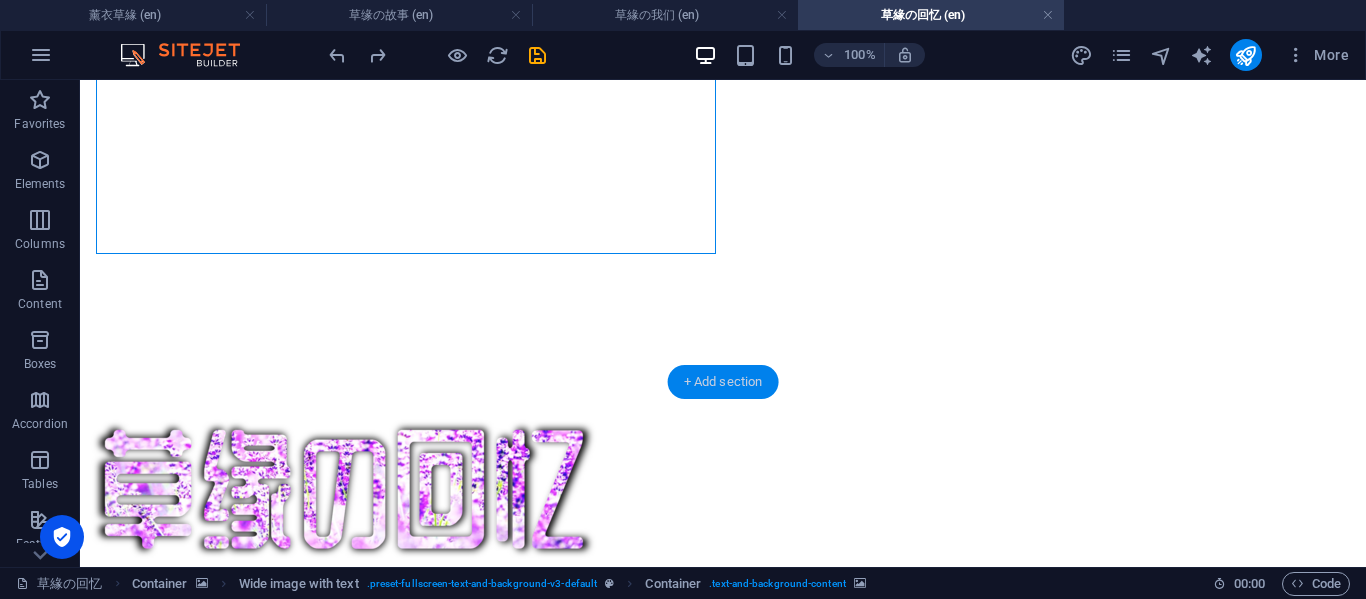 click on "+ Add section" at bounding box center (723, 382) 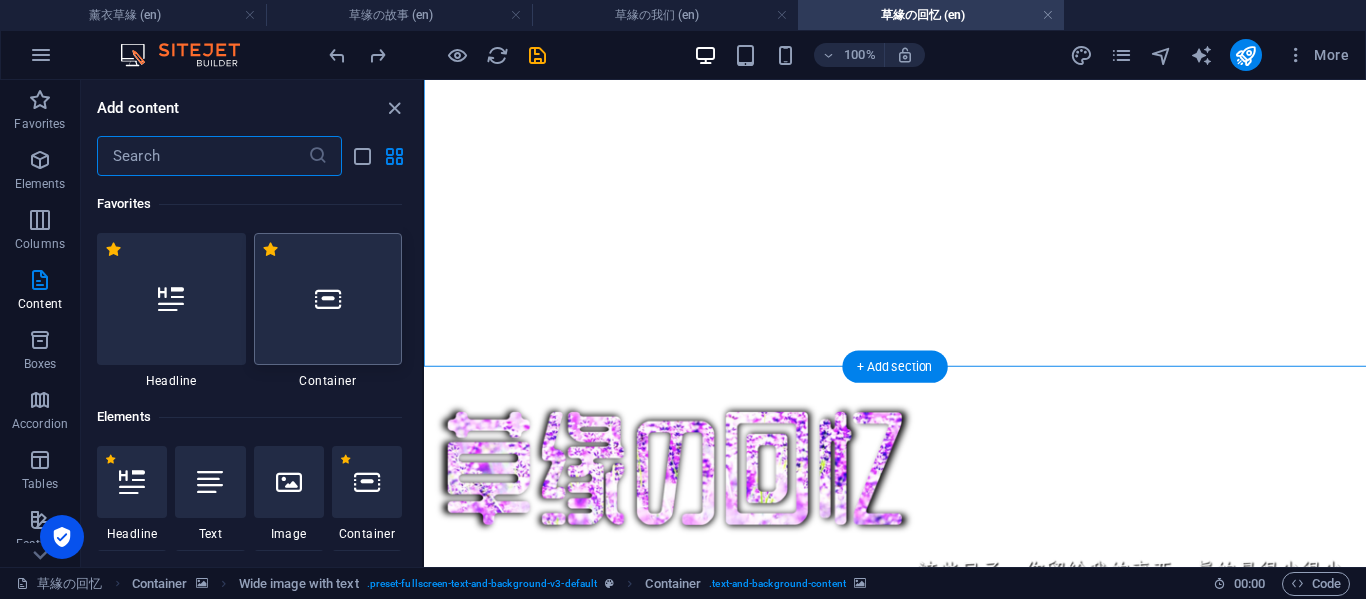 click on "1 Star Container" at bounding box center (328, 311) 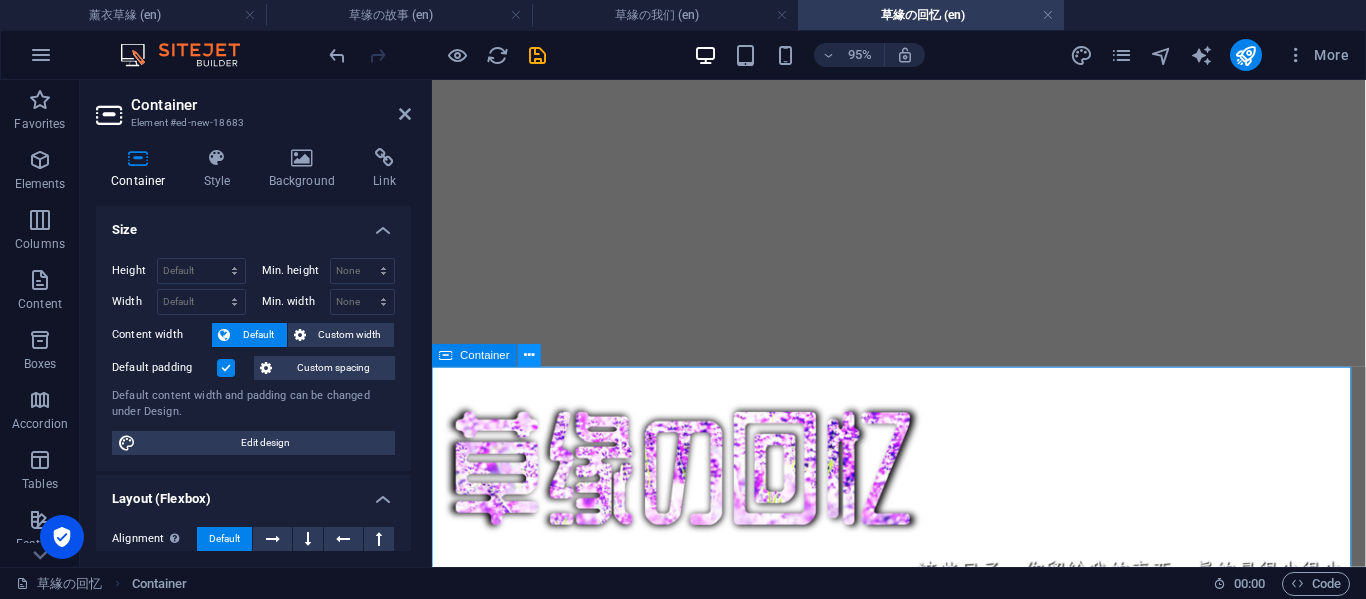 click at bounding box center (530, 356) 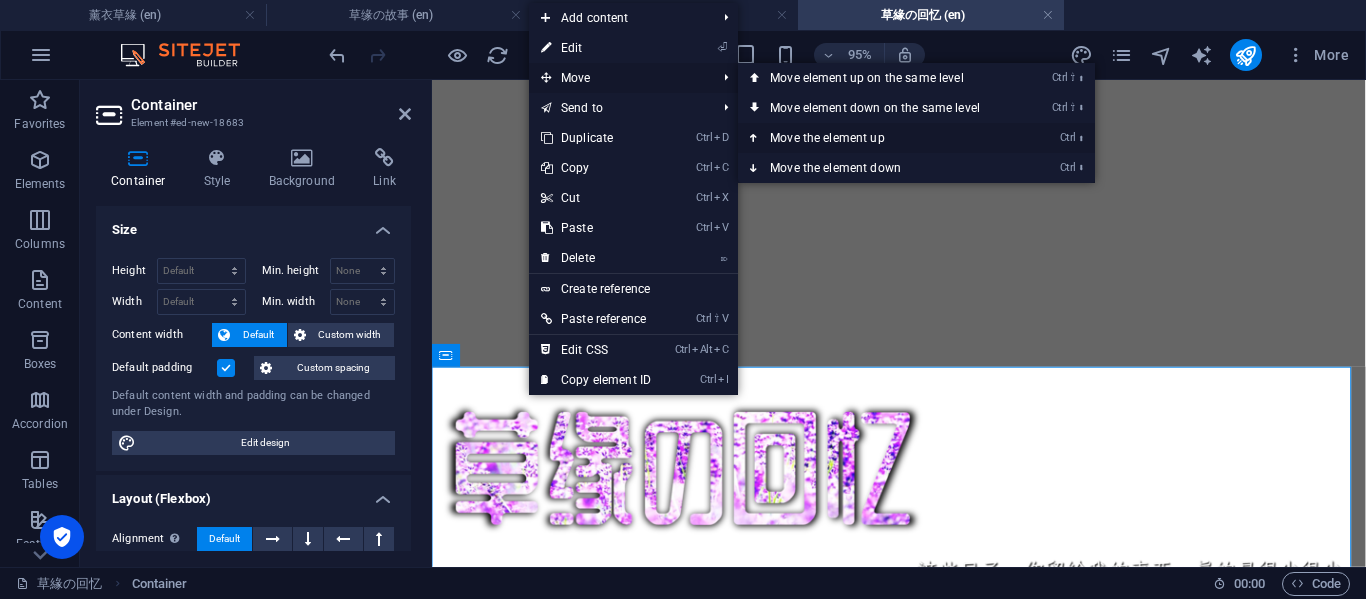 click on "Ctrl ⬆  Move the element up" at bounding box center [879, 138] 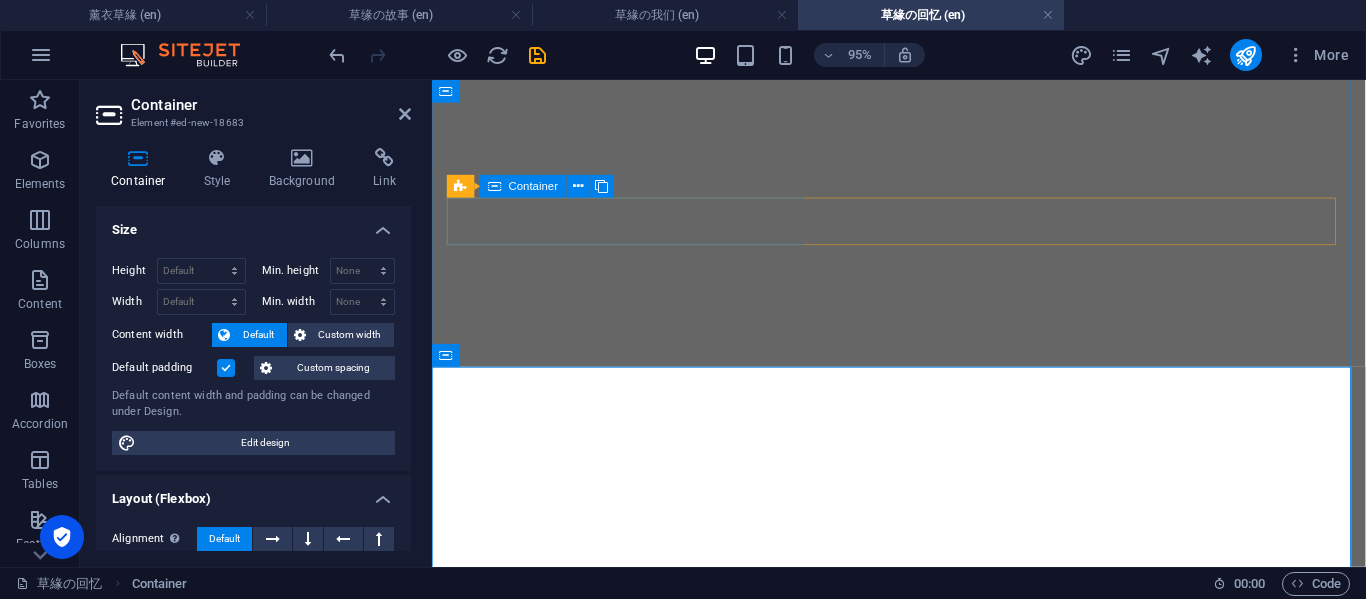 click on "Drop content here or  Add elements  Paste clipboard" at bounding box center (923, 17007) 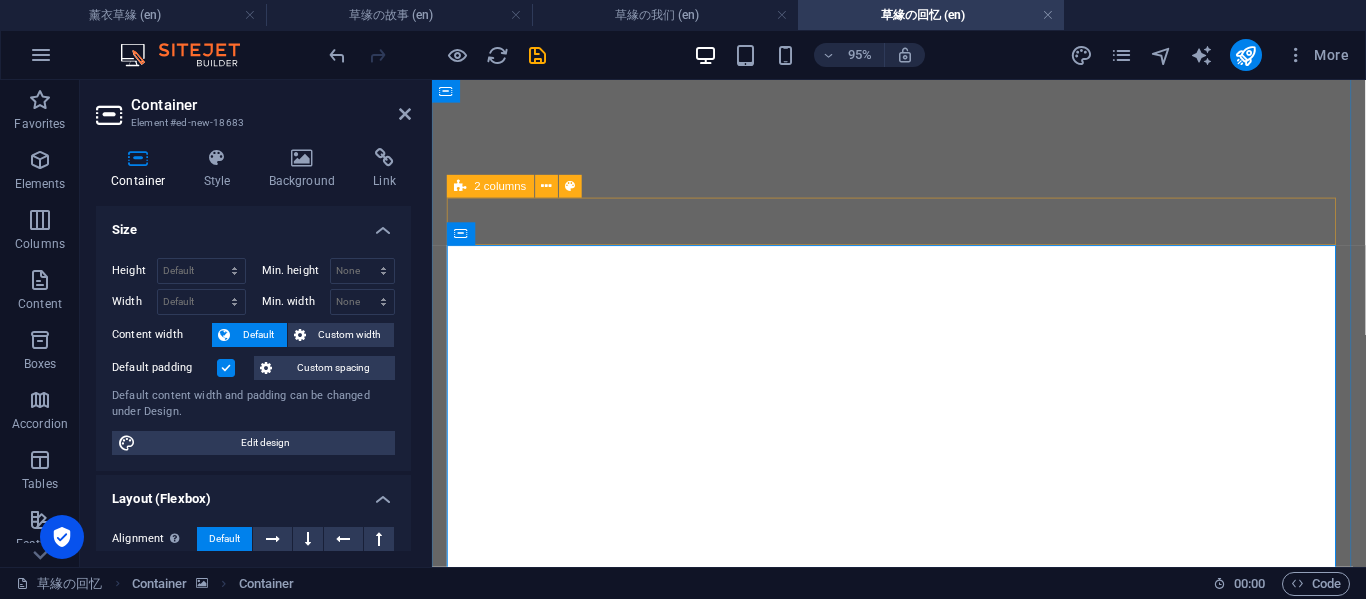 click on "2 columns" at bounding box center (501, 186) 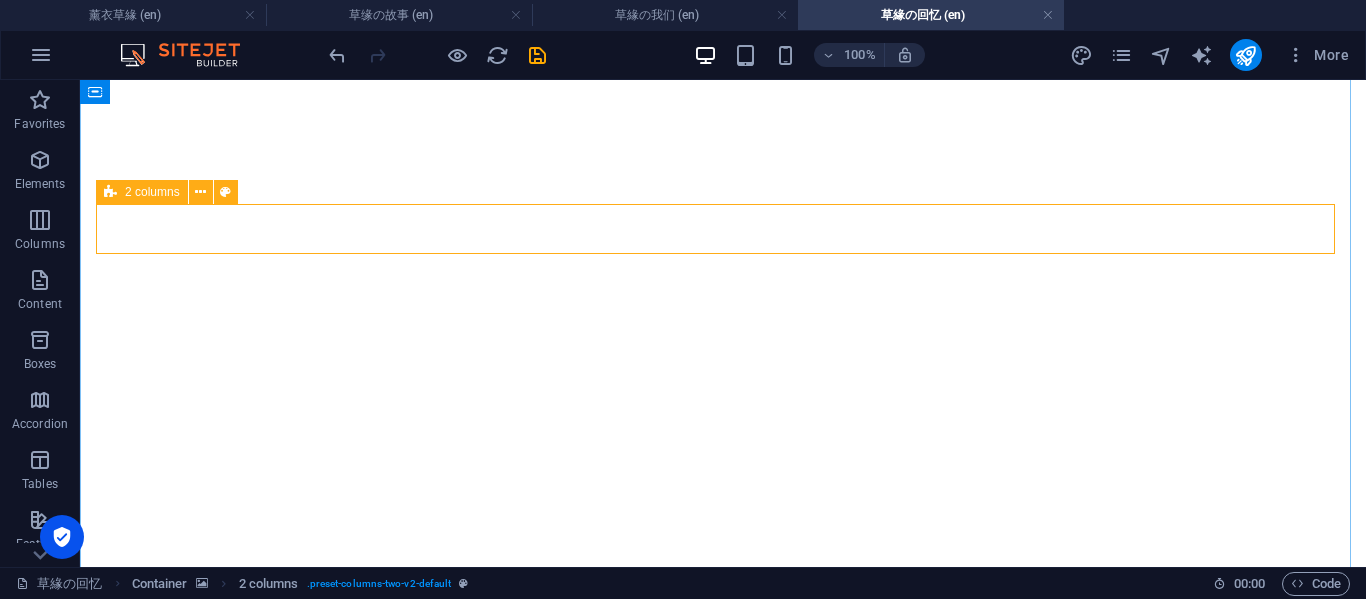 click on "2 columns" at bounding box center (152, 192) 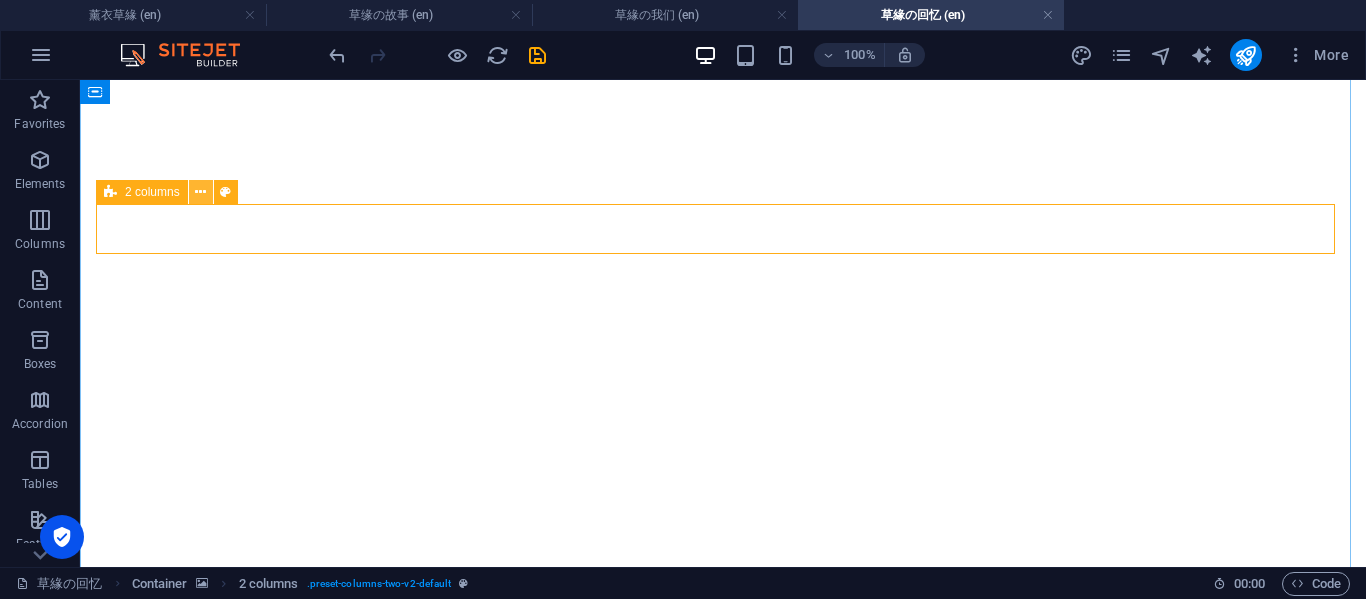 click at bounding box center (200, 192) 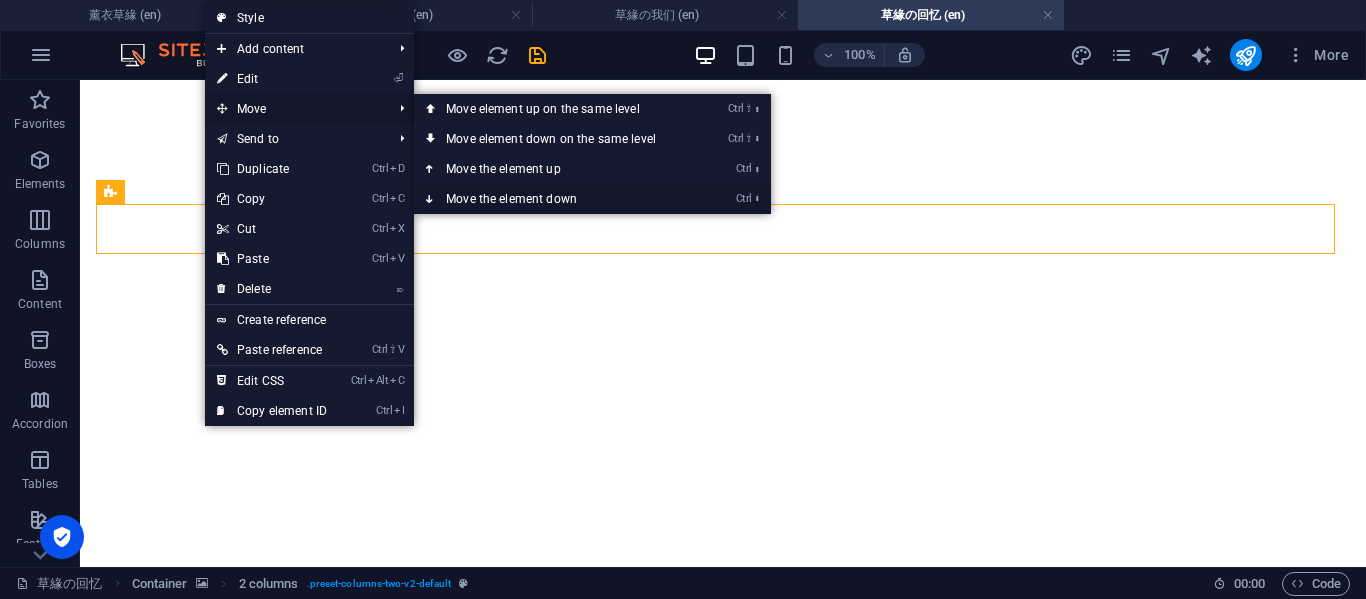 click on "Ctrl ⬇  Move the element down" at bounding box center [555, 199] 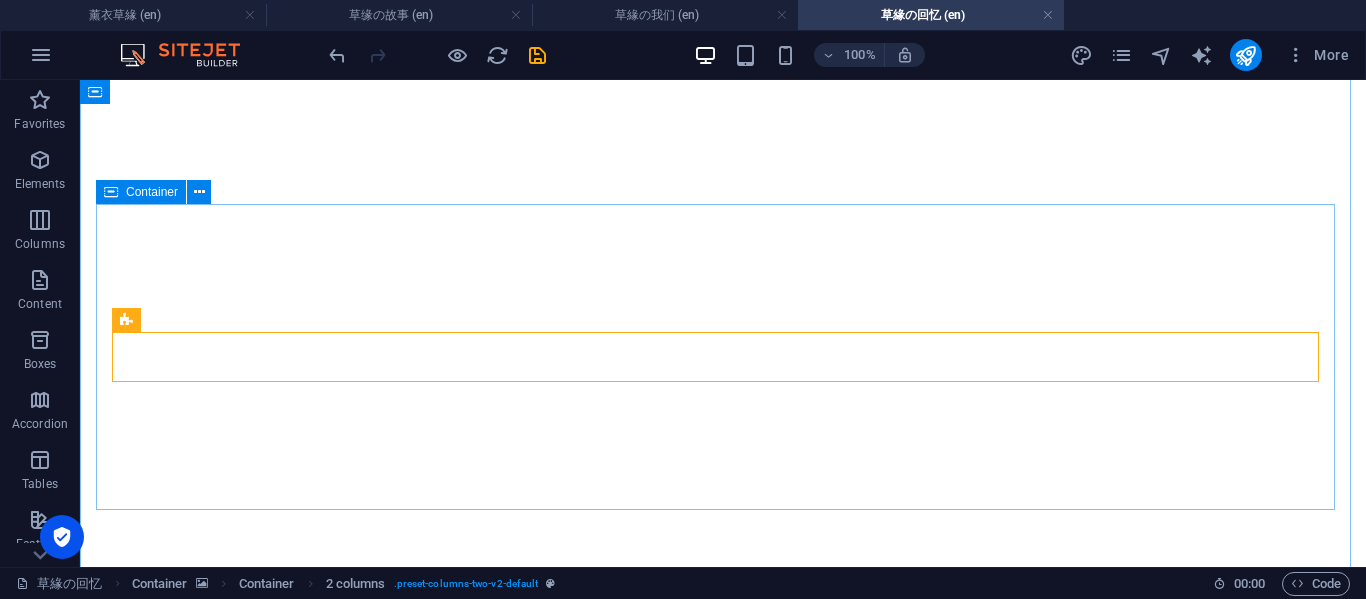 click on "草缘の我们 草缘の影视" at bounding box center (723, 16773) 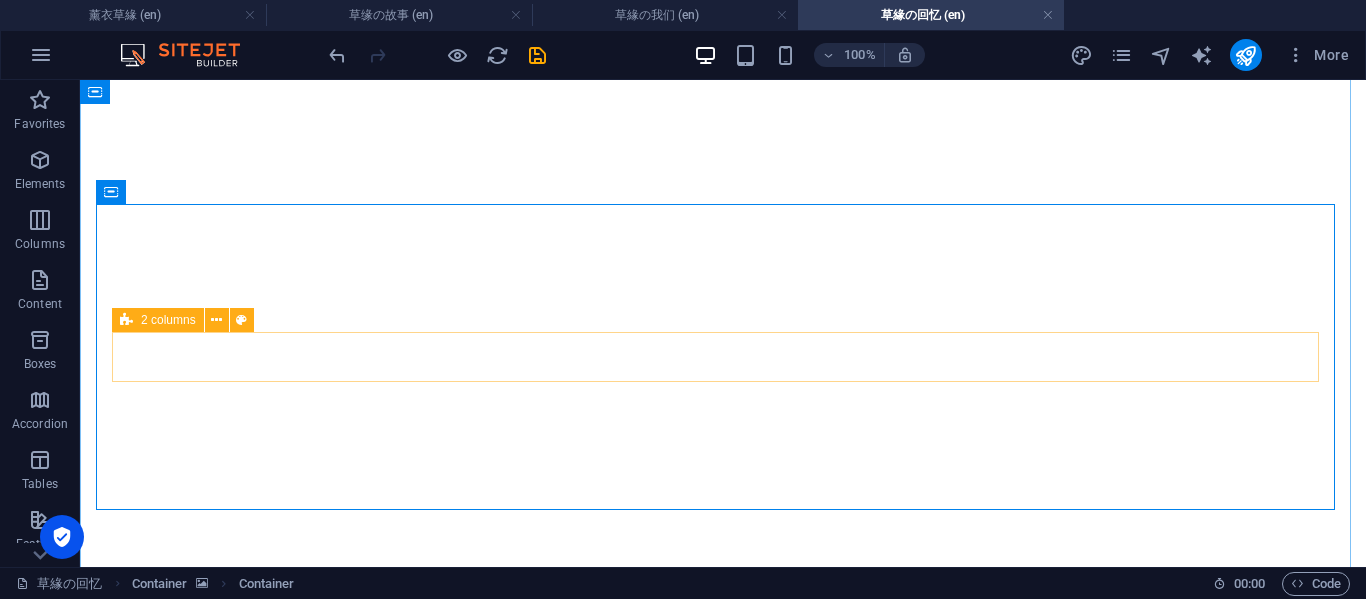 click on "2 columns" at bounding box center (158, 320) 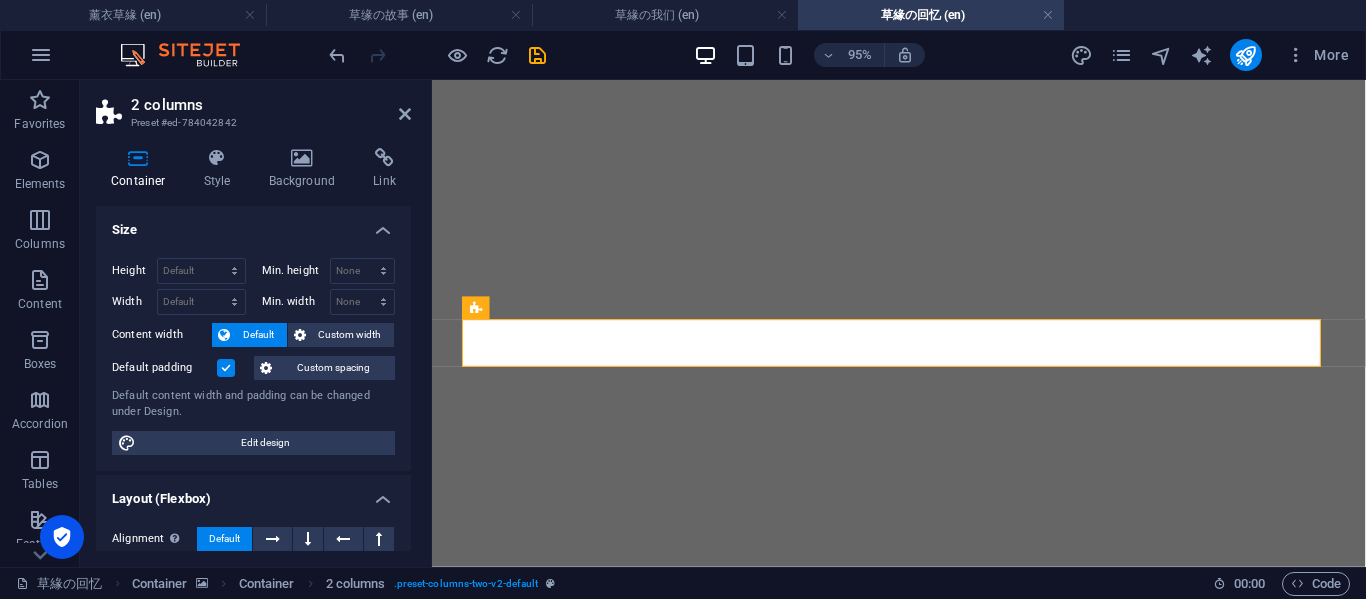 scroll, scrollTop: 333, scrollLeft: 0, axis: vertical 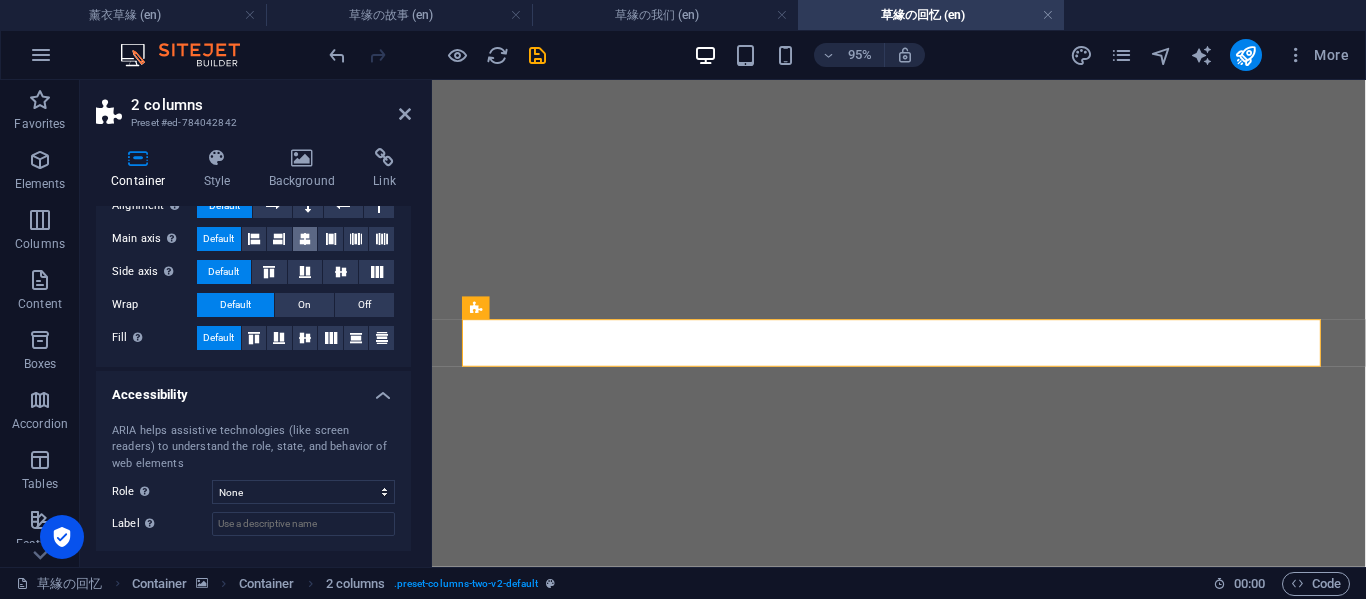 click at bounding box center [305, 239] 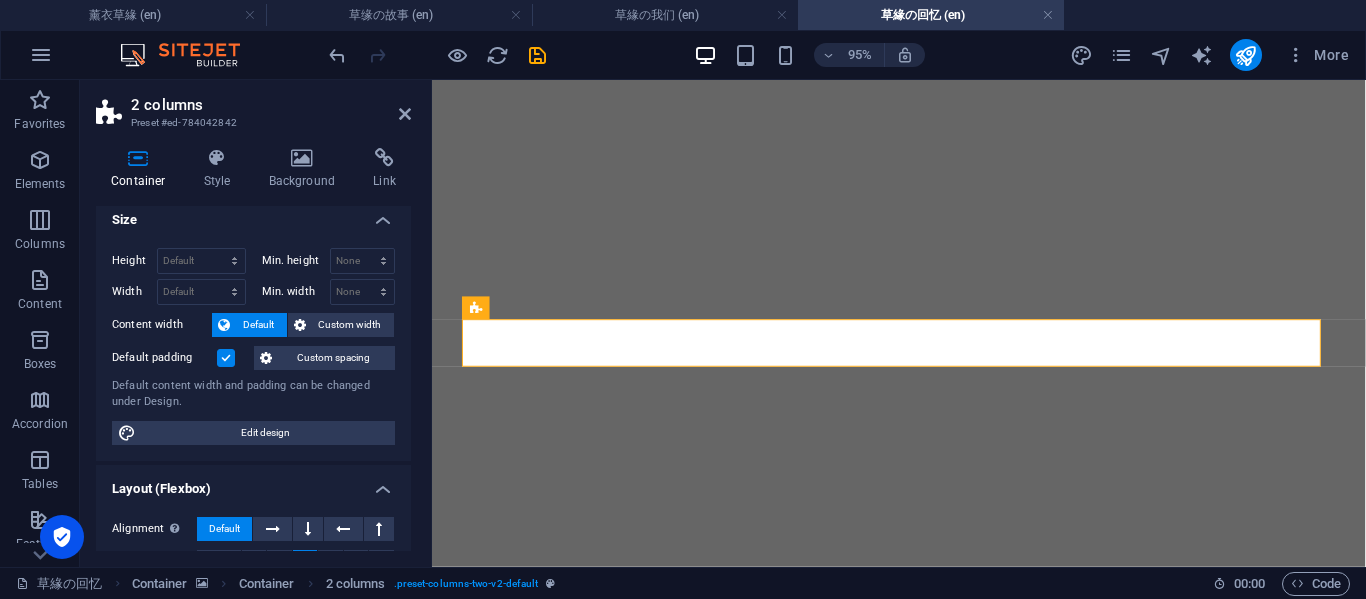 scroll, scrollTop: 0, scrollLeft: 0, axis: both 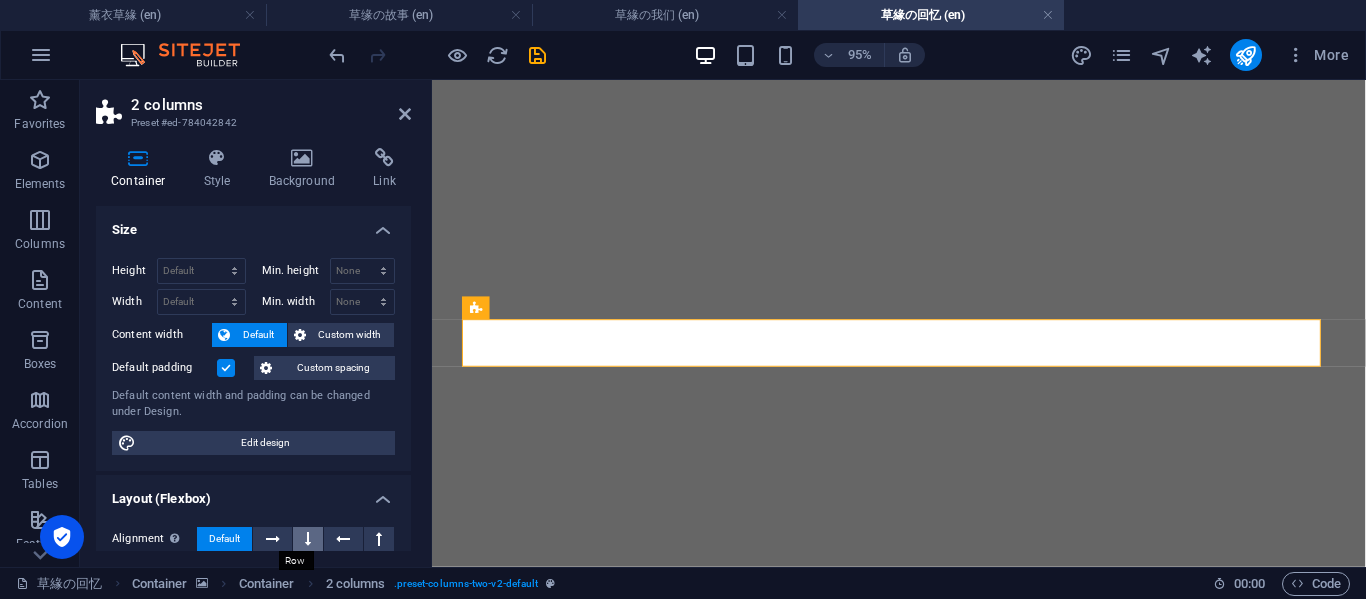 click at bounding box center (273, 539) 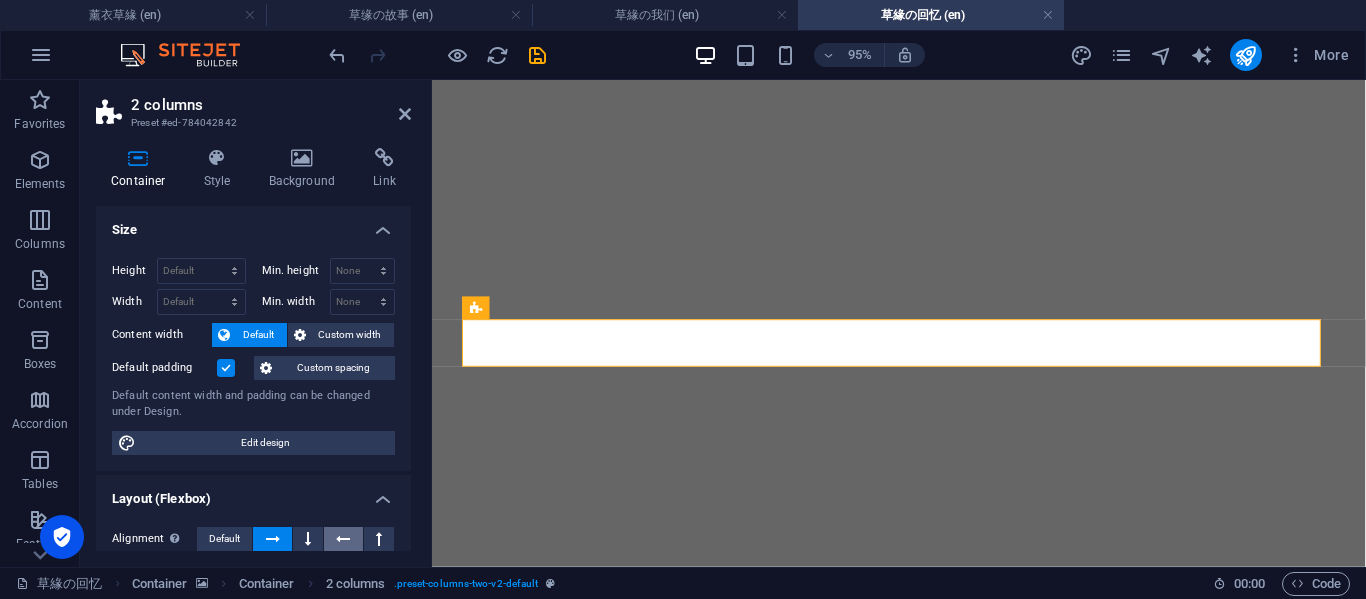click at bounding box center [308, 539] 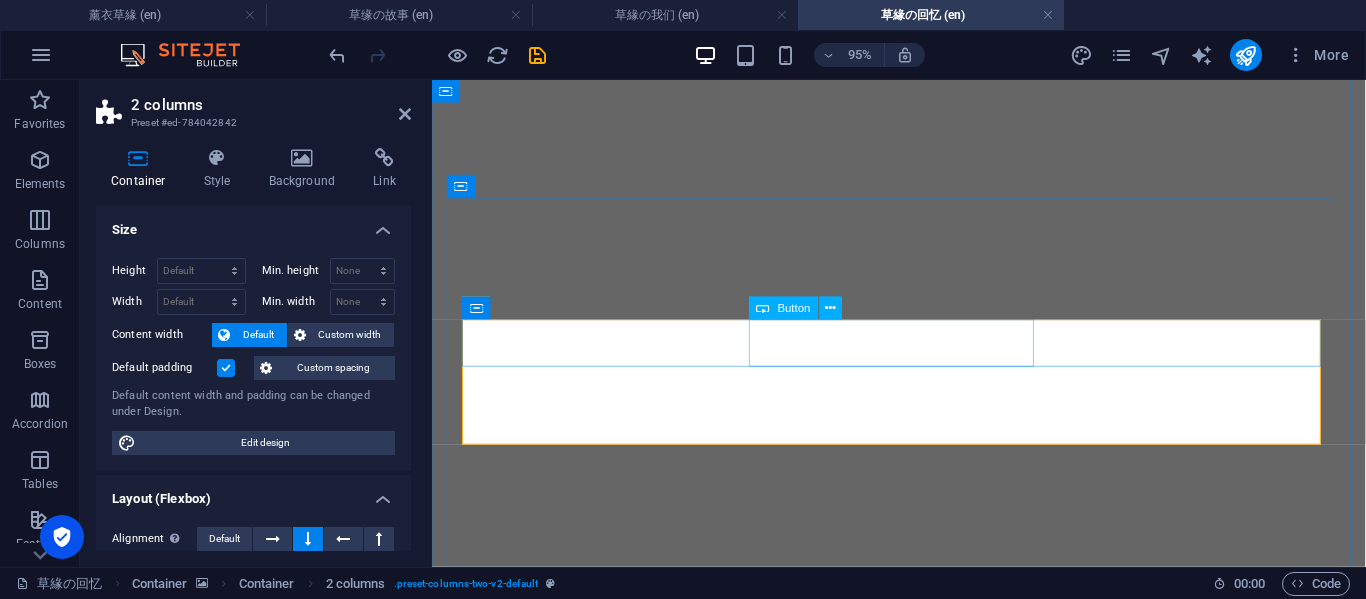 click on "草缘の我们" at bounding box center [923, 16844] 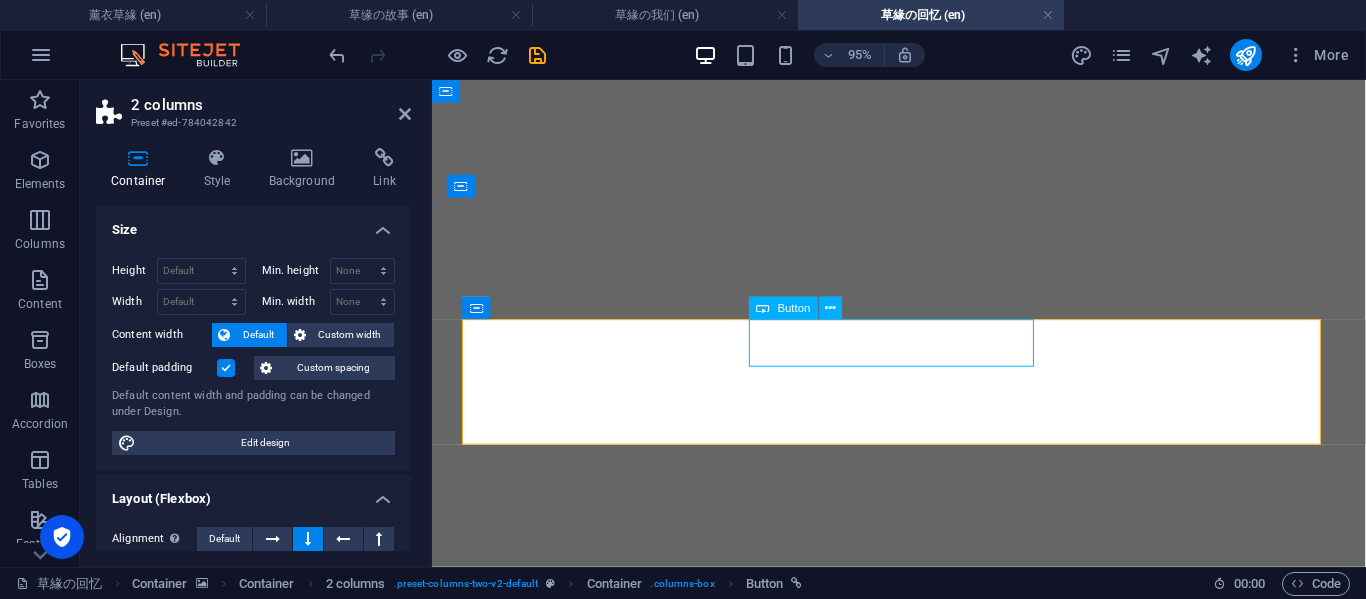 click on "草缘の我们" at bounding box center (923, 16844) 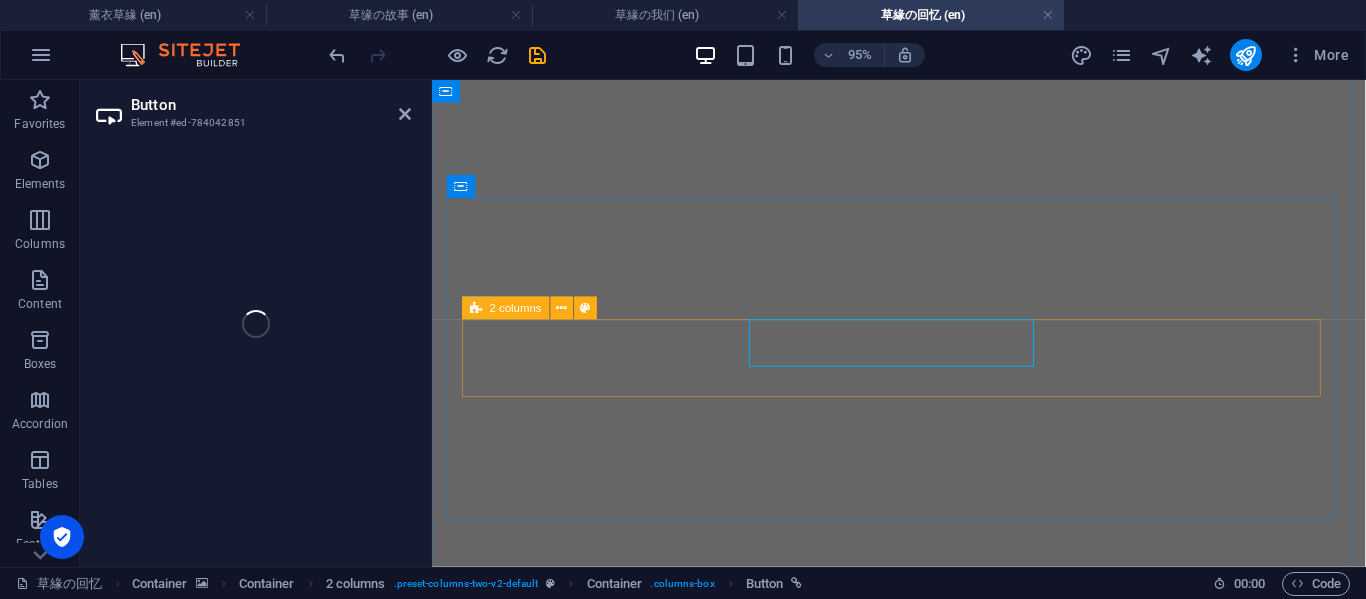 select on "px" 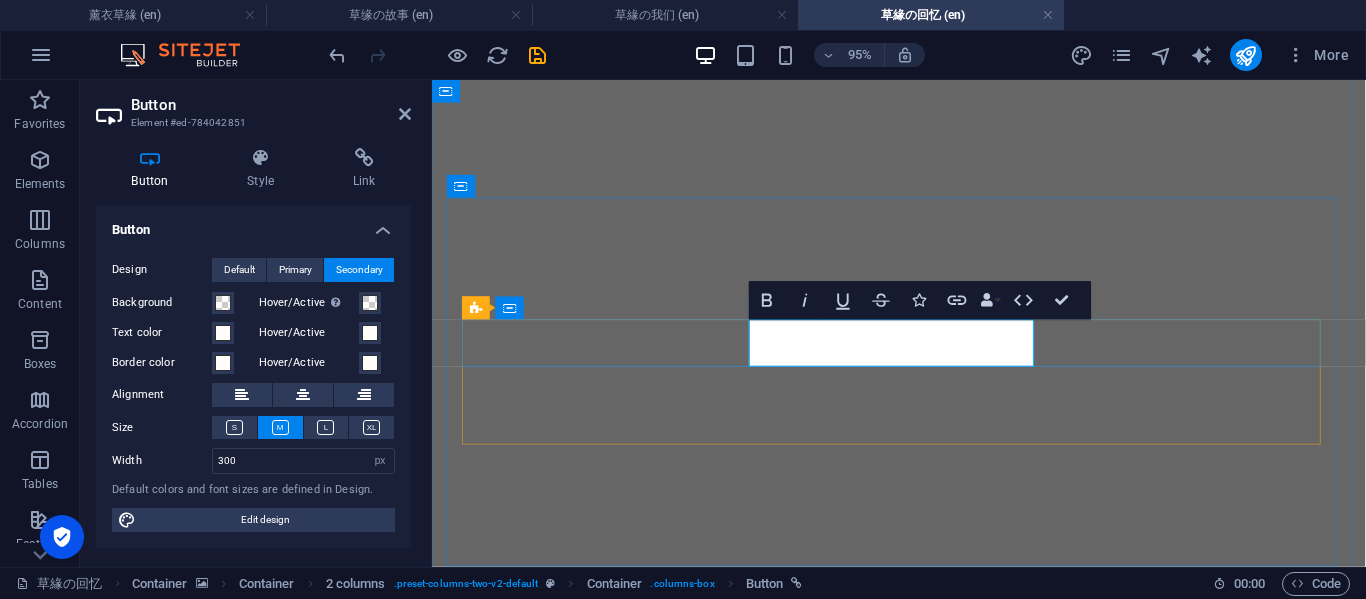 click on "草缘の我们" at bounding box center [485, 16843] 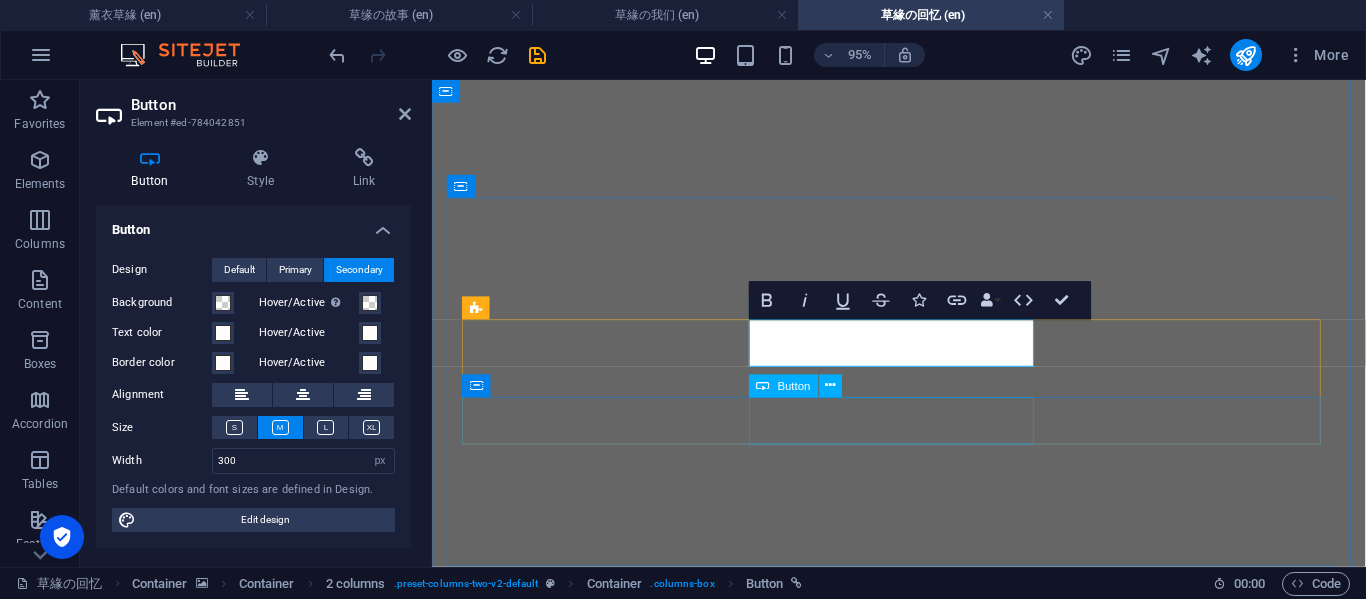click on "草缘の影视" at bounding box center [923, 16865] 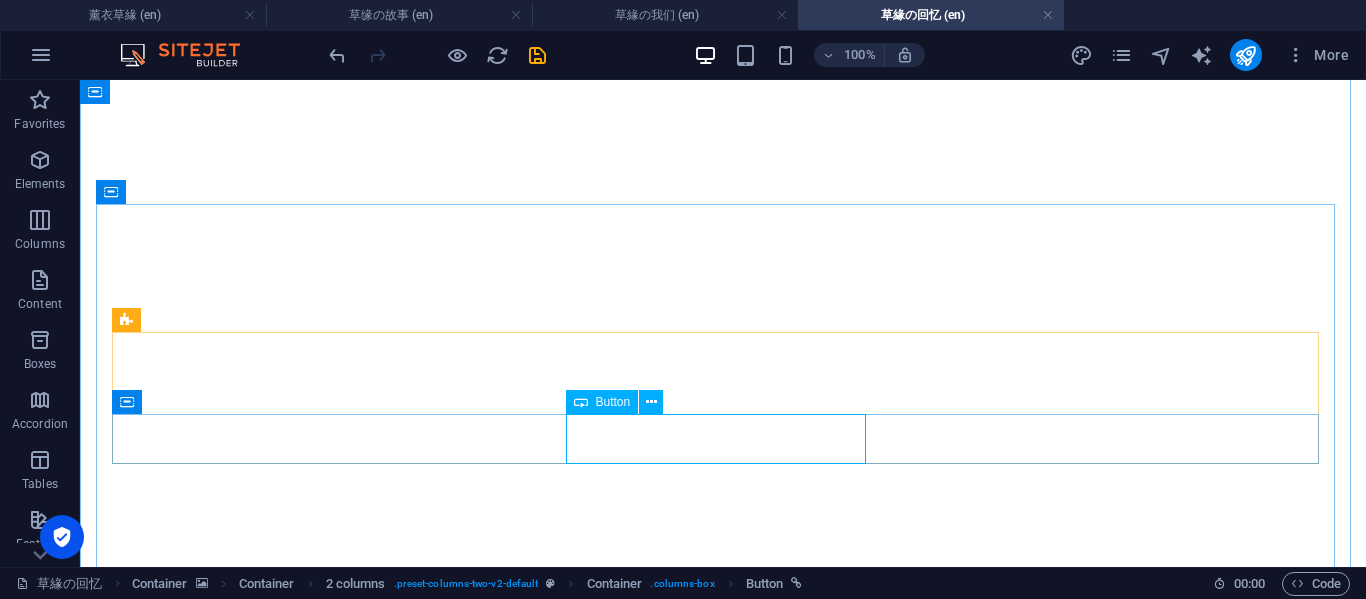 click on "草缘の影视" at bounding box center [723, 16865] 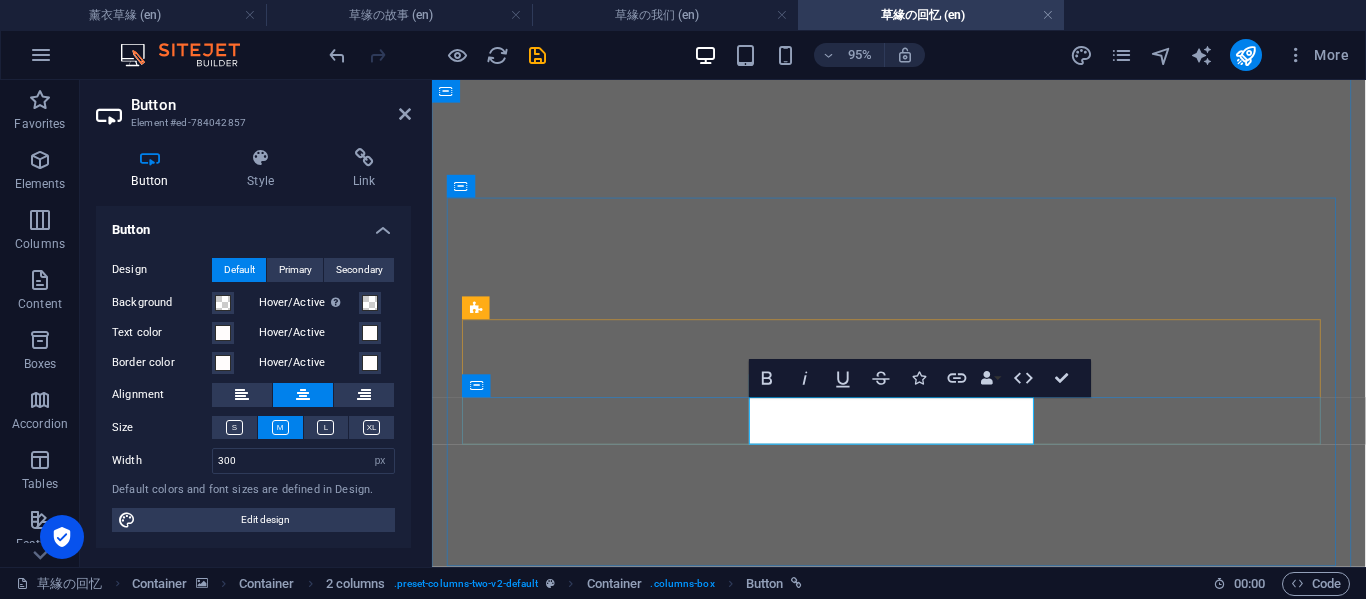 click on "草缘の影视" at bounding box center (924, 16864) 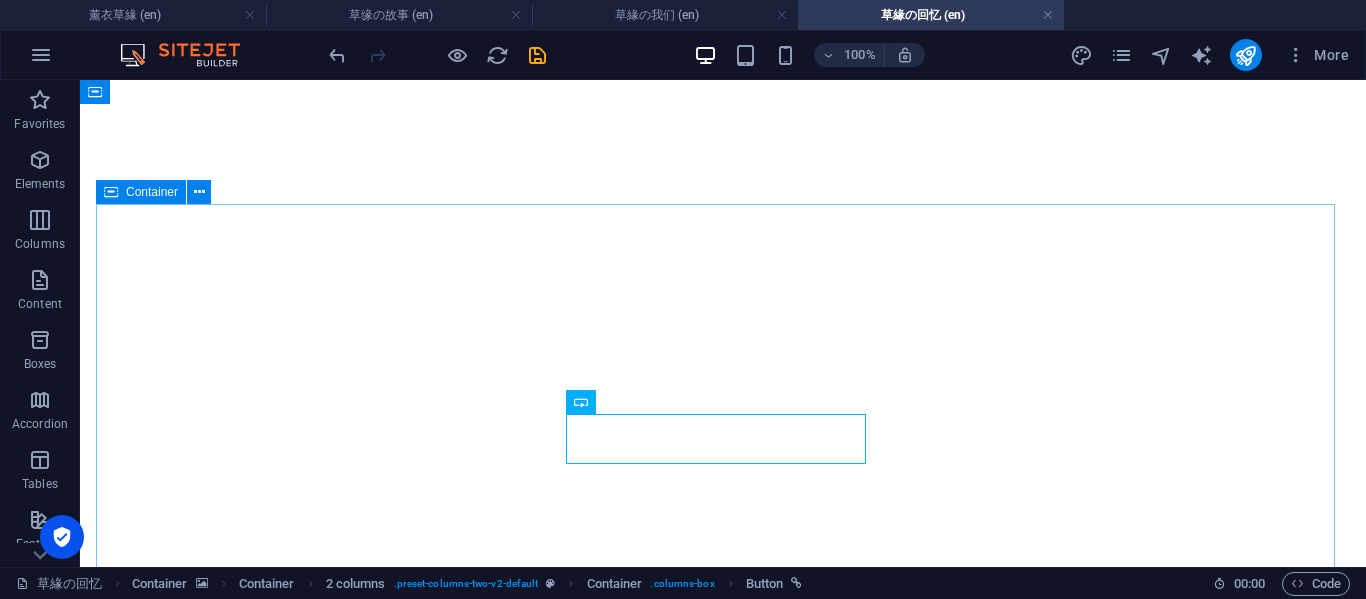 click on "< 草缘の我们 草缘の影视 >" at bounding box center [723, 16855] 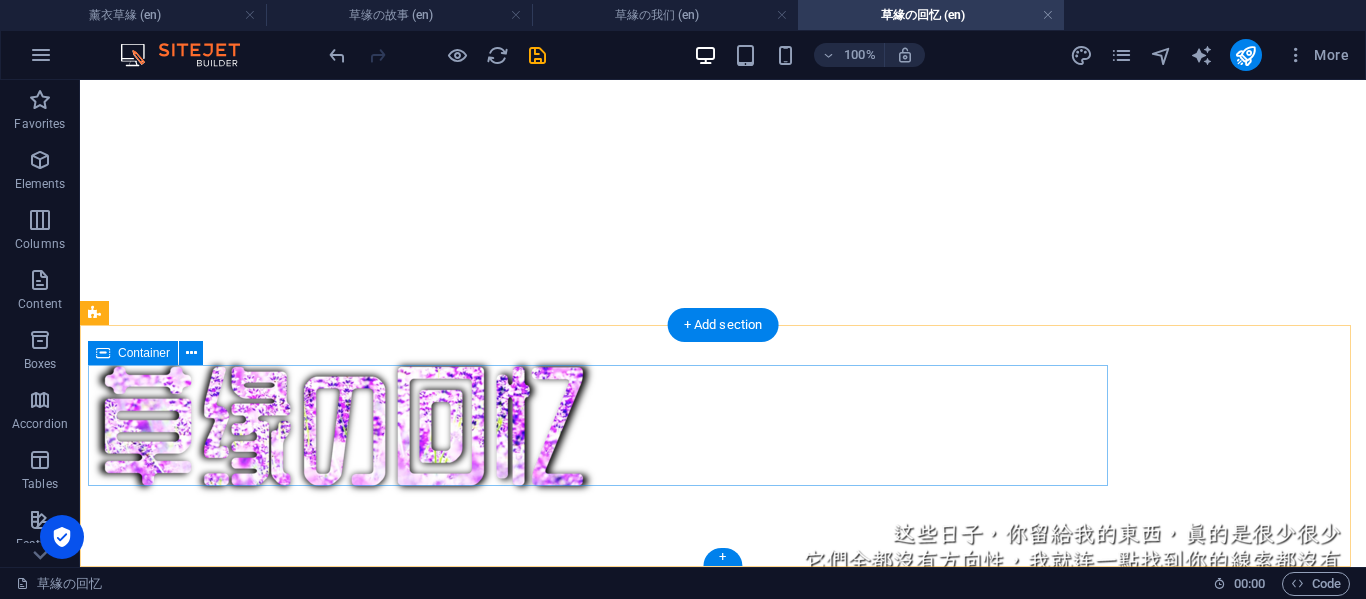 scroll, scrollTop: 7065, scrollLeft: 0, axis: vertical 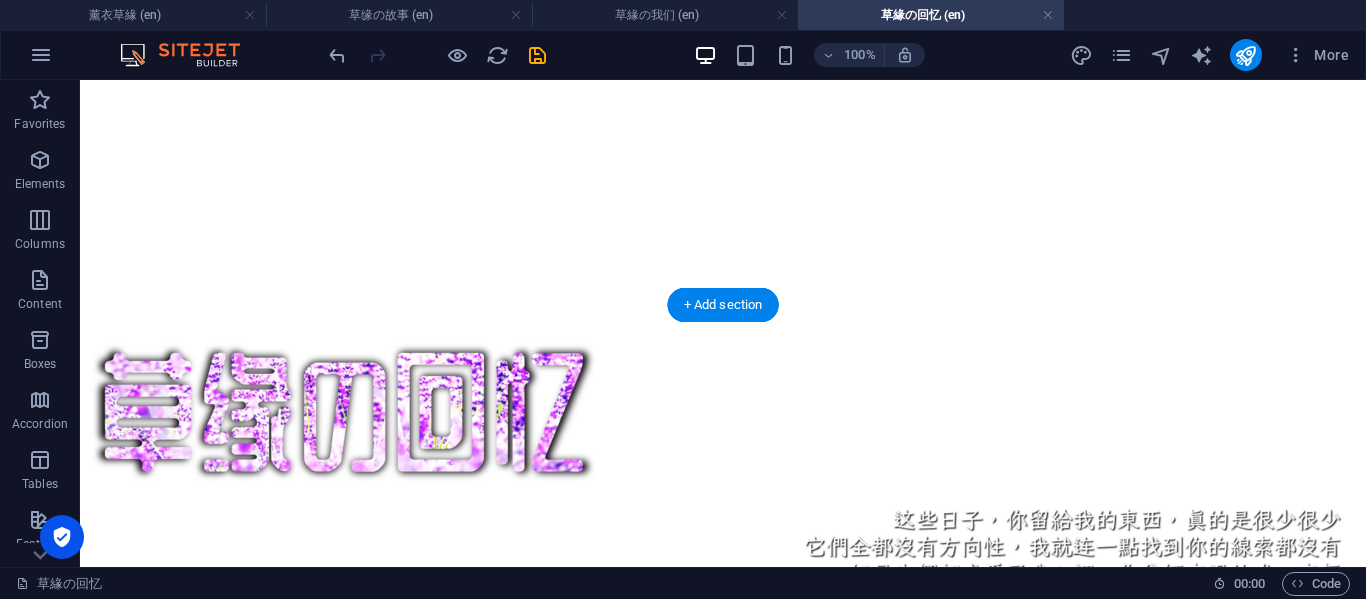 click at bounding box center (723, -6959) 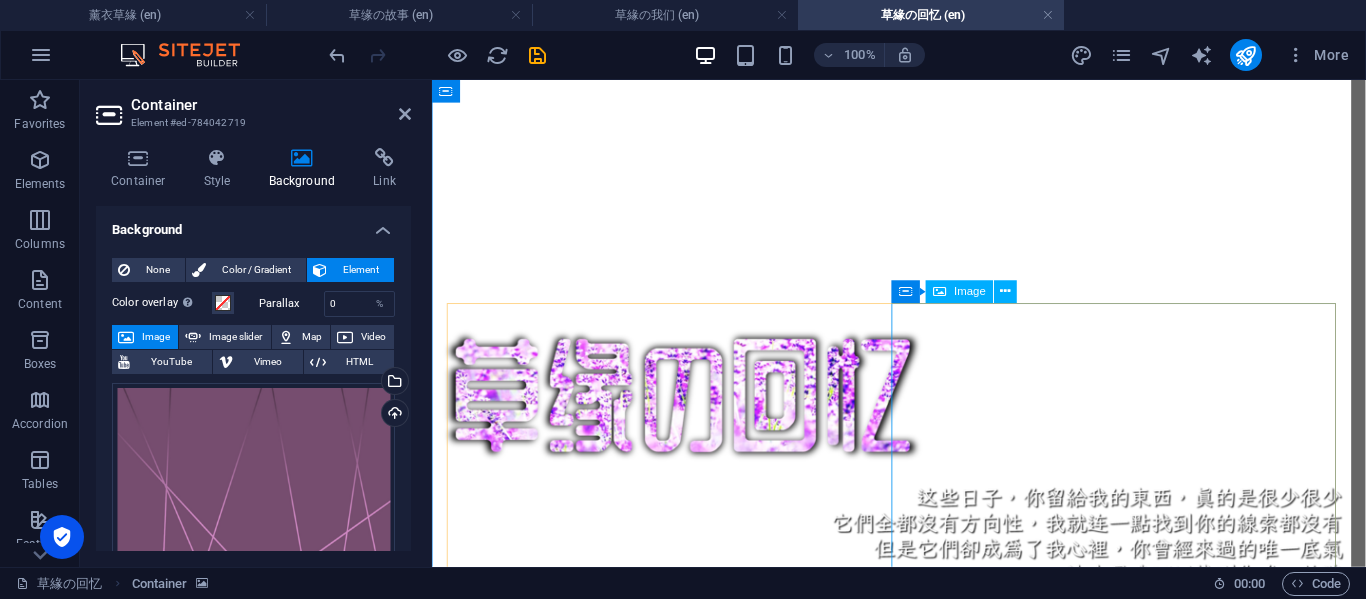 scroll, scrollTop: 3389, scrollLeft: 0, axis: vertical 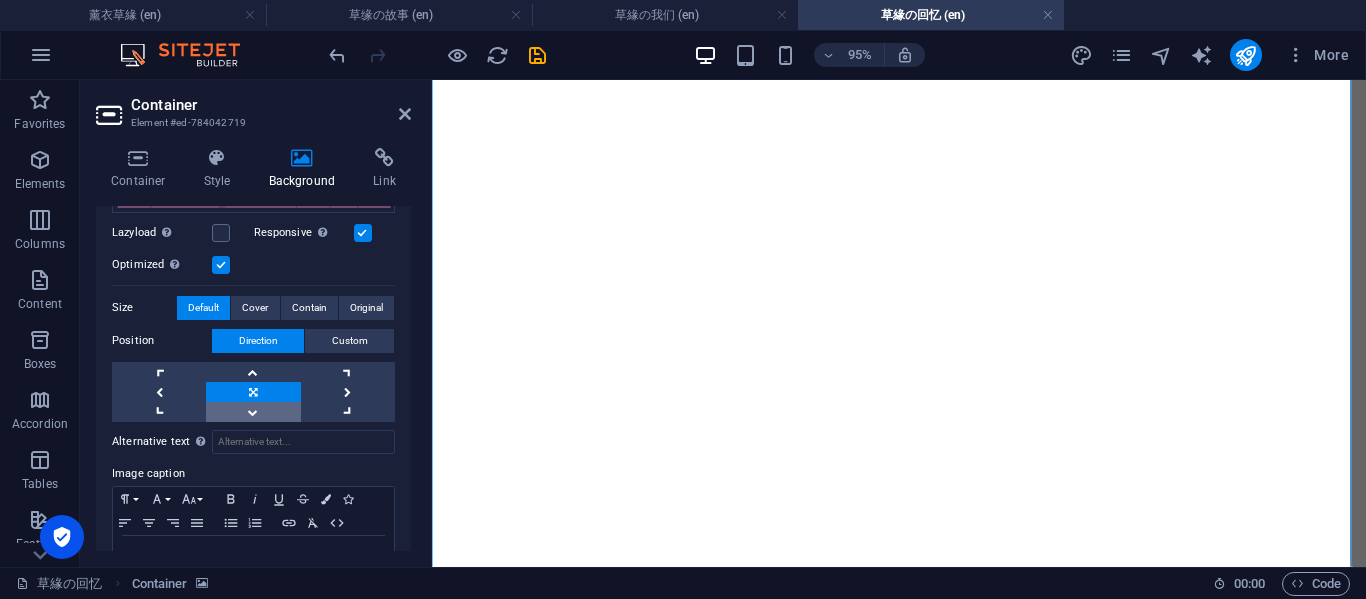 click at bounding box center (253, 412) 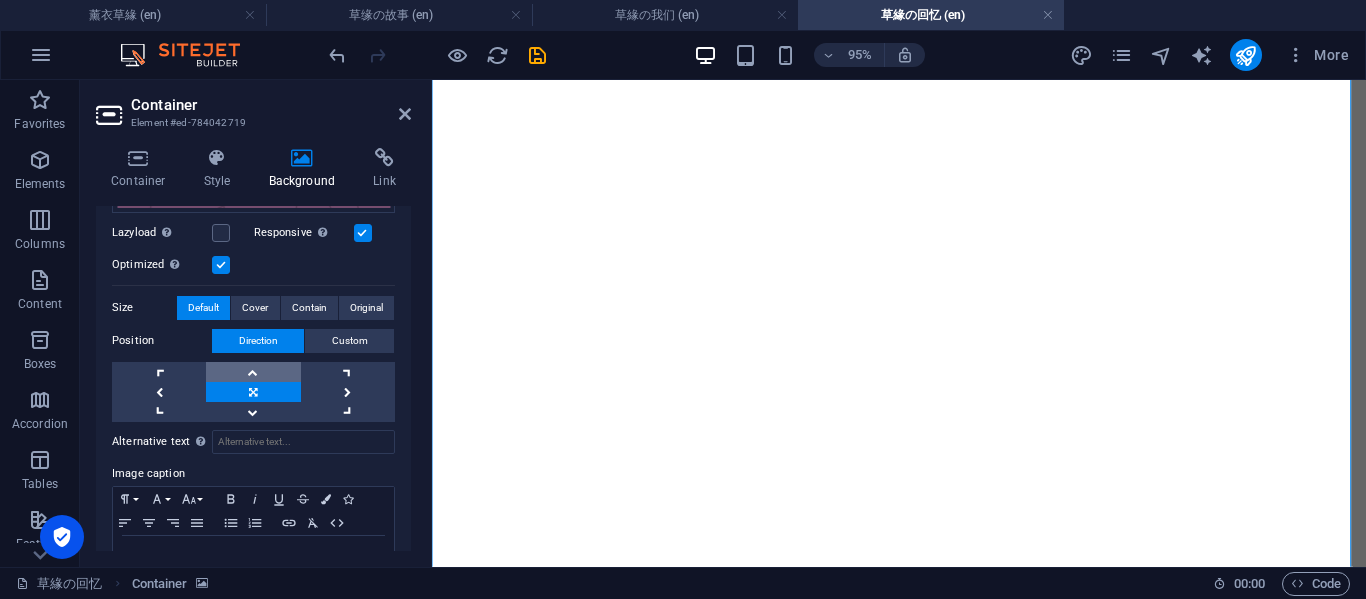 click at bounding box center [253, 372] 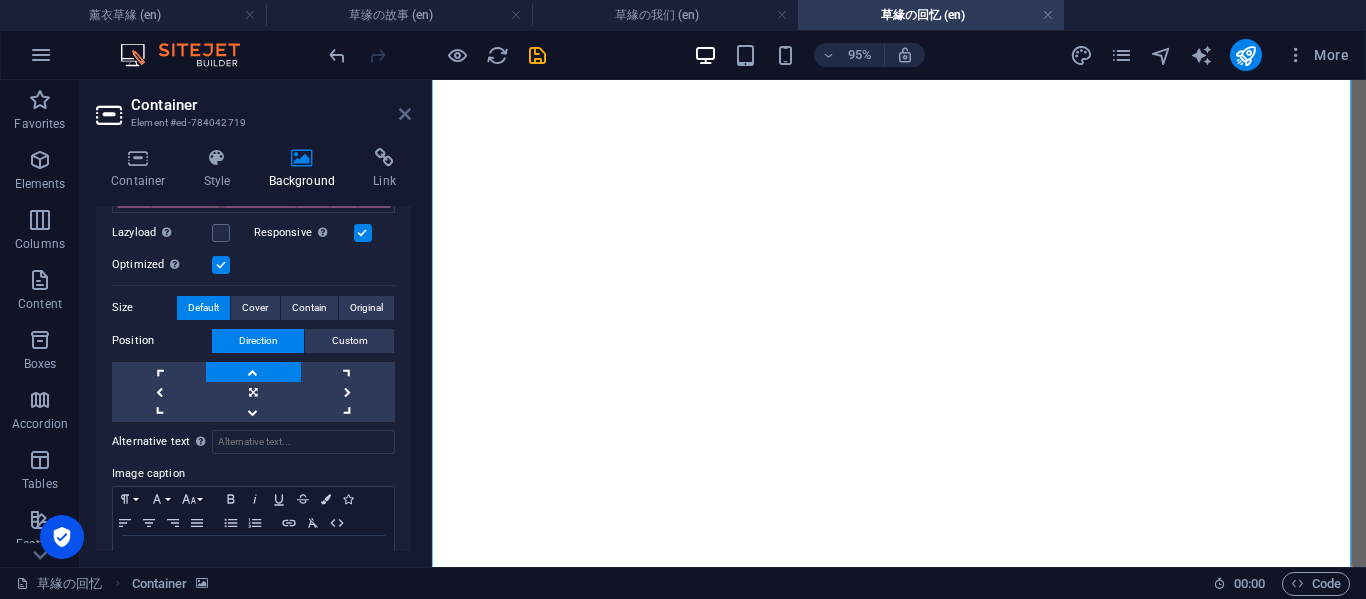 click at bounding box center (405, 114) 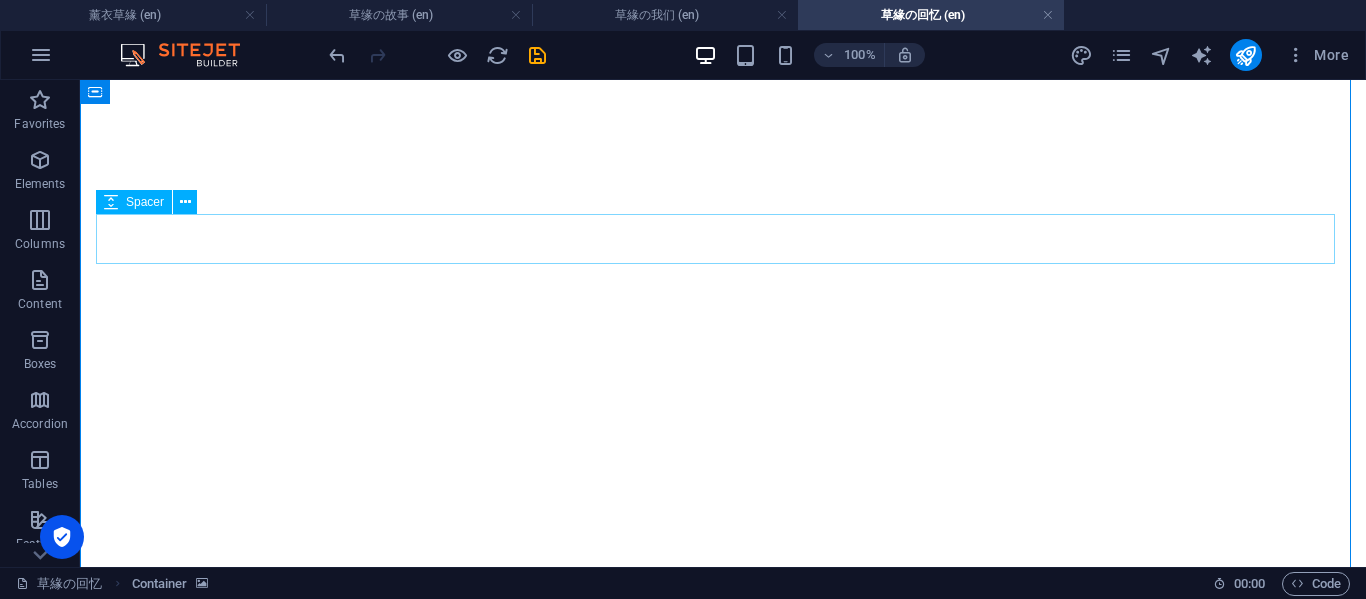 scroll, scrollTop: 0, scrollLeft: 0, axis: both 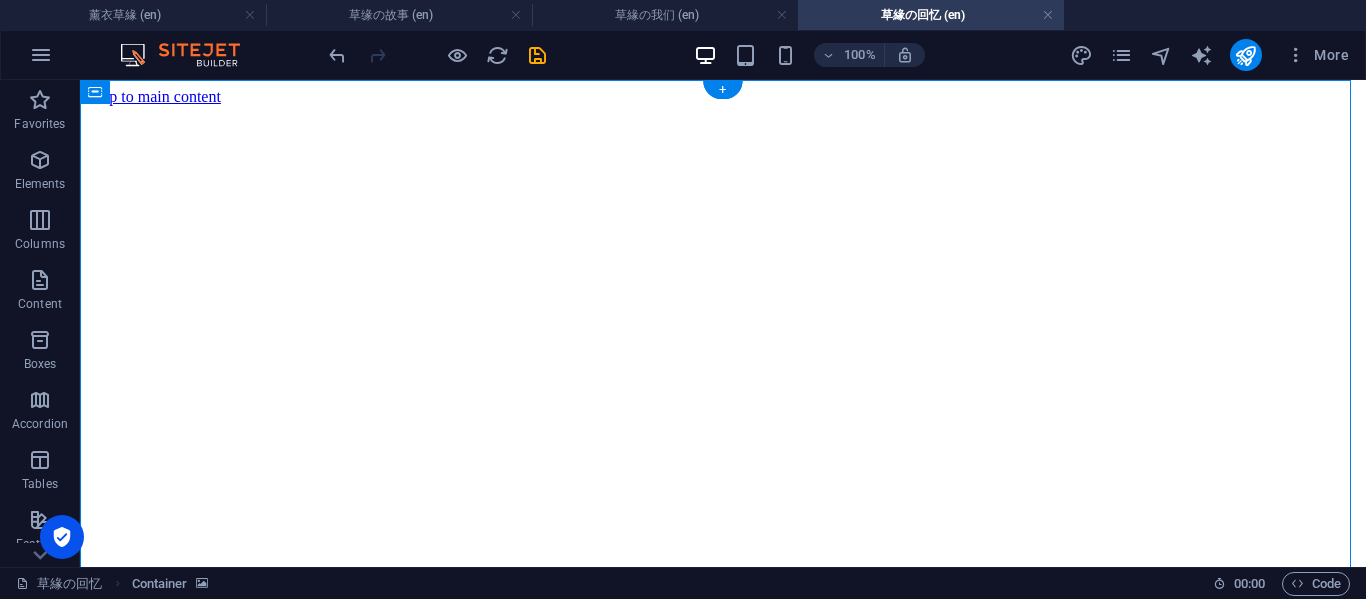 click at bounding box center (723, 106) 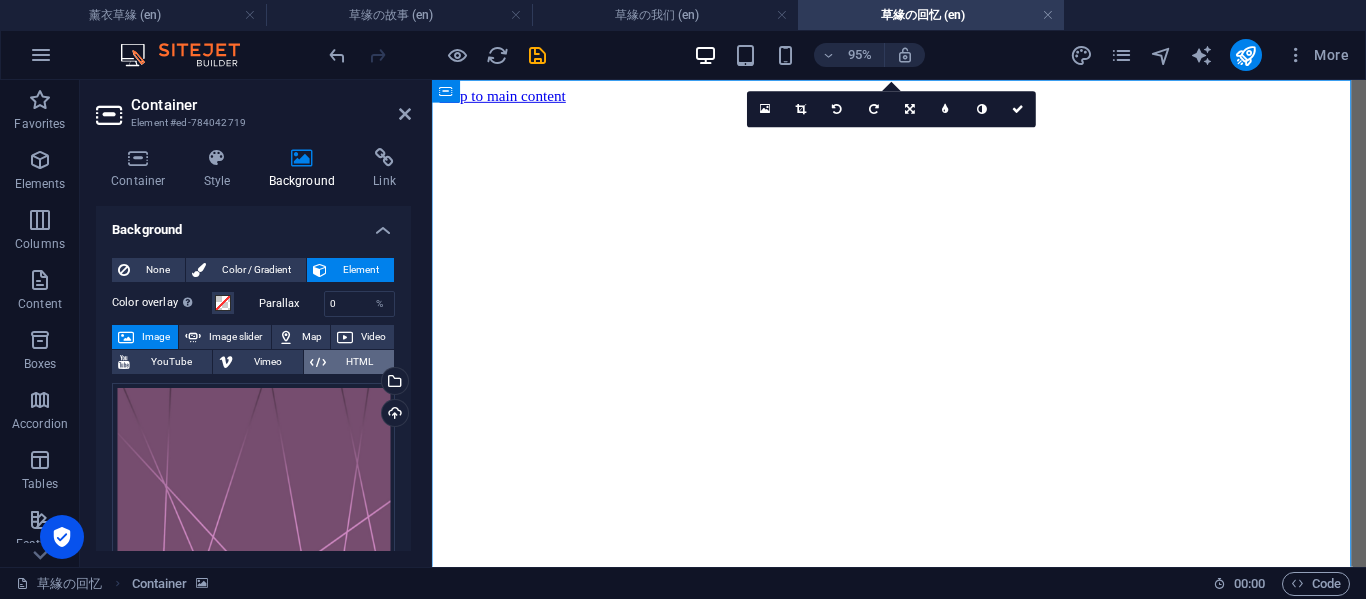 scroll, scrollTop: 723, scrollLeft: 0, axis: vertical 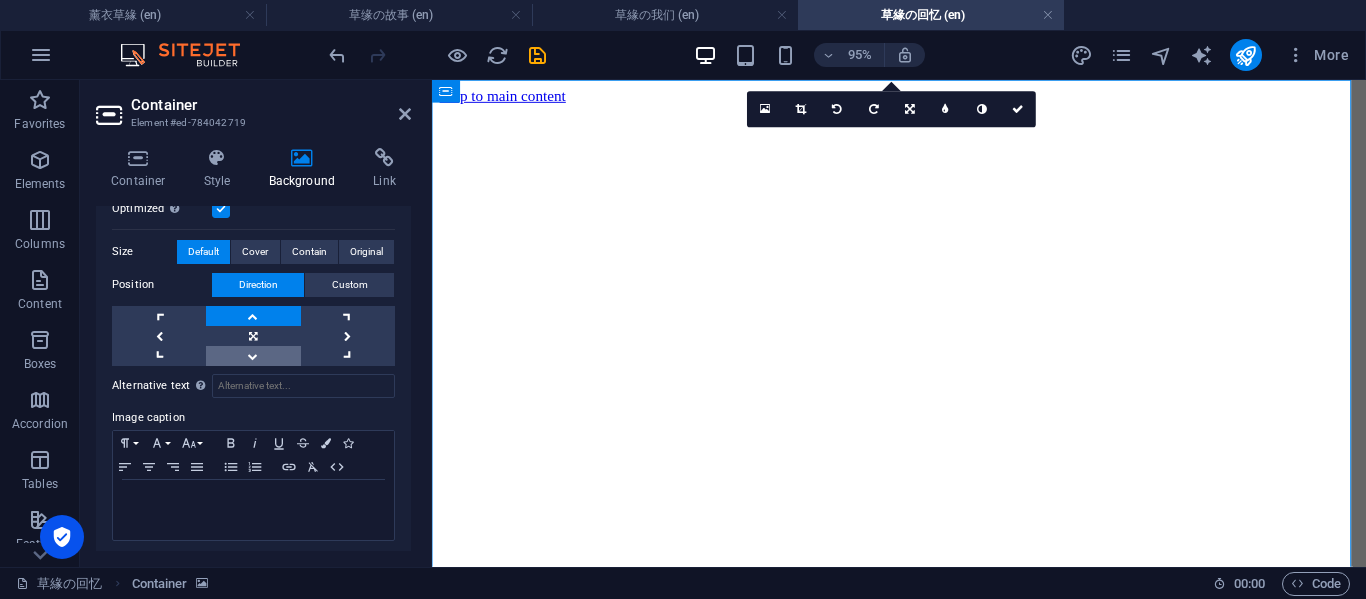 click at bounding box center [253, 356] 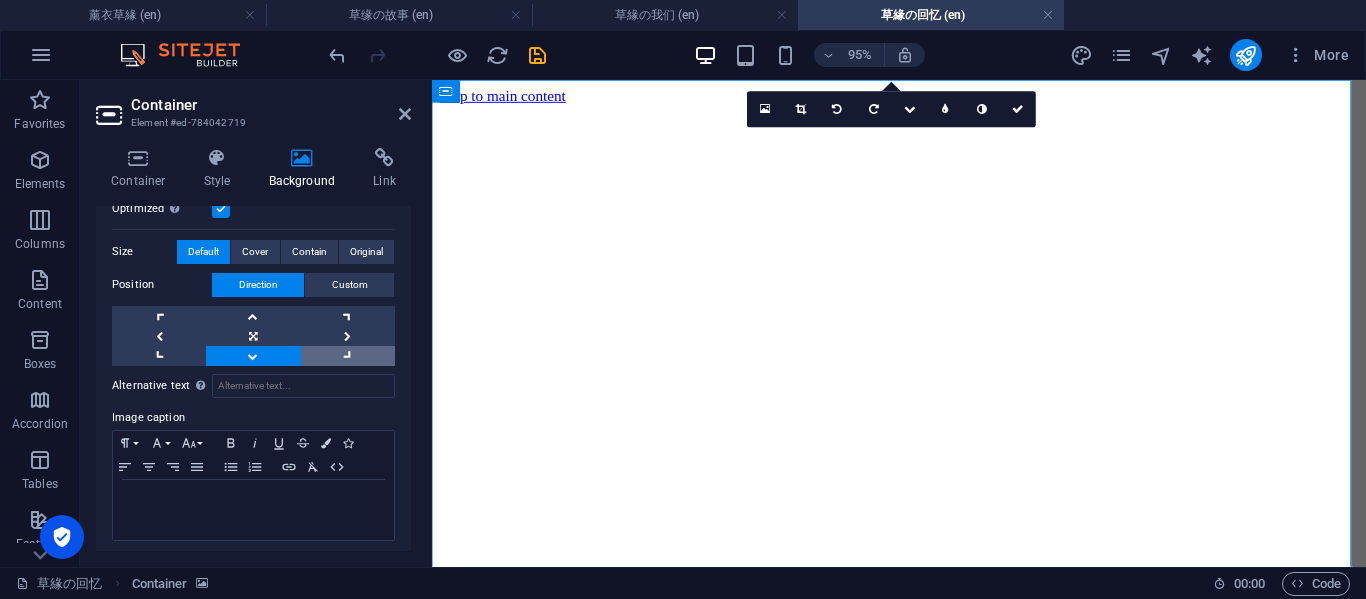 click at bounding box center [348, 356] 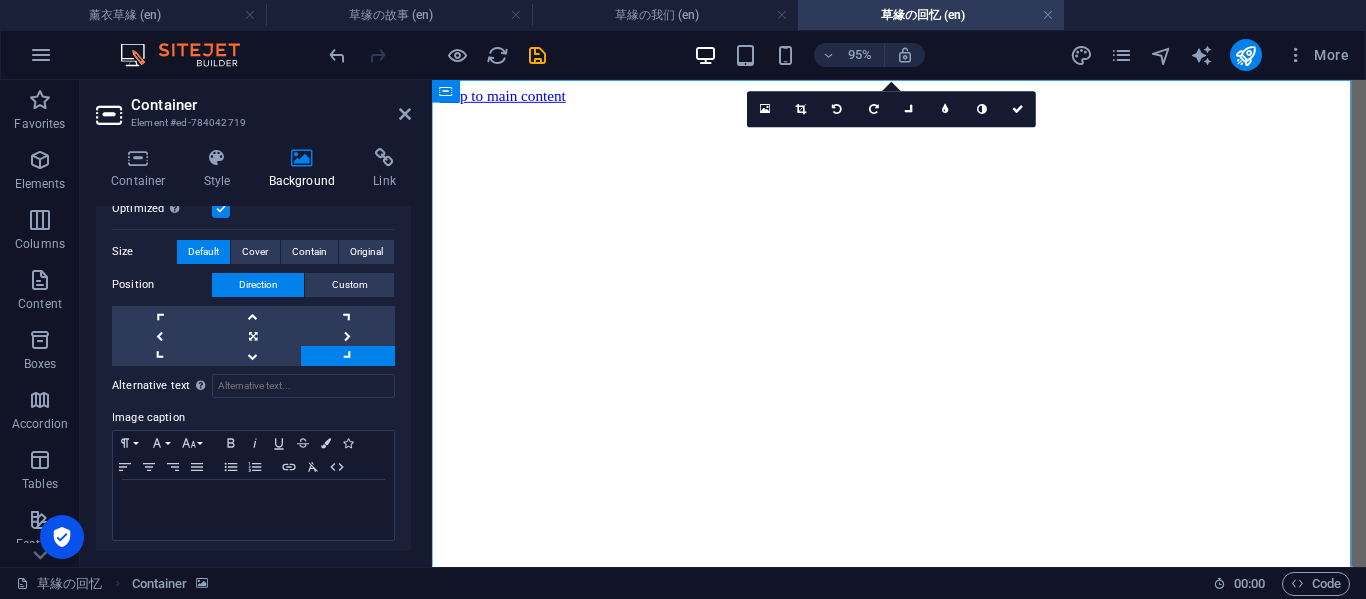 click on "Container Element #ed-784042719" at bounding box center [253, 106] 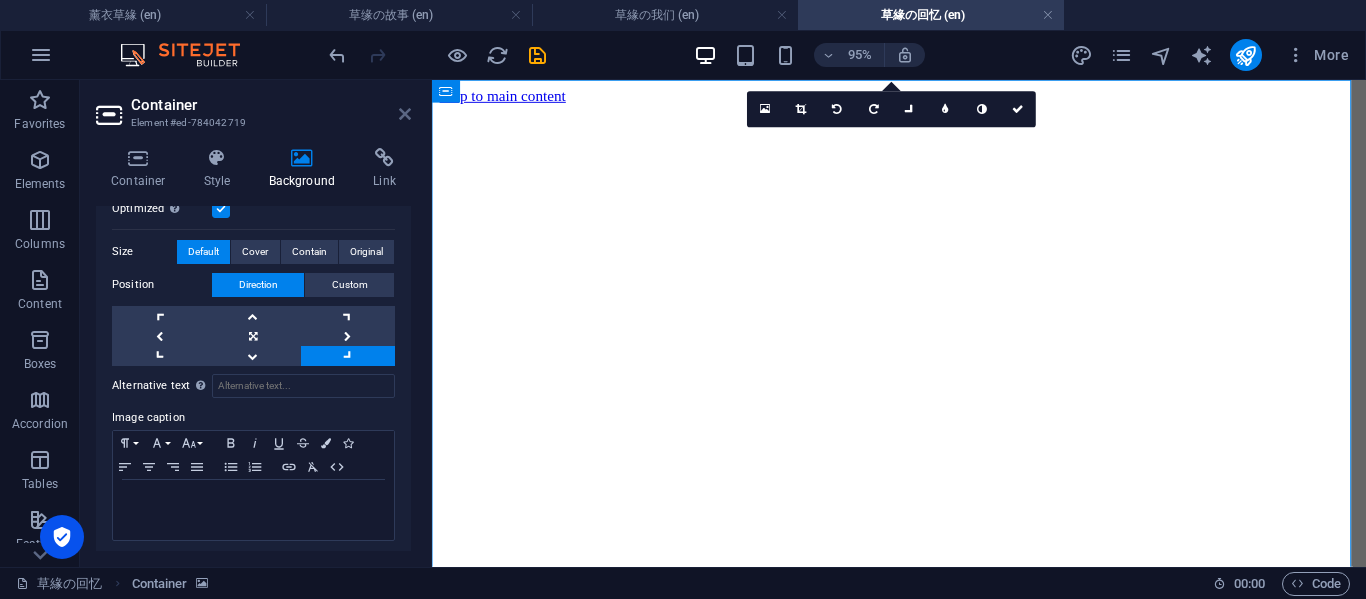 click at bounding box center [405, 114] 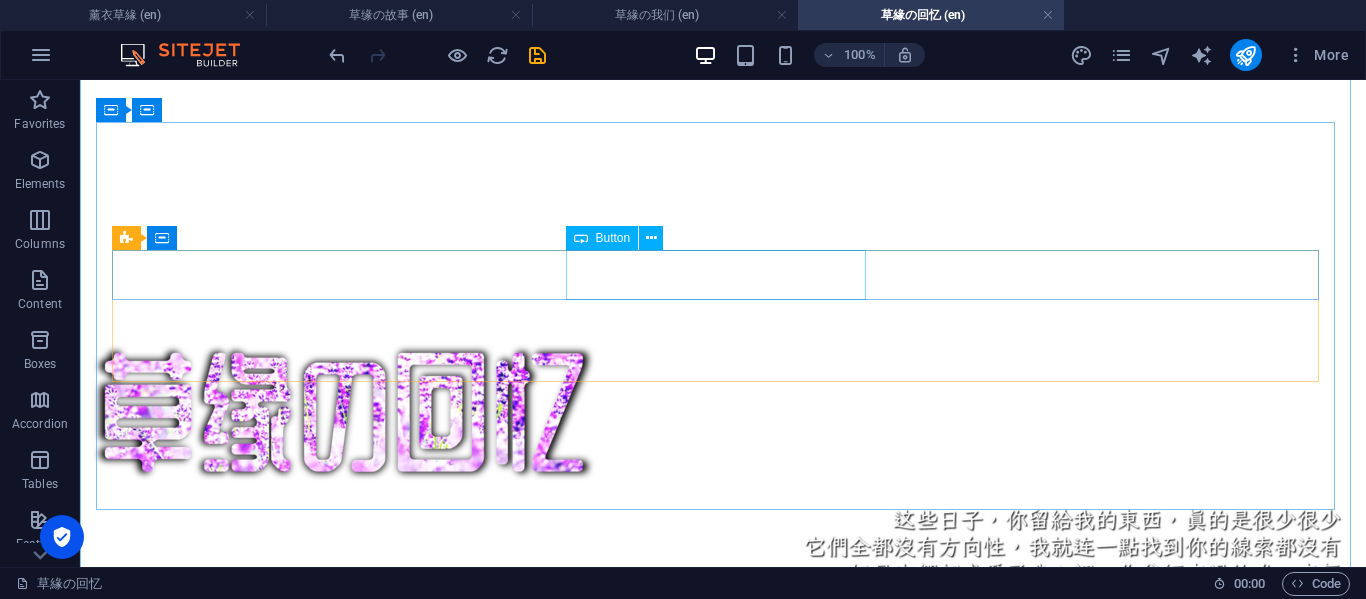 scroll, scrollTop: 6732, scrollLeft: 0, axis: vertical 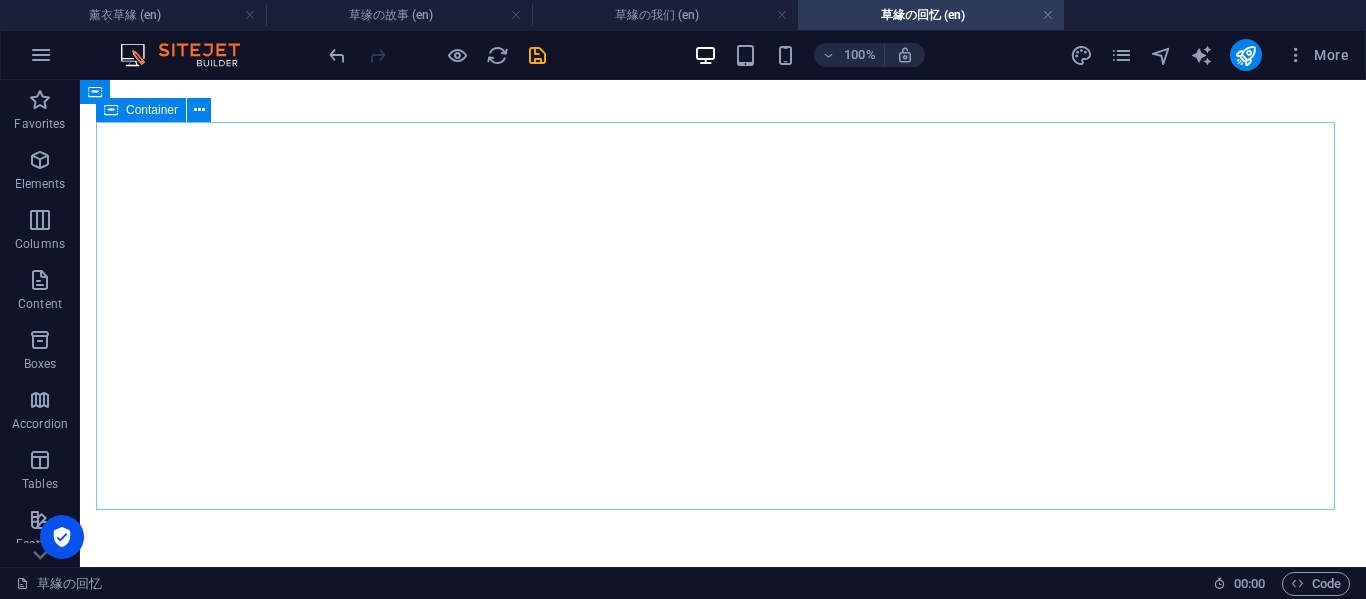 click on "< 草缘の我们 草缘の影视 >" at bounding box center [723, 16773] 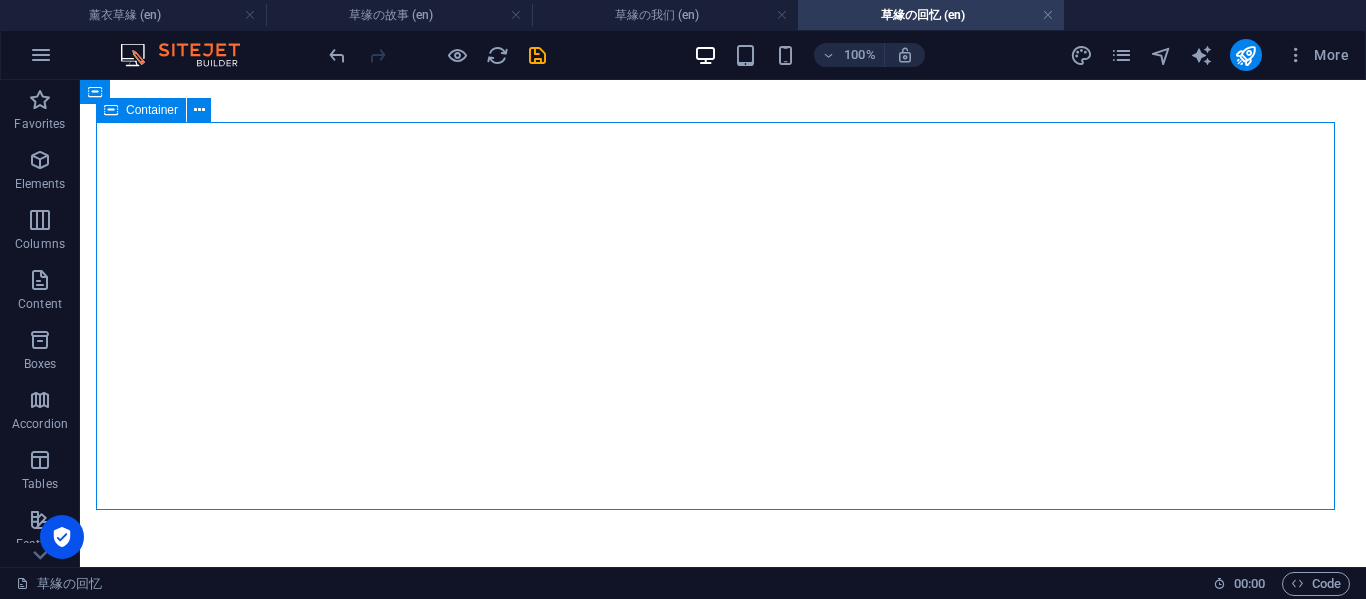 click on "< 草缘の我们 草缘の影视 >" at bounding box center [723, 16773] 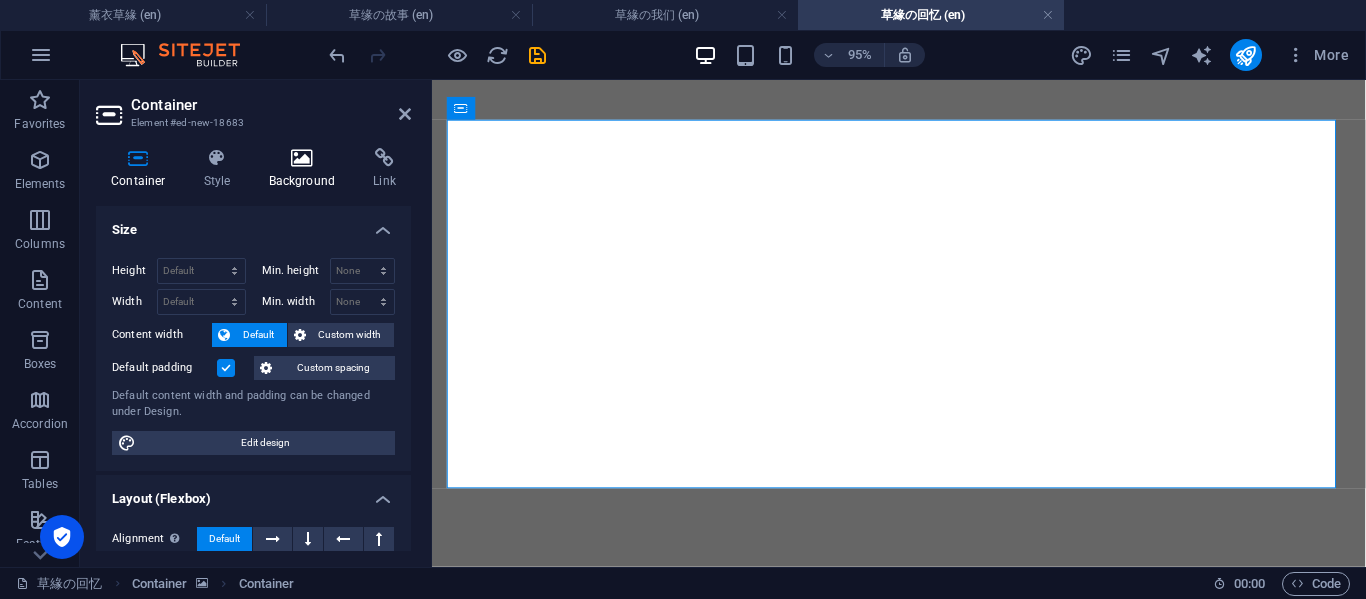 click at bounding box center (302, 158) 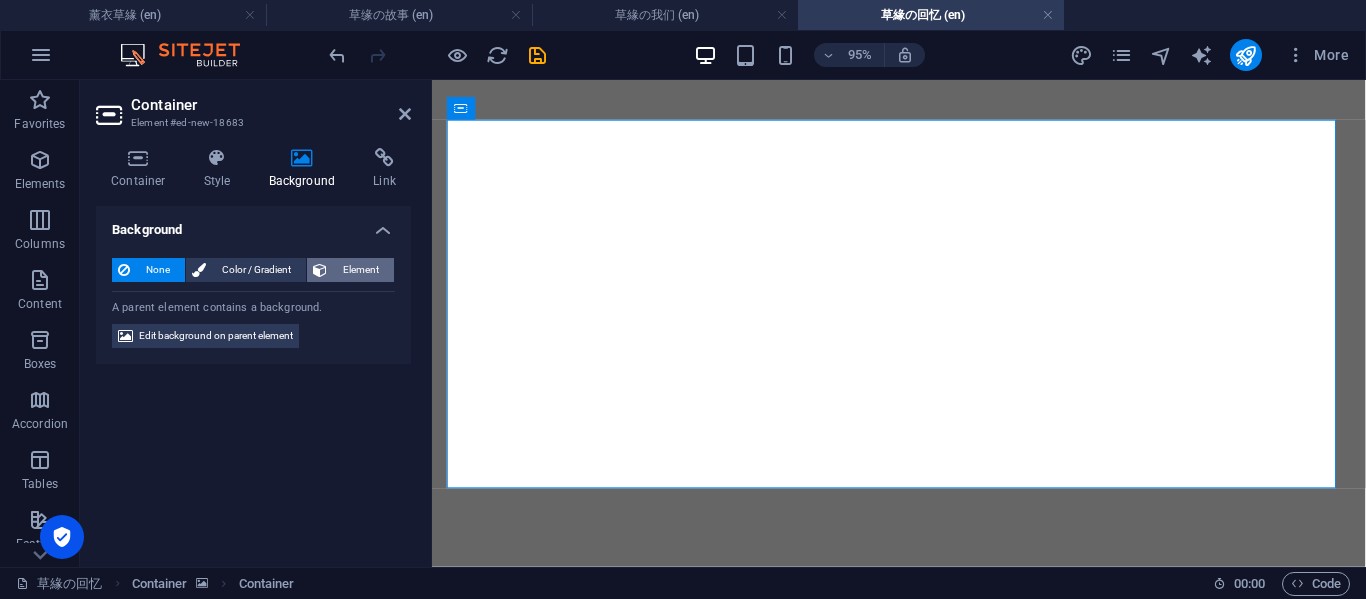 click on "Element" at bounding box center (360, 270) 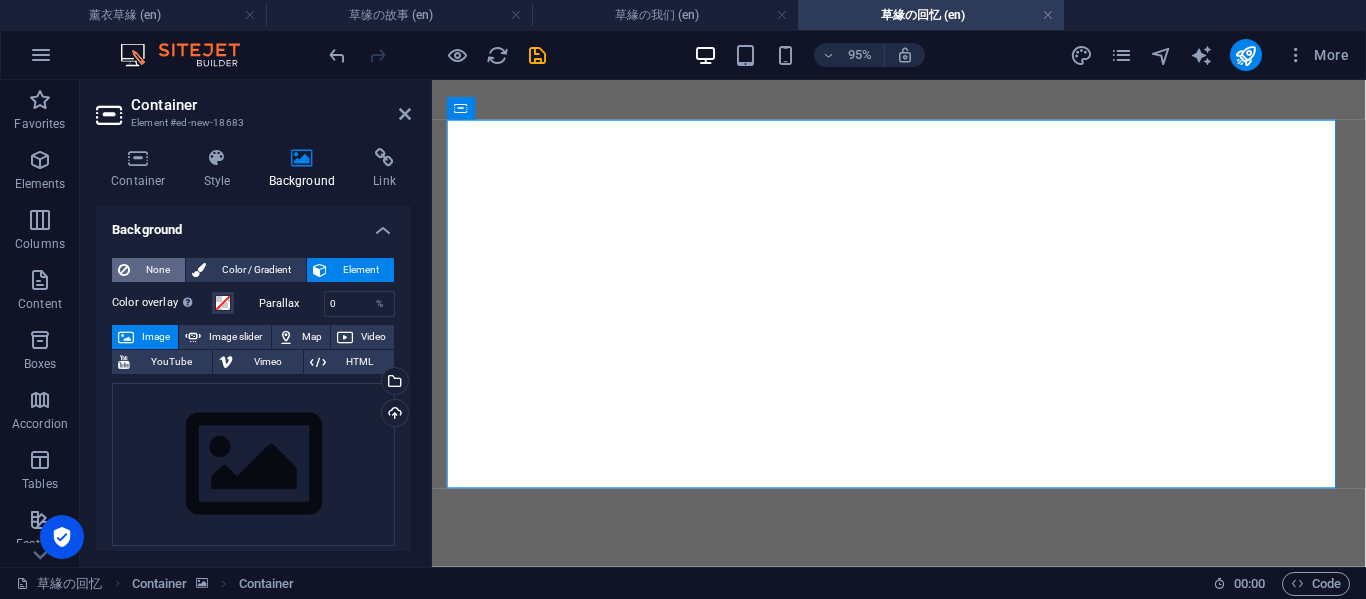 click at bounding box center [124, 270] 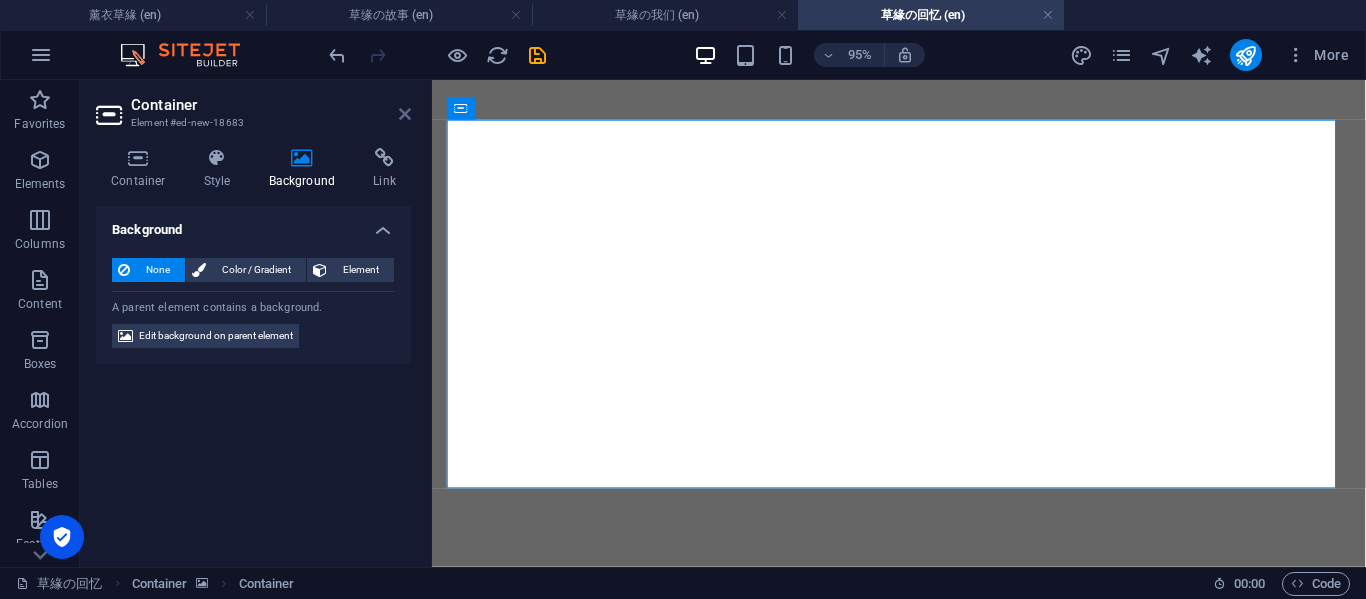 click at bounding box center [405, 114] 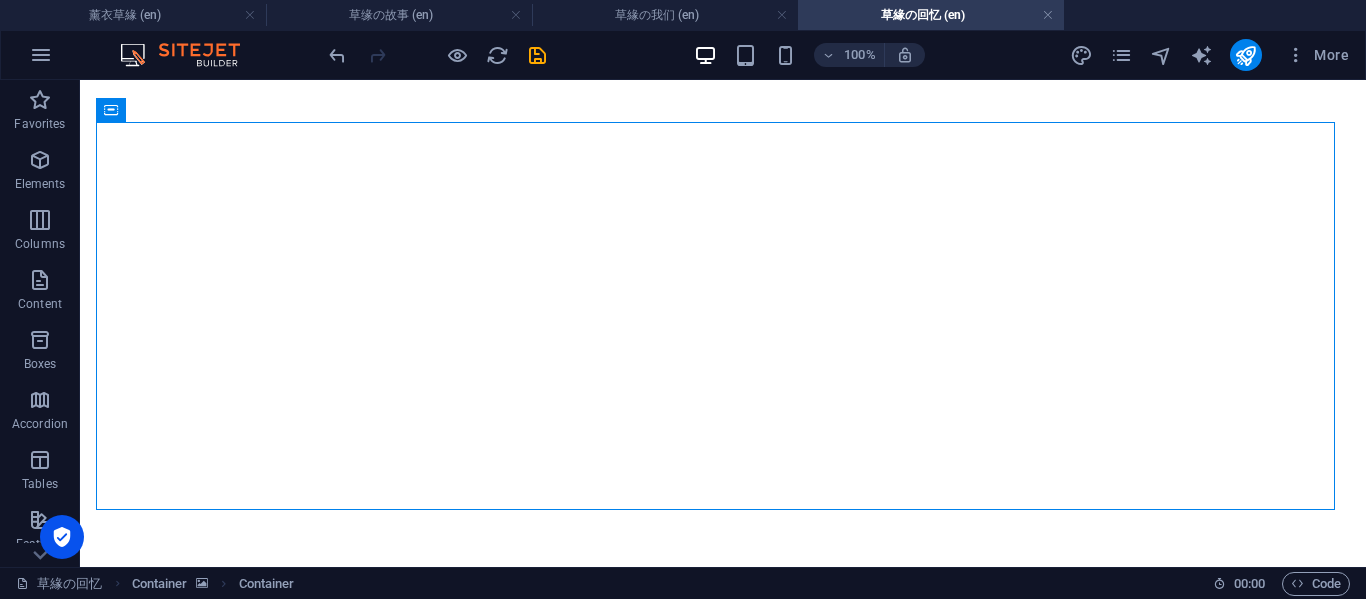 click at bounding box center [723, -6626] 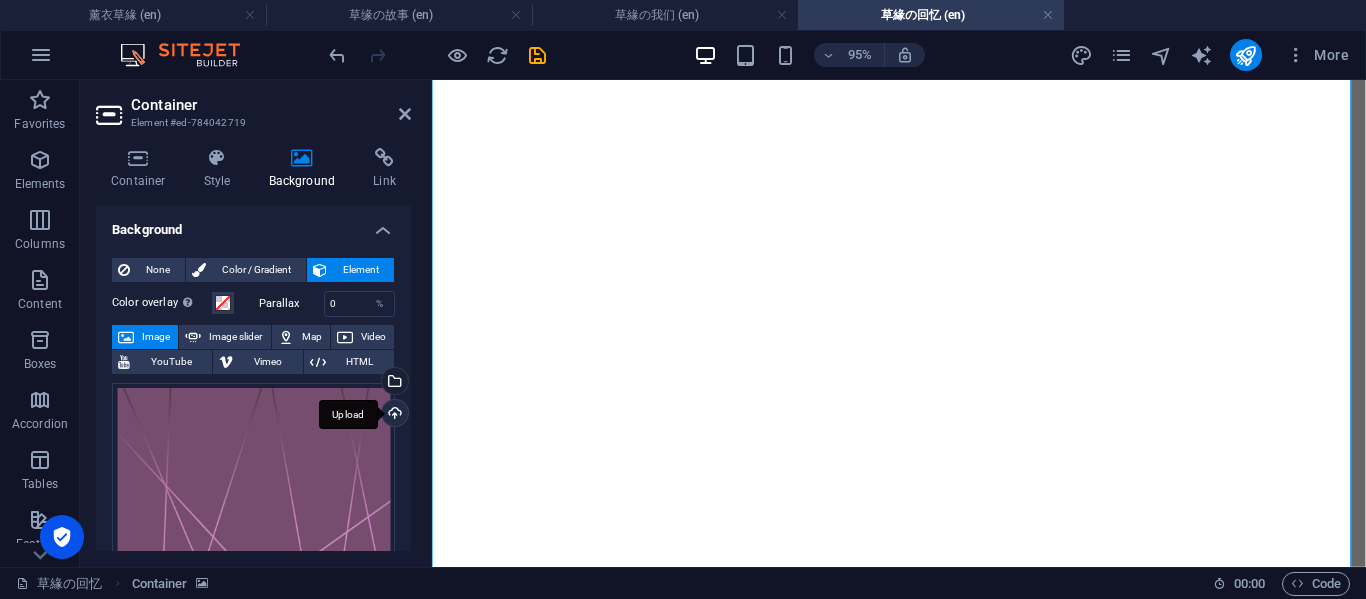 click on "Upload" at bounding box center (393, 415) 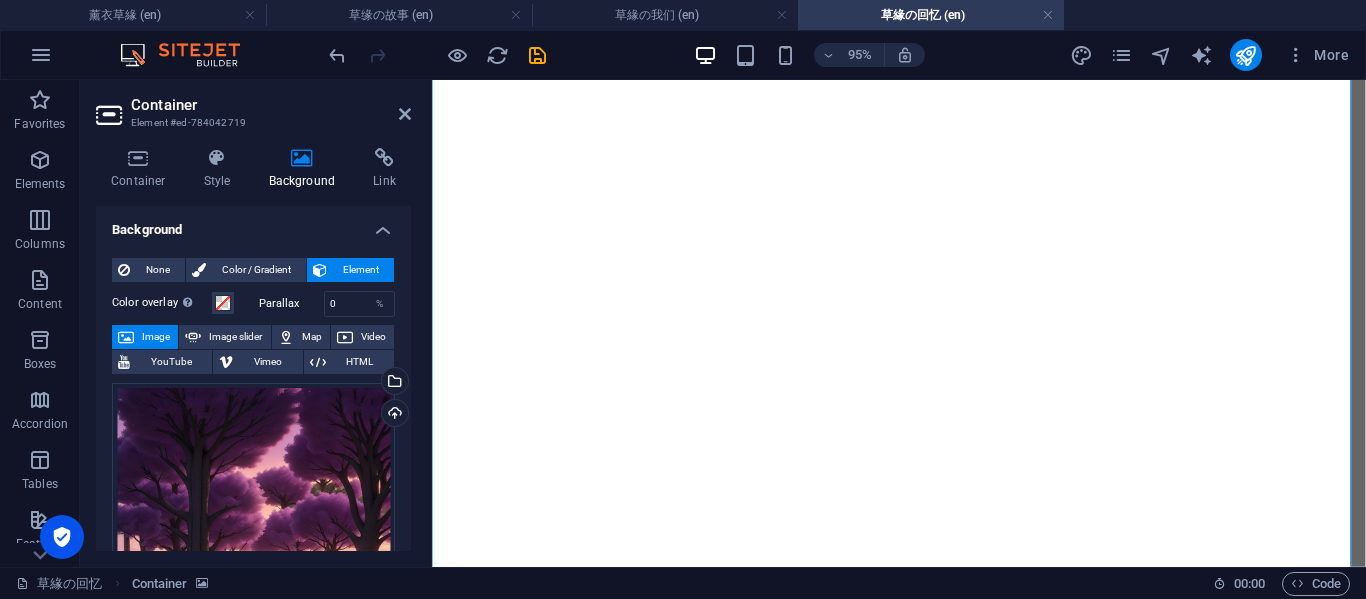 scroll, scrollTop: 0, scrollLeft: 0, axis: both 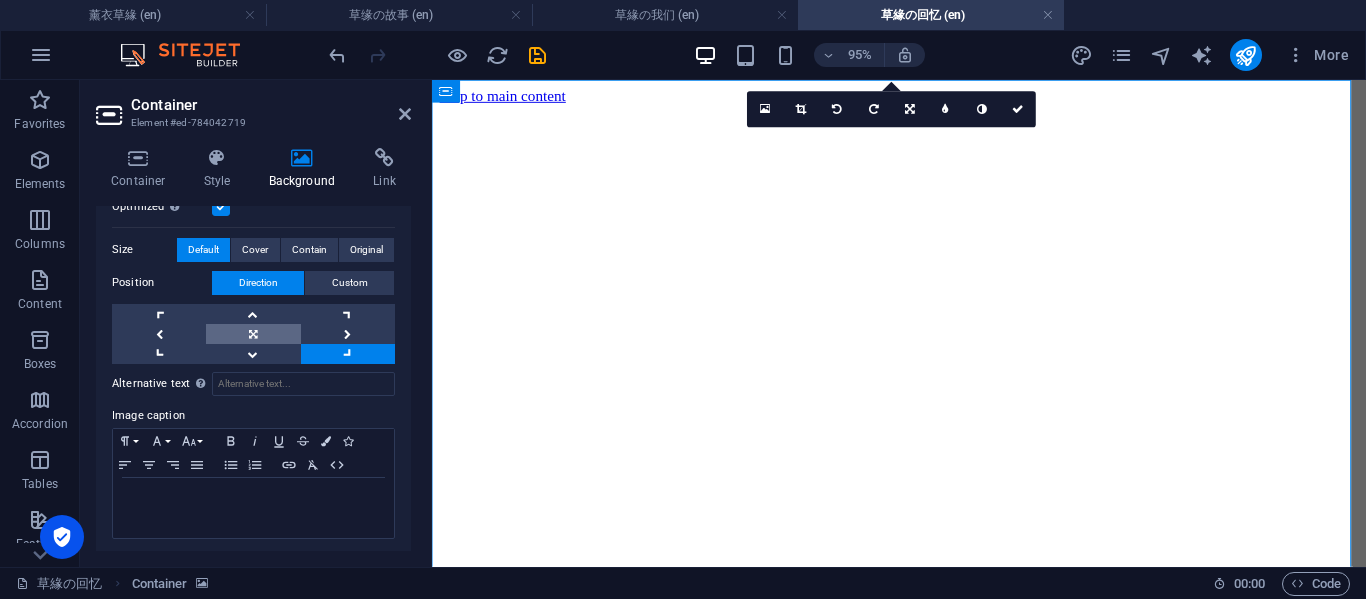 click at bounding box center (253, 334) 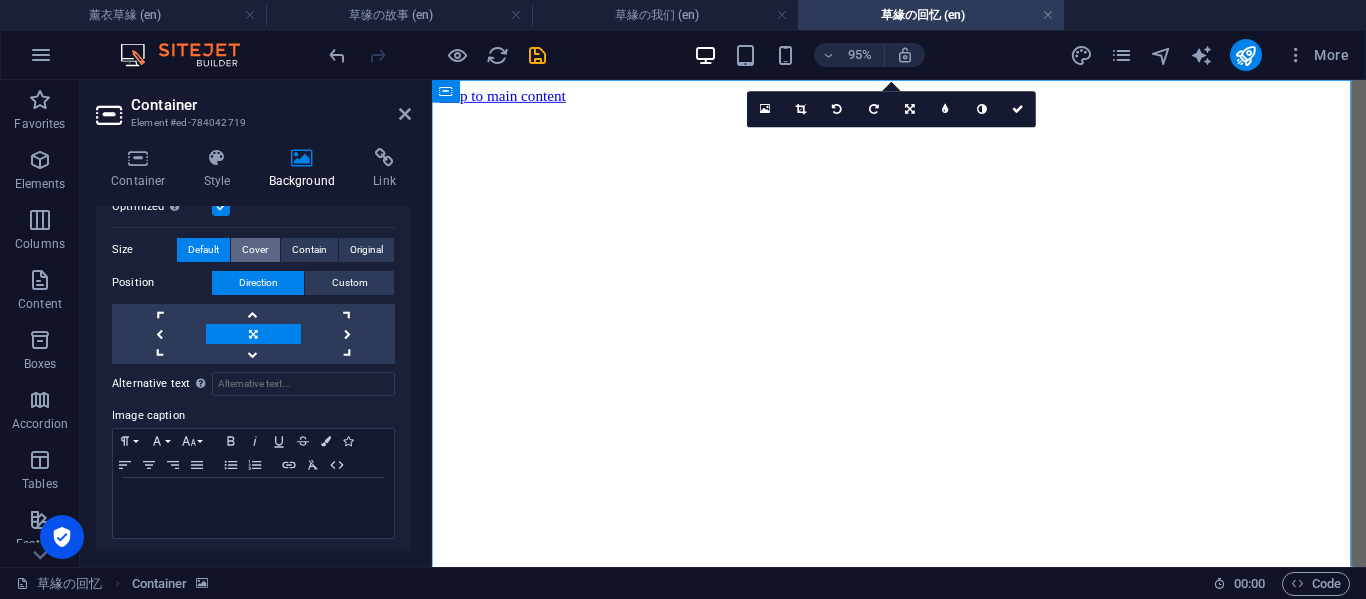 click on "Cover" at bounding box center (255, 250) 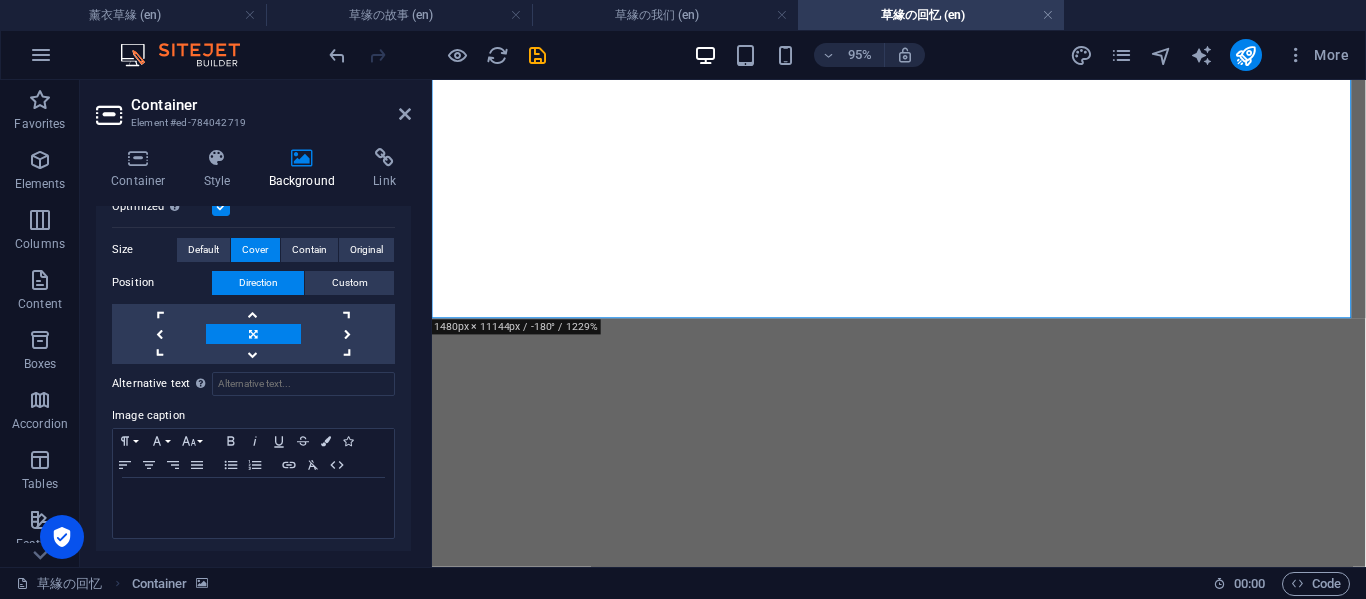 scroll, scrollTop: 7039, scrollLeft: 0, axis: vertical 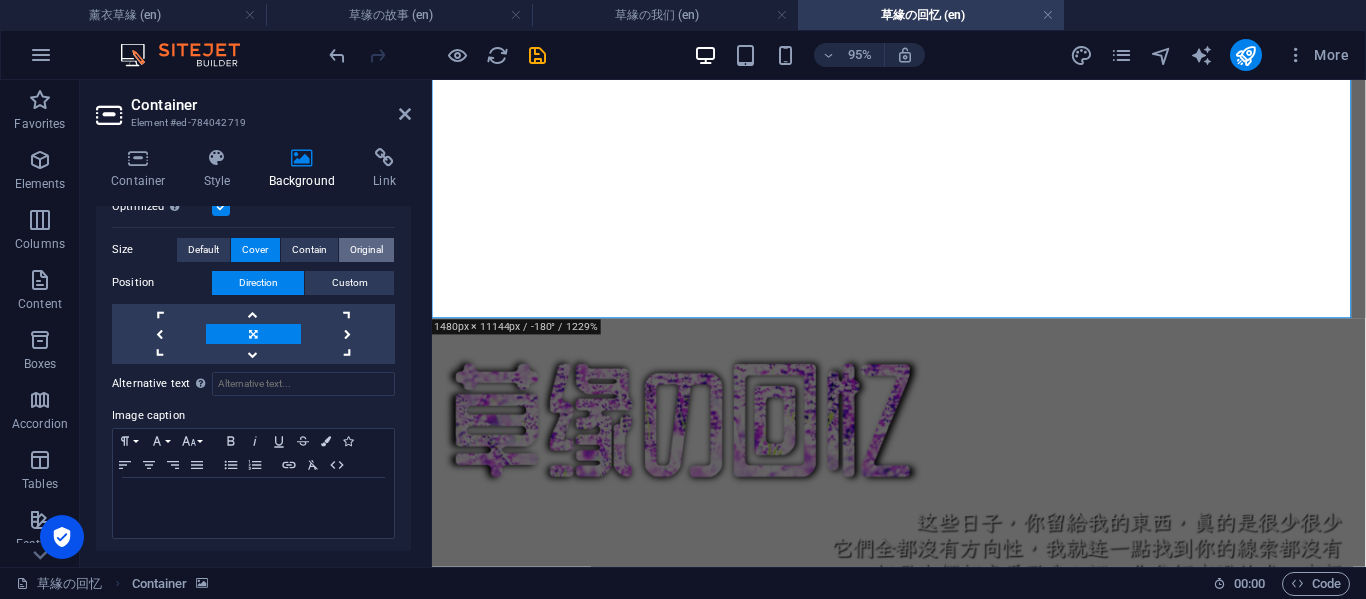 click on "Original" at bounding box center [366, 250] 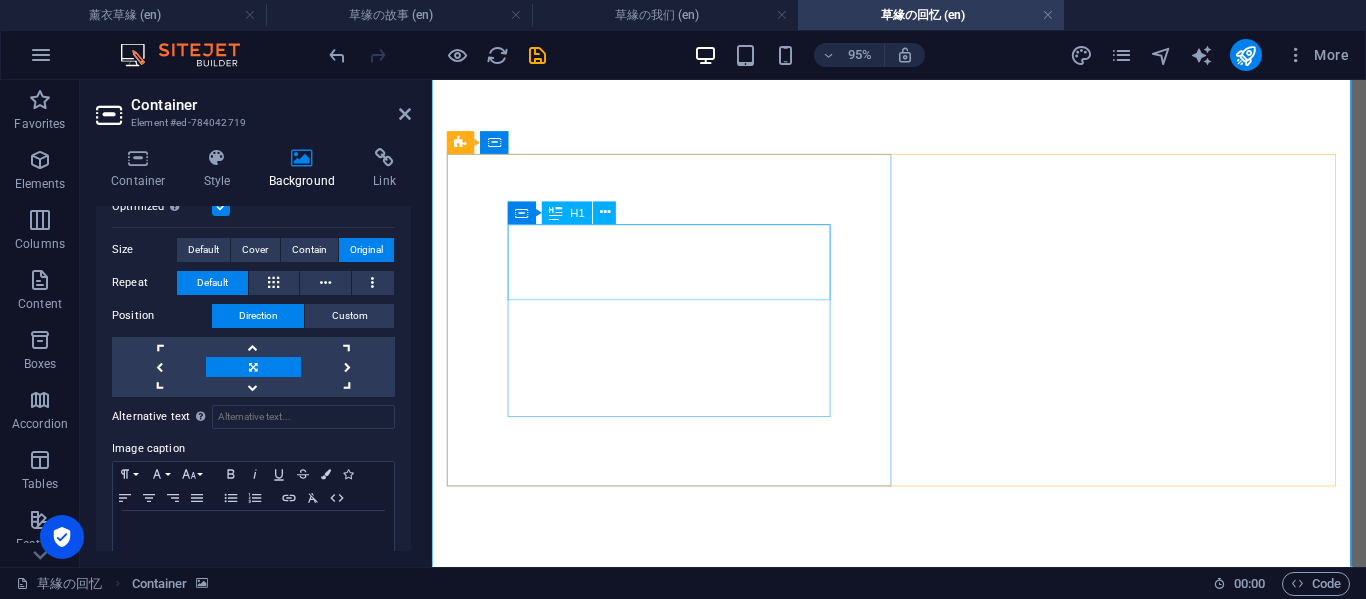 scroll, scrollTop: 0, scrollLeft: 0, axis: both 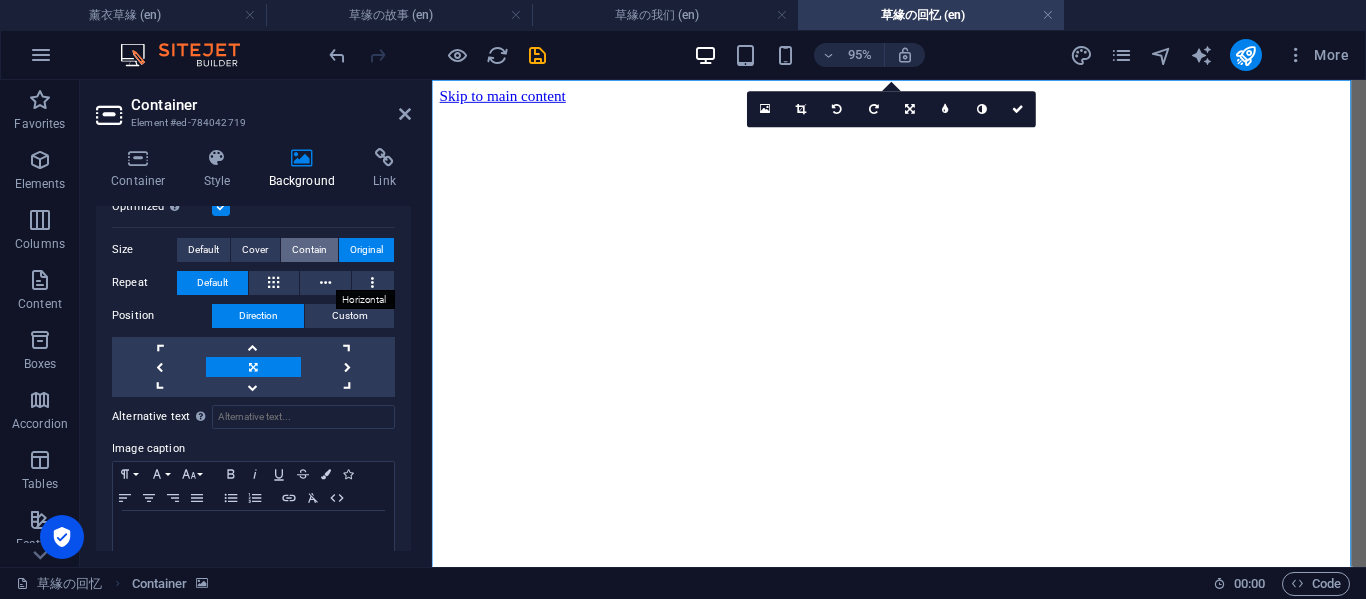 click on "Contain" at bounding box center [309, 250] 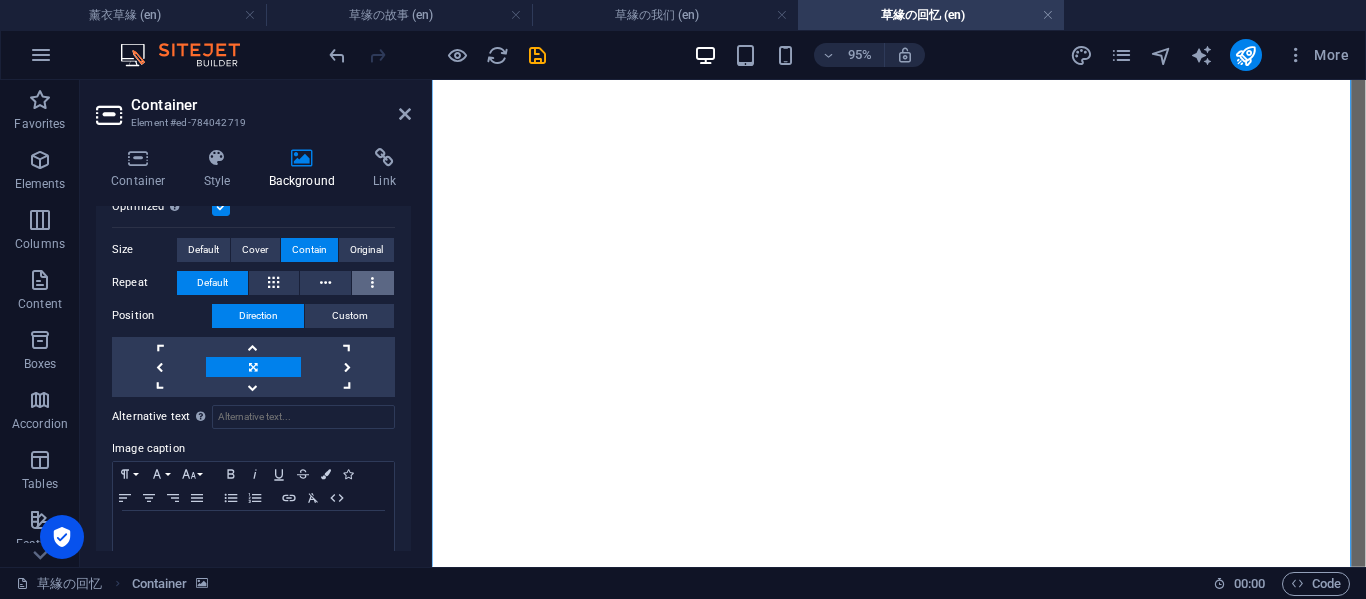 scroll, scrollTop: 2039, scrollLeft: 0, axis: vertical 